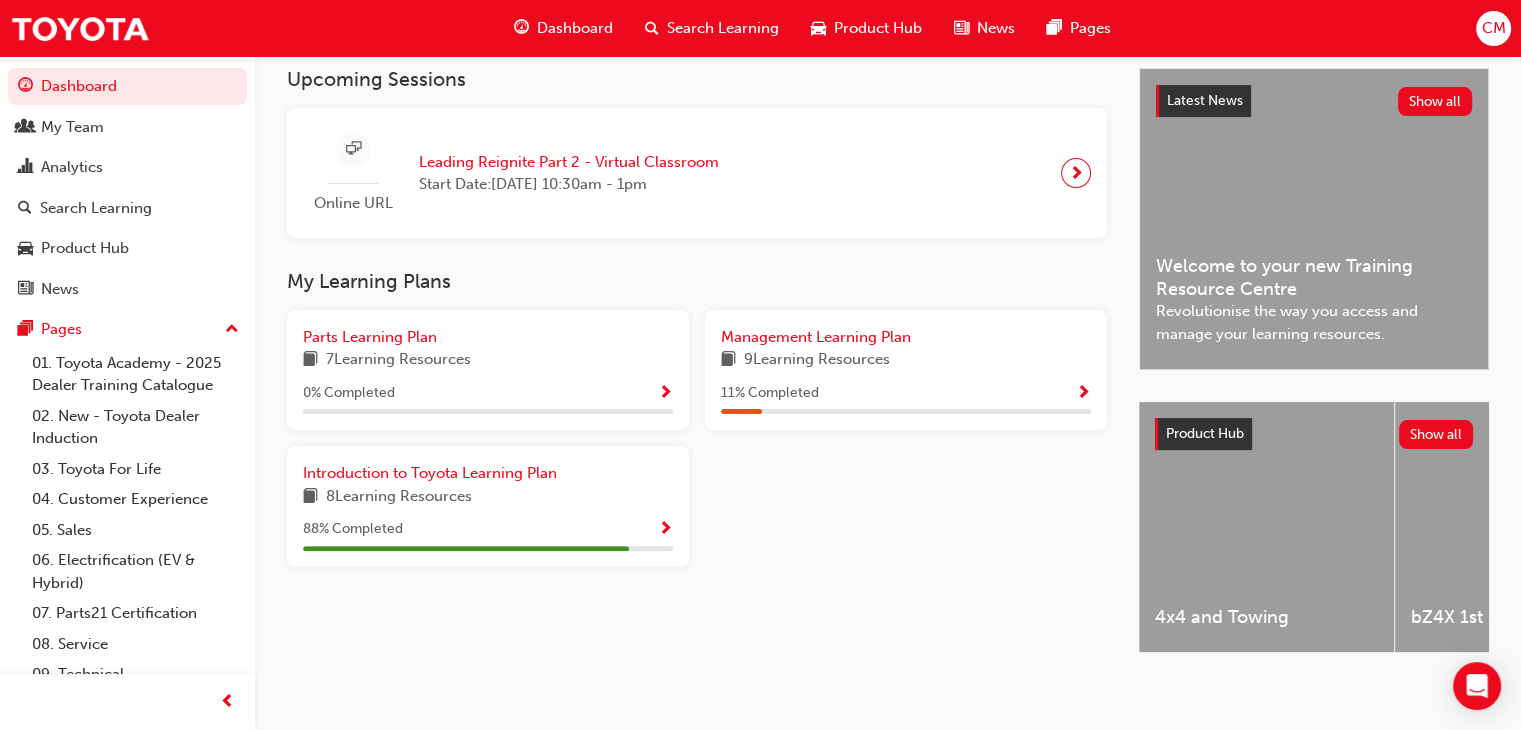 scroll, scrollTop: 464, scrollLeft: 0, axis: vertical 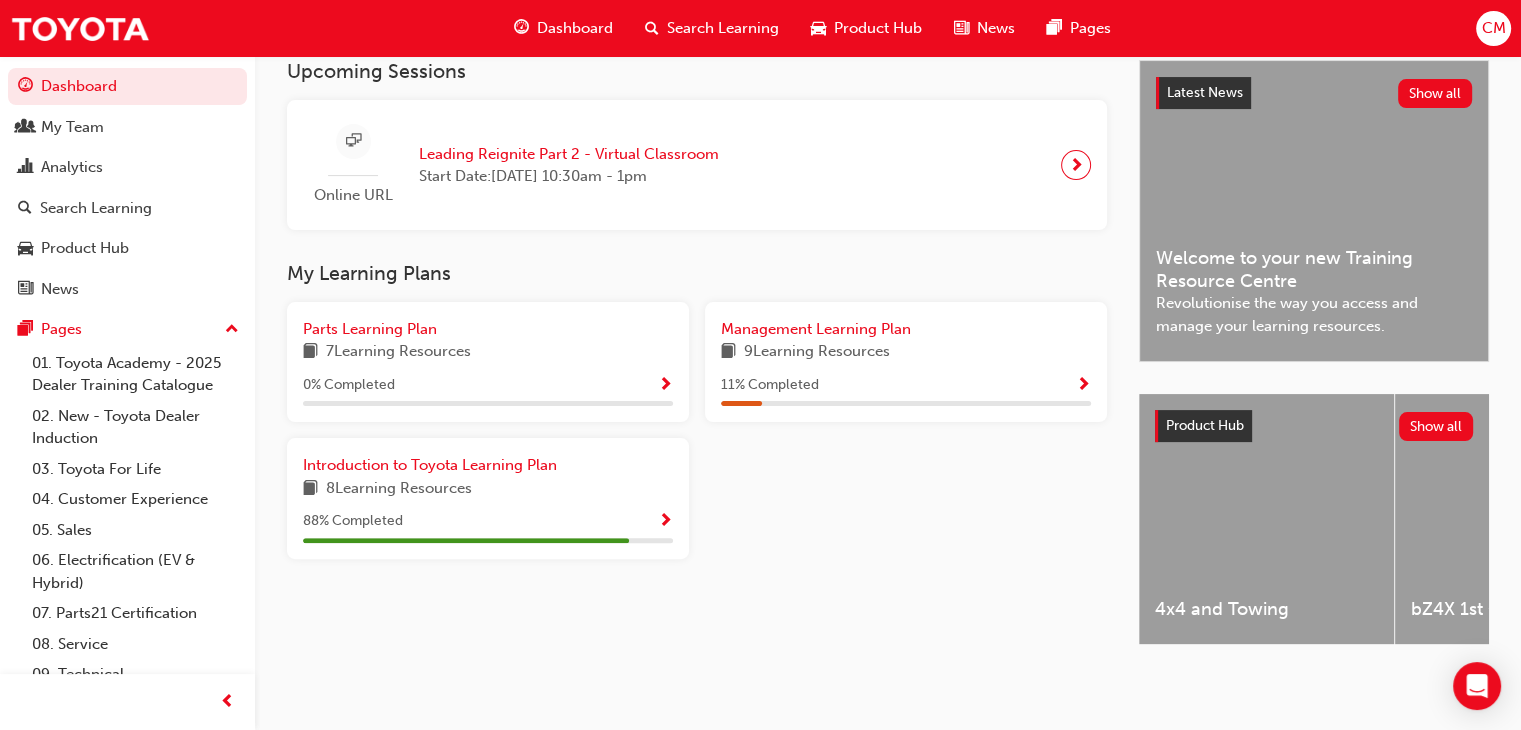 click on "8  Learning Resources" at bounding box center (399, 489) 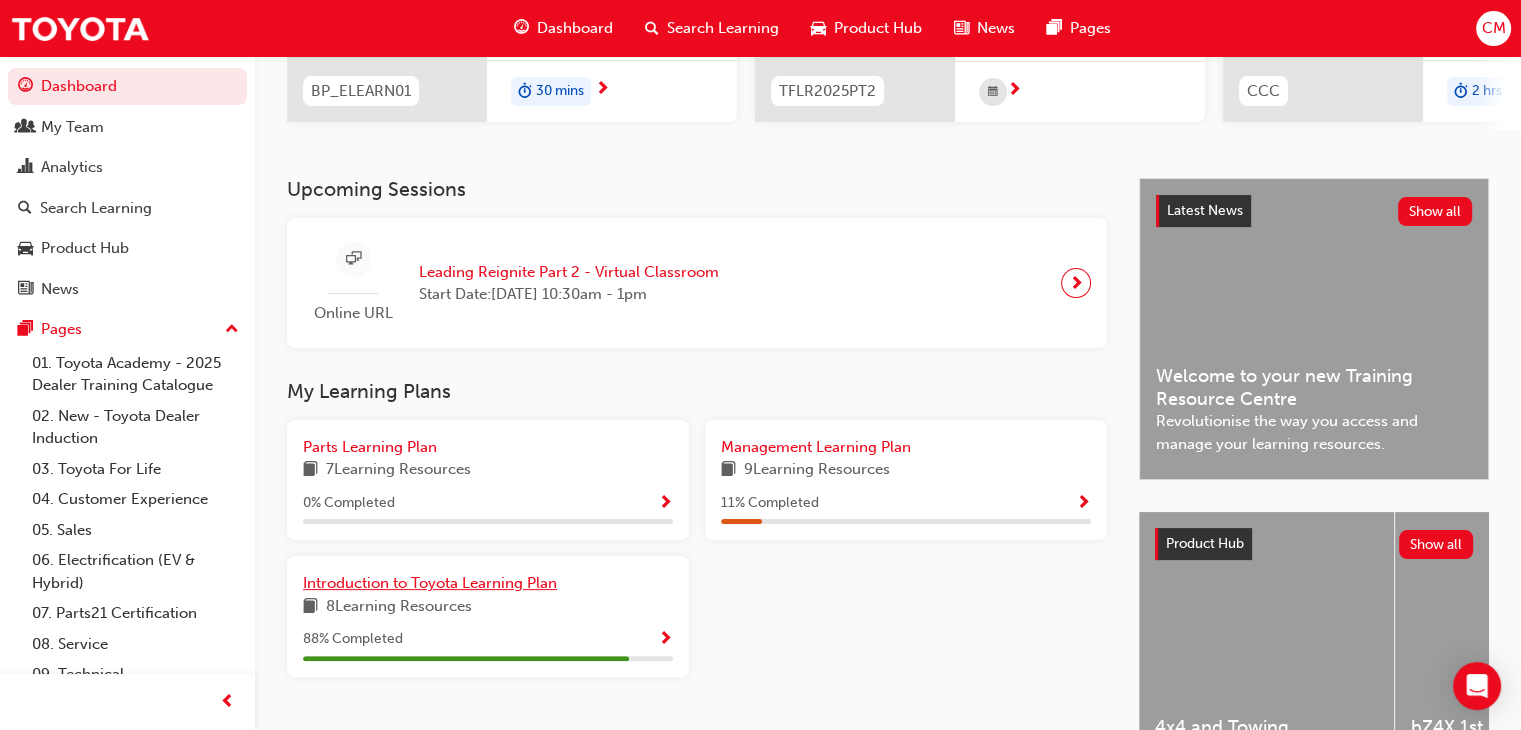 scroll, scrollTop: 464, scrollLeft: 0, axis: vertical 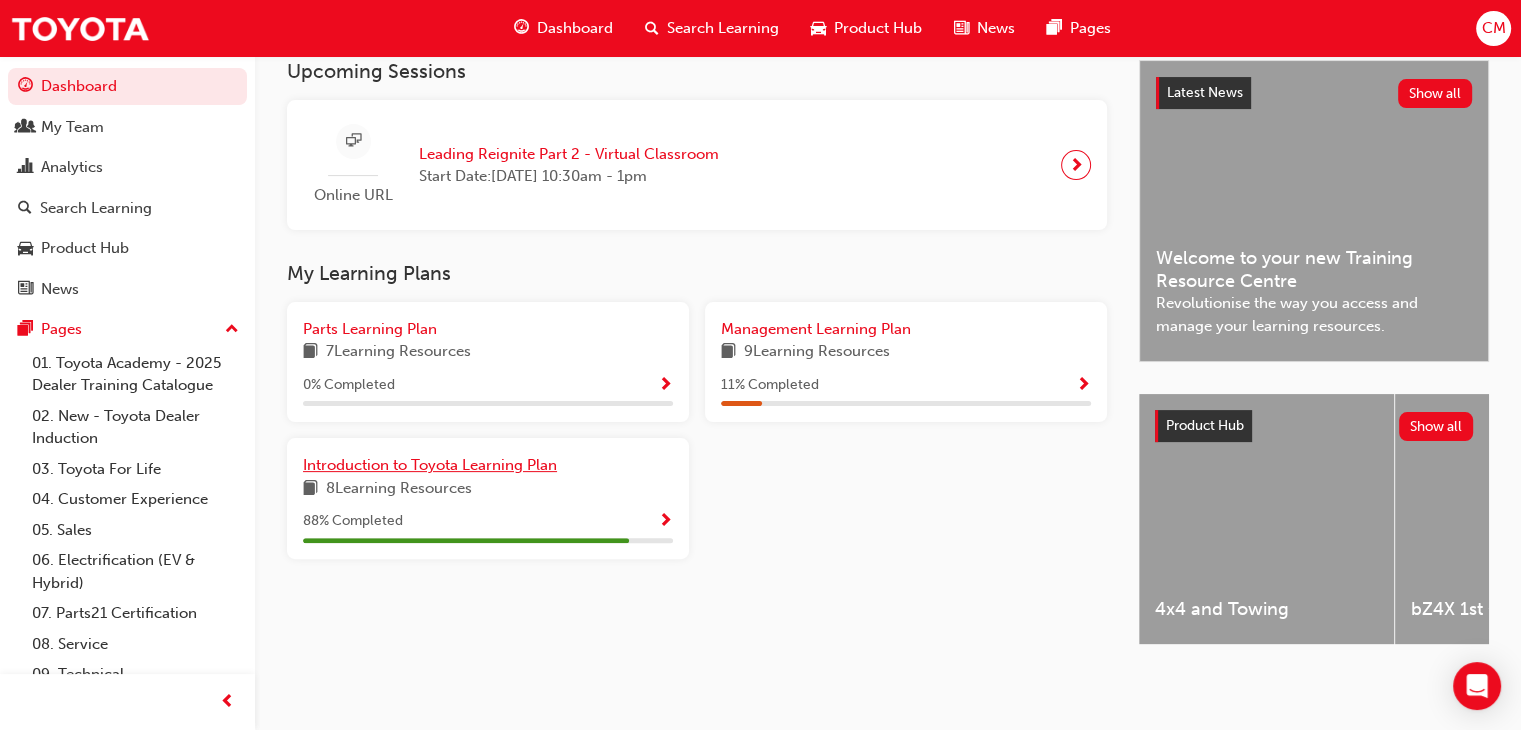 click on "Introduction to Toyota Learning Plan" at bounding box center (430, 465) 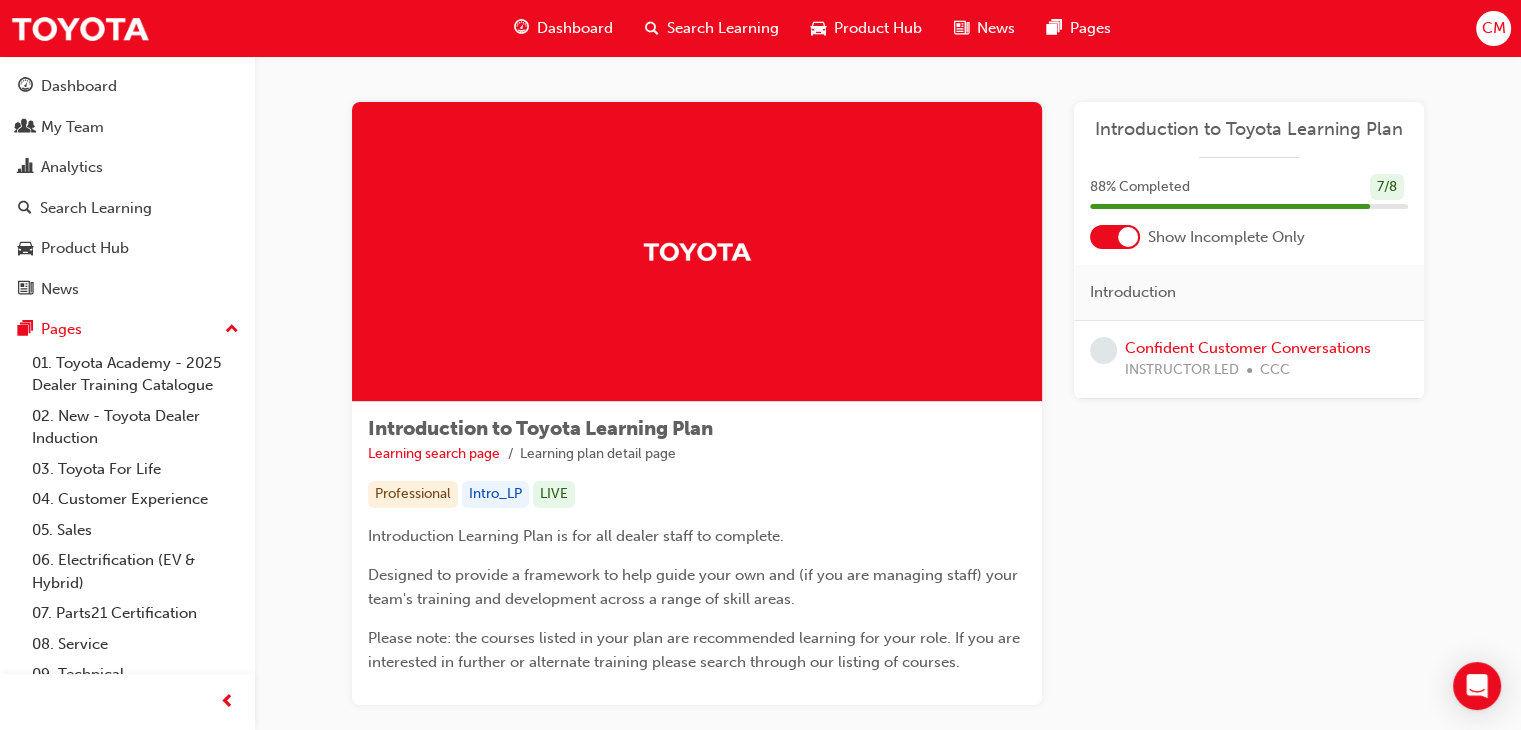 scroll, scrollTop: 0, scrollLeft: 0, axis: both 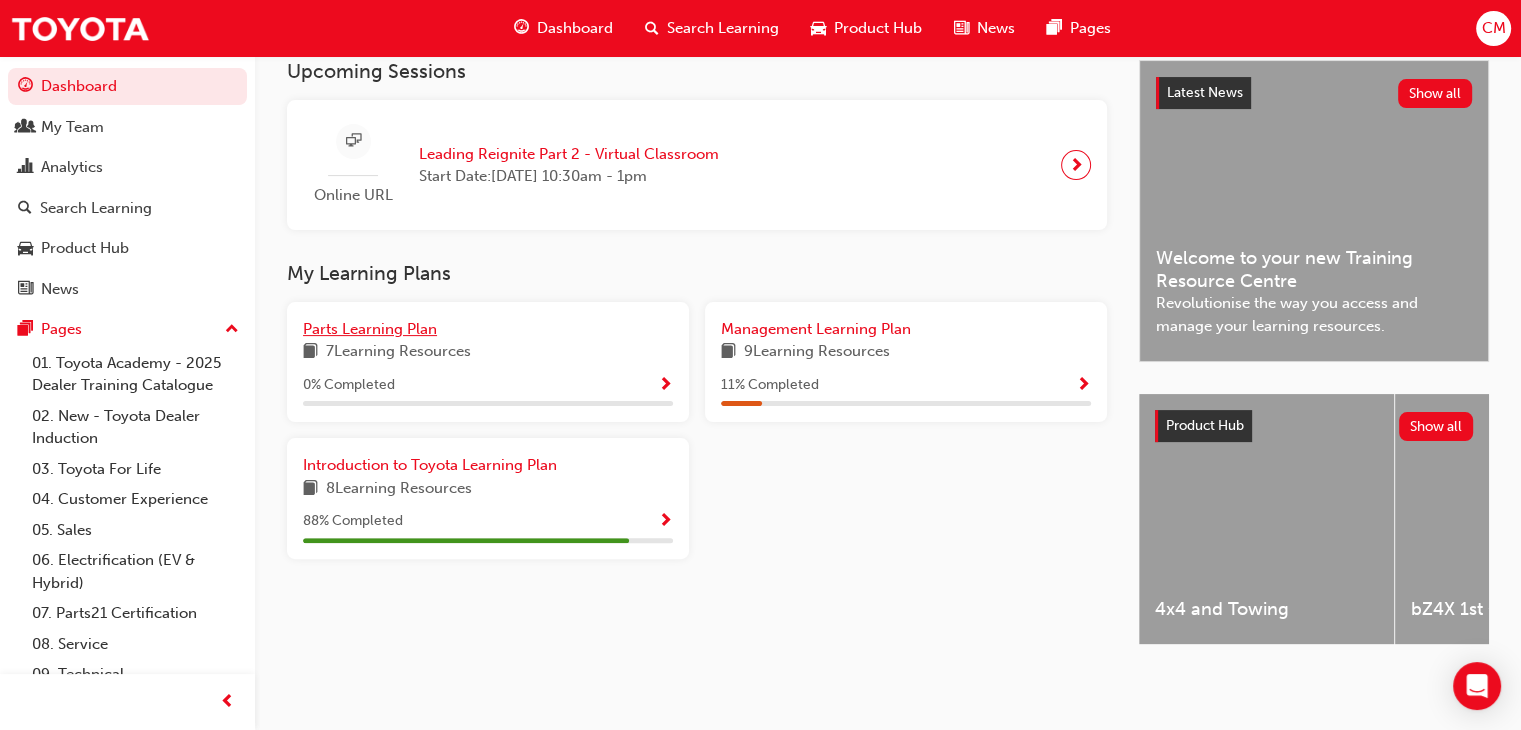click on "Parts Learning Plan" at bounding box center (370, 329) 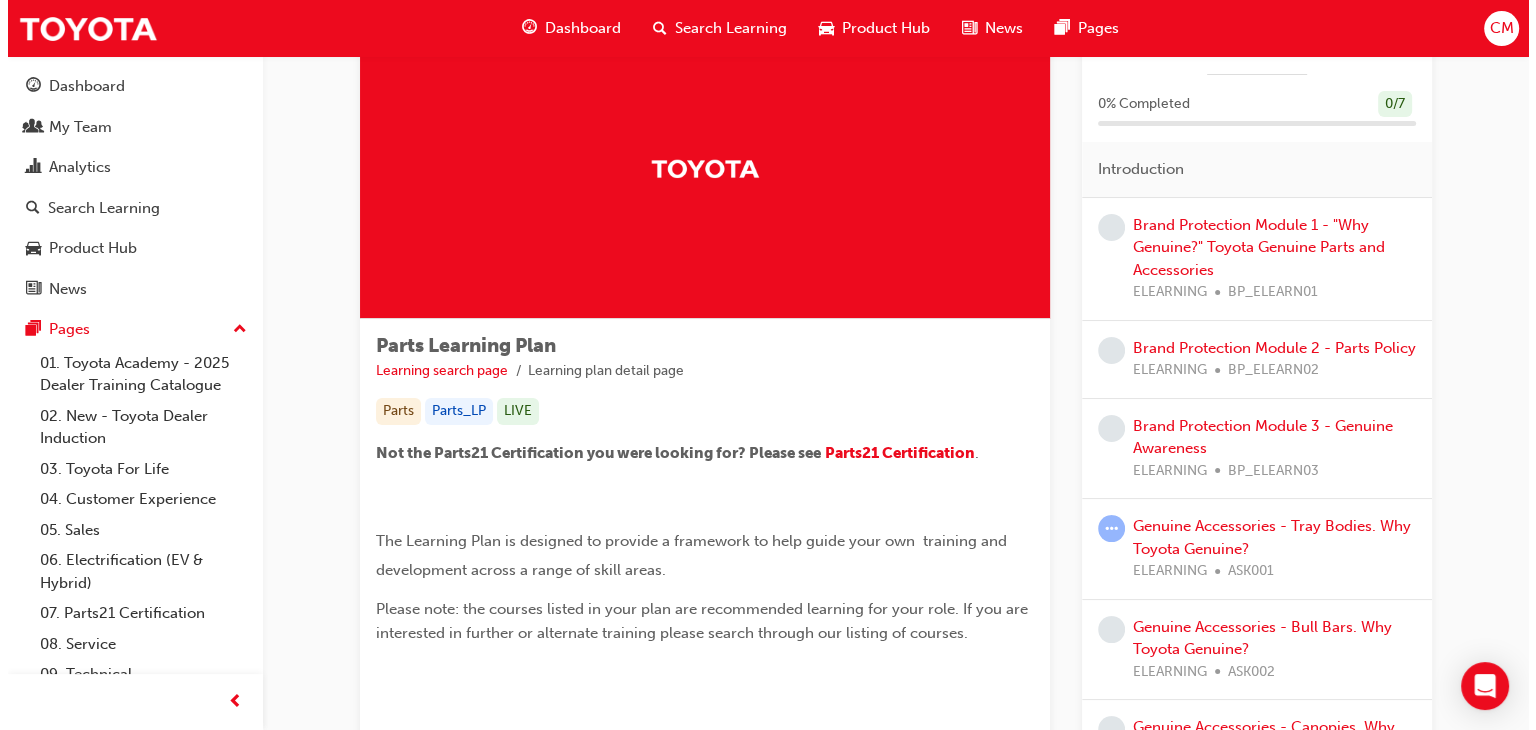 scroll, scrollTop: 0, scrollLeft: 0, axis: both 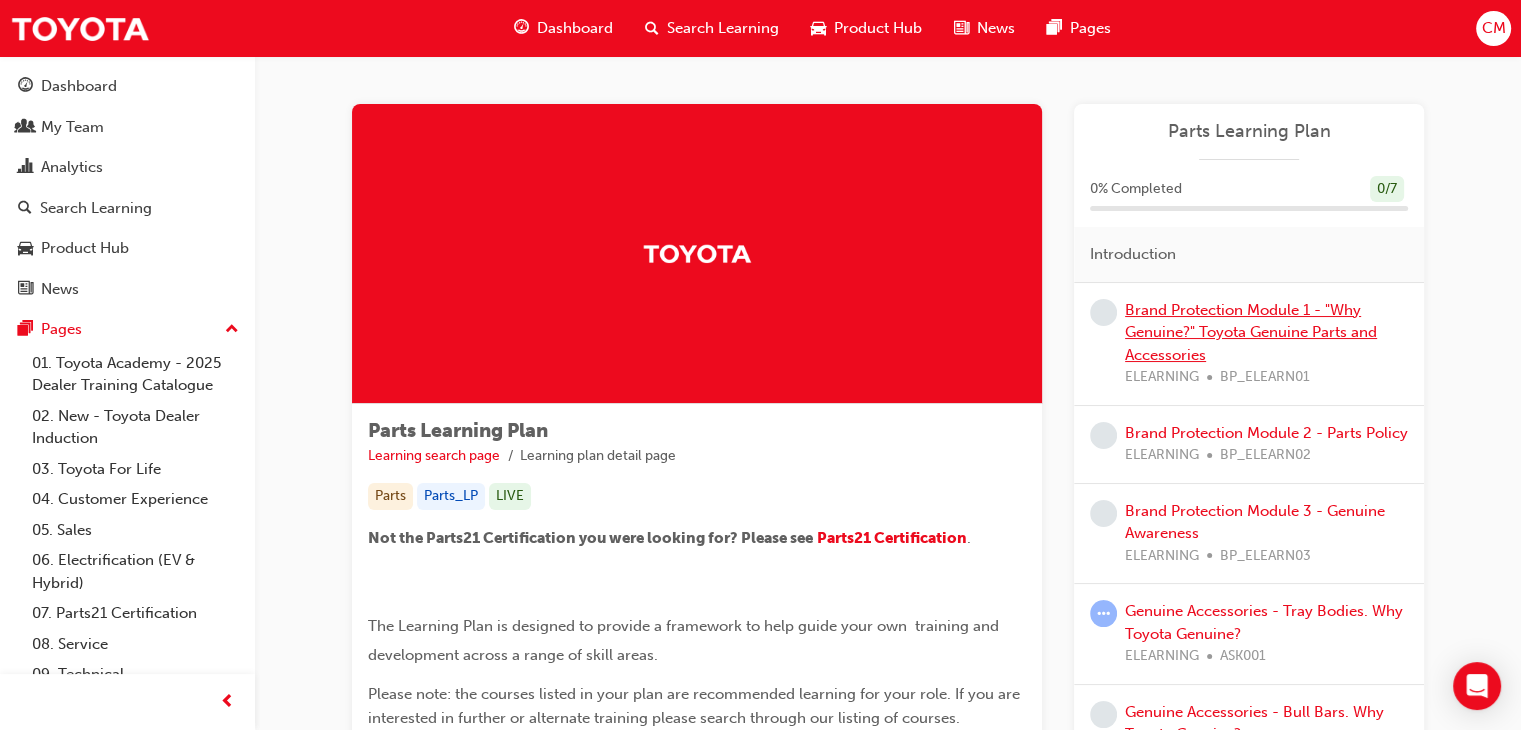 click on "Brand Protection Module 1 - "Why Genuine?" Toyota Genuine Parts and Accessories" at bounding box center (1251, 332) 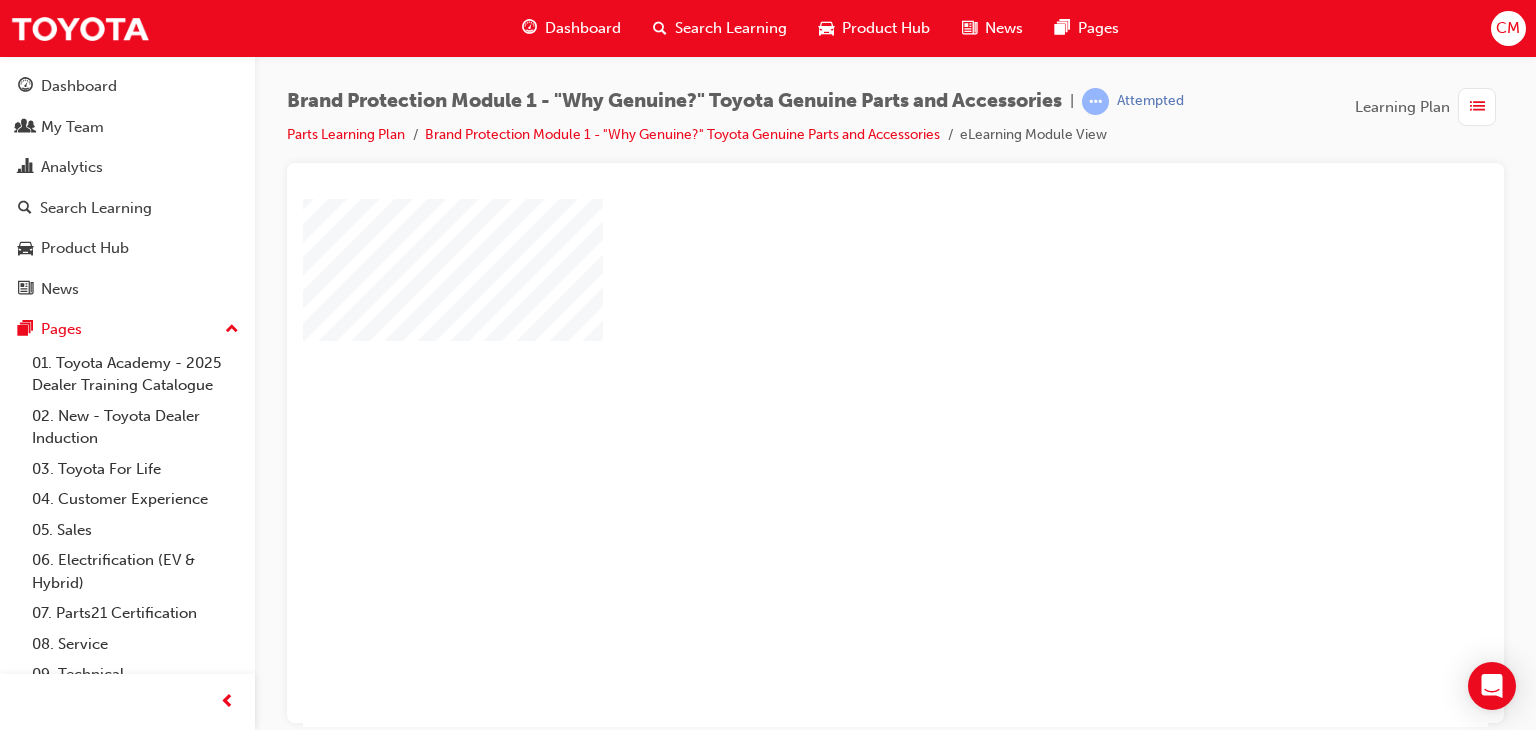 scroll, scrollTop: 0, scrollLeft: 0, axis: both 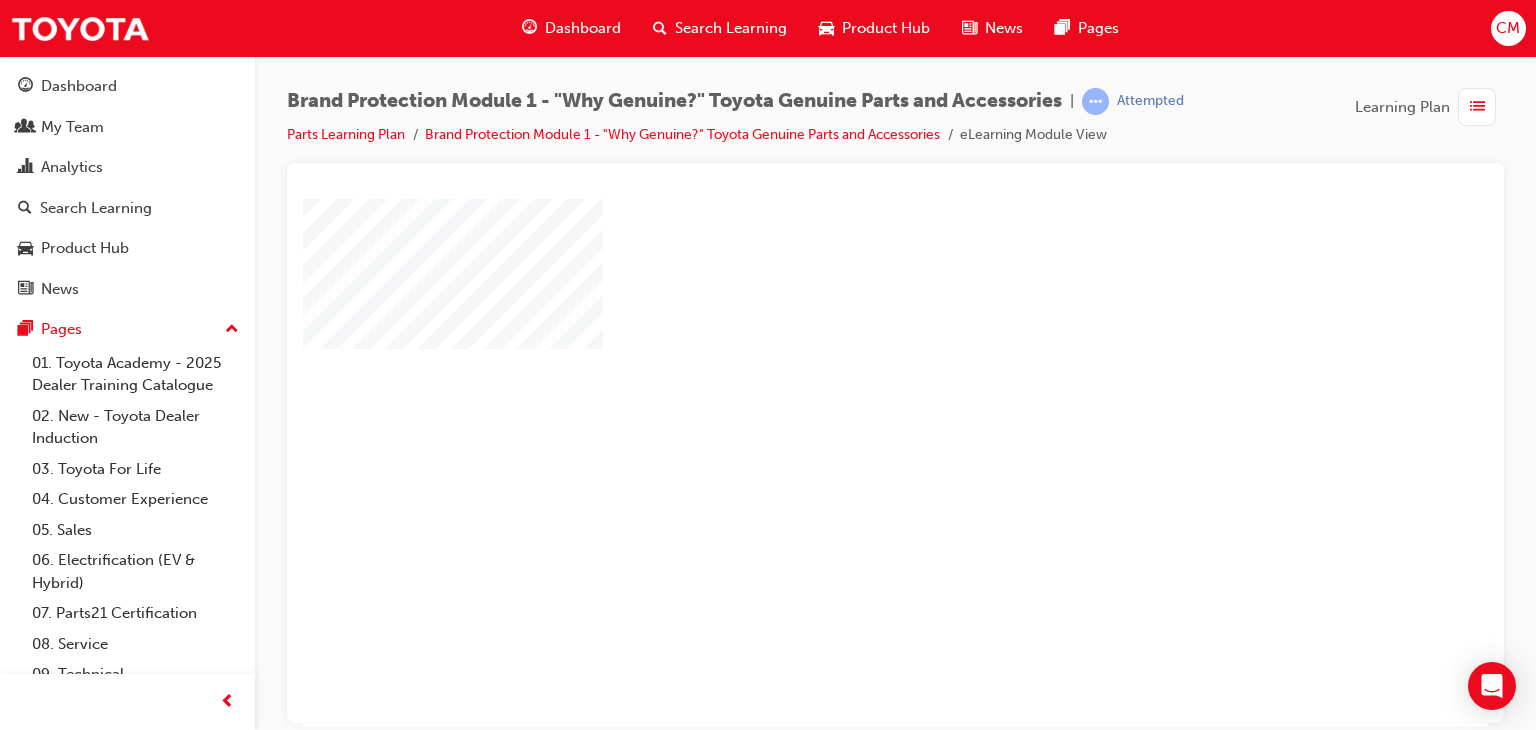 click at bounding box center (838, 404) 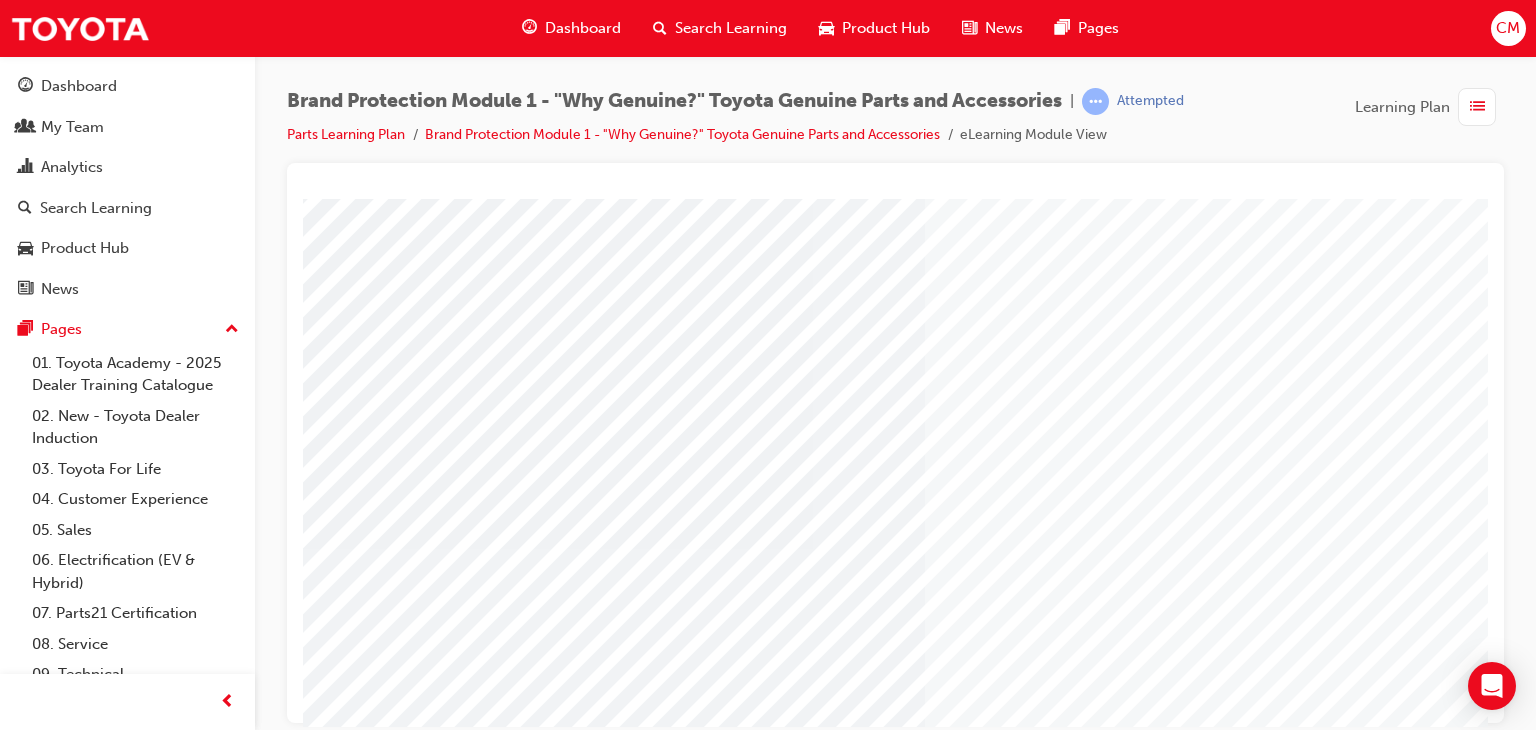 scroll, scrollTop: 200, scrollLeft: 0, axis: vertical 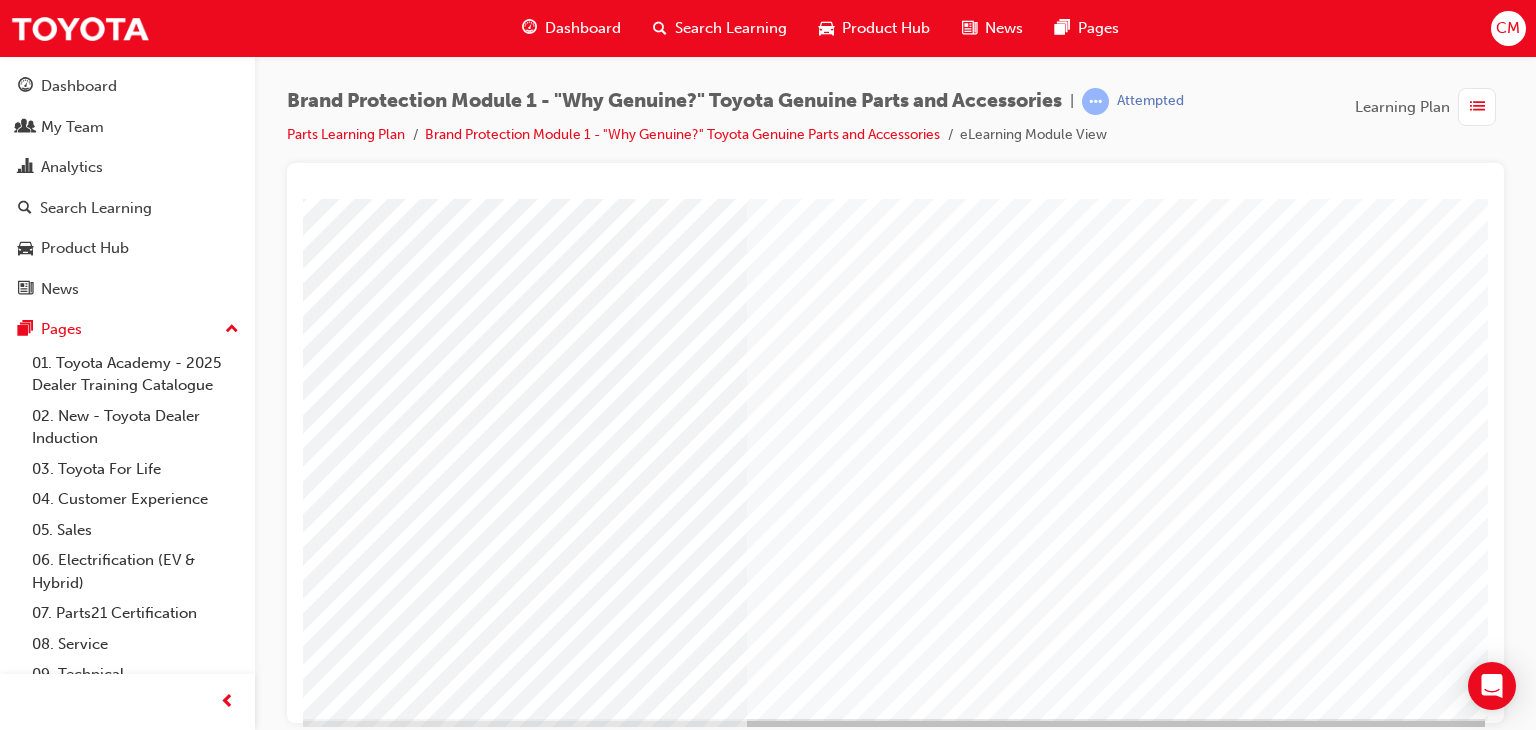 click at bounding box center (188, 3048) 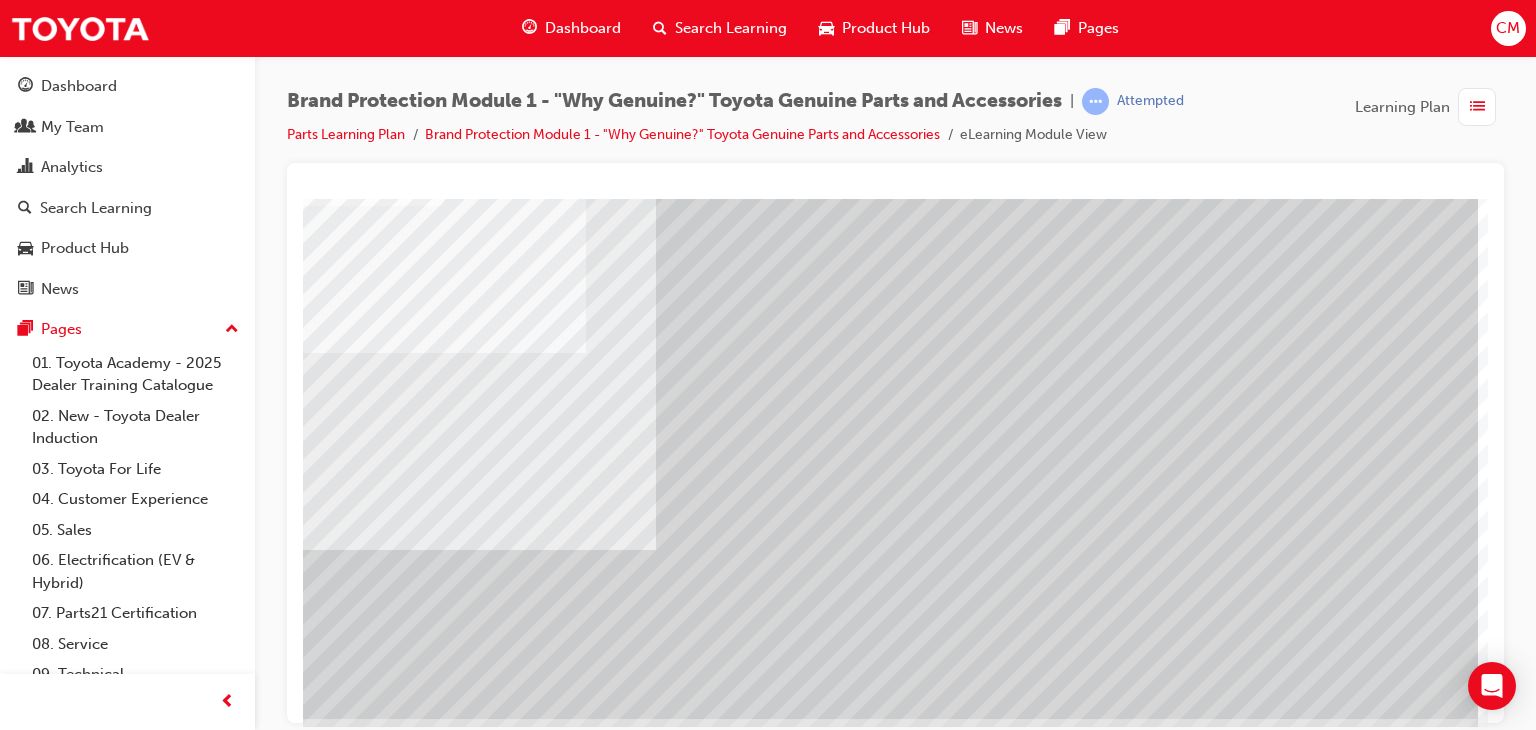 scroll, scrollTop: 0, scrollLeft: 0, axis: both 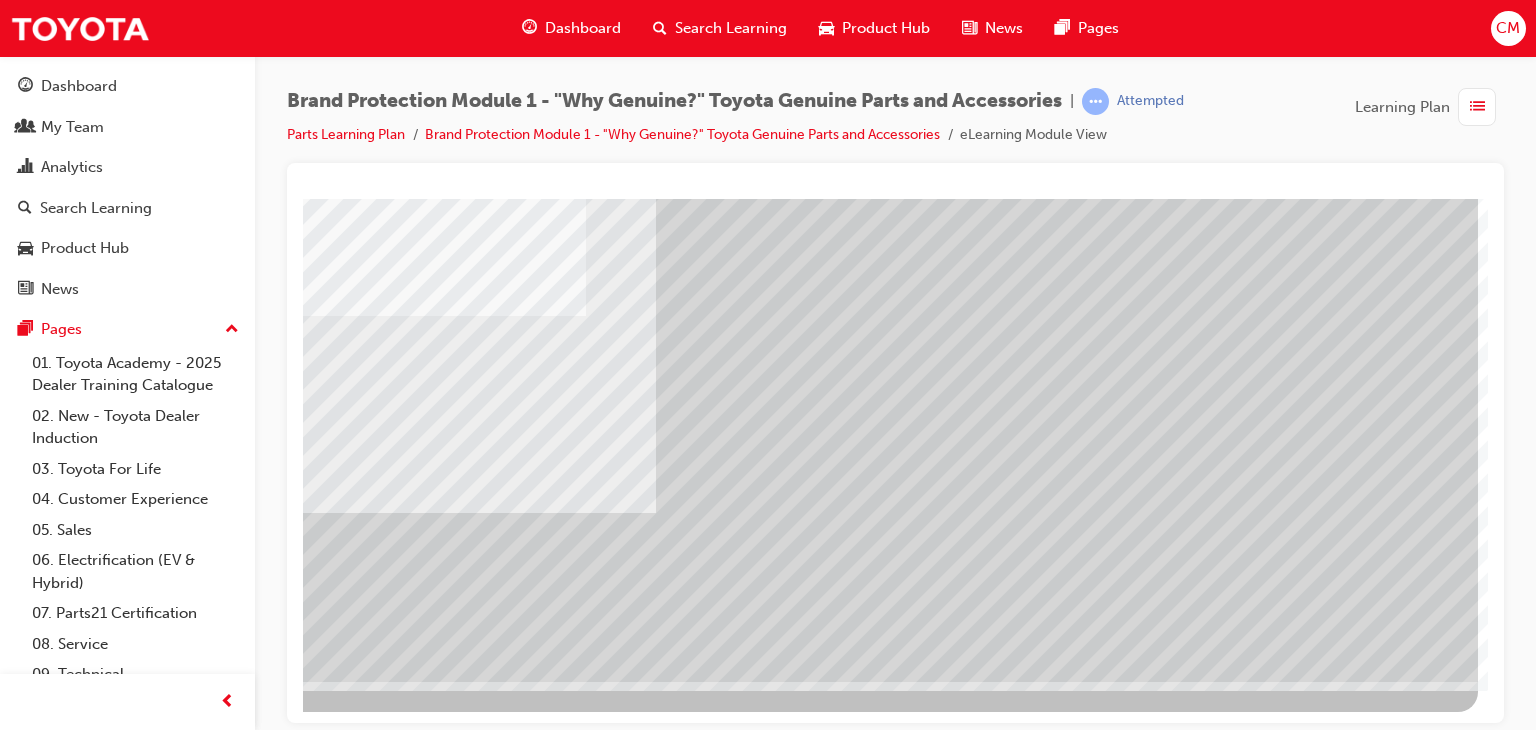 click at bounding box center [181, 4366] 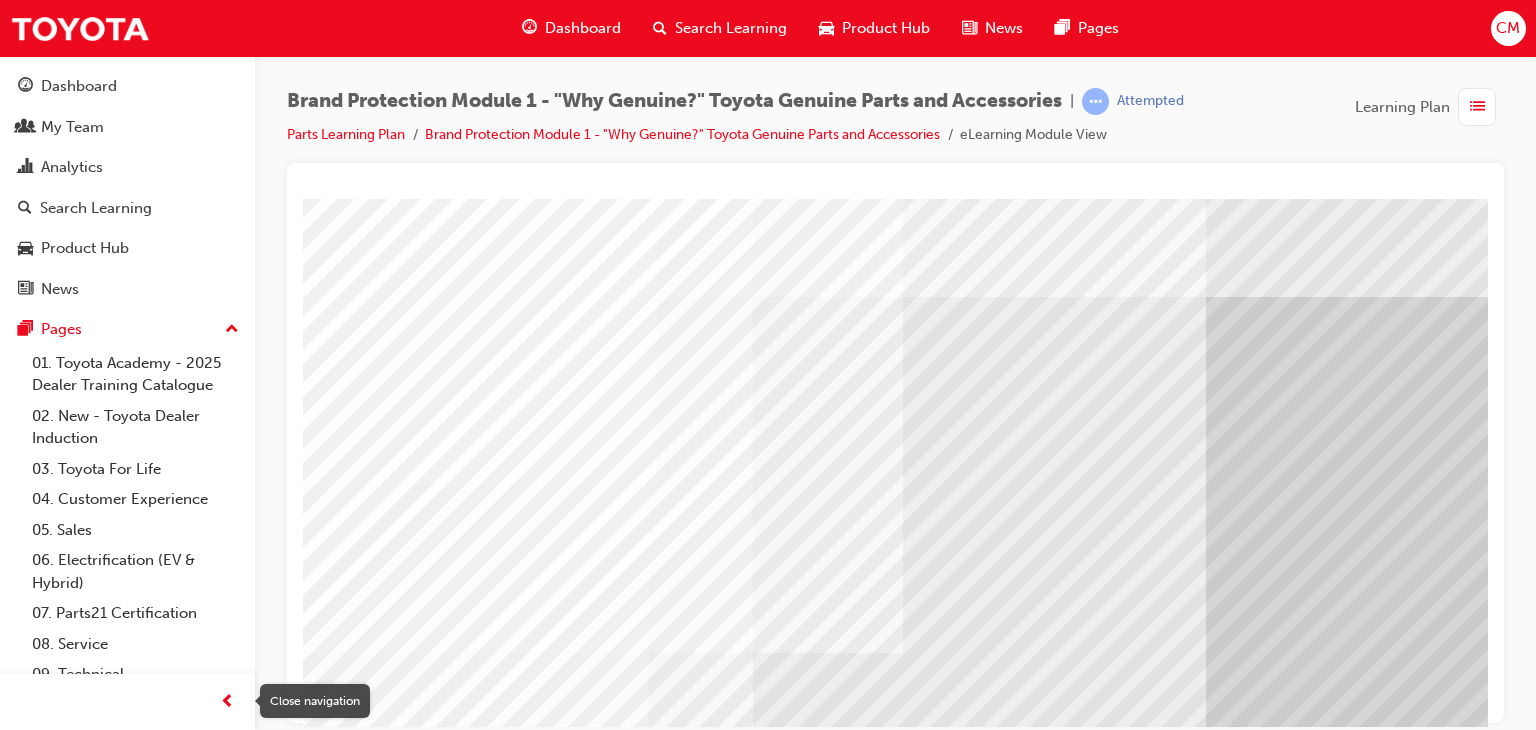 click at bounding box center [227, 702] 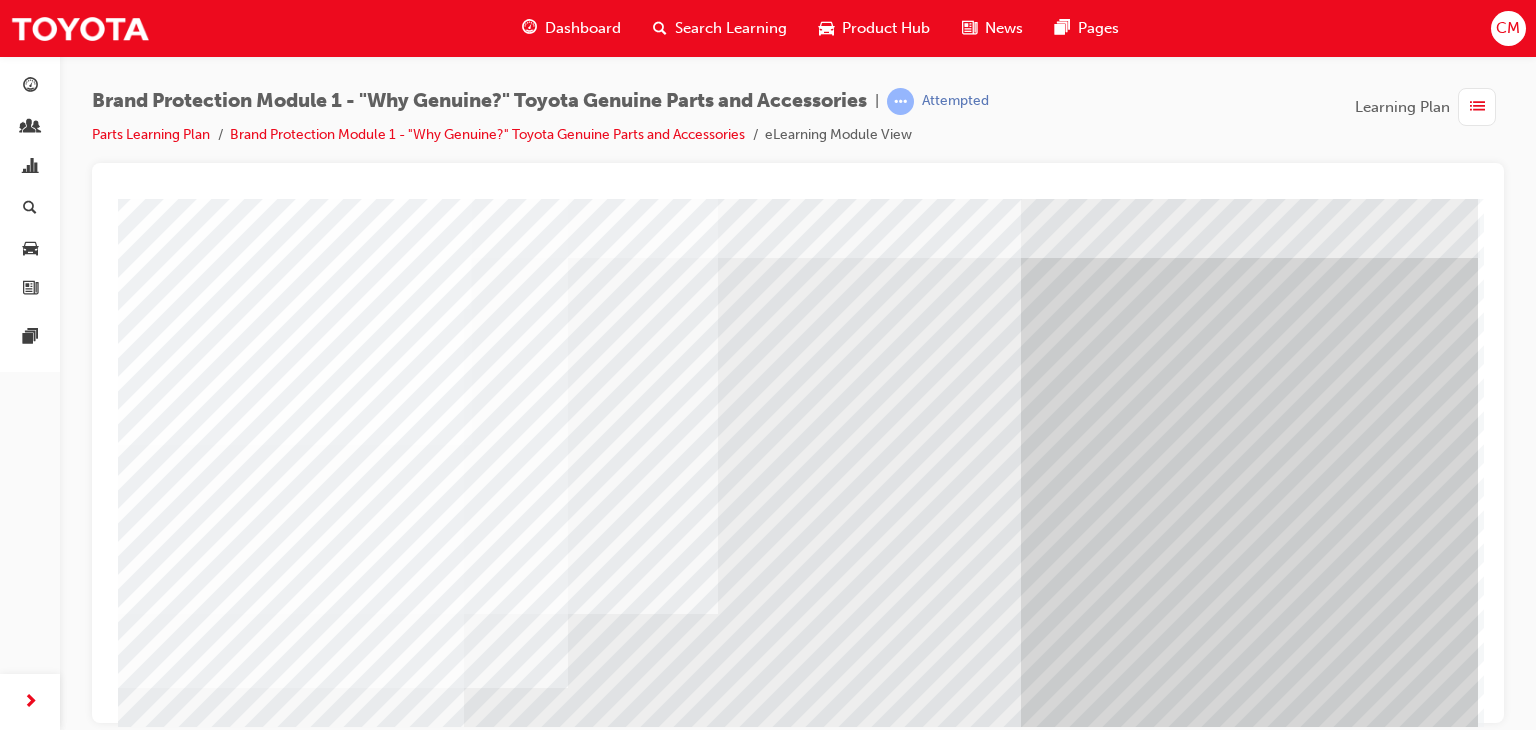 scroll, scrollTop: 37, scrollLeft: 0, axis: vertical 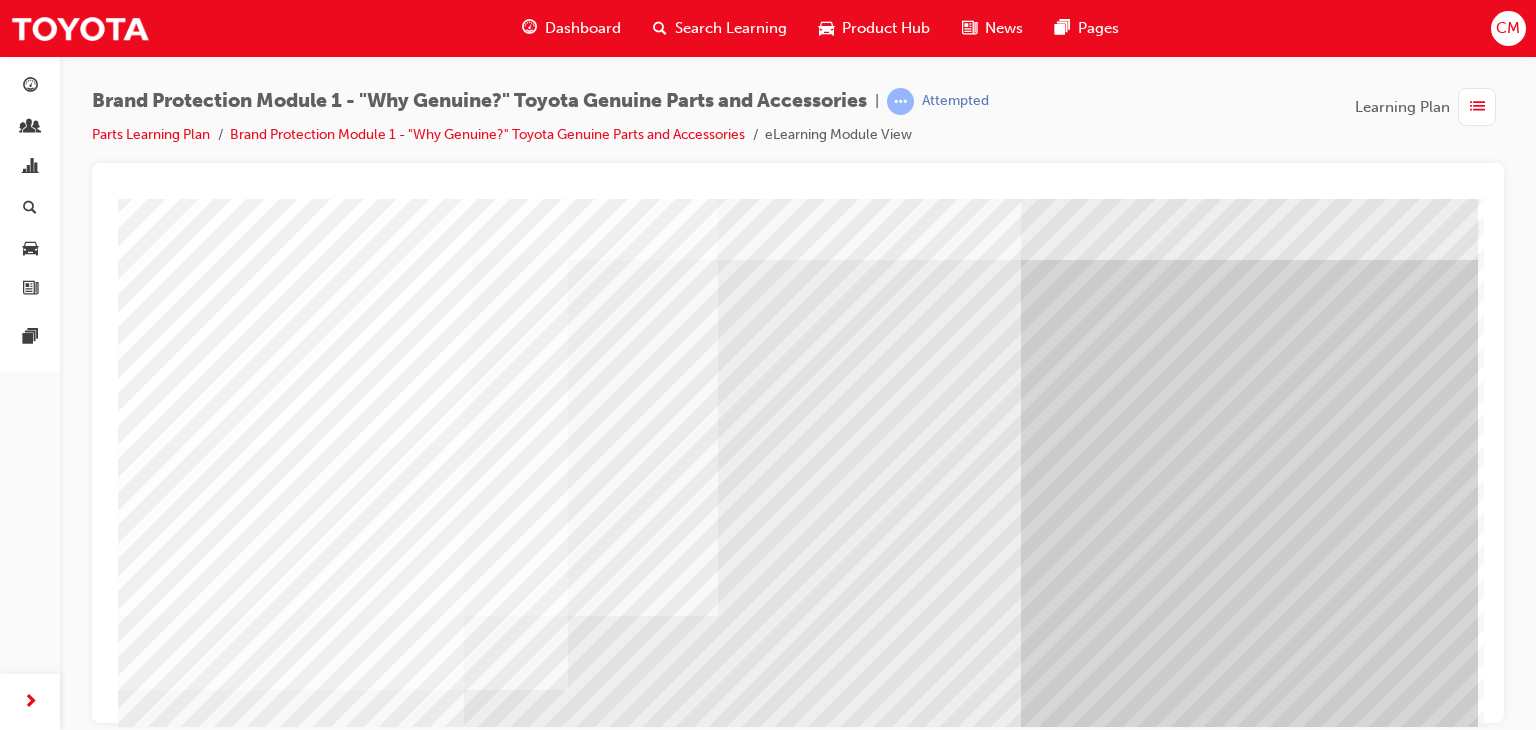 click at bounding box center [140, 5438] 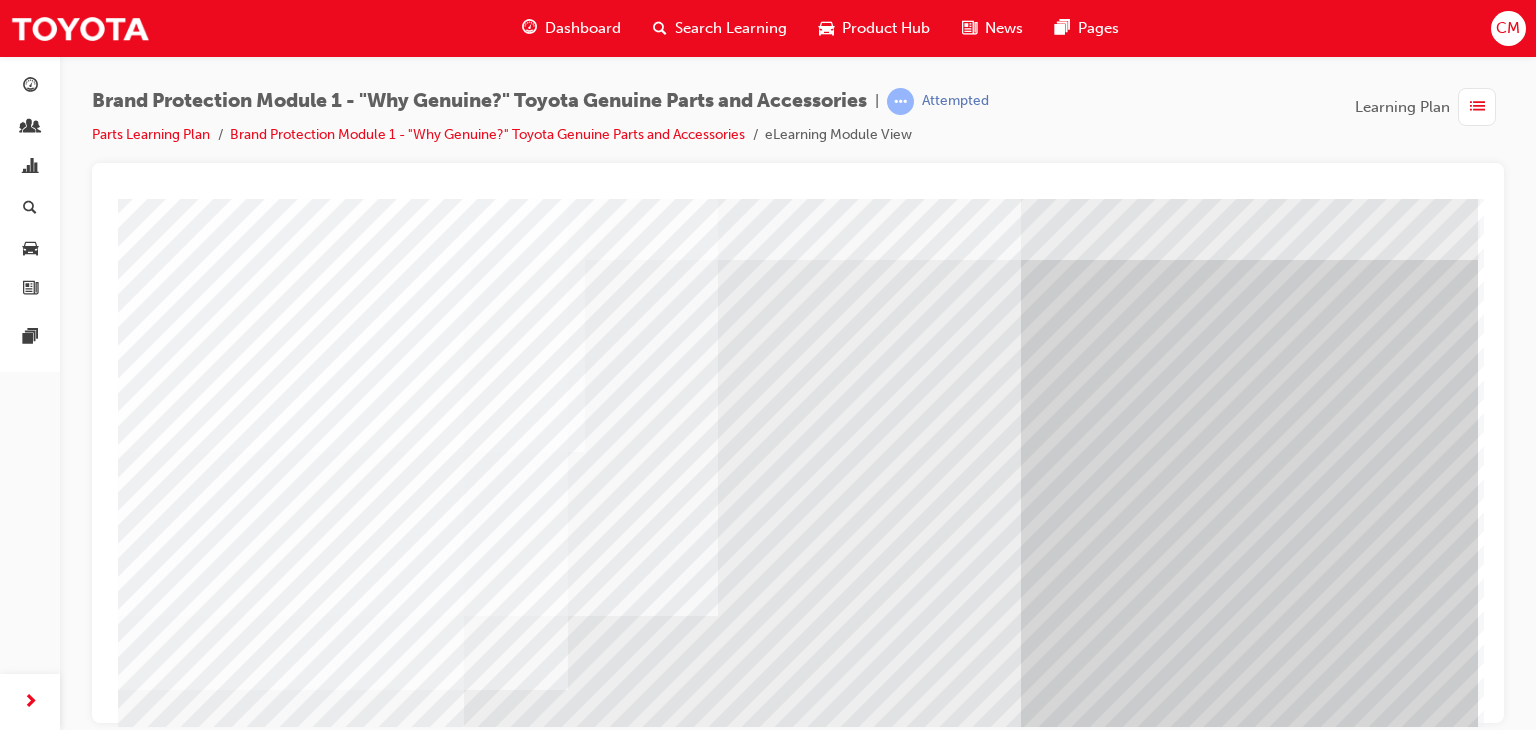 click at bounding box center (140, 5482) 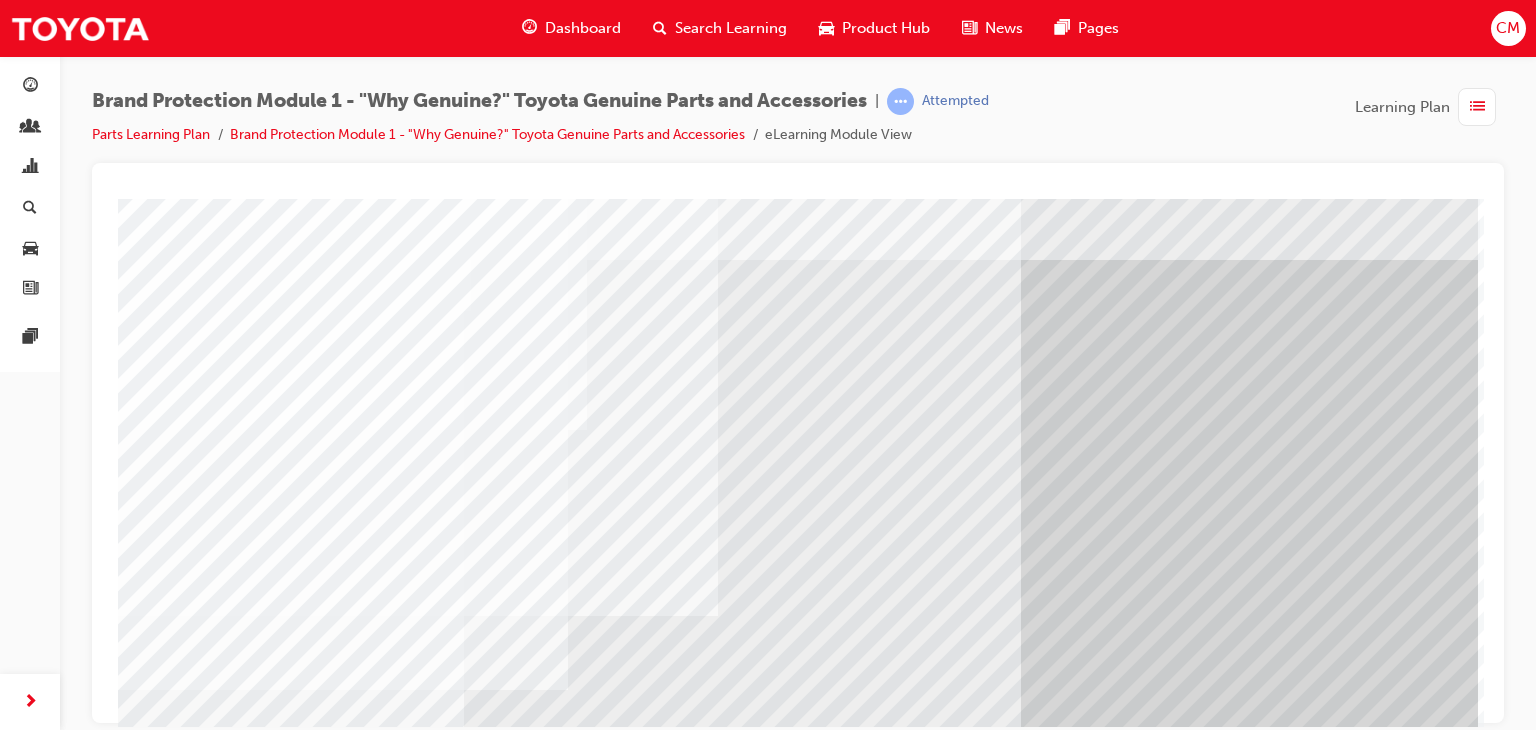 click at bounding box center (140, 5526) 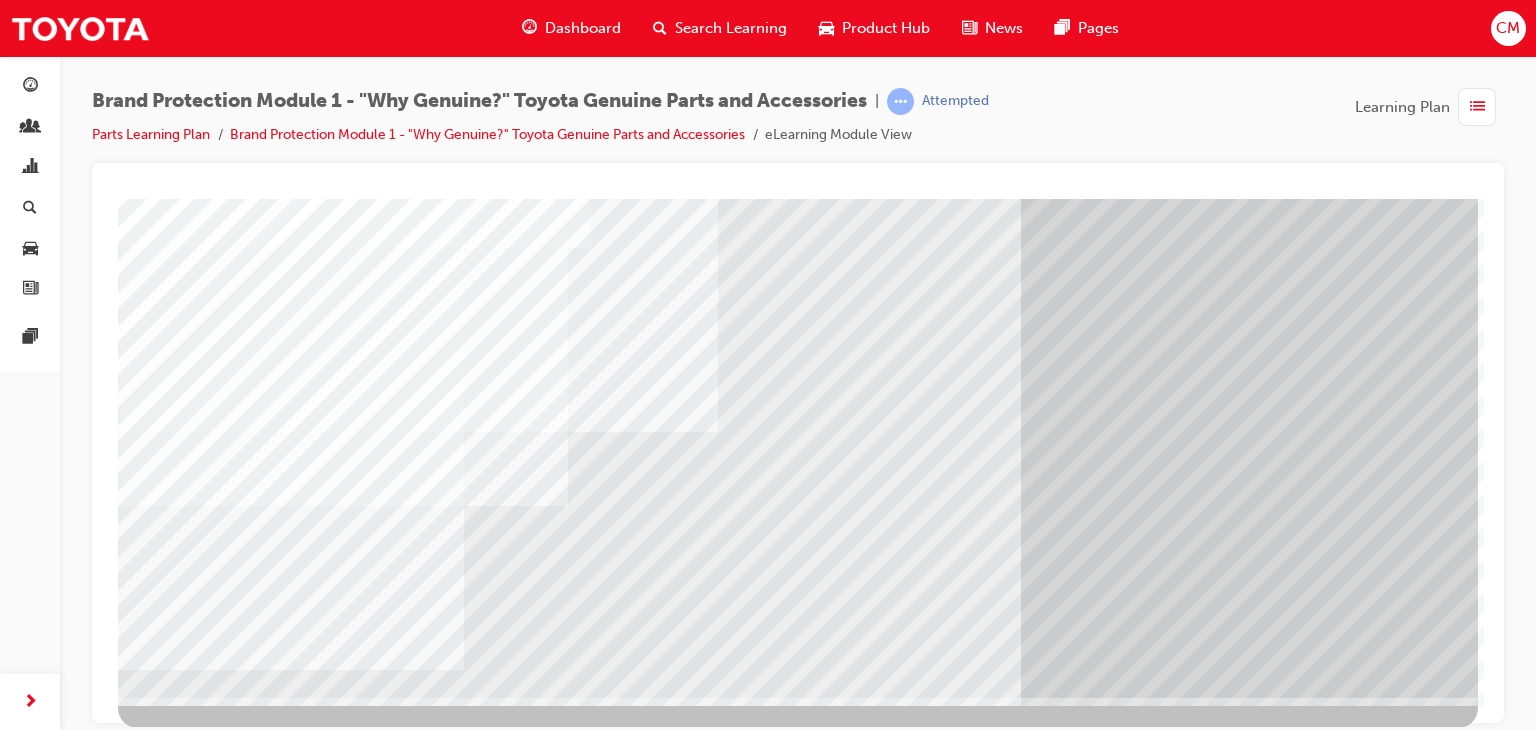 scroll, scrollTop: 237, scrollLeft: 0, axis: vertical 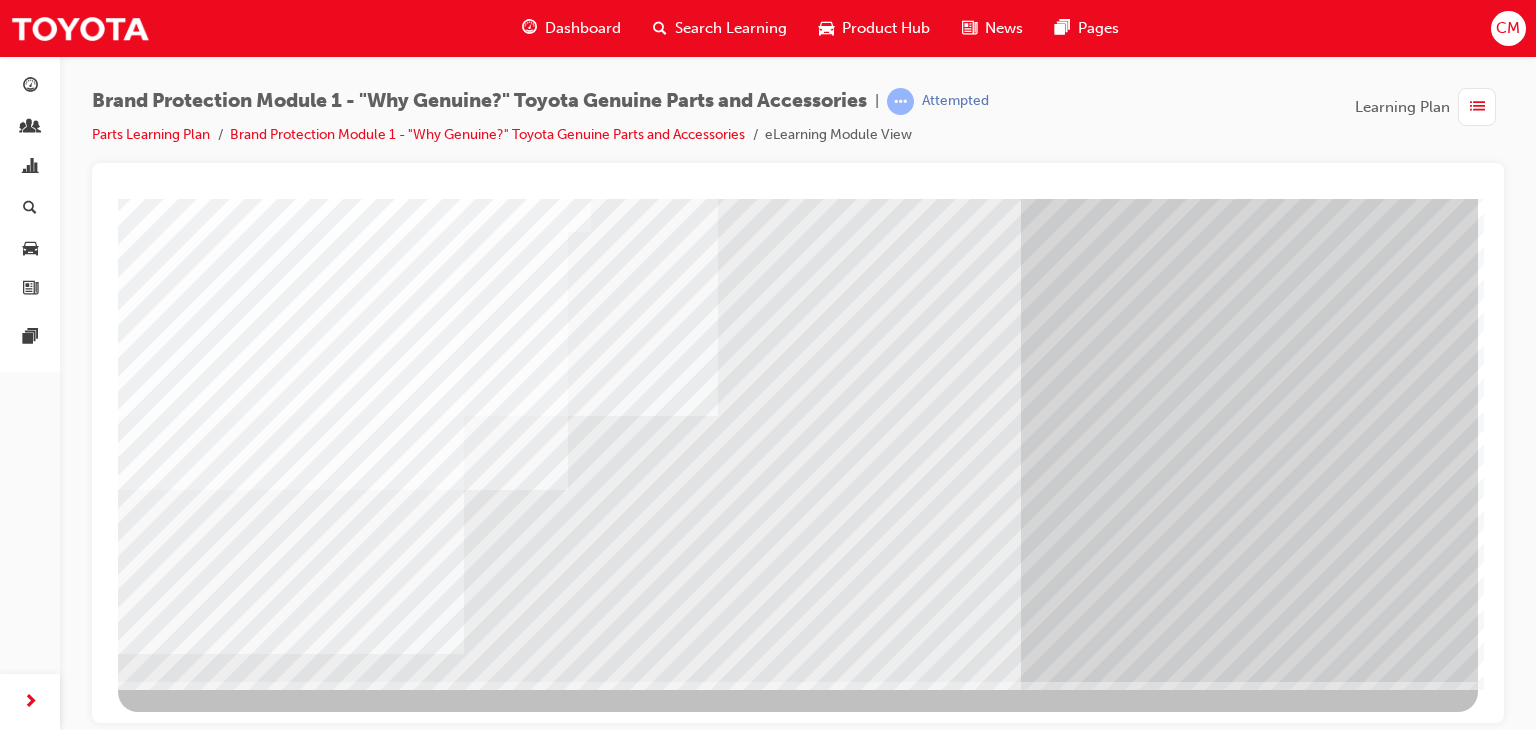 click at bounding box center [181, 4708] 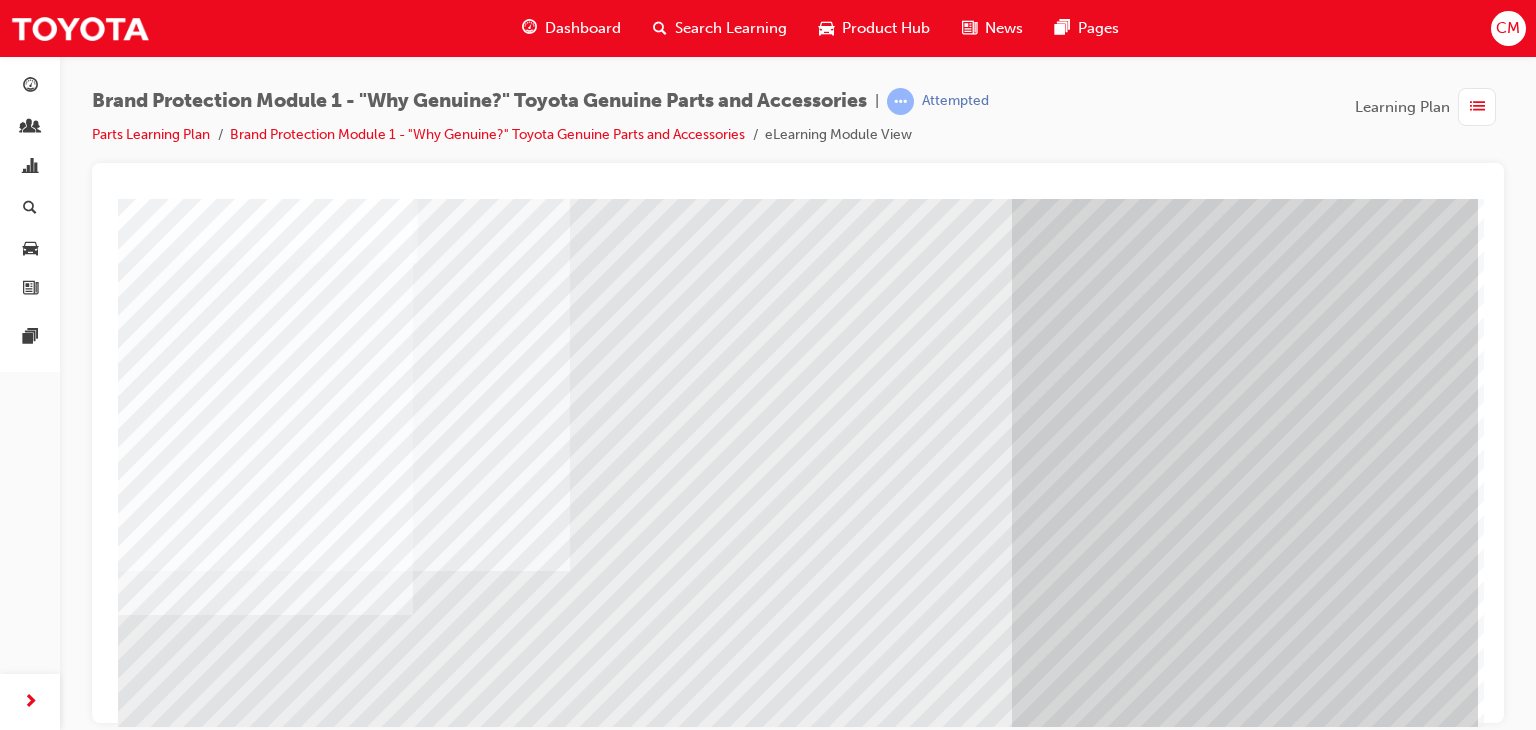 scroll, scrollTop: 200, scrollLeft: 0, axis: vertical 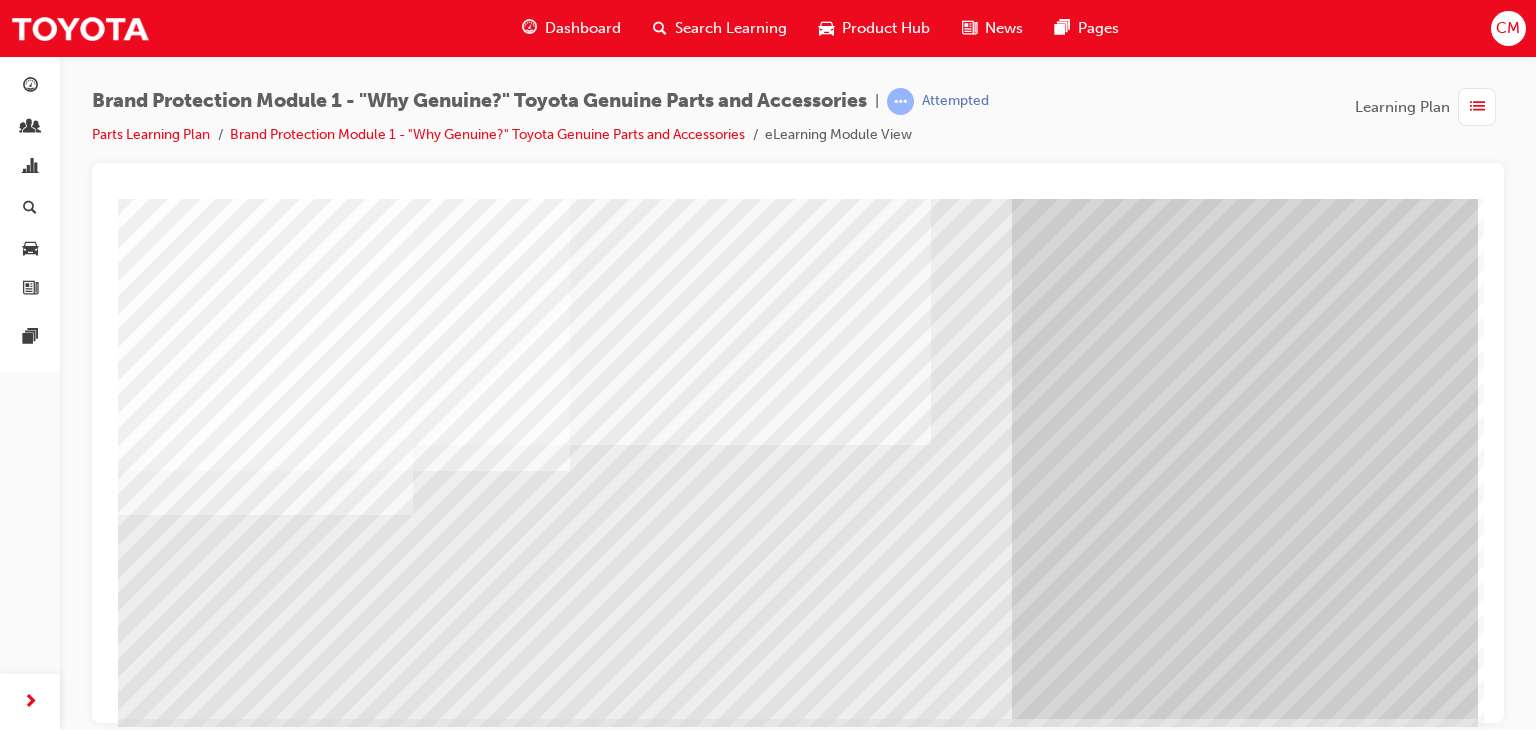 click at bounding box center (181, 4128) 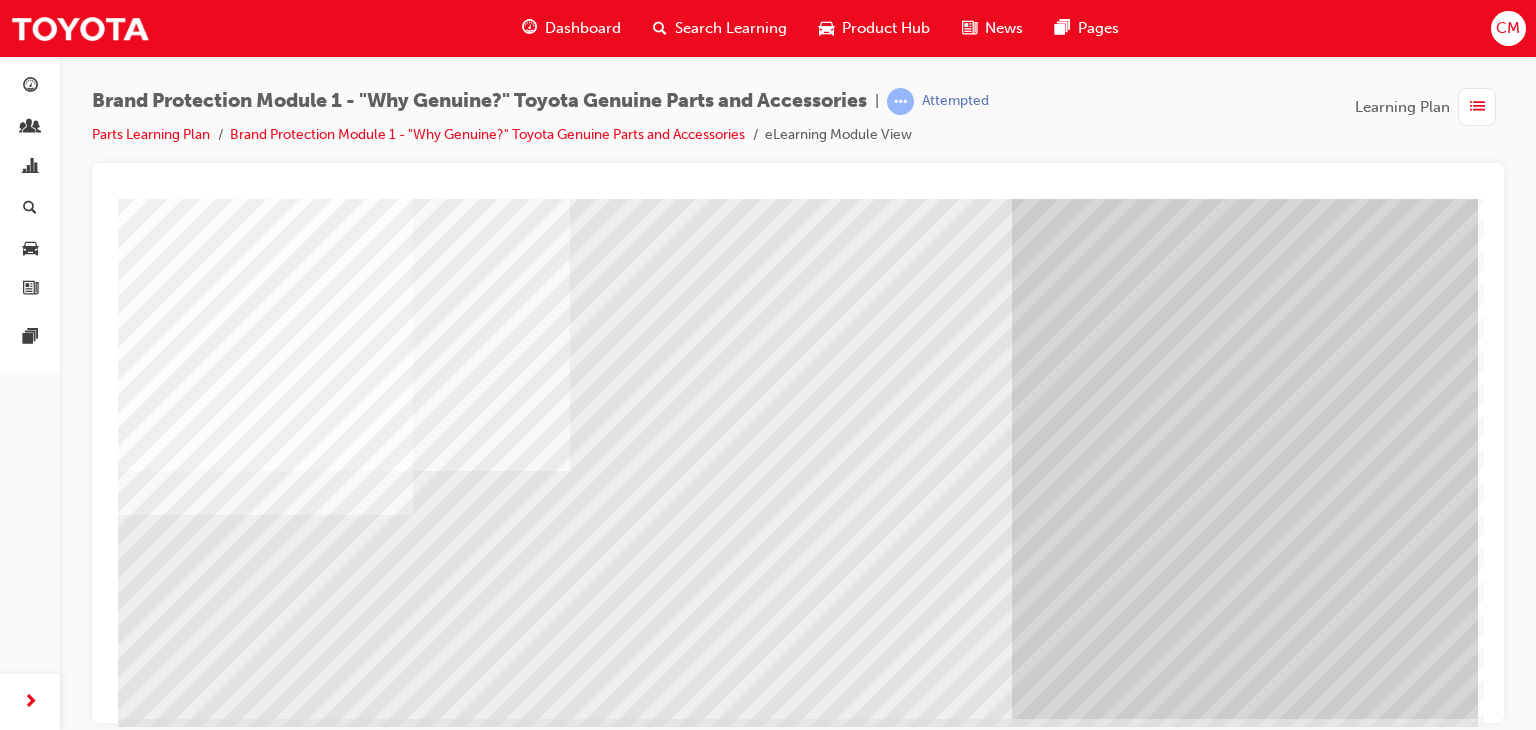 click at bounding box center [181, 4092] 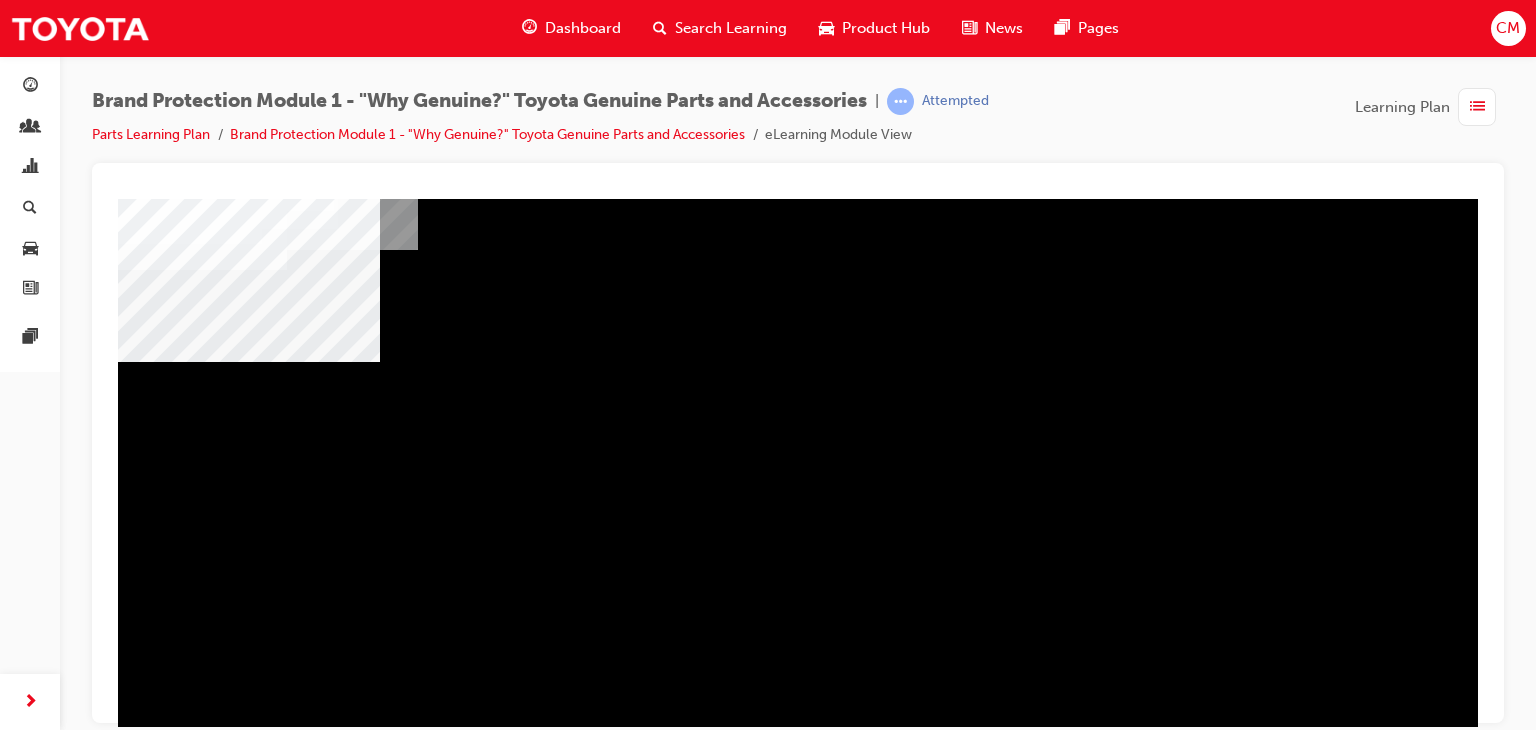 scroll, scrollTop: 100, scrollLeft: 0, axis: vertical 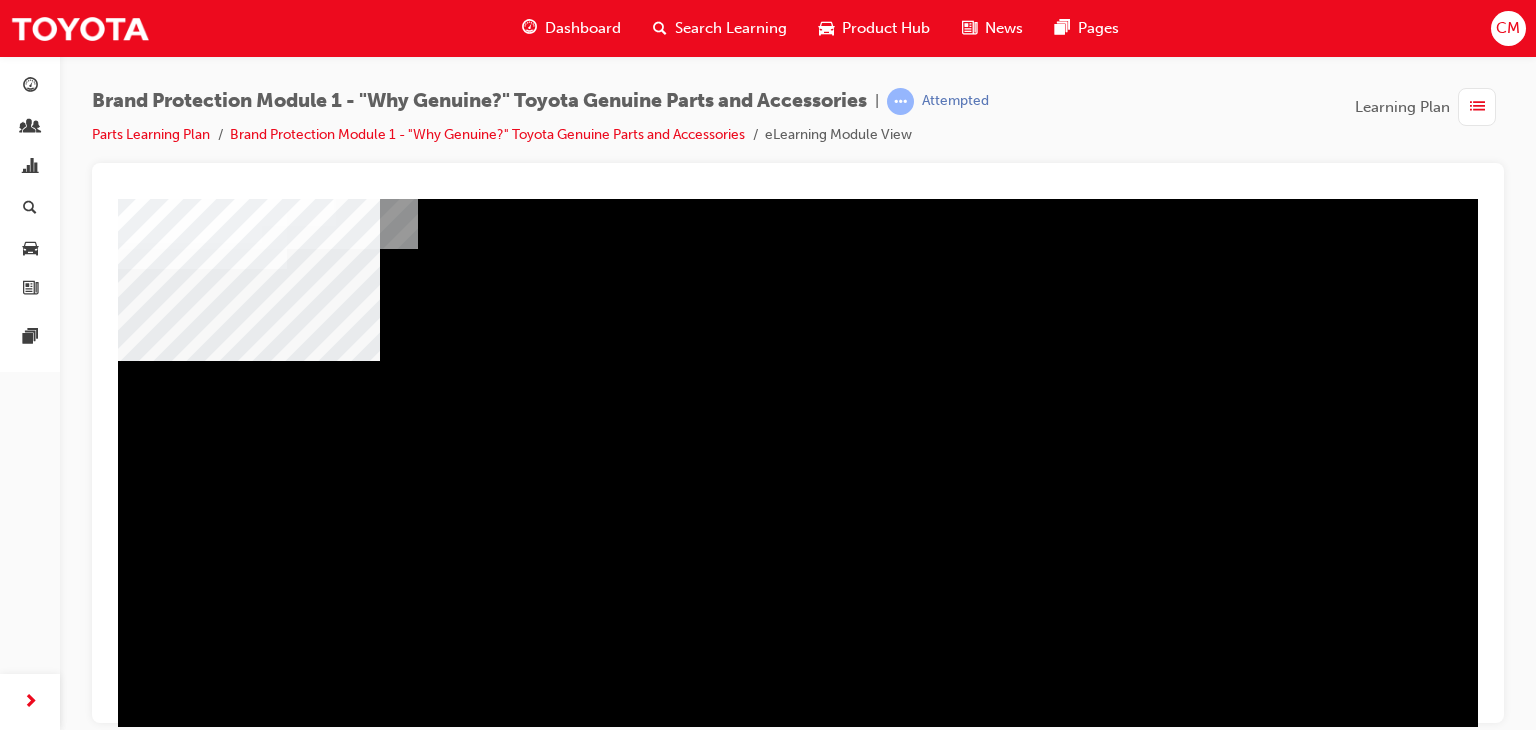 click at bounding box center [228, 1180] 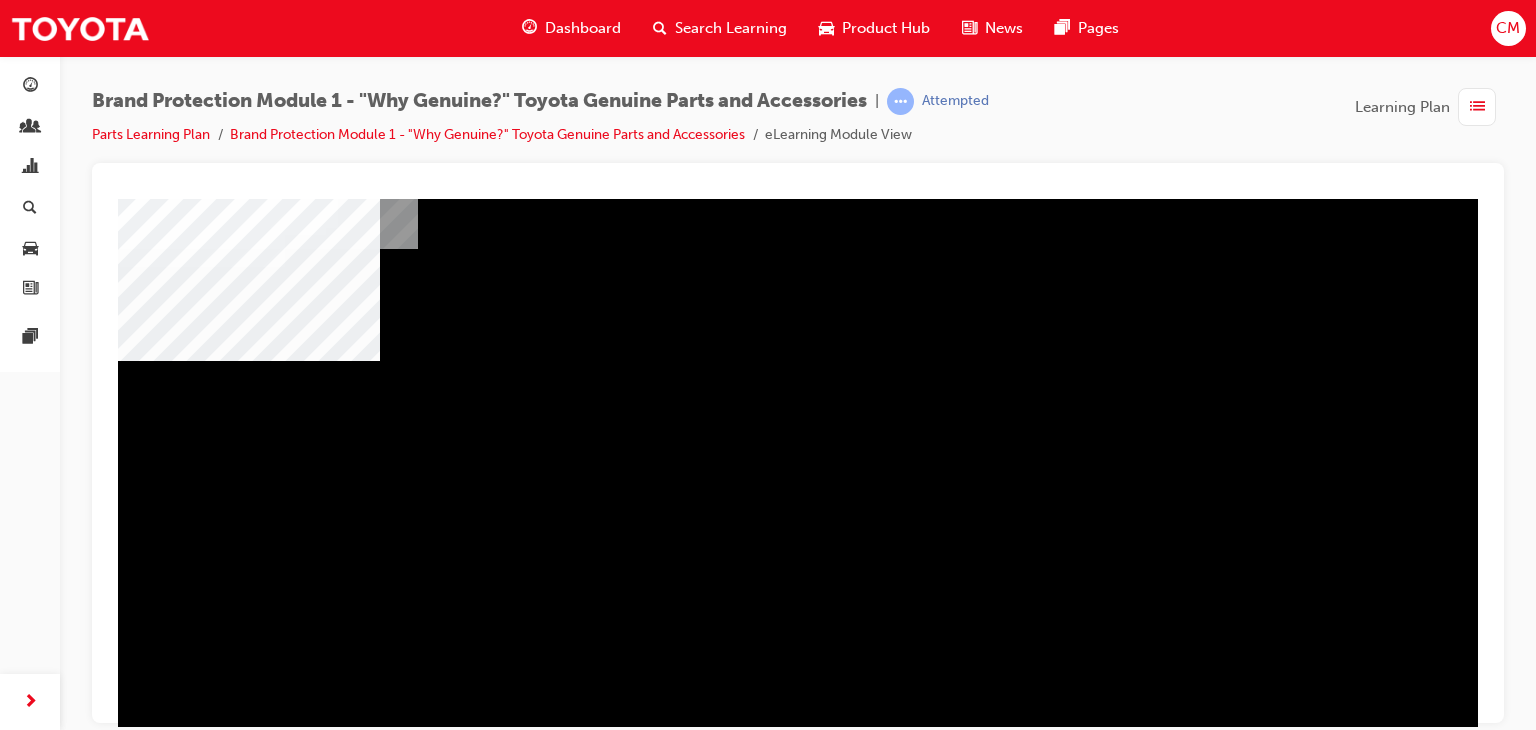 click at bounding box center [202, 1592] 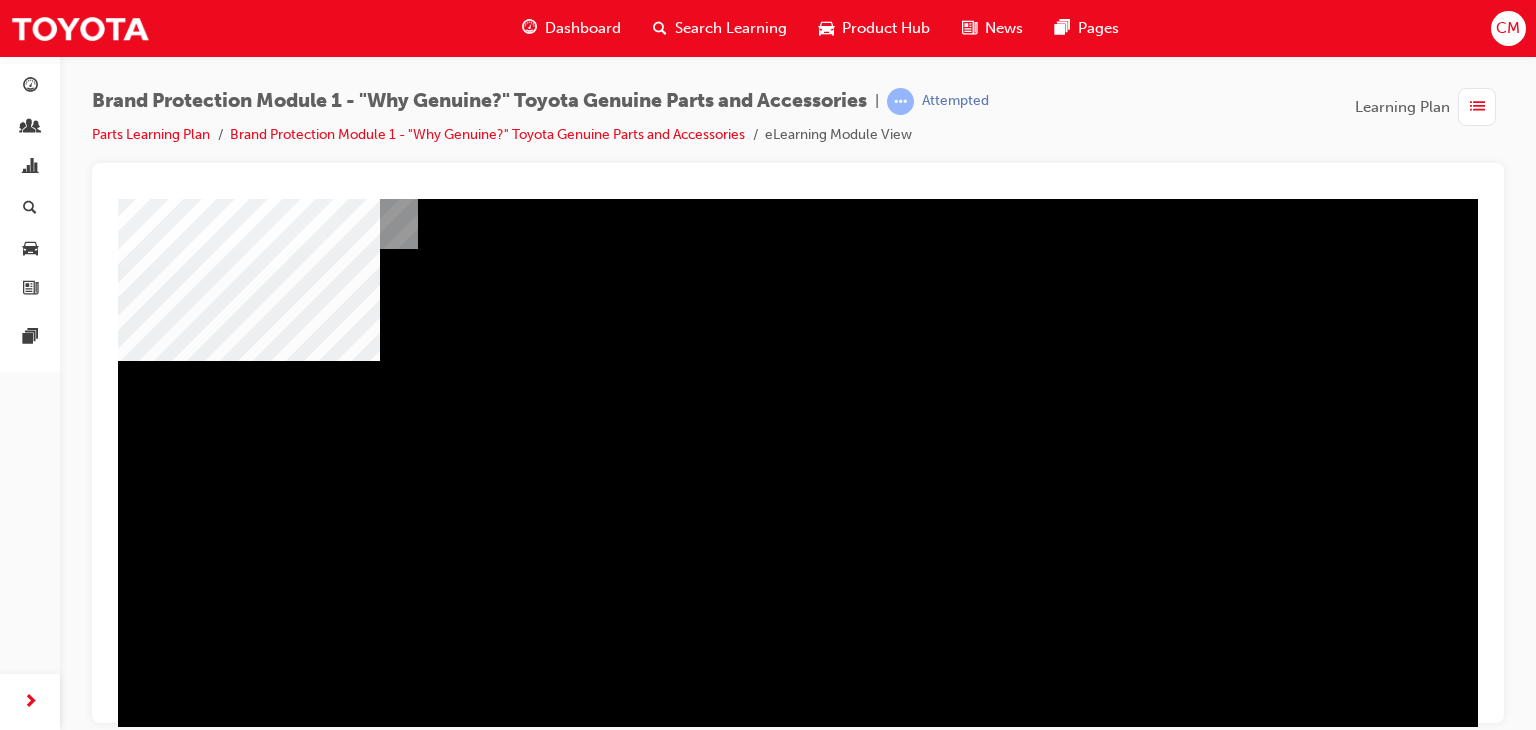 click at bounding box center (226, 1994) 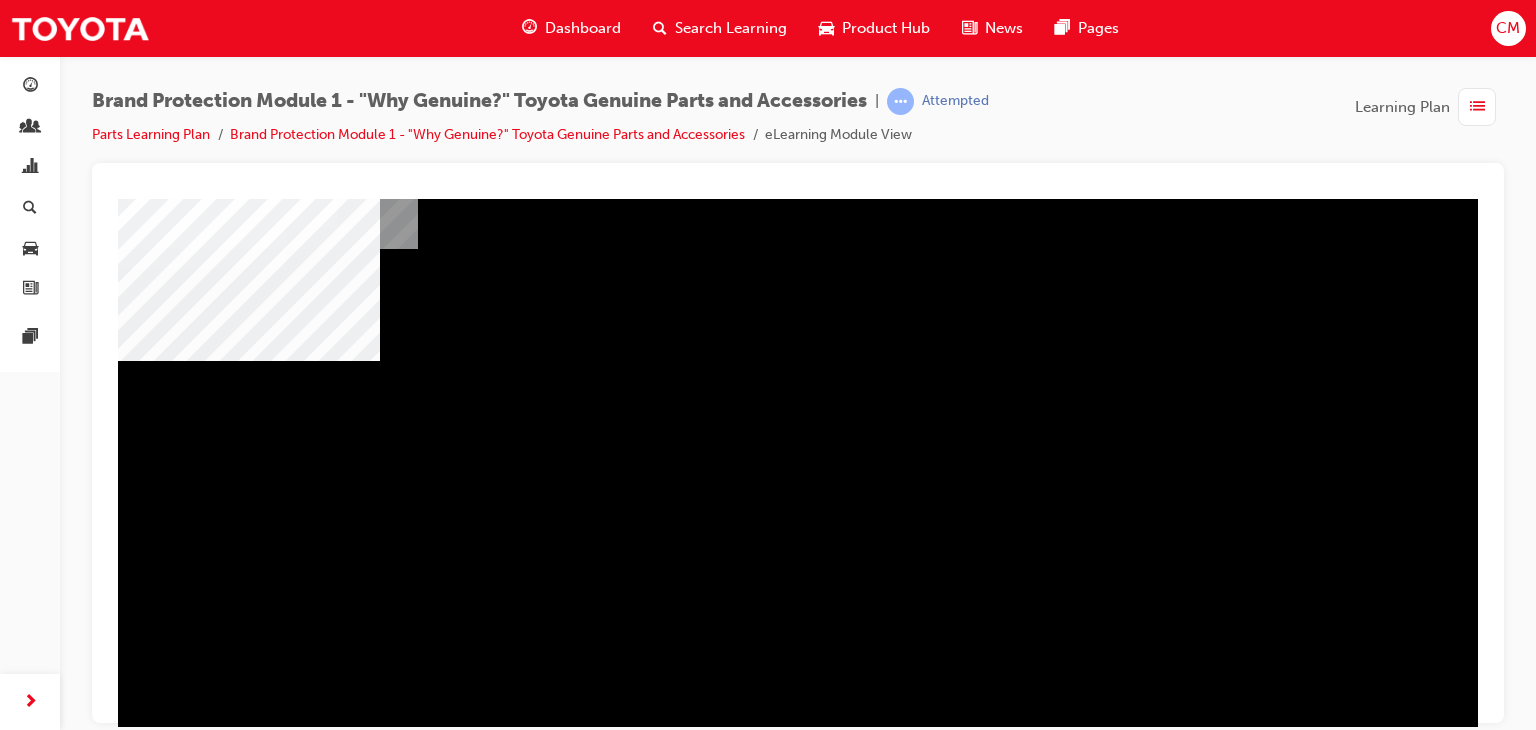 click at bounding box center [190, 2384] 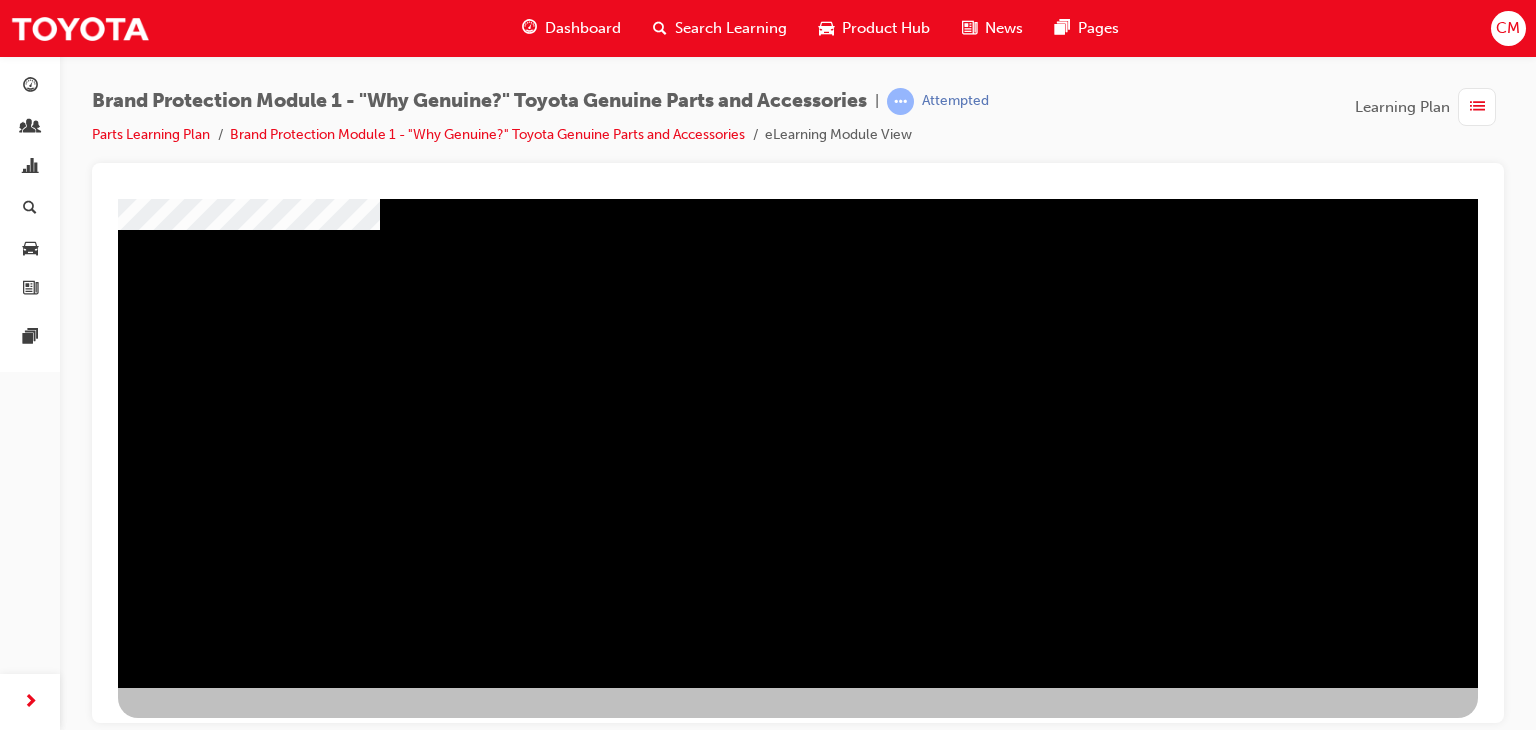 scroll, scrollTop: 237, scrollLeft: 0, axis: vertical 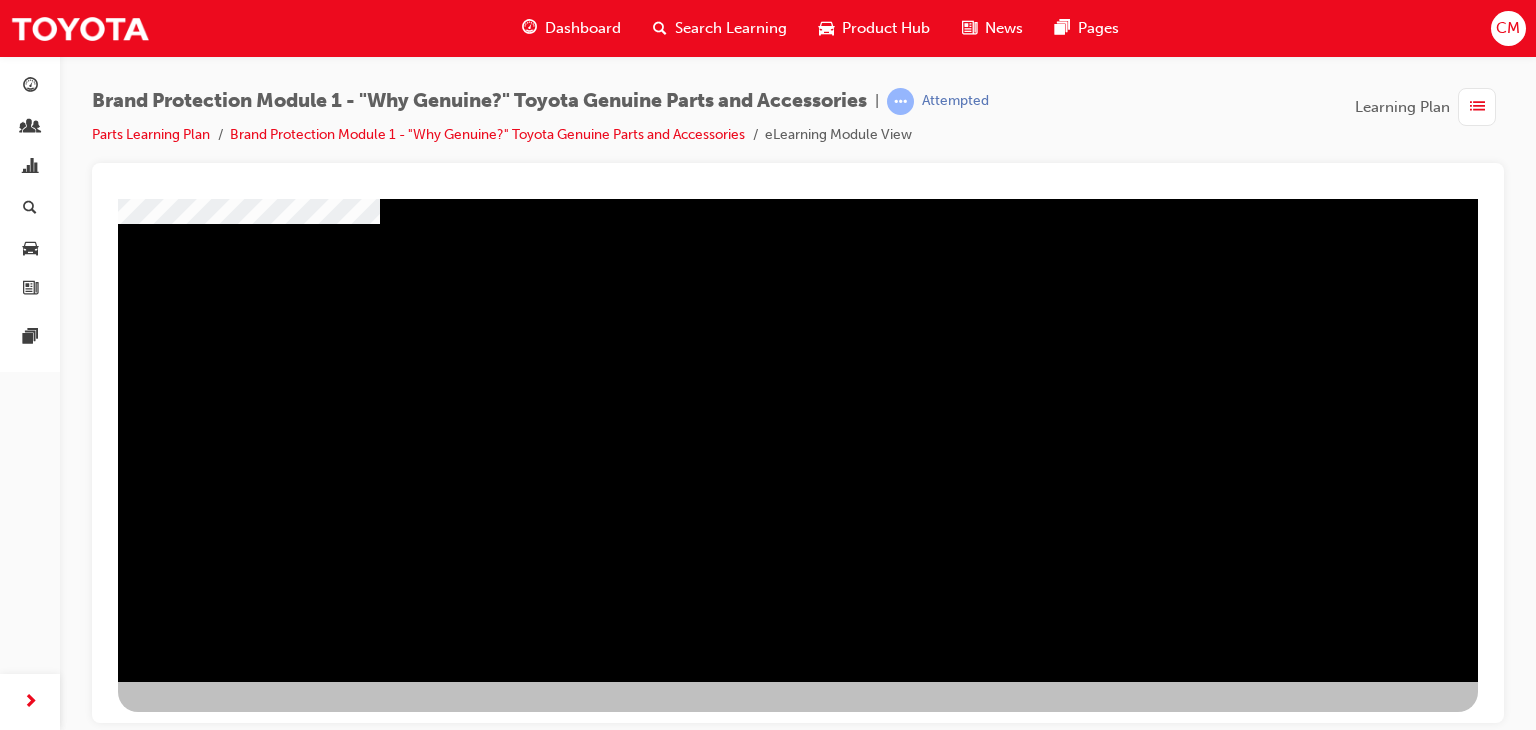click at bounding box center (181, 2925) 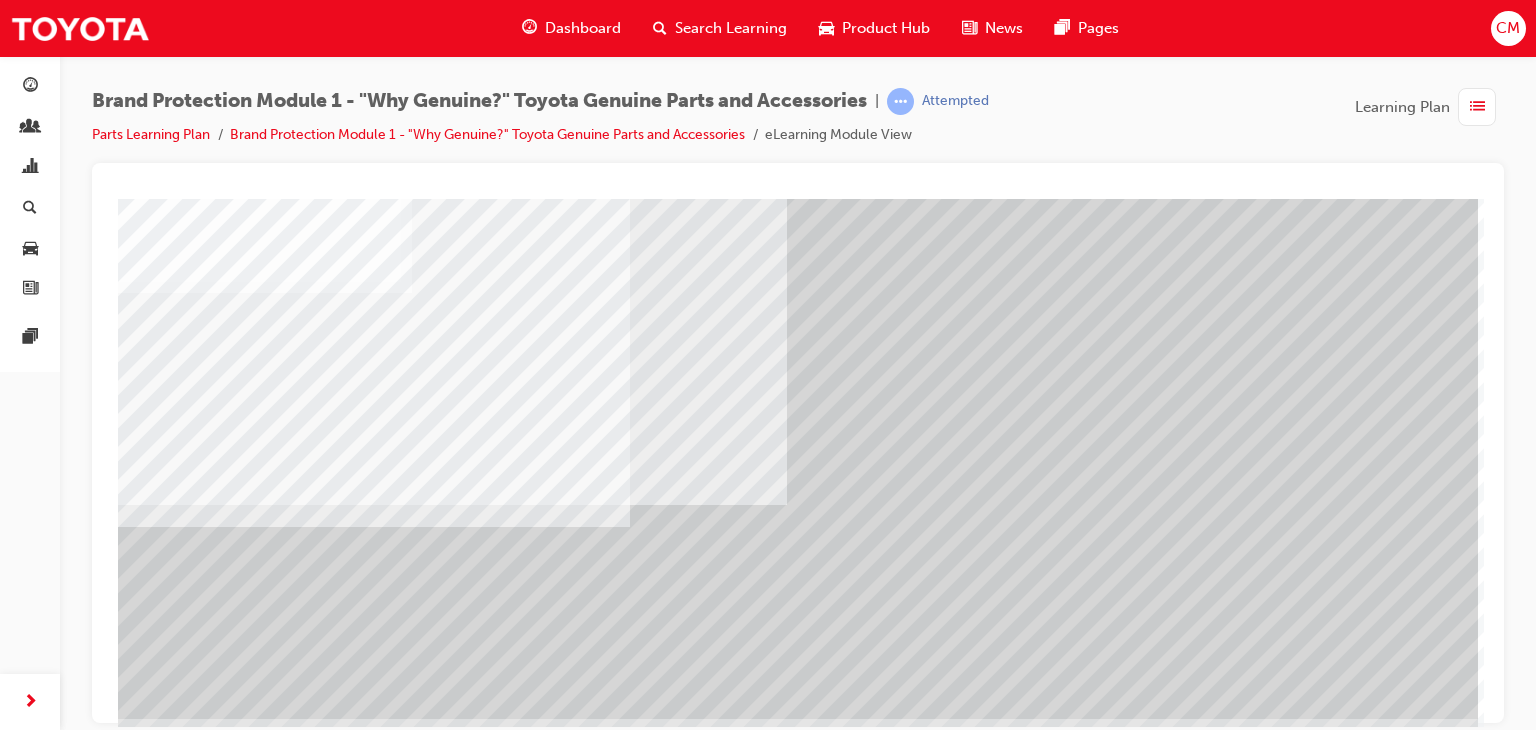 scroll, scrollTop: 237, scrollLeft: 0, axis: vertical 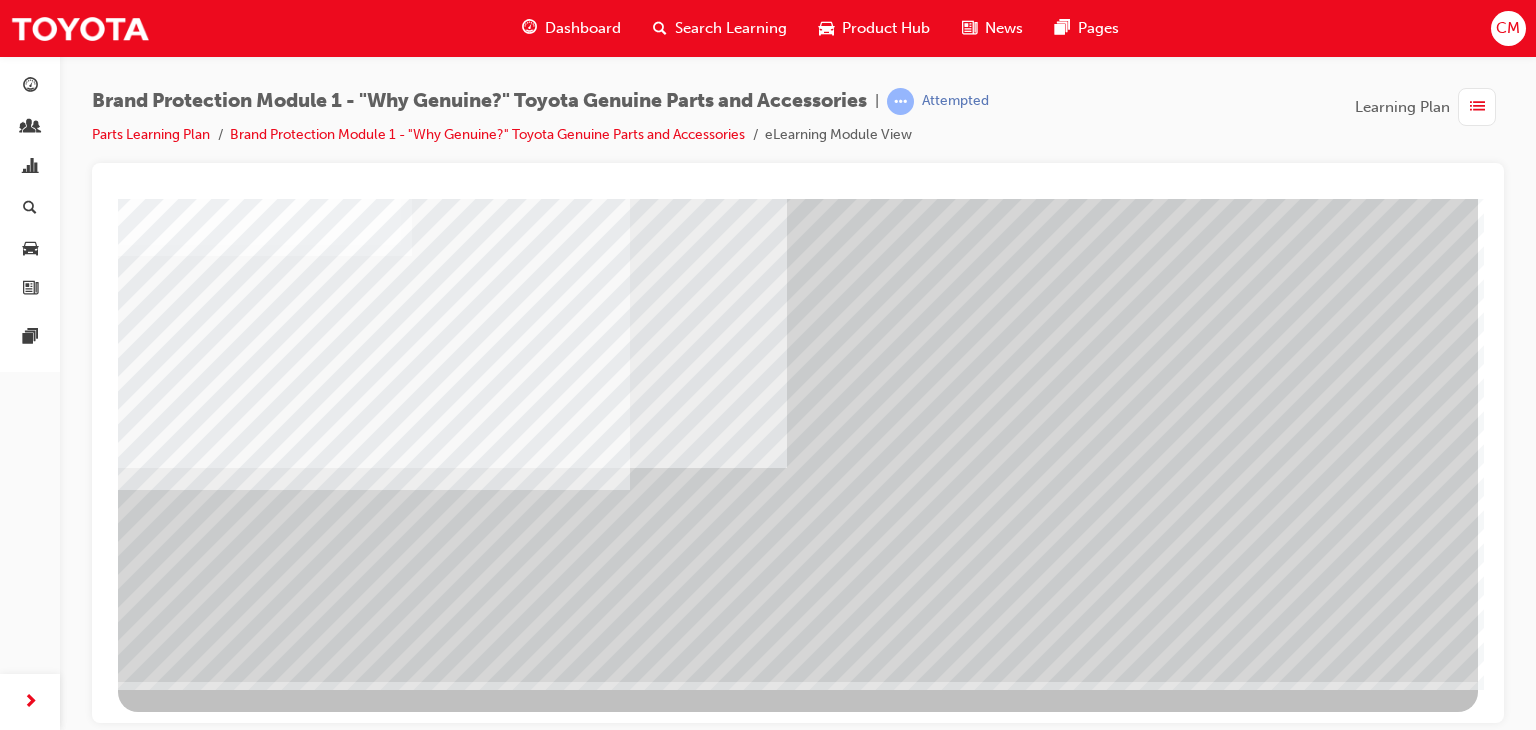 click at bounding box center (140, 5152) 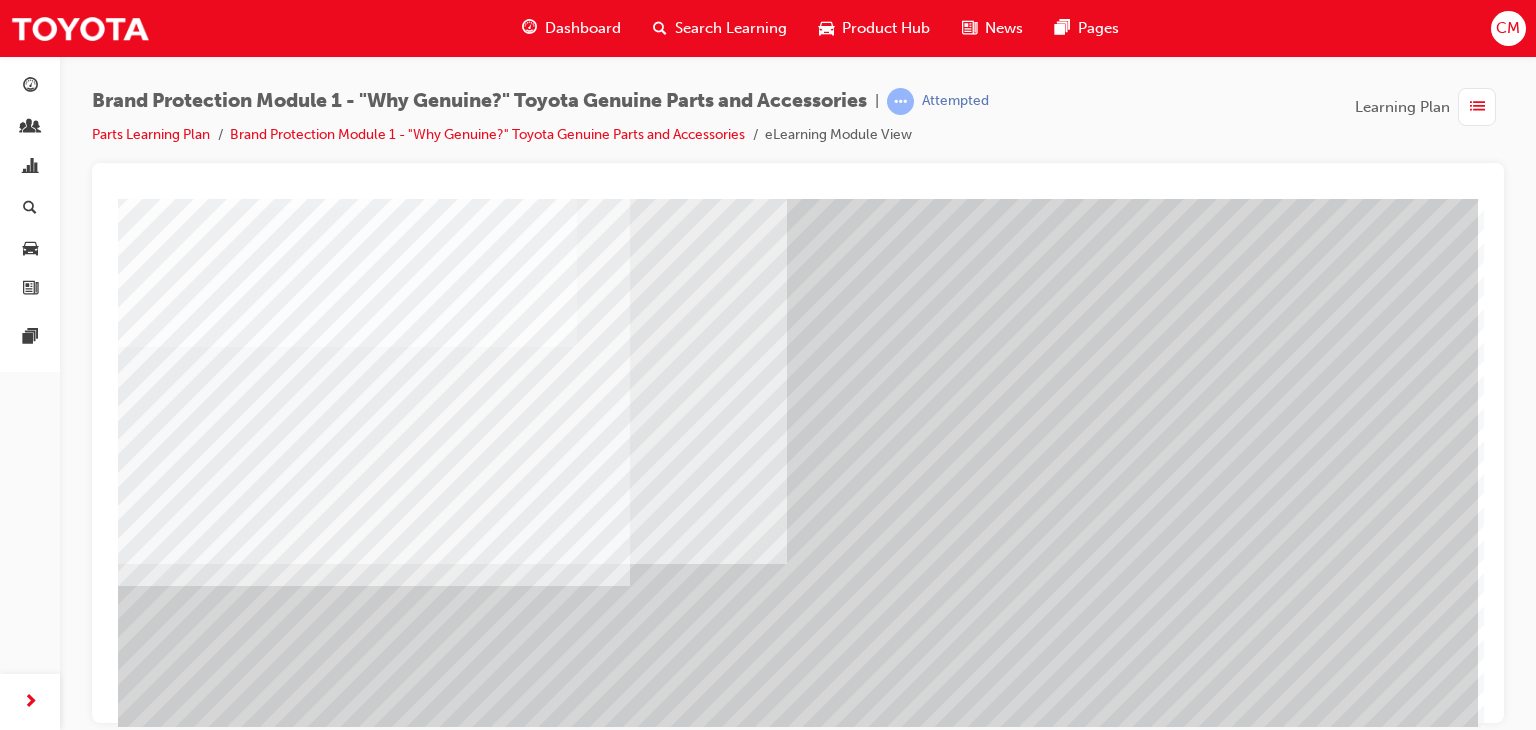 scroll, scrollTop: 200, scrollLeft: 0, axis: vertical 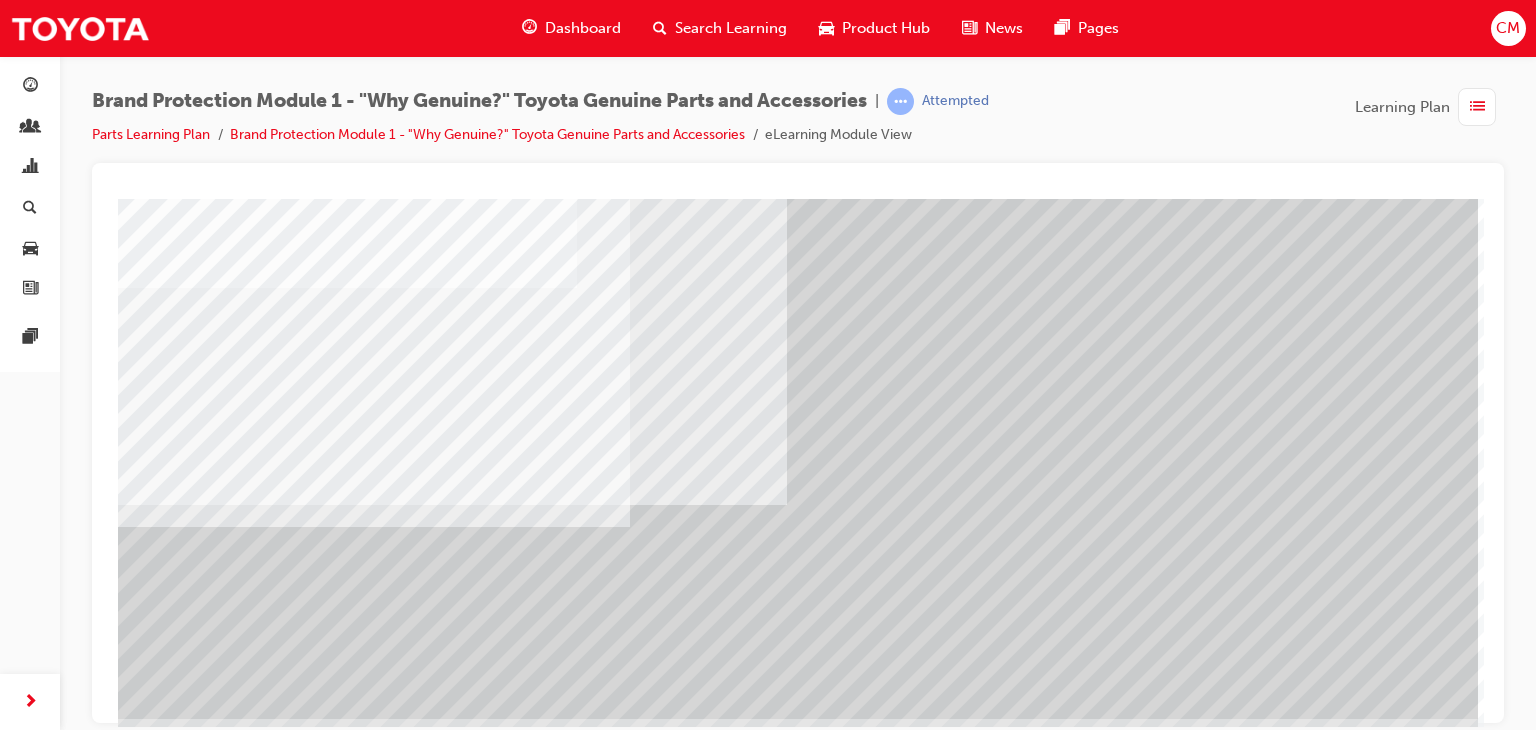 click at bounding box center [140, 5233] 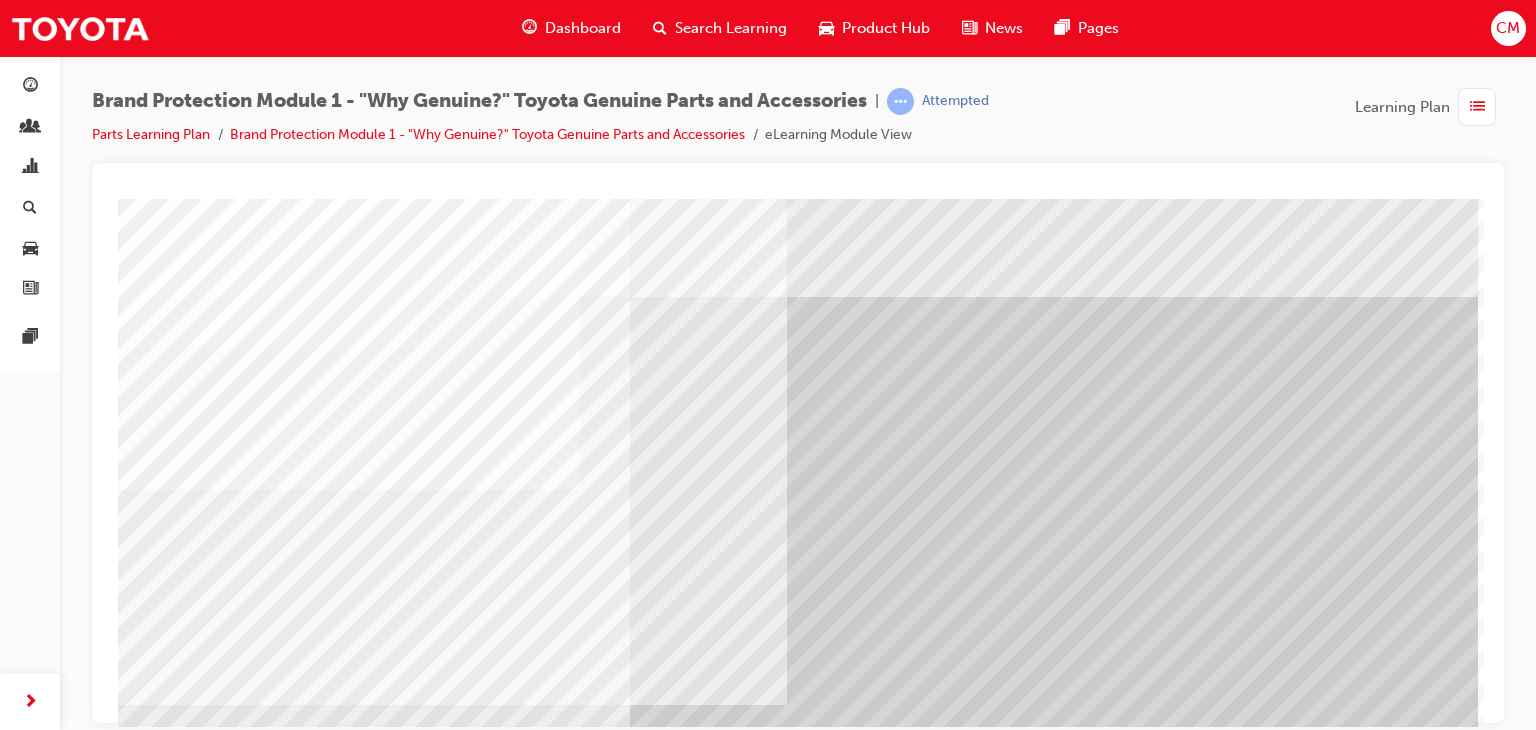 scroll, scrollTop: 237, scrollLeft: 0, axis: vertical 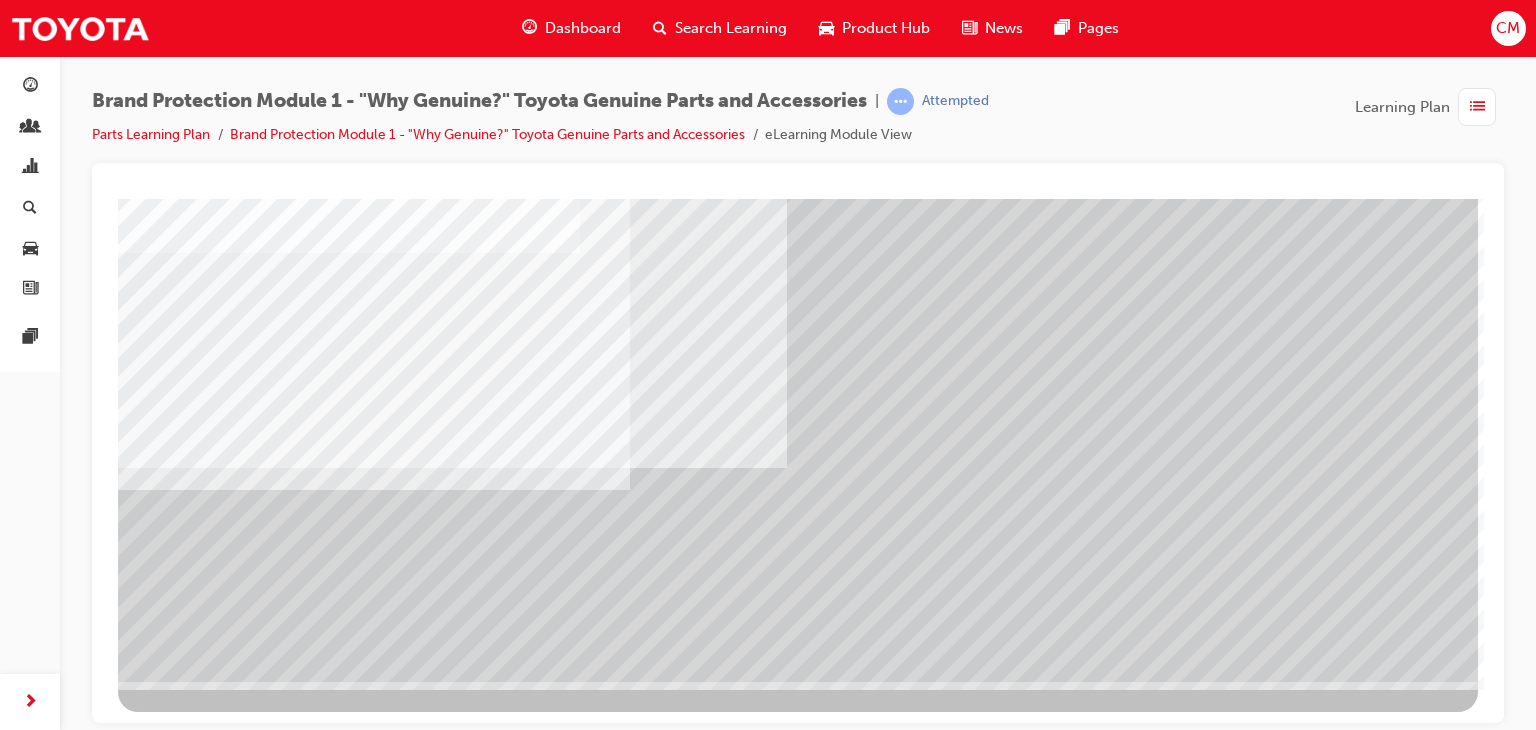 click at bounding box center [140, 5240] 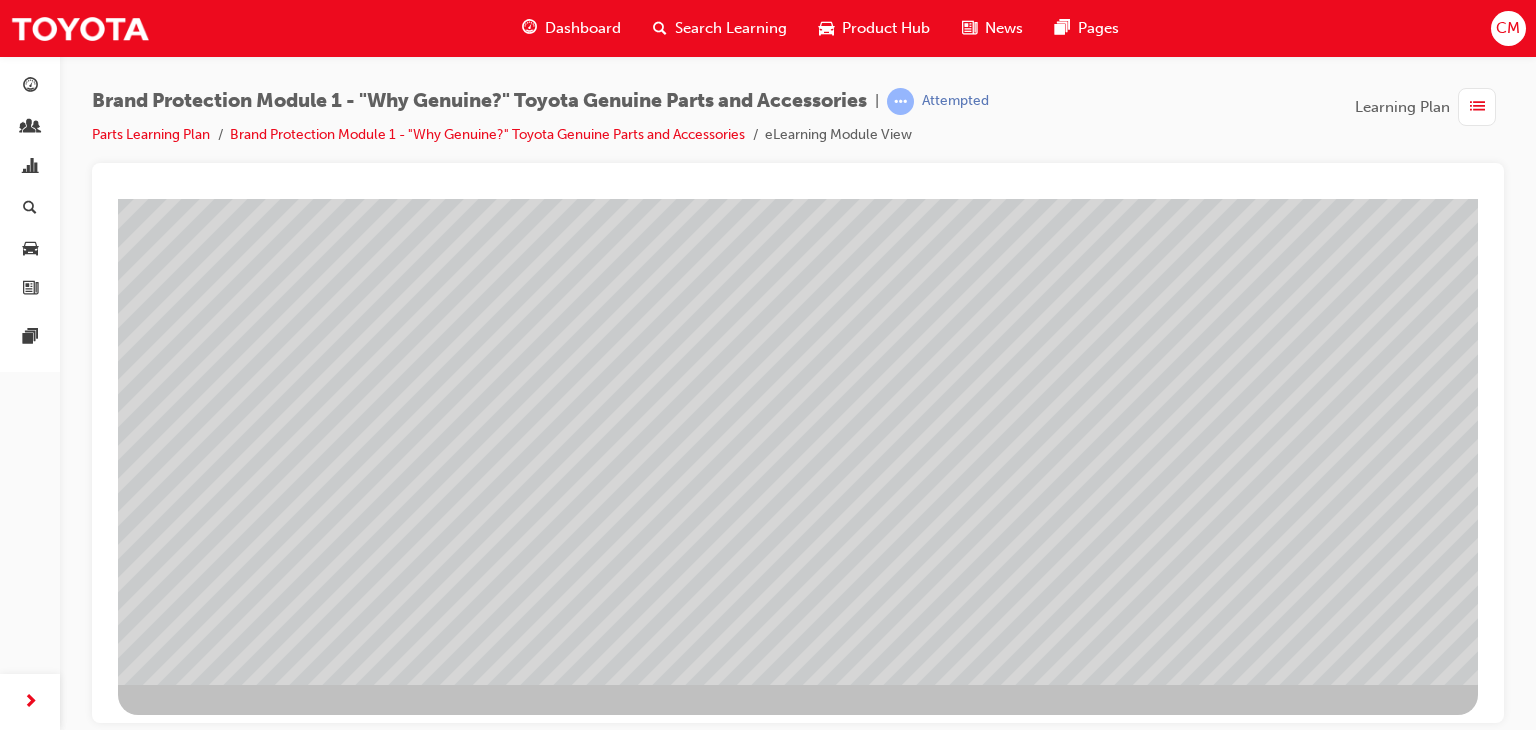 scroll, scrollTop: 237, scrollLeft: 0, axis: vertical 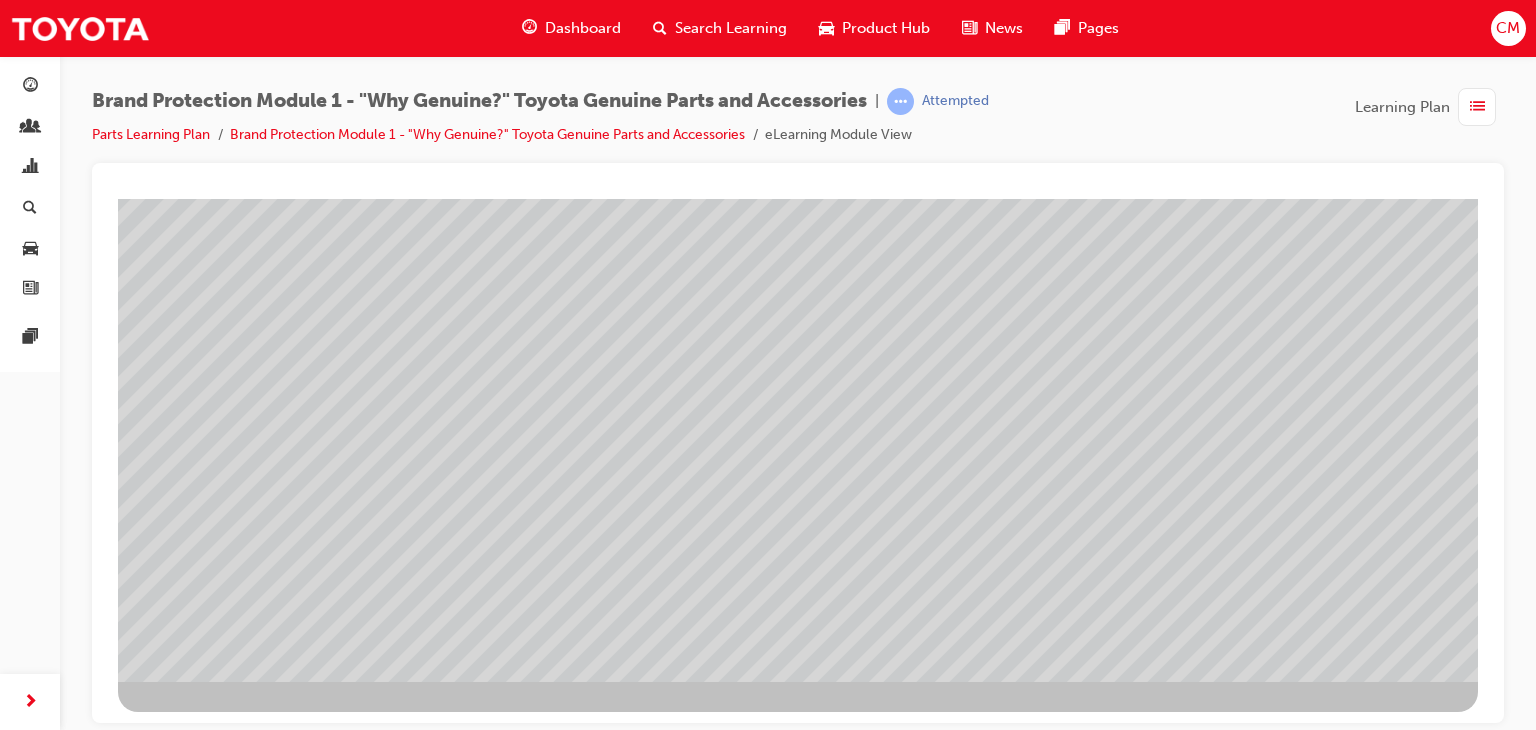 drag, startPoint x: 1353, startPoint y: 643, endPoint x: 1332, endPoint y: 640, distance: 21.213203 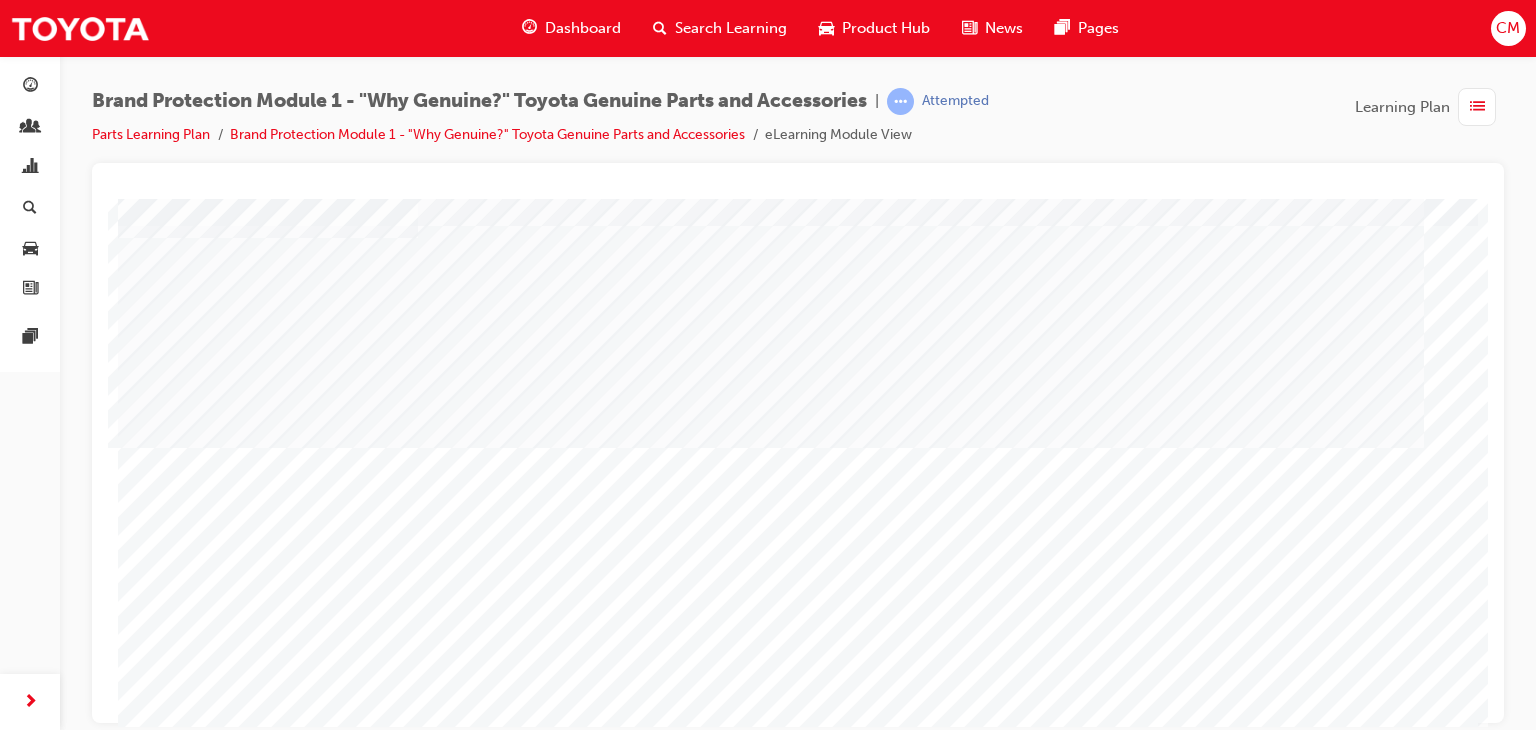 scroll, scrollTop: 200, scrollLeft: 0, axis: vertical 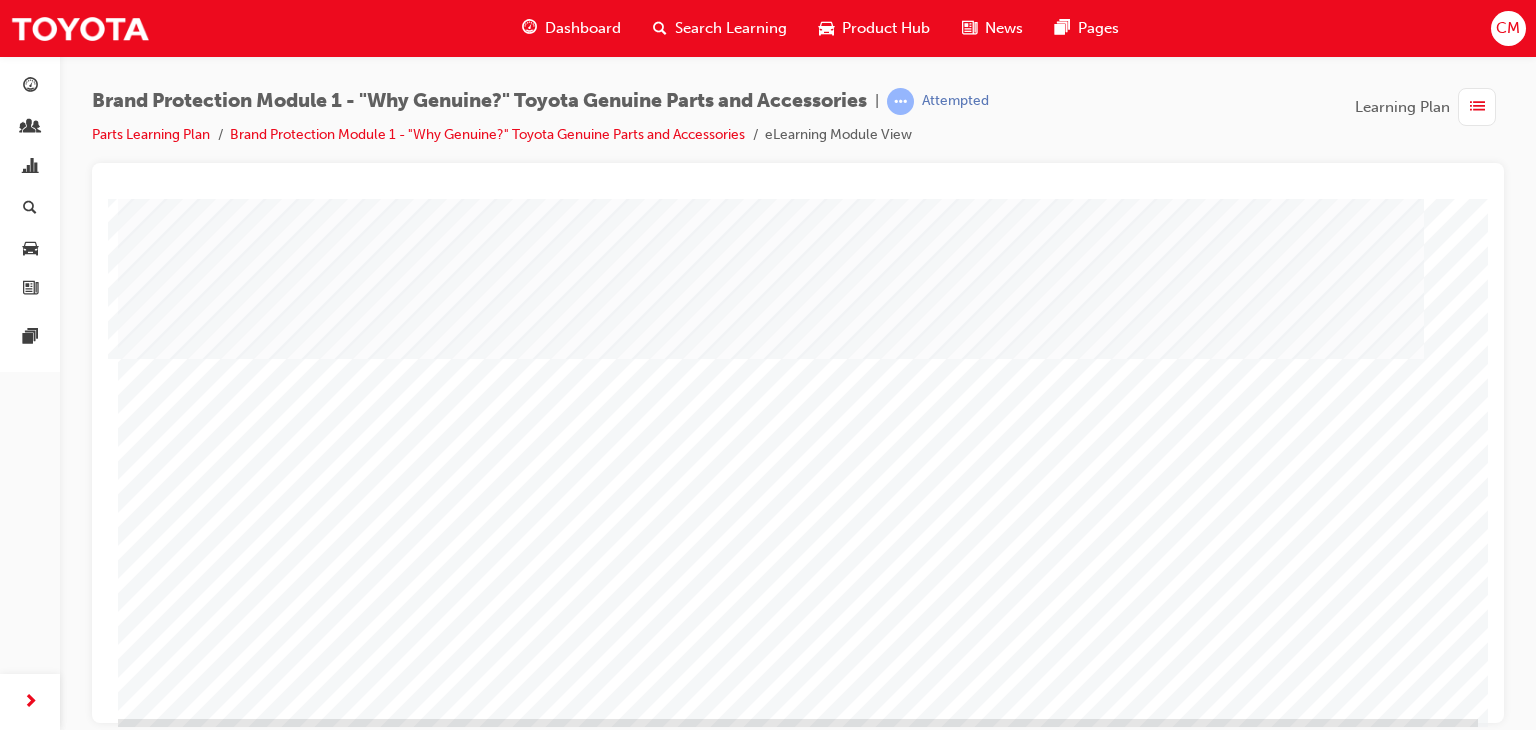click at bounding box center (181, 1506) 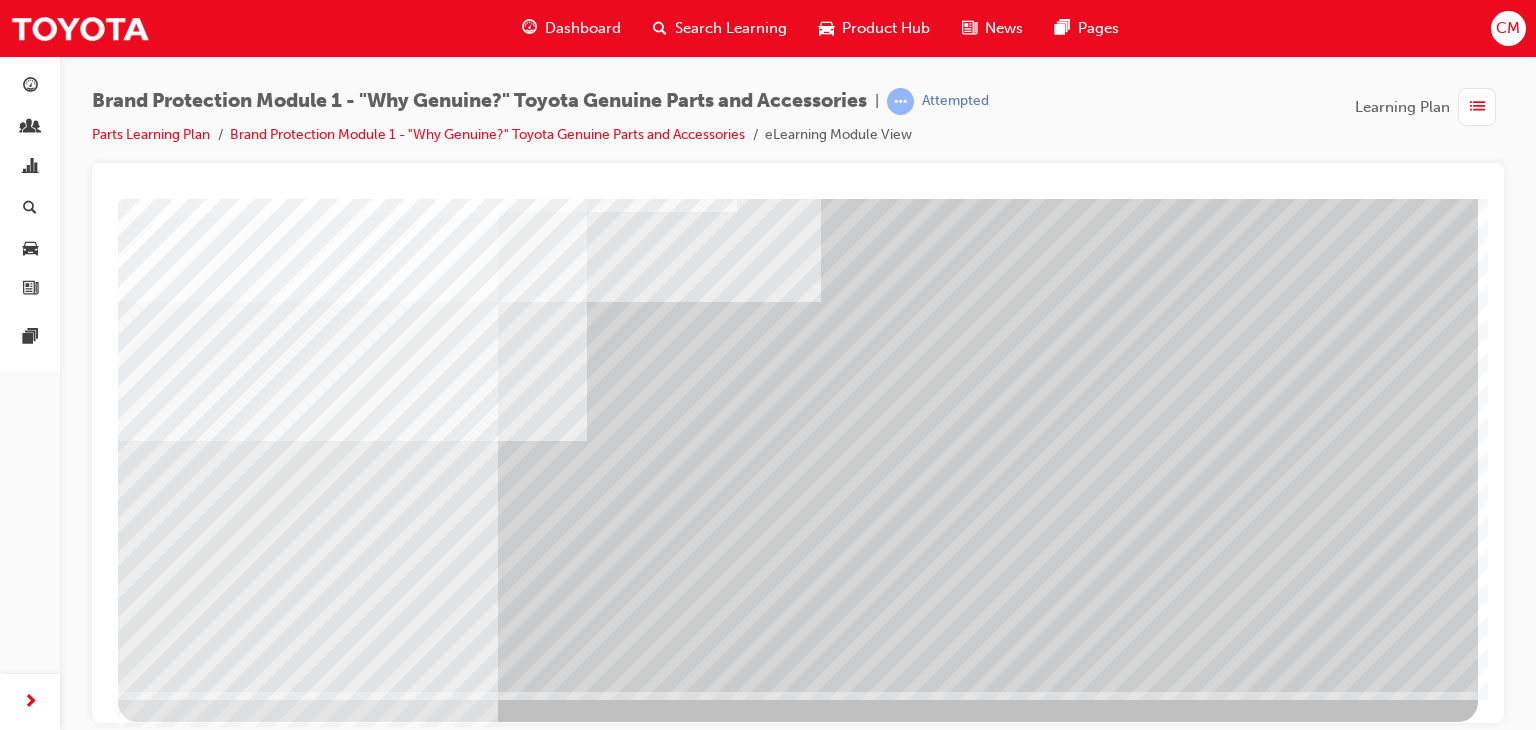 scroll, scrollTop: 237, scrollLeft: 0, axis: vertical 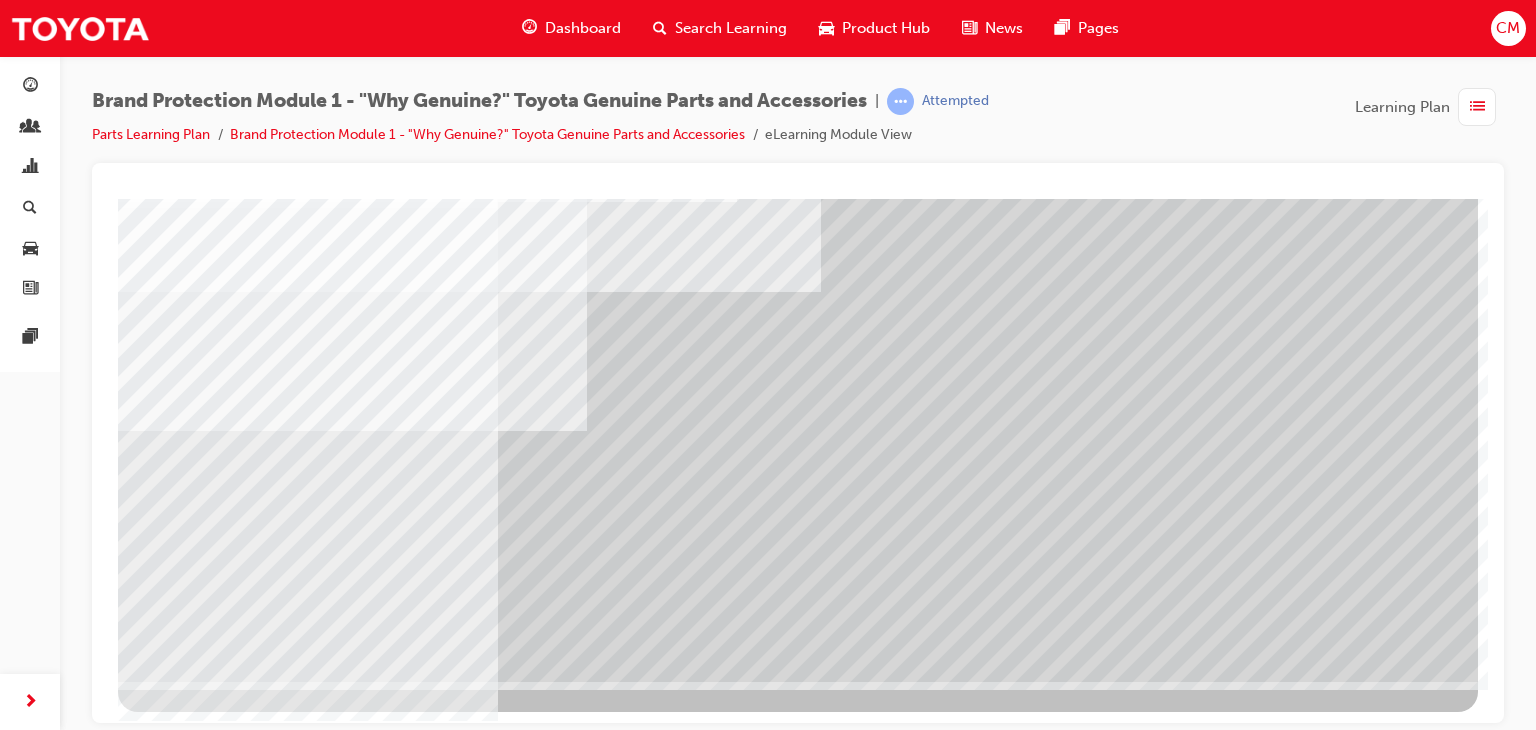 click at bounding box center [181, 4247] 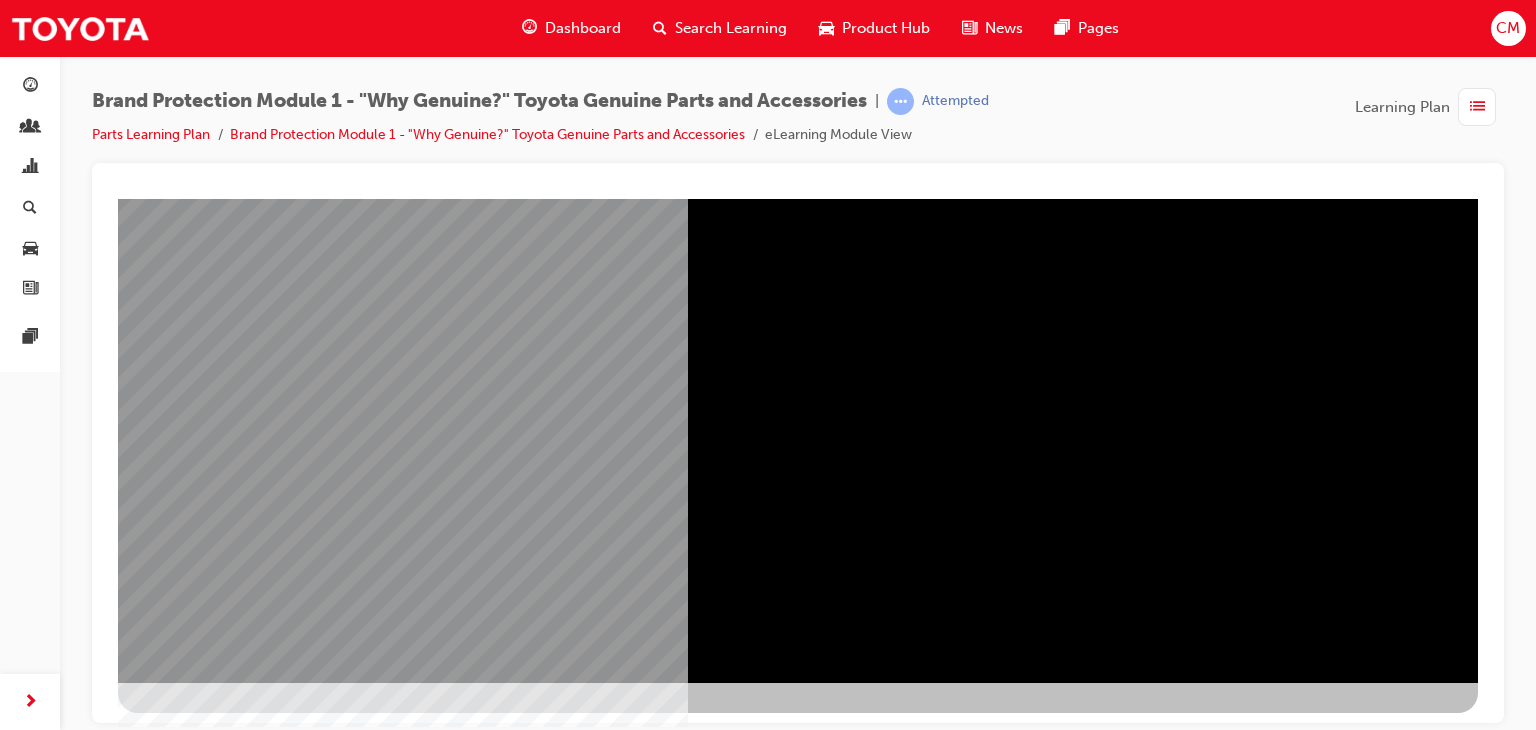 scroll, scrollTop: 237, scrollLeft: 0, axis: vertical 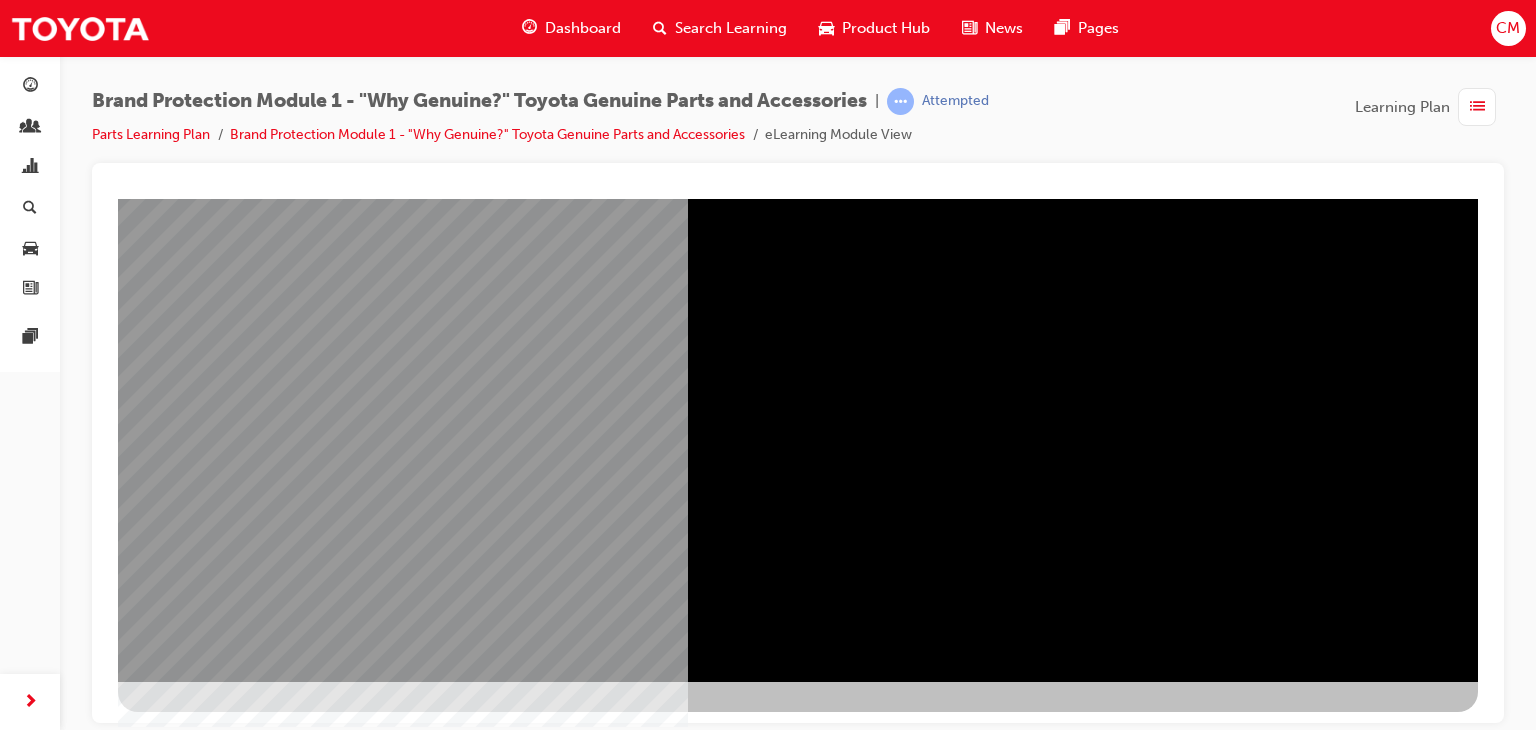 click at bounding box center (181, 1981) 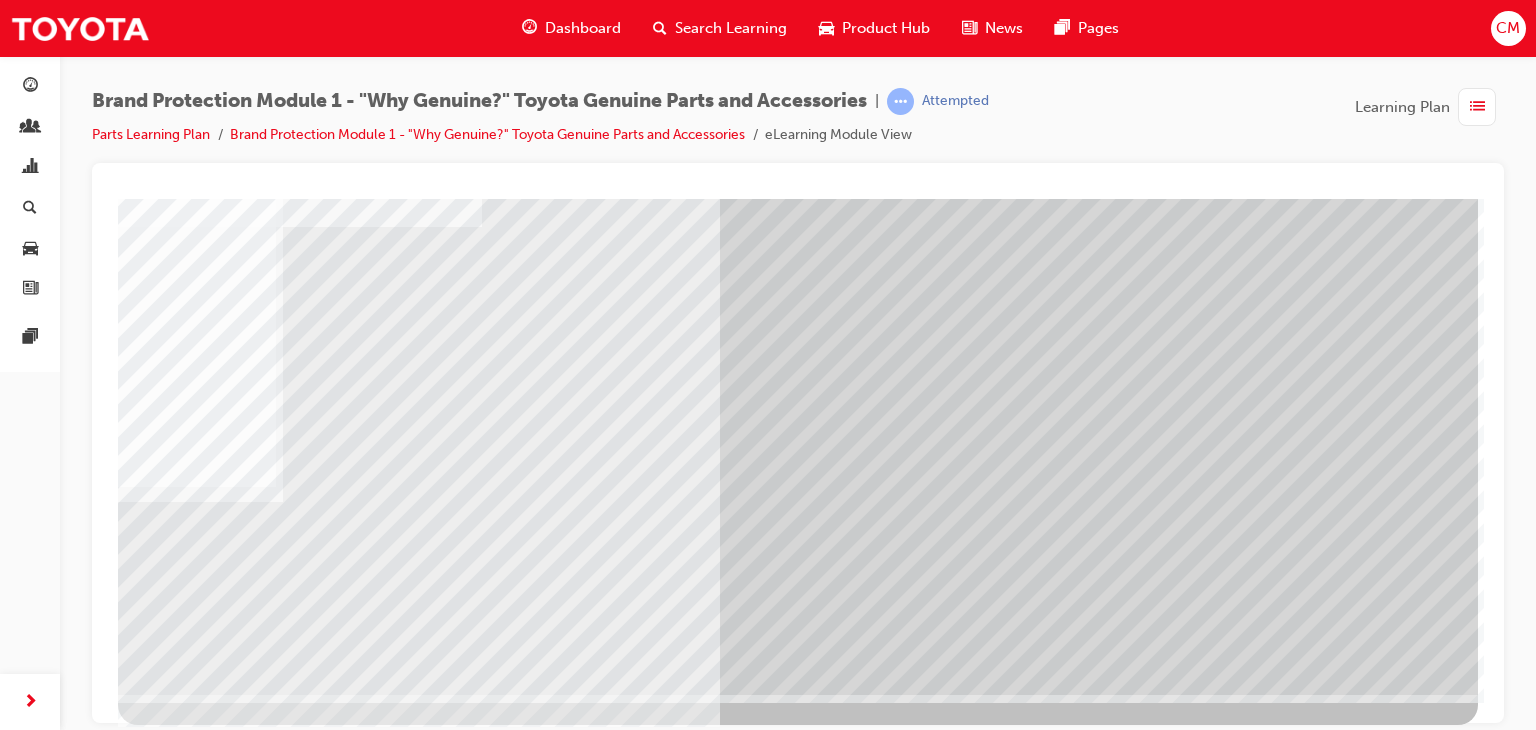 scroll, scrollTop: 237, scrollLeft: 0, axis: vertical 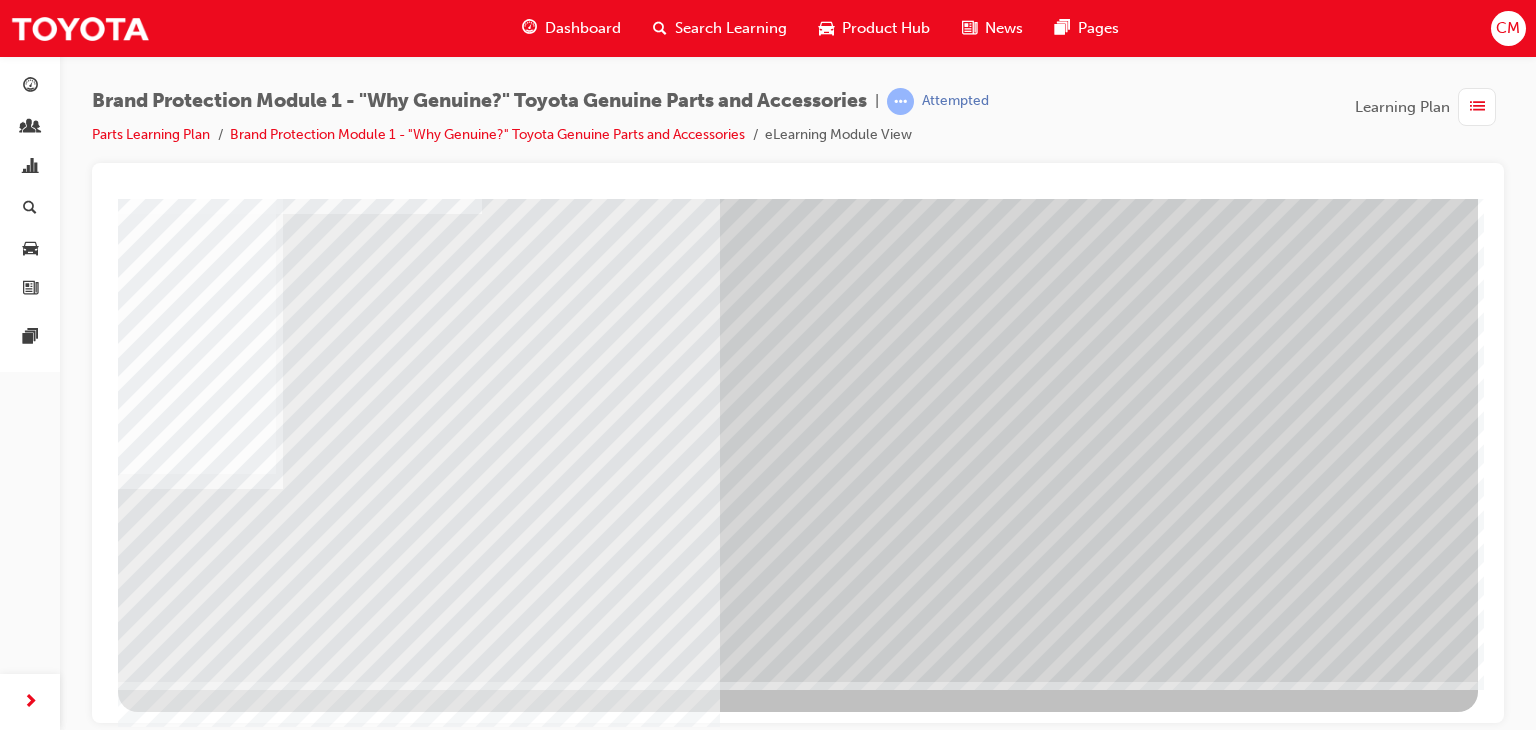 click at bounding box center (181, 3386) 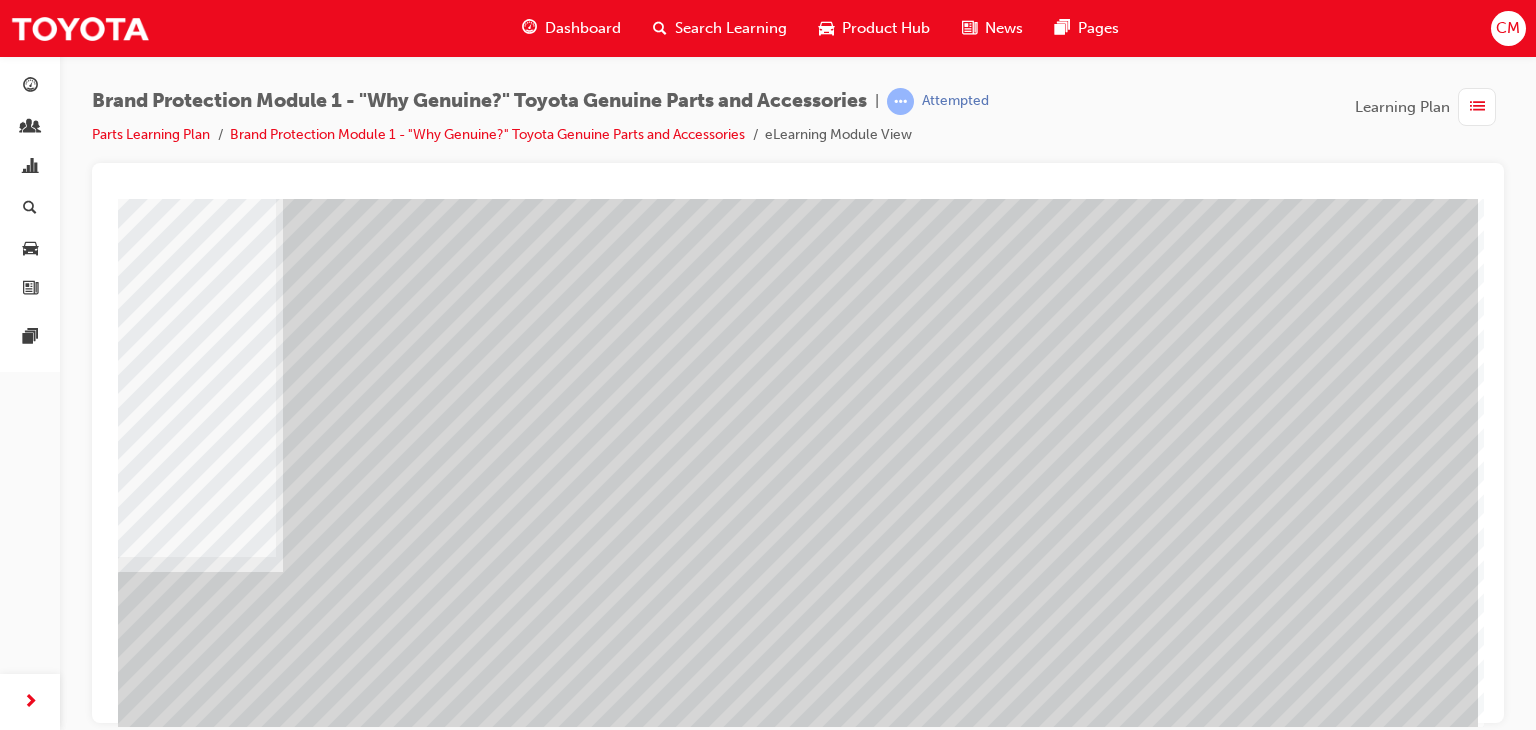 scroll, scrollTop: 200, scrollLeft: 0, axis: vertical 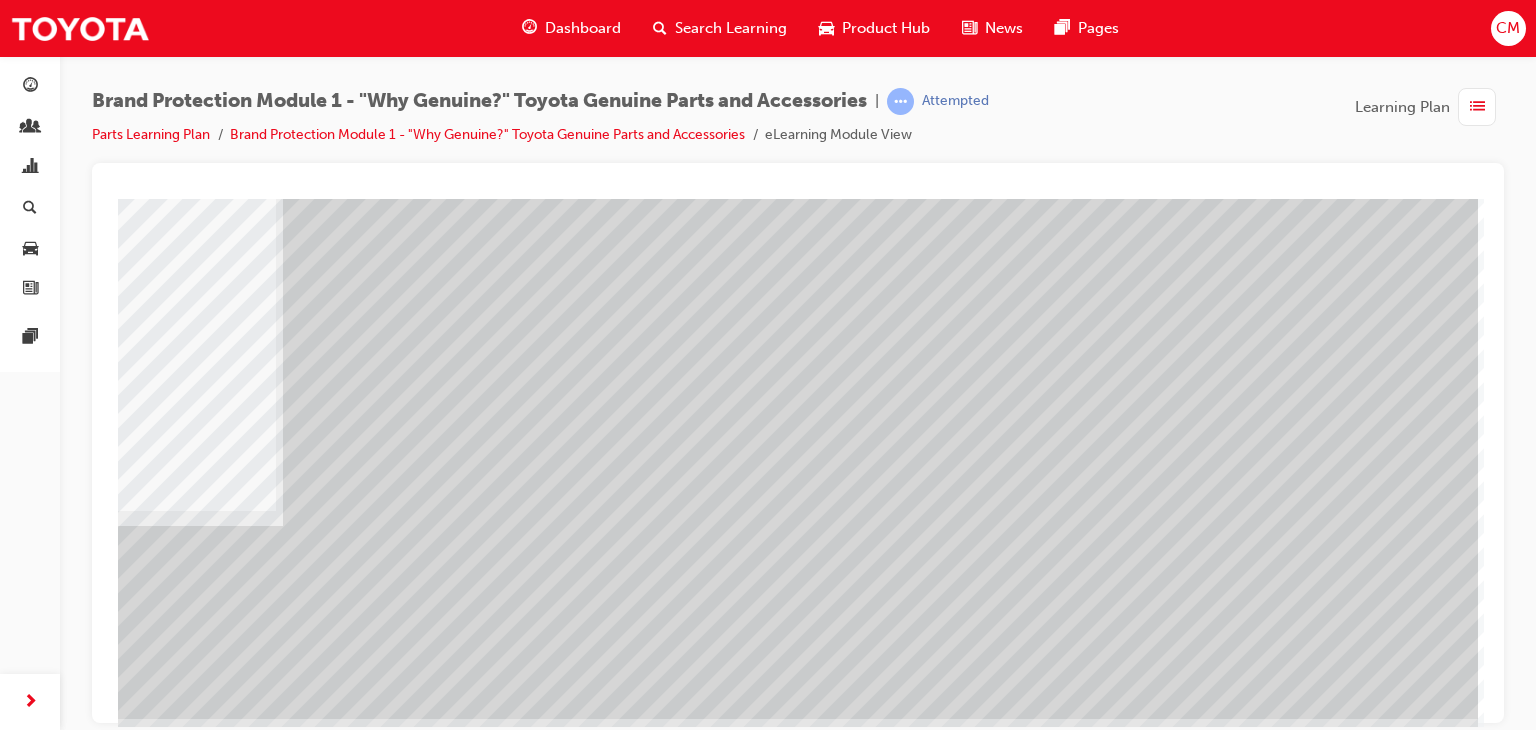 click at bounding box center (143, 4096) 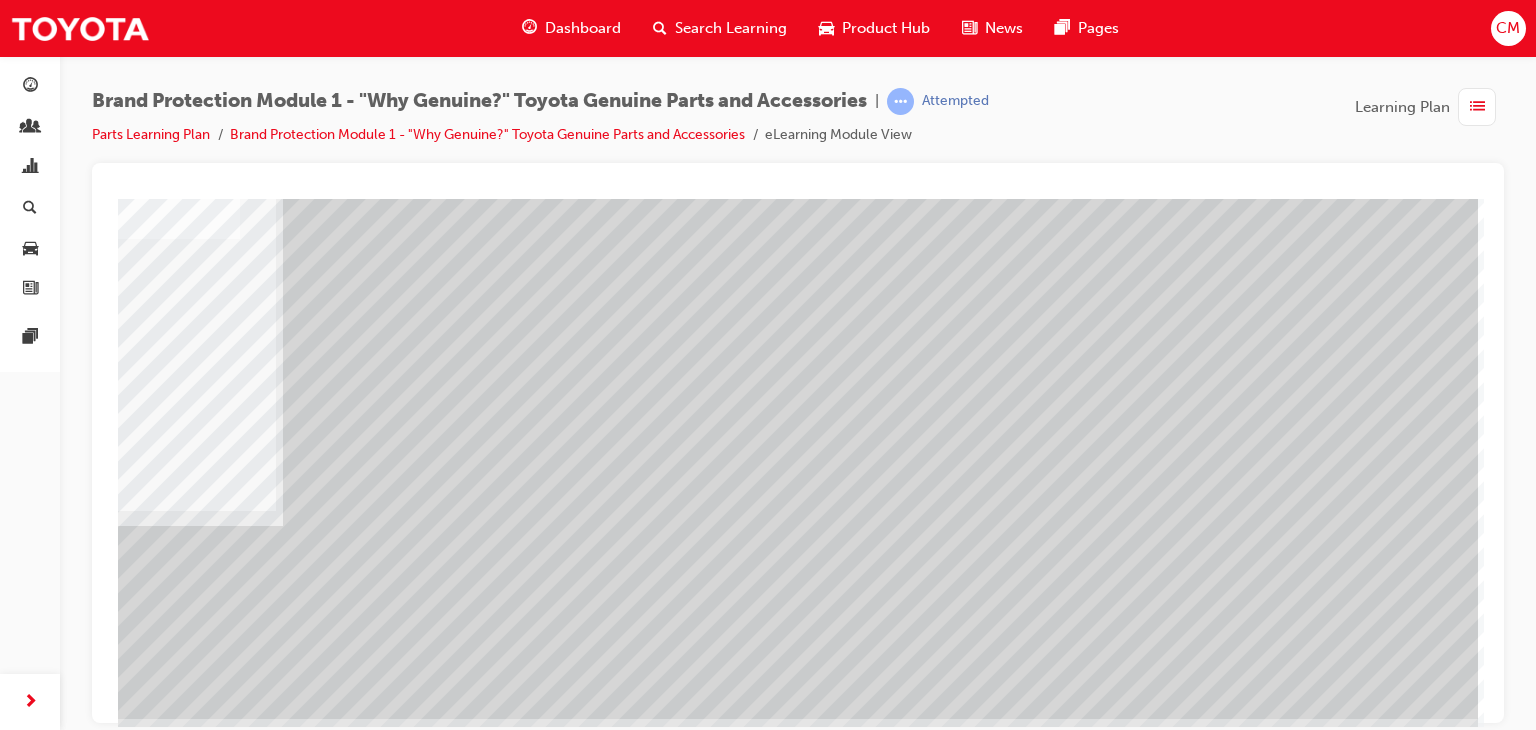 click at bounding box center (143, 4384) 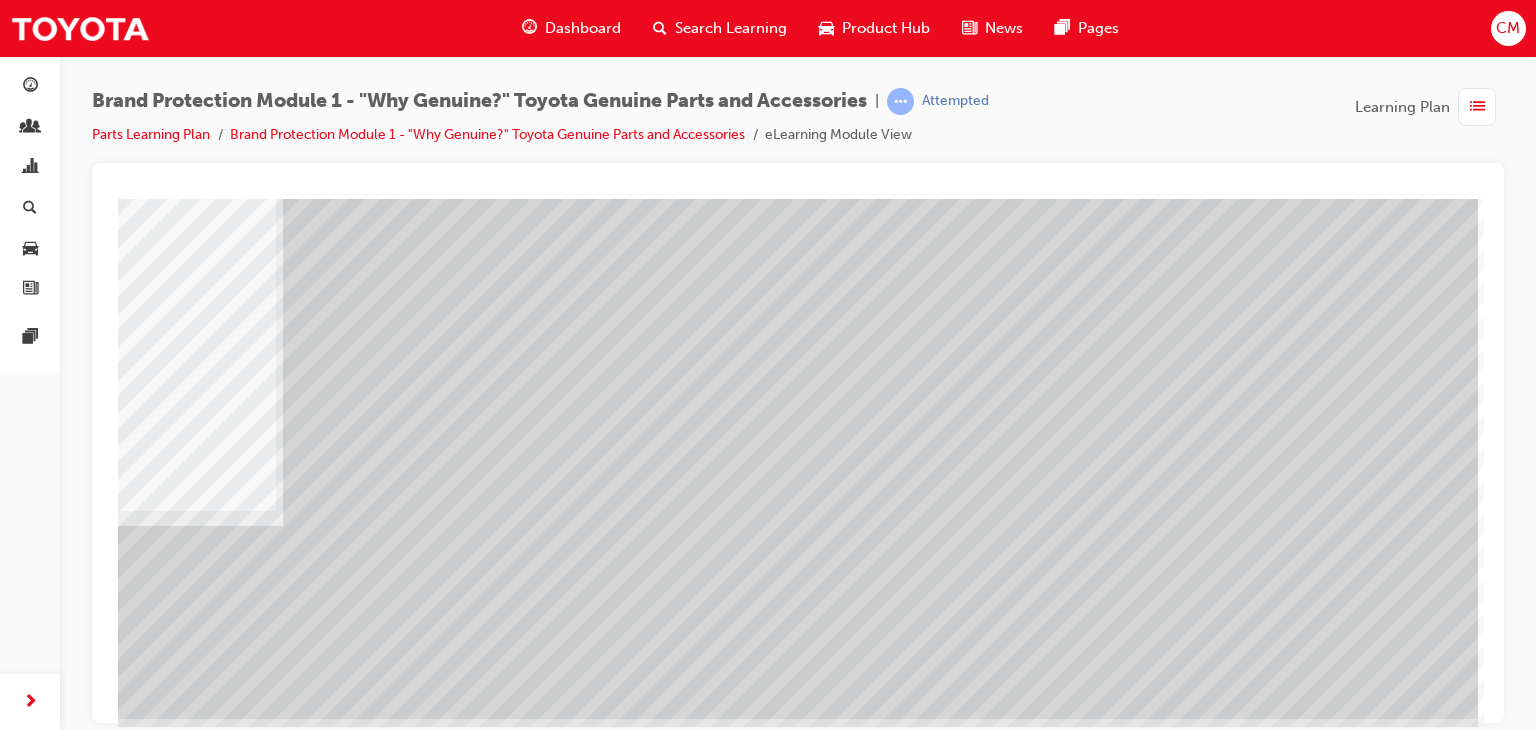 click at bounding box center [143, 4534] 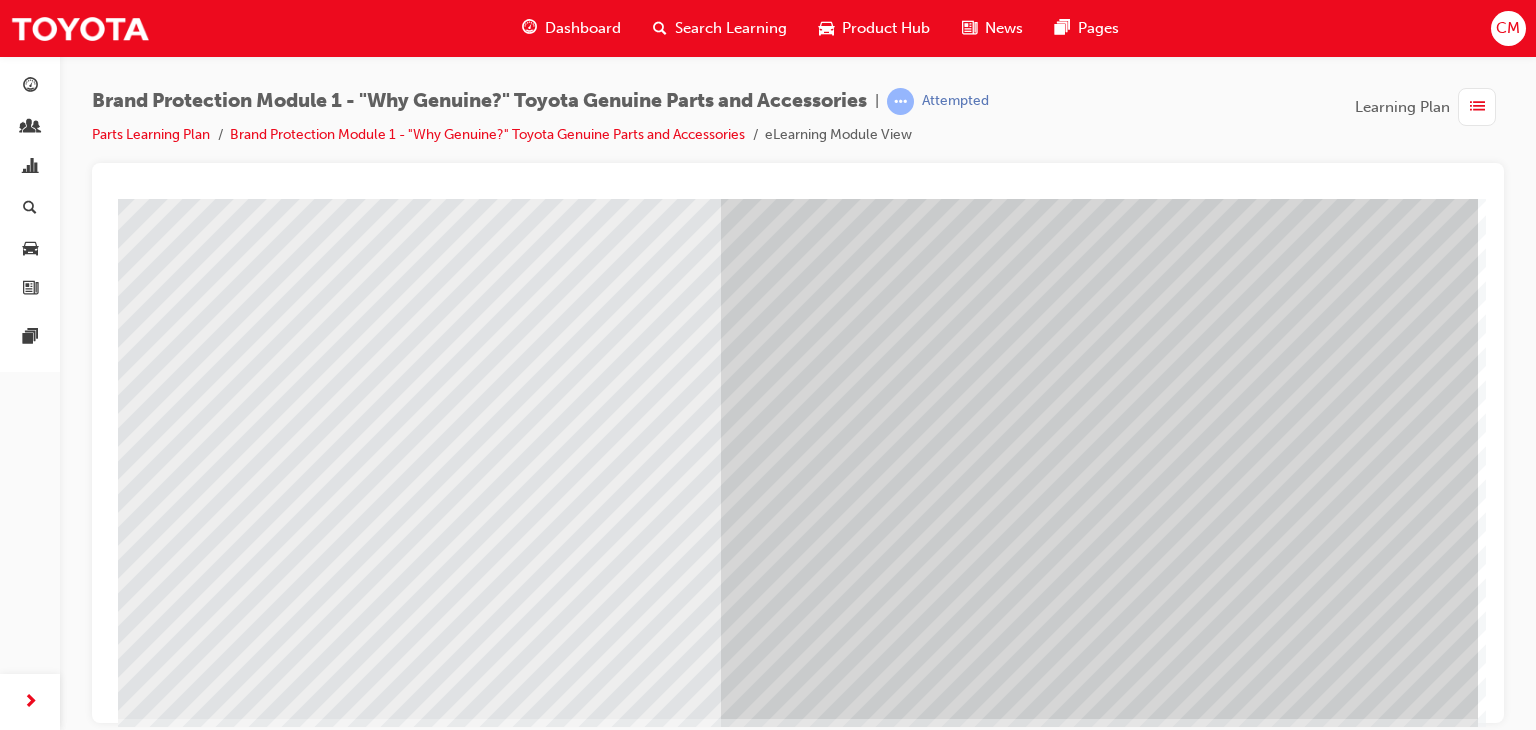 scroll, scrollTop: 0, scrollLeft: 0, axis: both 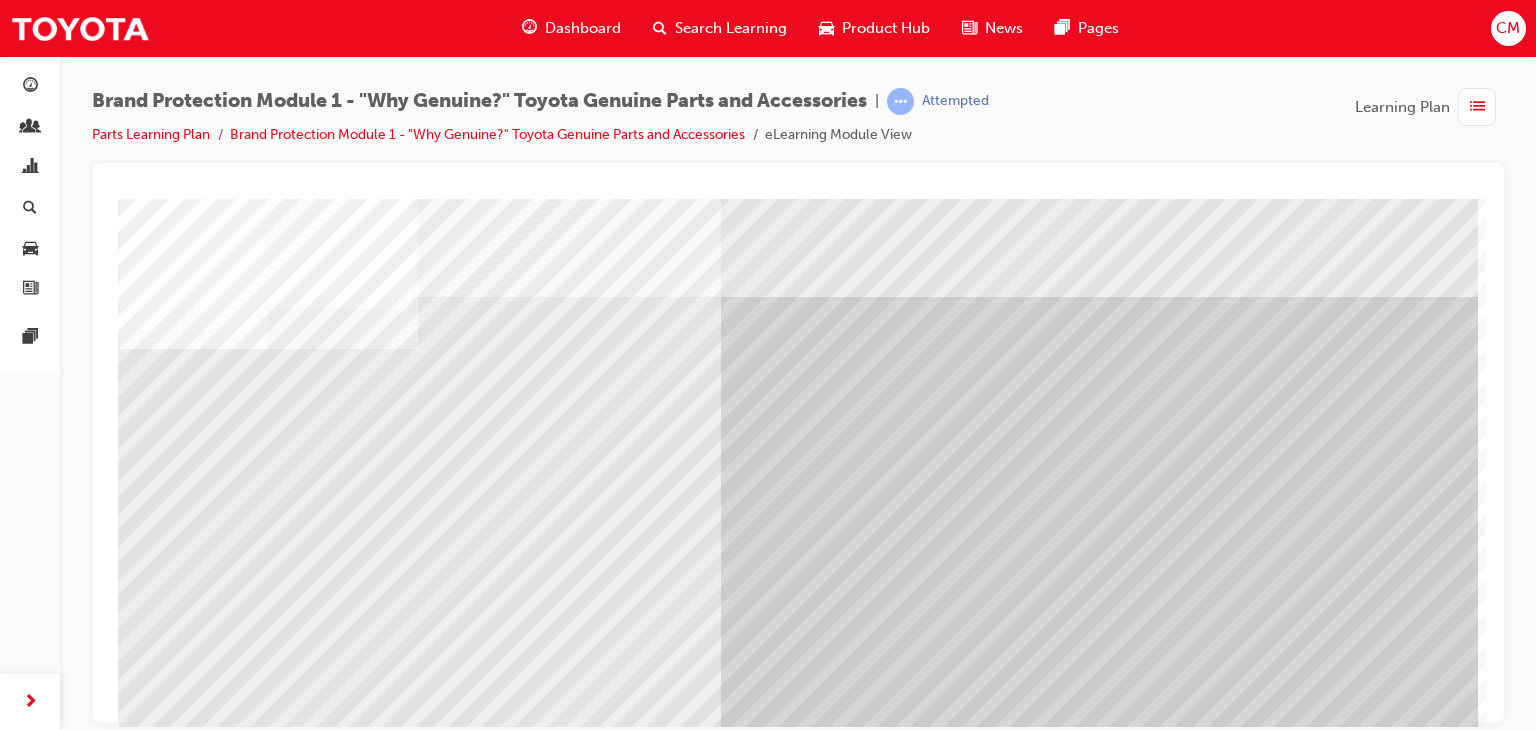 click at bounding box center (184, 5903) 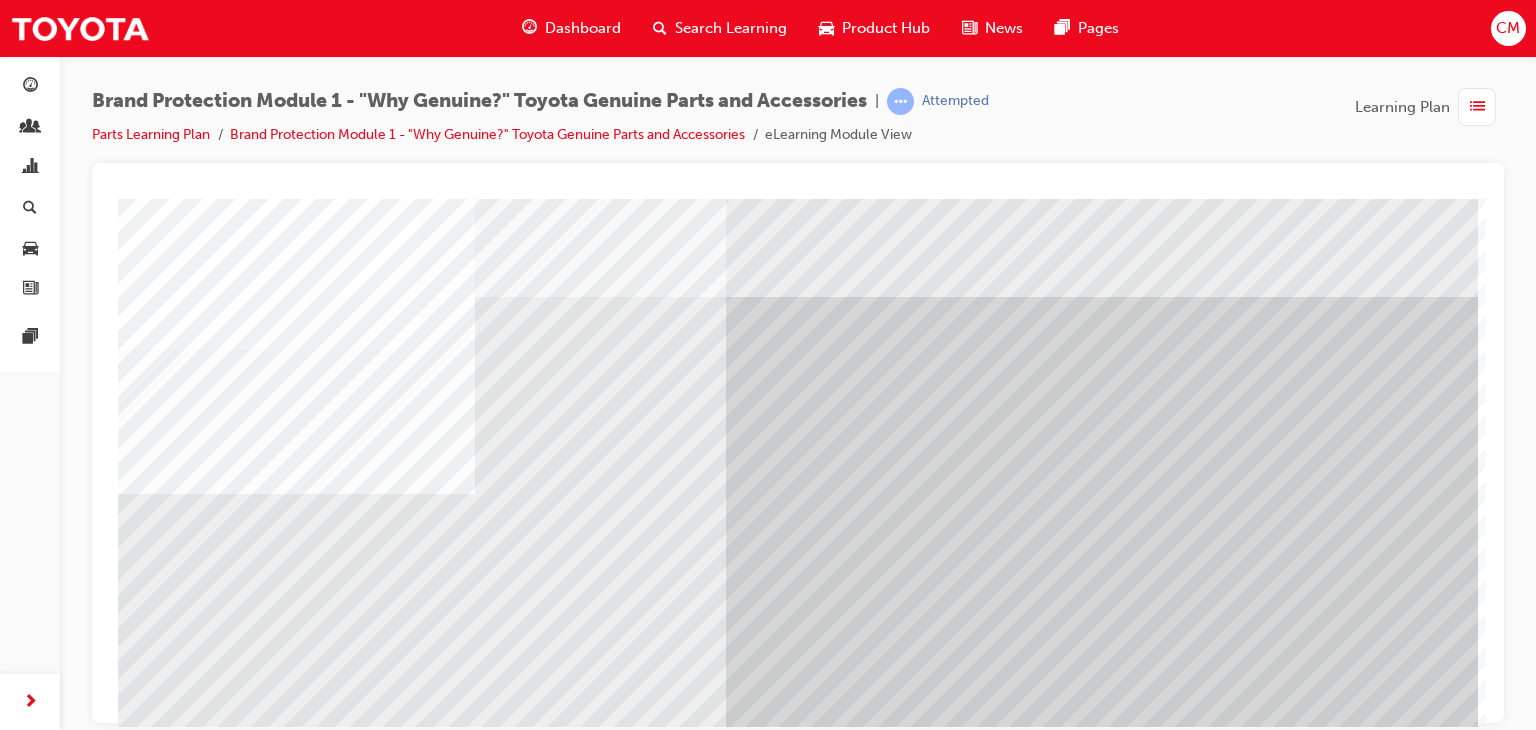 click at bounding box center [193, 4558] 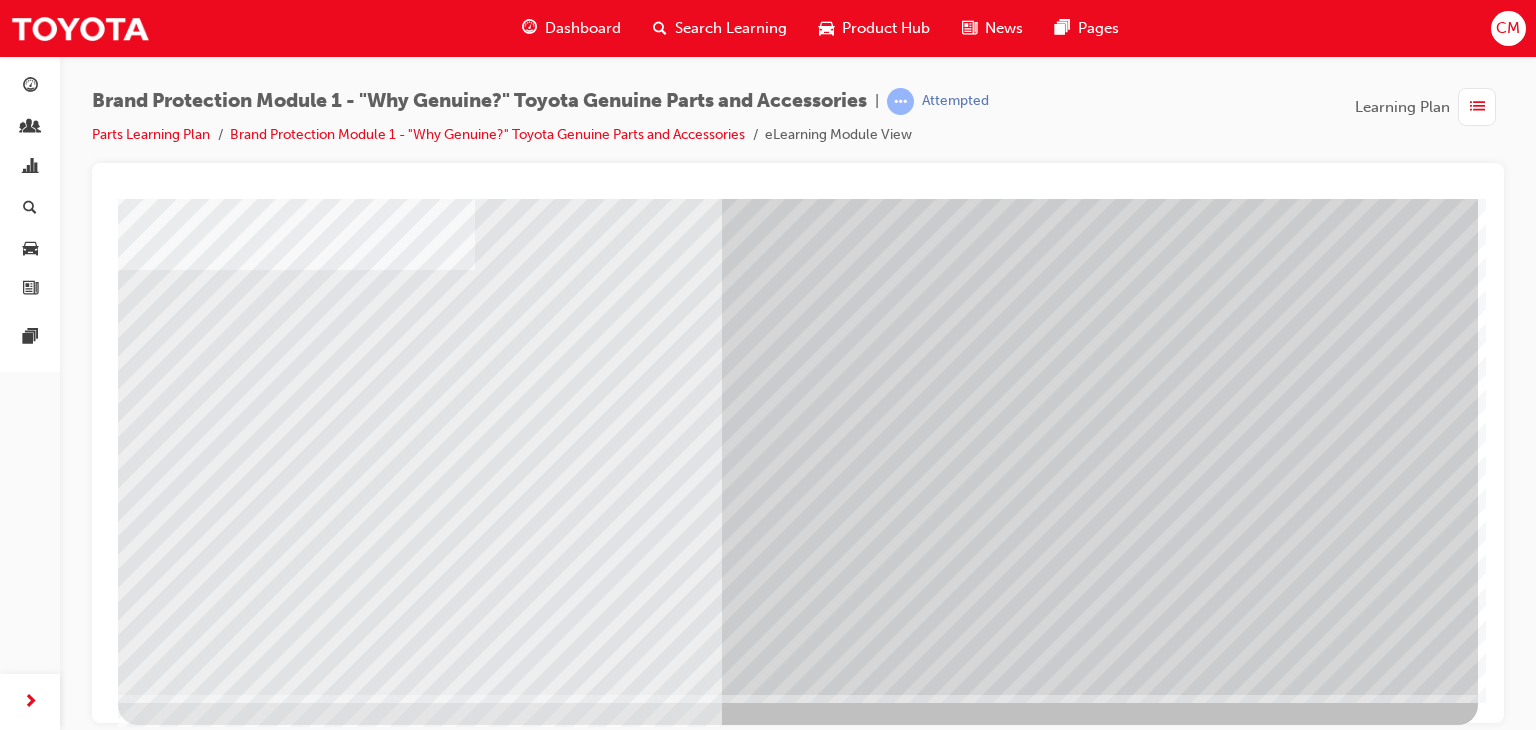 scroll, scrollTop: 237, scrollLeft: 0, axis: vertical 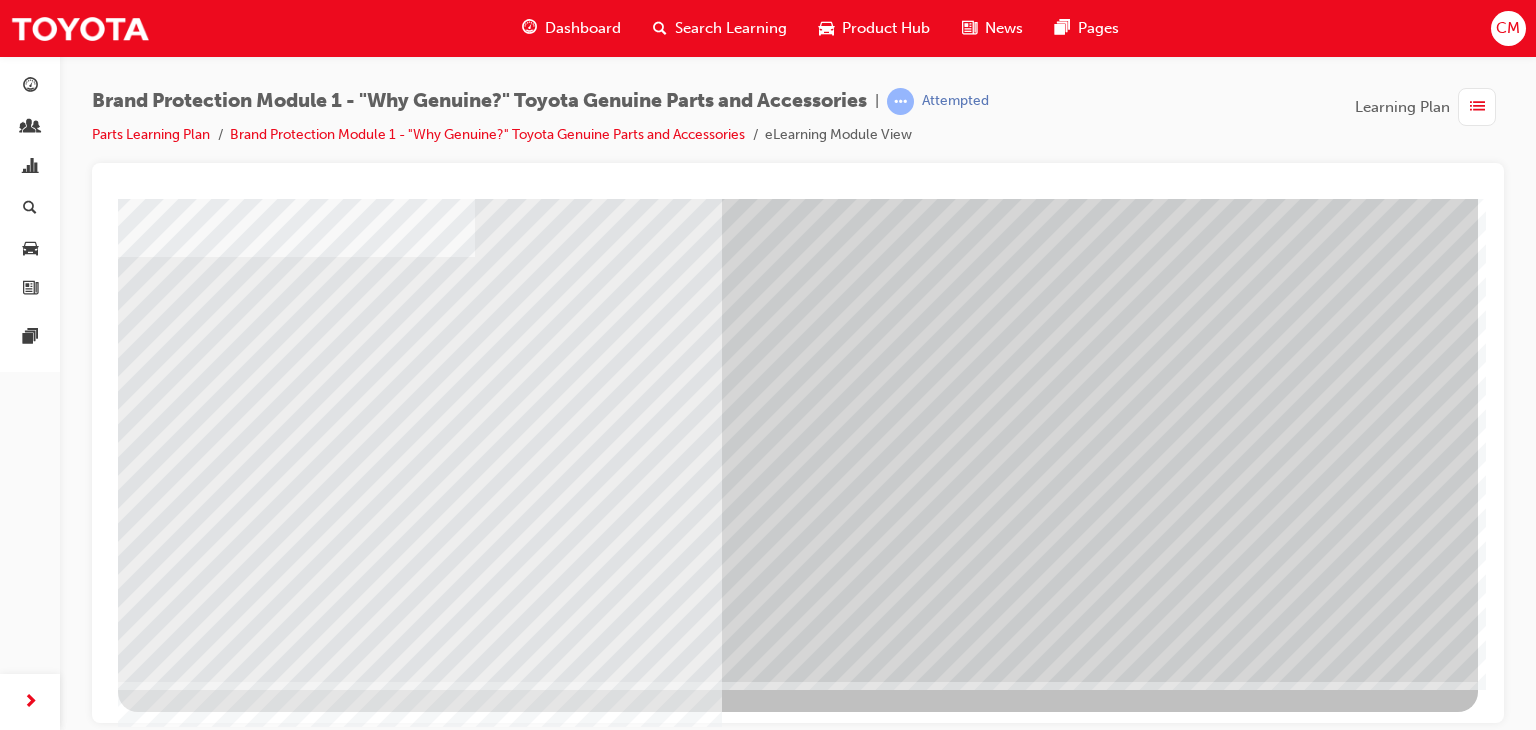 click at bounding box center (181, 5750) 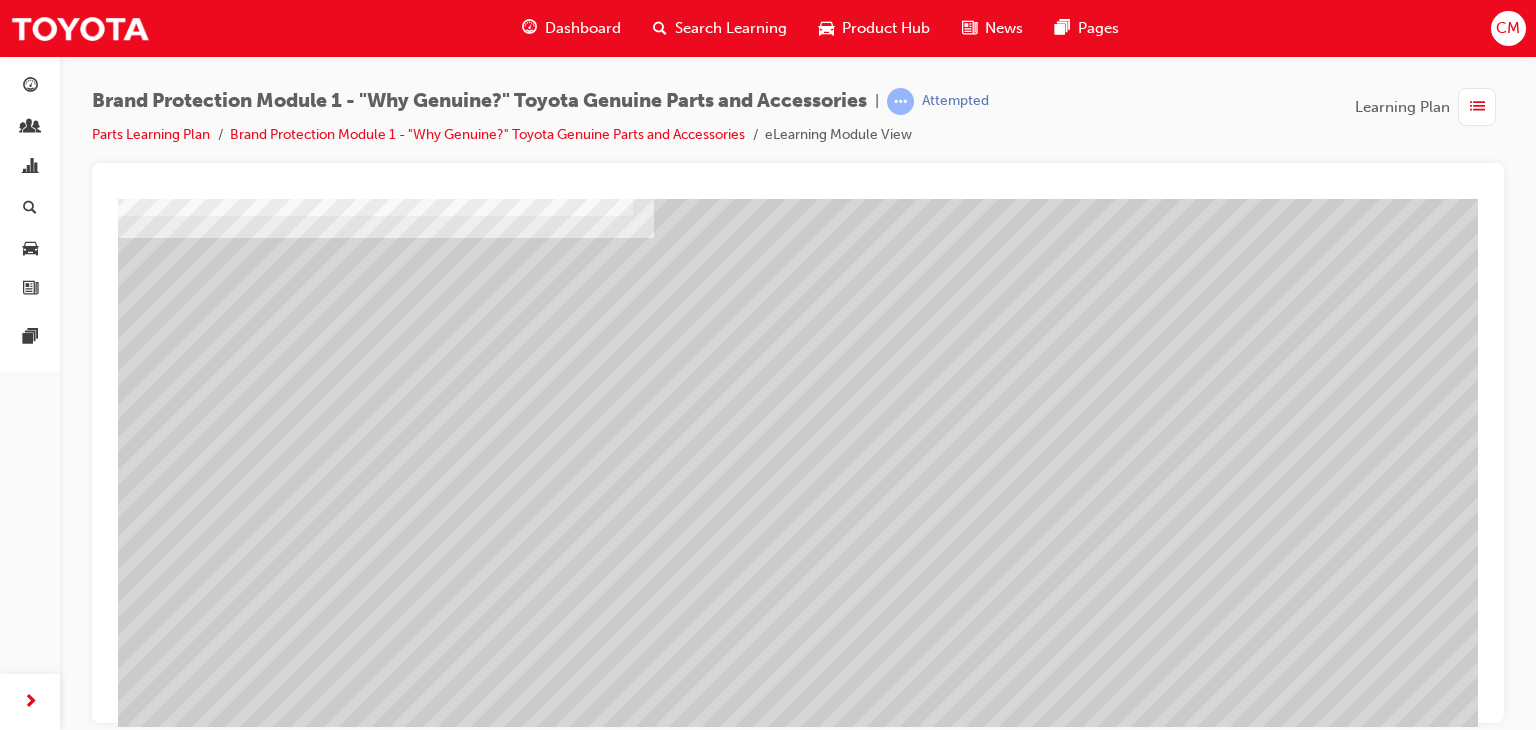 scroll, scrollTop: 200, scrollLeft: 0, axis: vertical 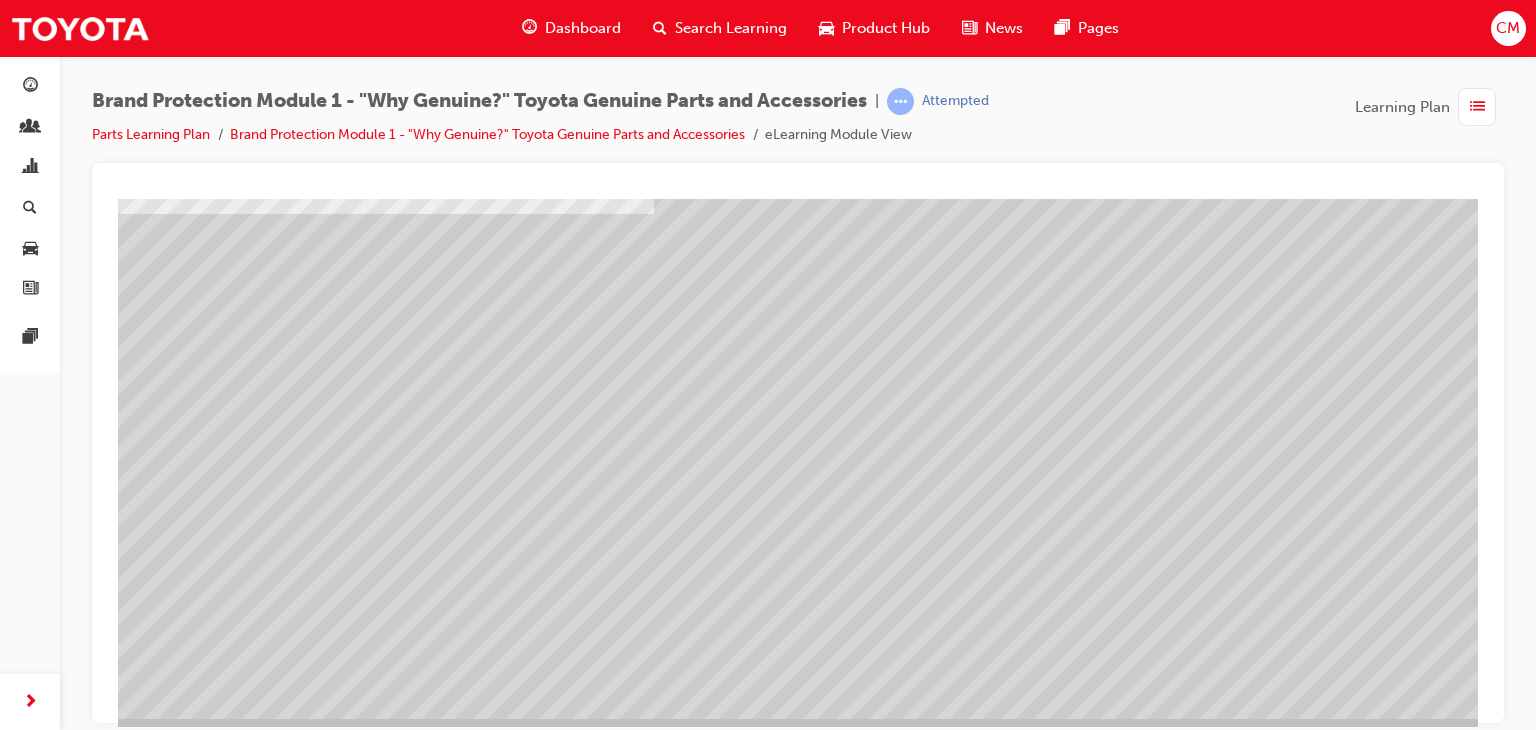 click at bounding box center (175, 2392) 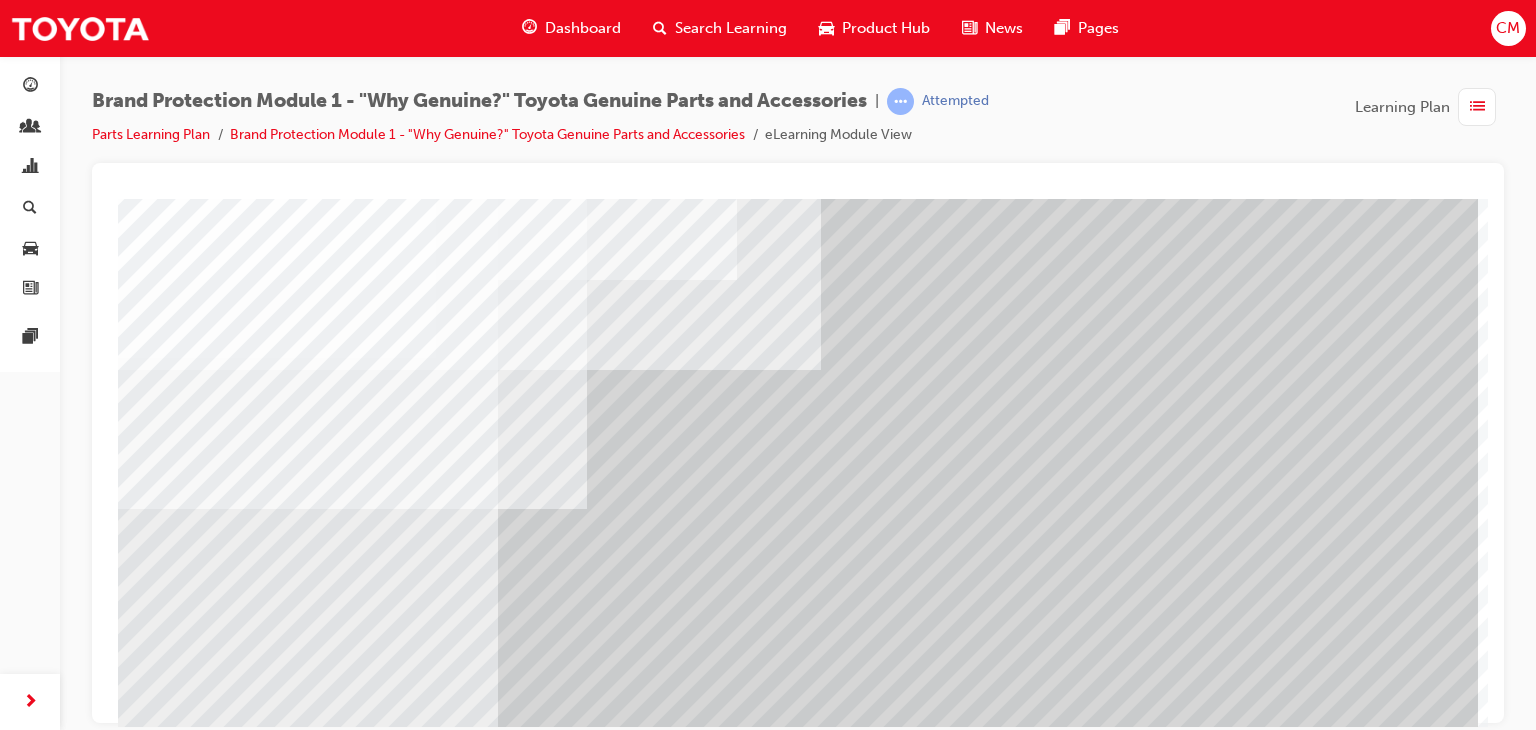scroll, scrollTop: 200, scrollLeft: 0, axis: vertical 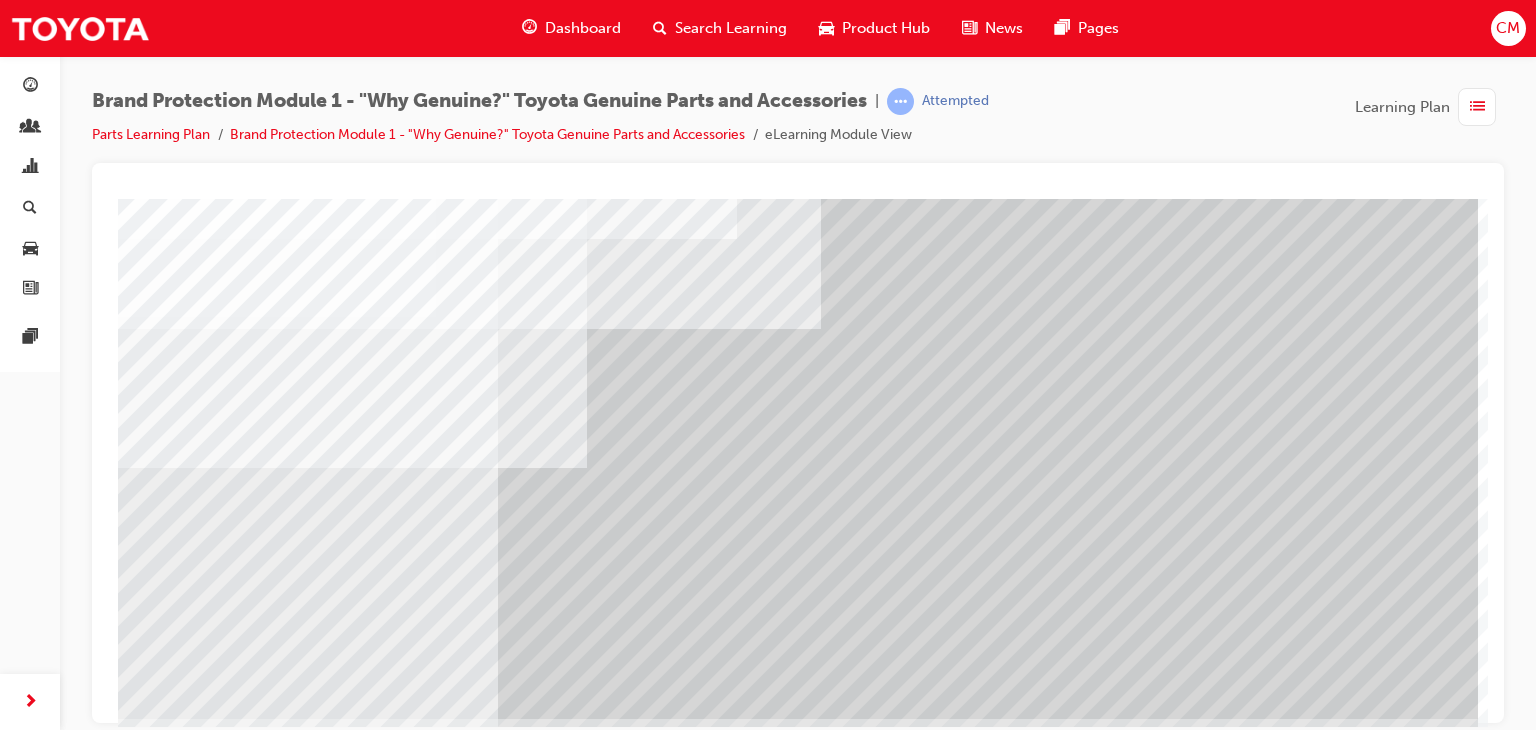 click at bounding box center [181, 4477] 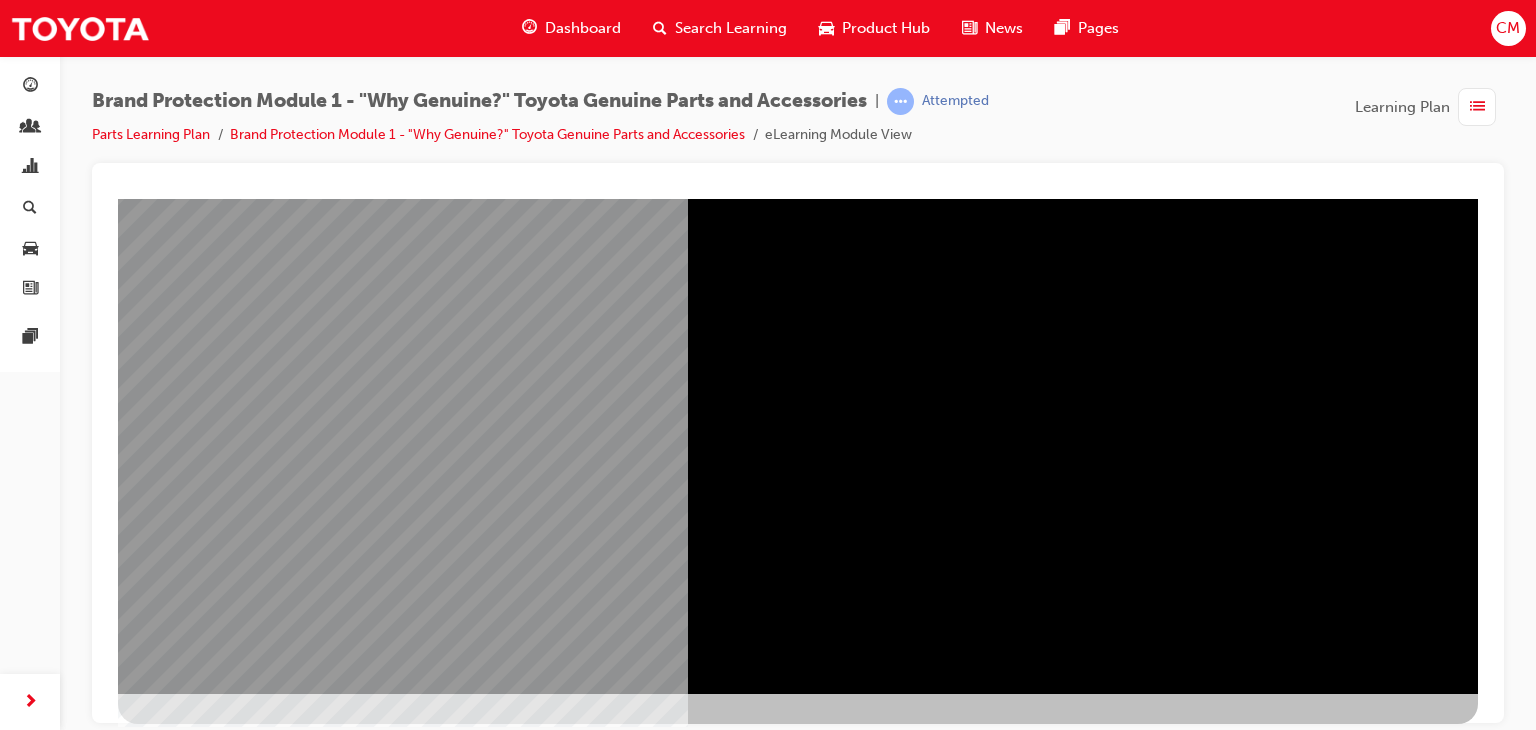 scroll, scrollTop: 237, scrollLeft: 0, axis: vertical 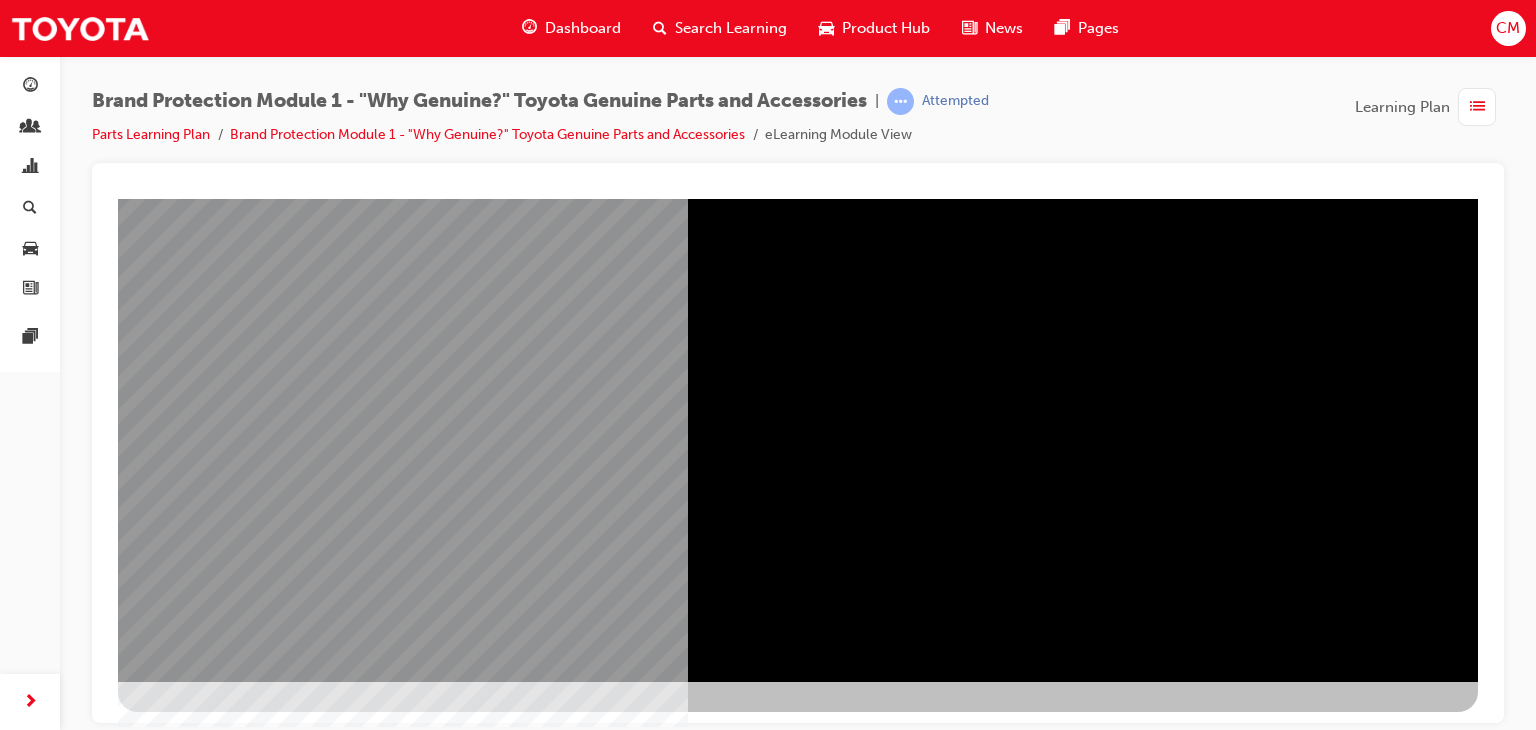 click at bounding box center [181, 1984] 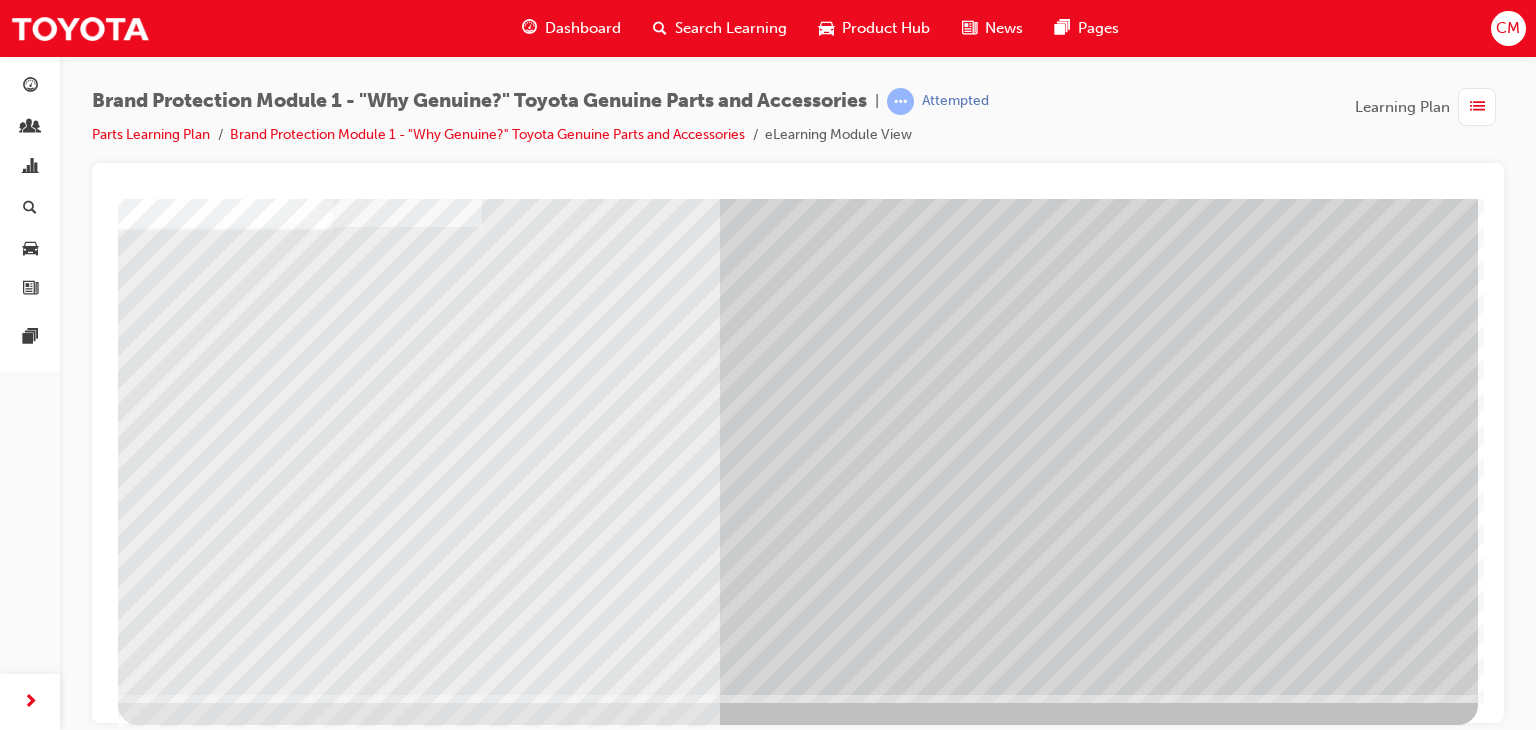 scroll, scrollTop: 237, scrollLeft: 0, axis: vertical 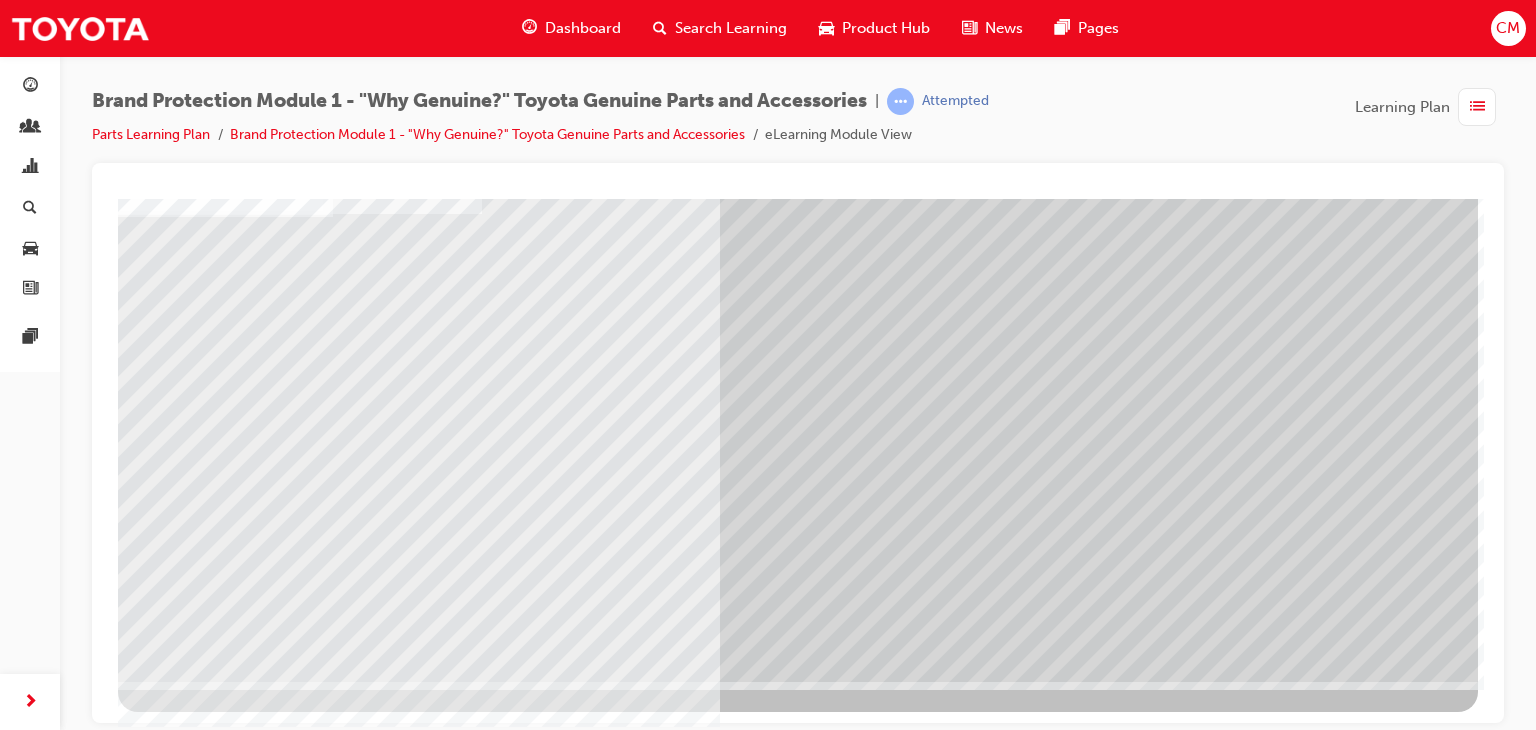 click at bounding box center [181, 2347] 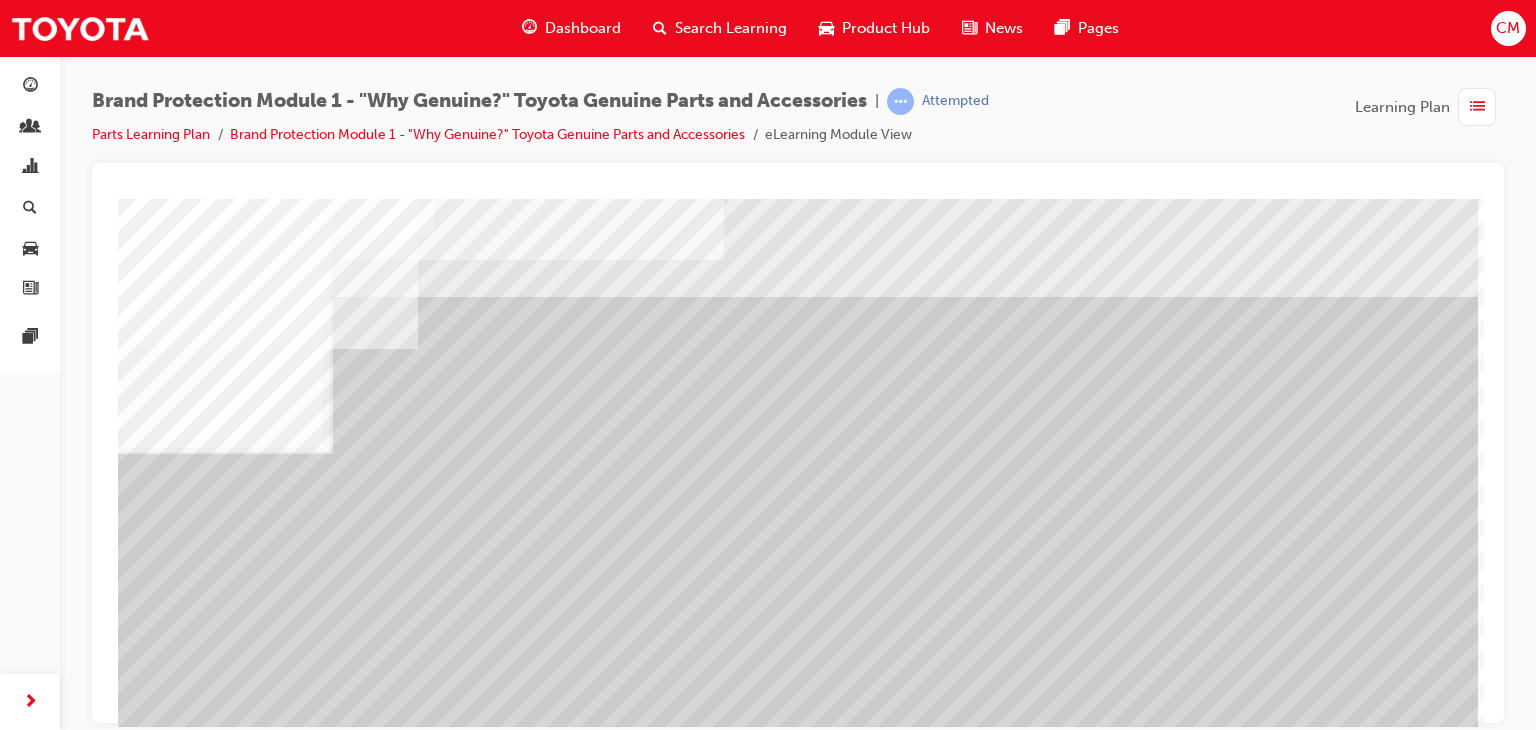 click at bounding box center (143, 3982) 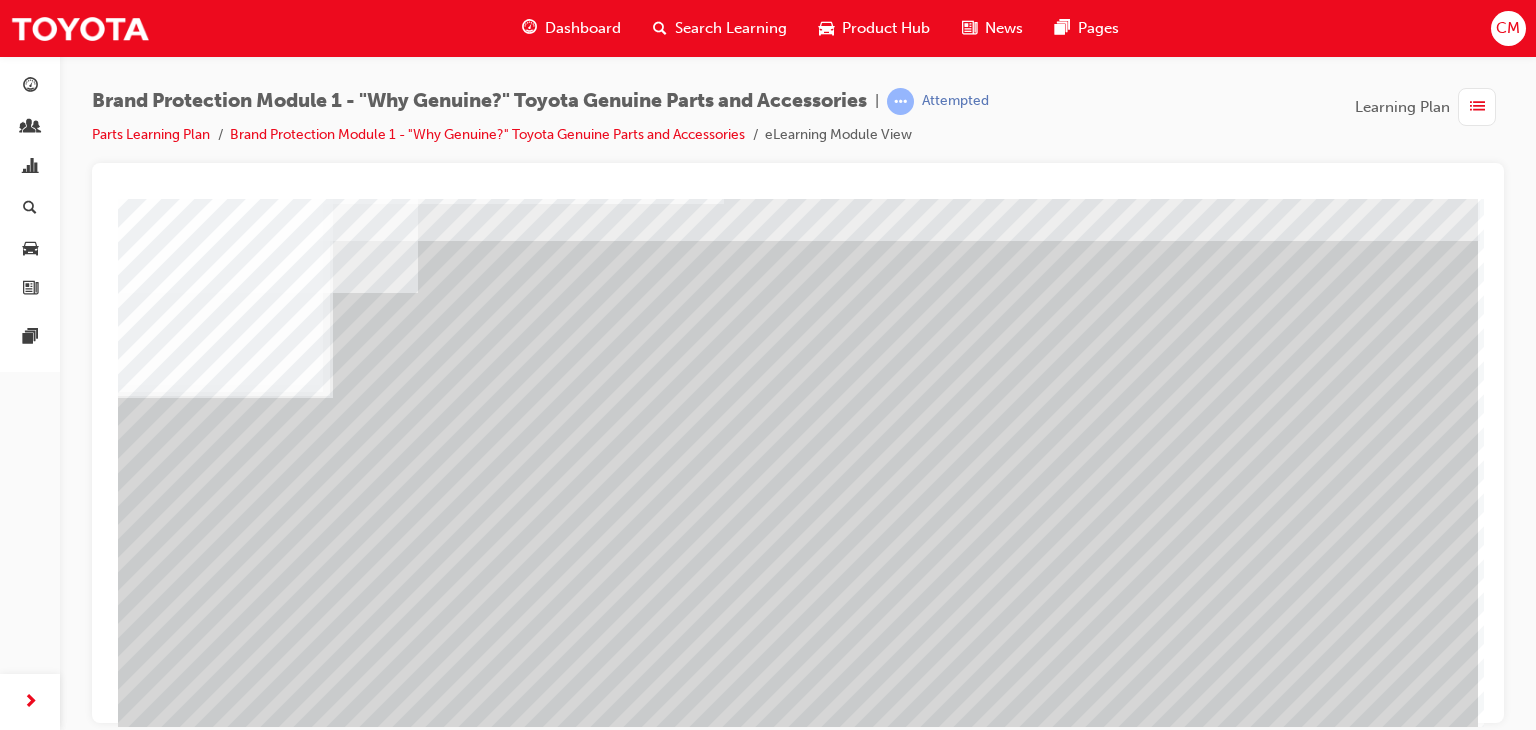 scroll, scrollTop: 100, scrollLeft: 0, axis: vertical 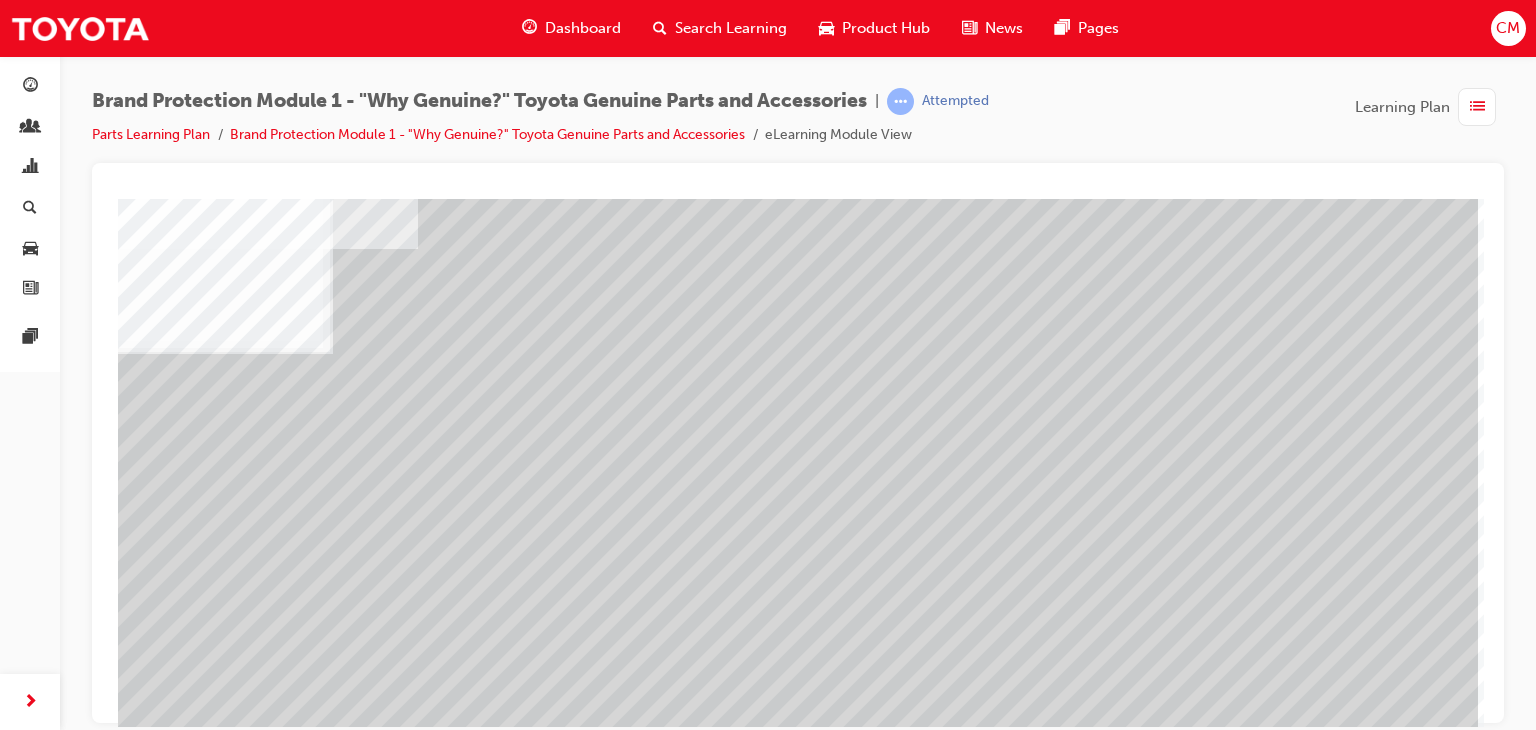click at bounding box center (143, 4137) 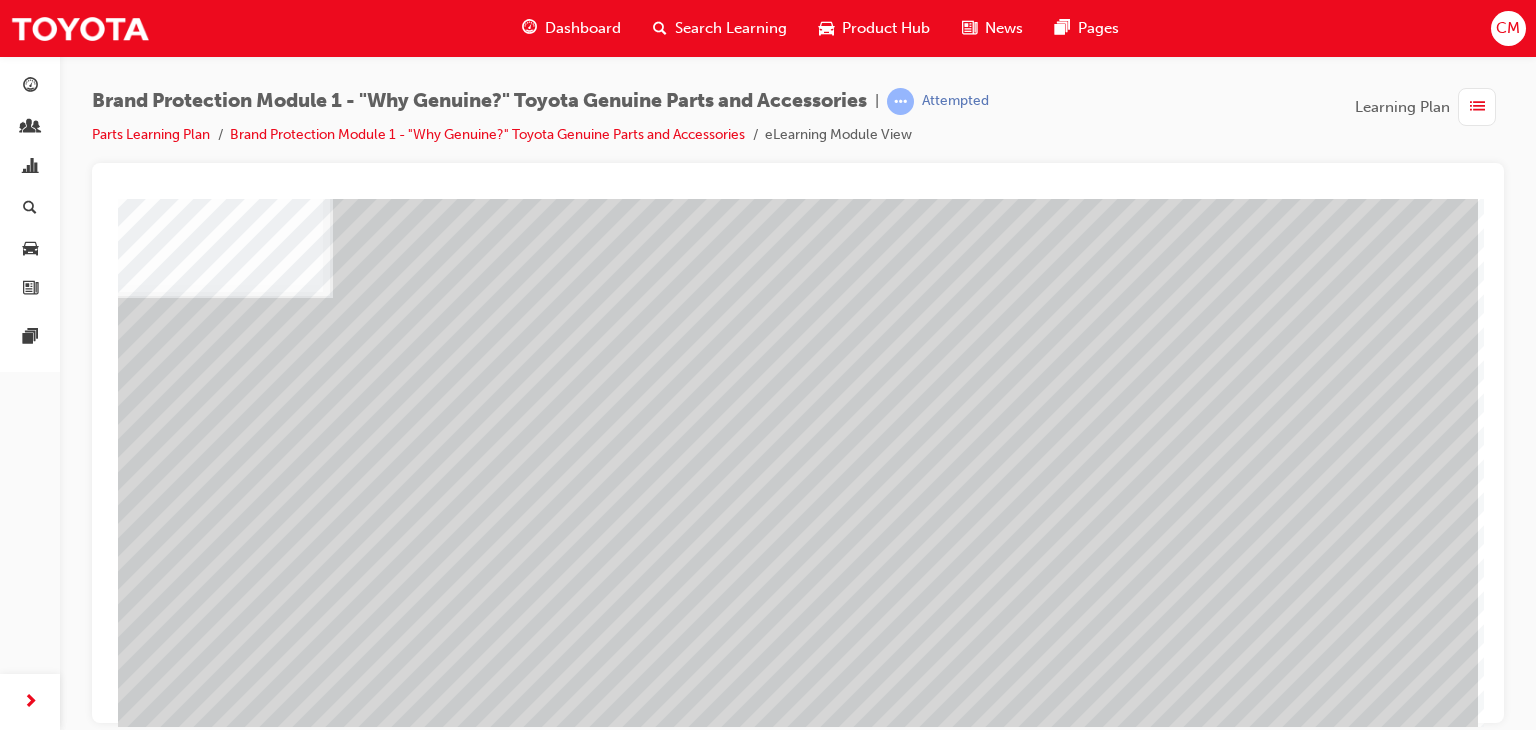 scroll, scrollTop: 237, scrollLeft: 0, axis: vertical 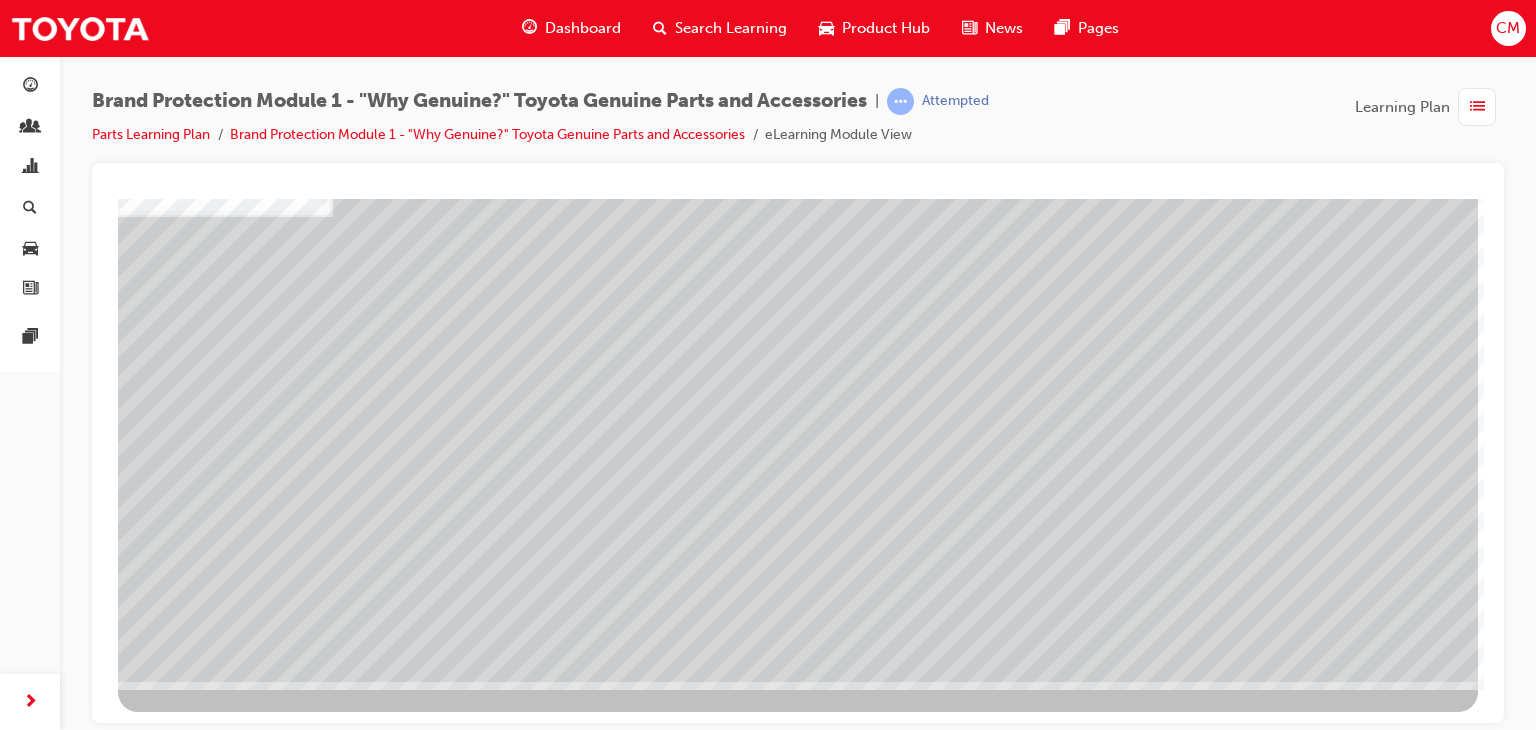 click at bounding box center (143, 4100) 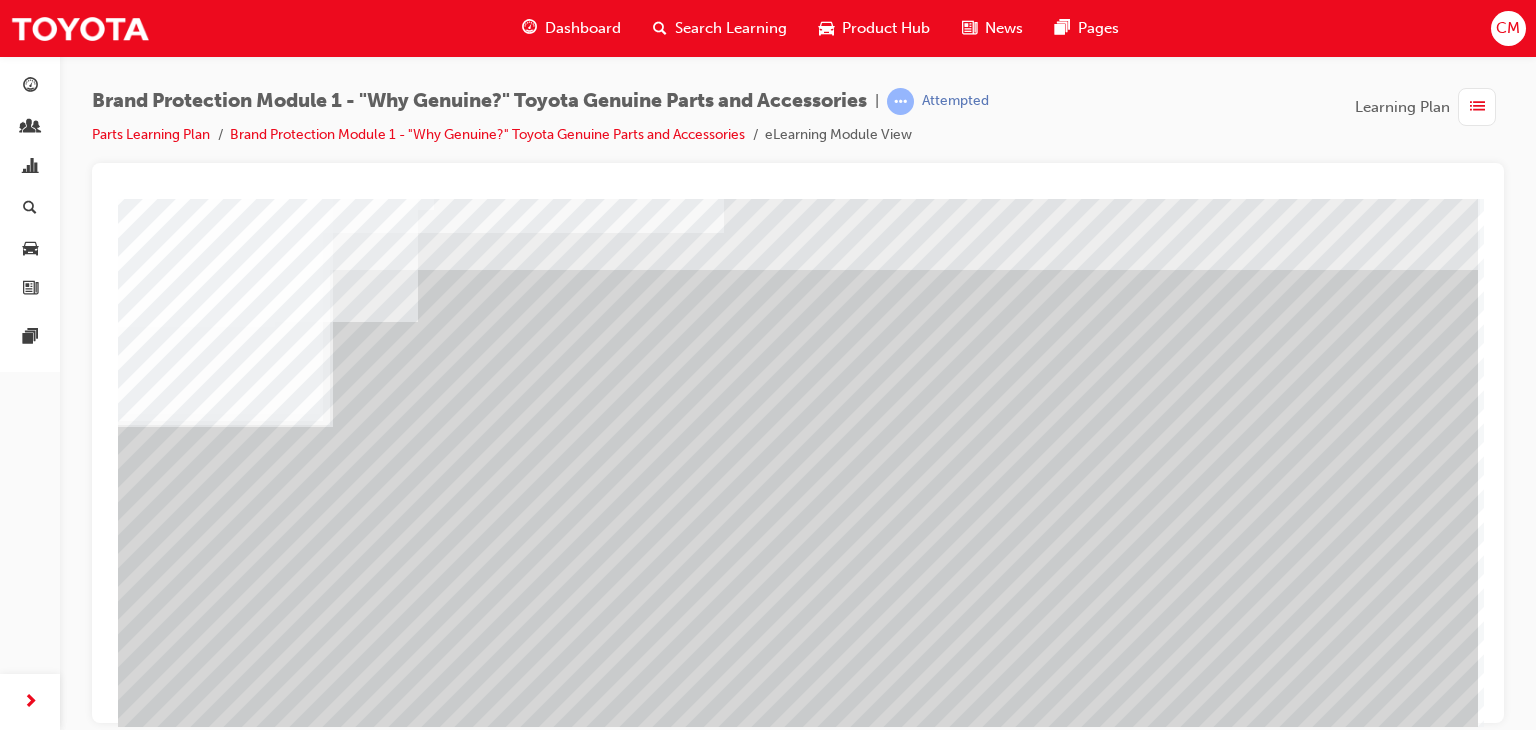 scroll, scrollTop: 0, scrollLeft: 0, axis: both 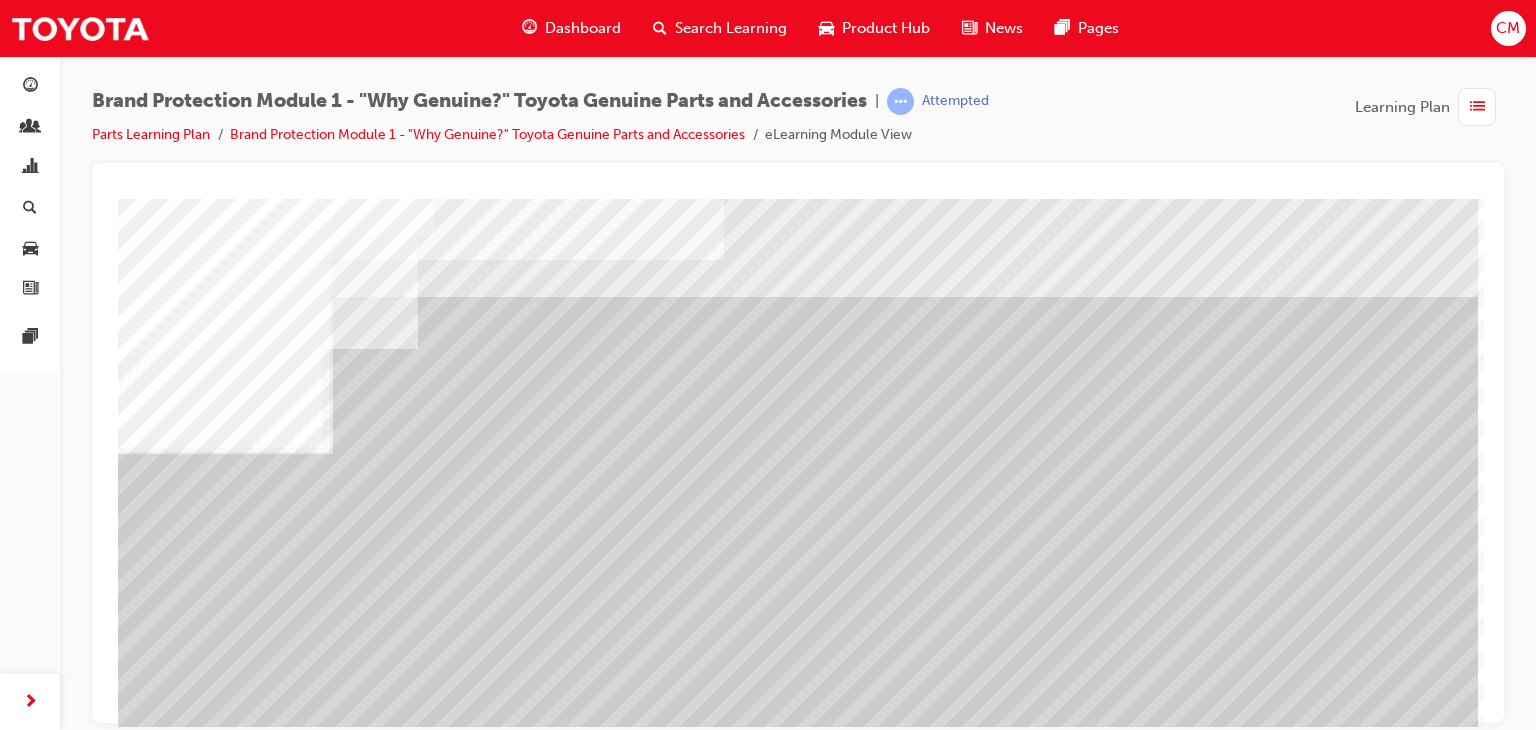 click at bounding box center [143, 4287] 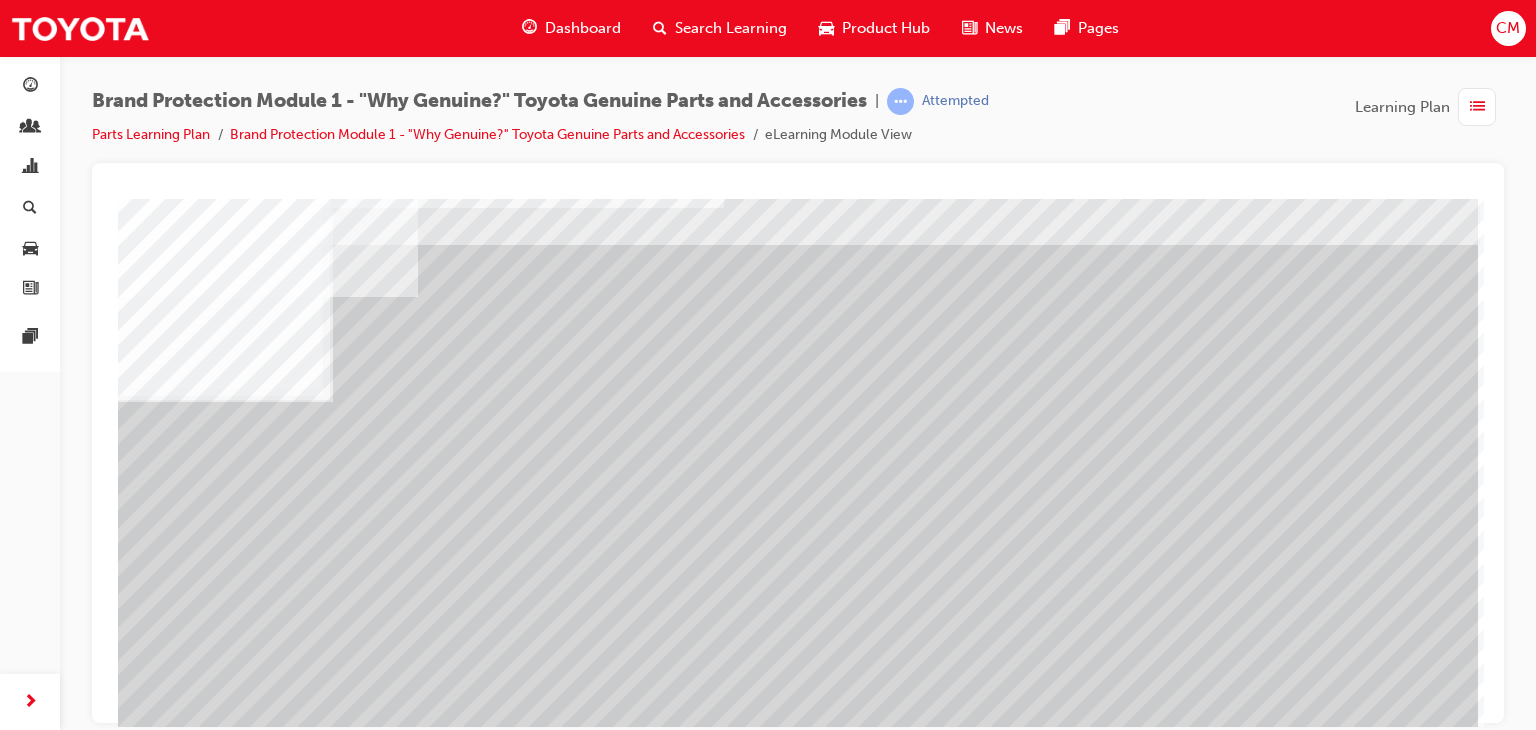 scroll, scrollTop: 237, scrollLeft: 0, axis: vertical 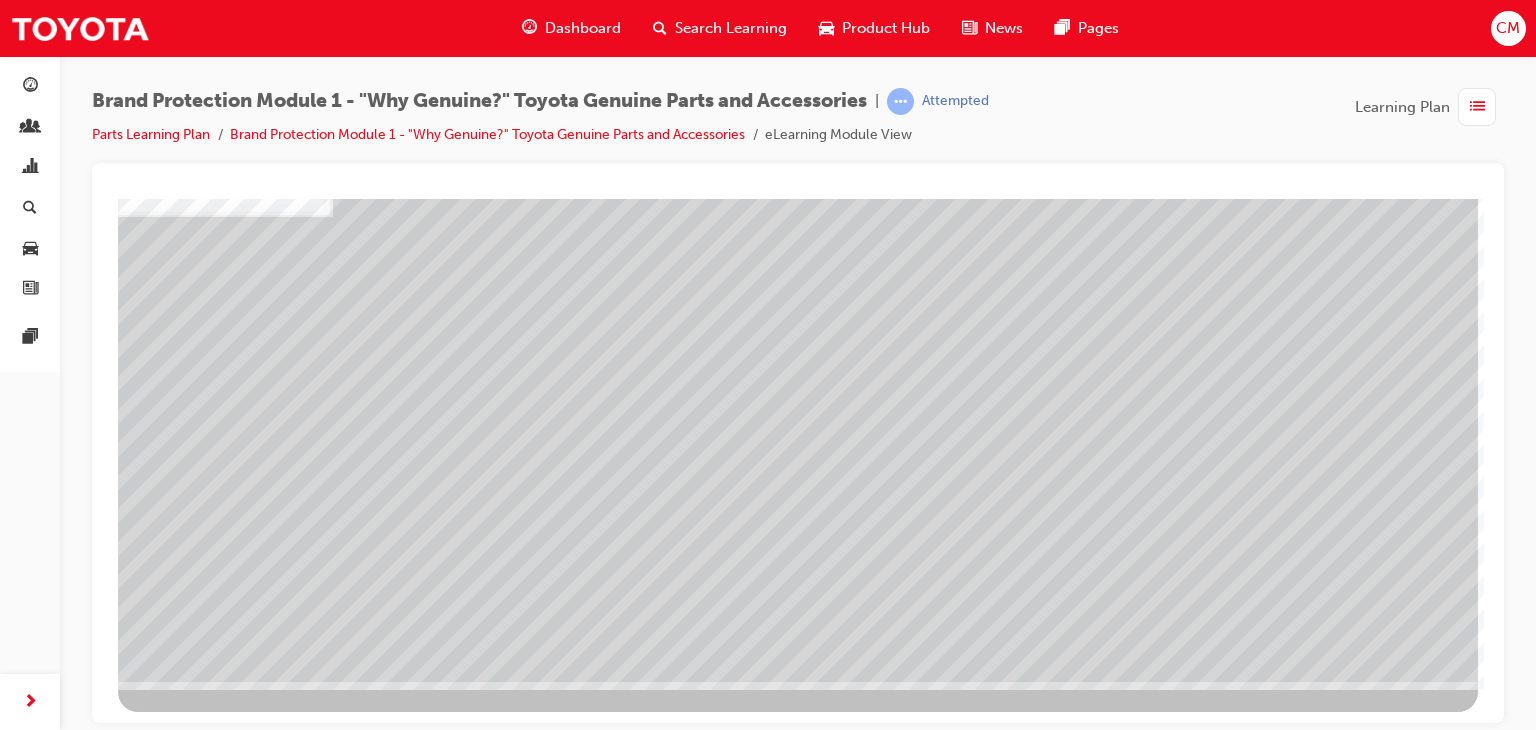 click at bounding box center [181, 2347] 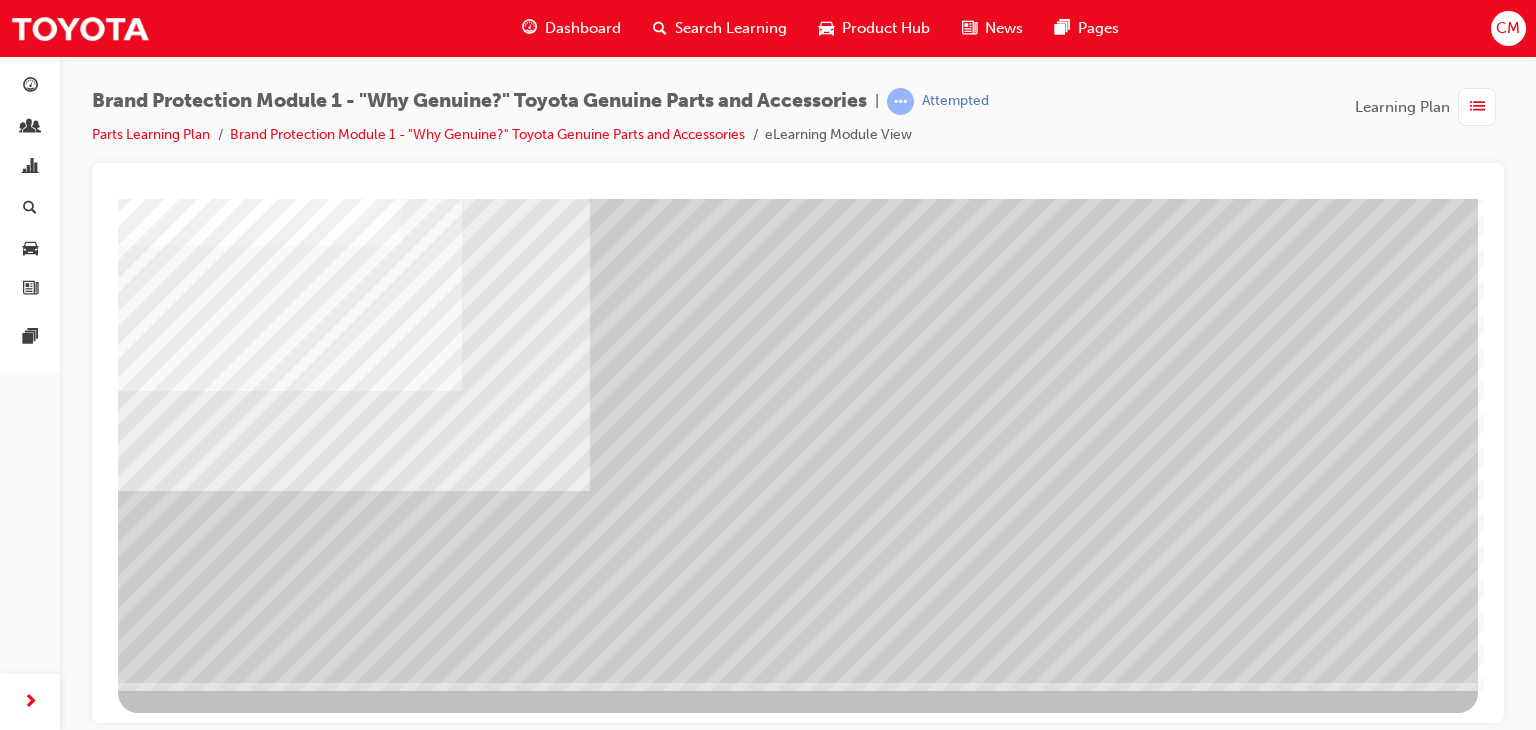 scroll, scrollTop: 237, scrollLeft: 0, axis: vertical 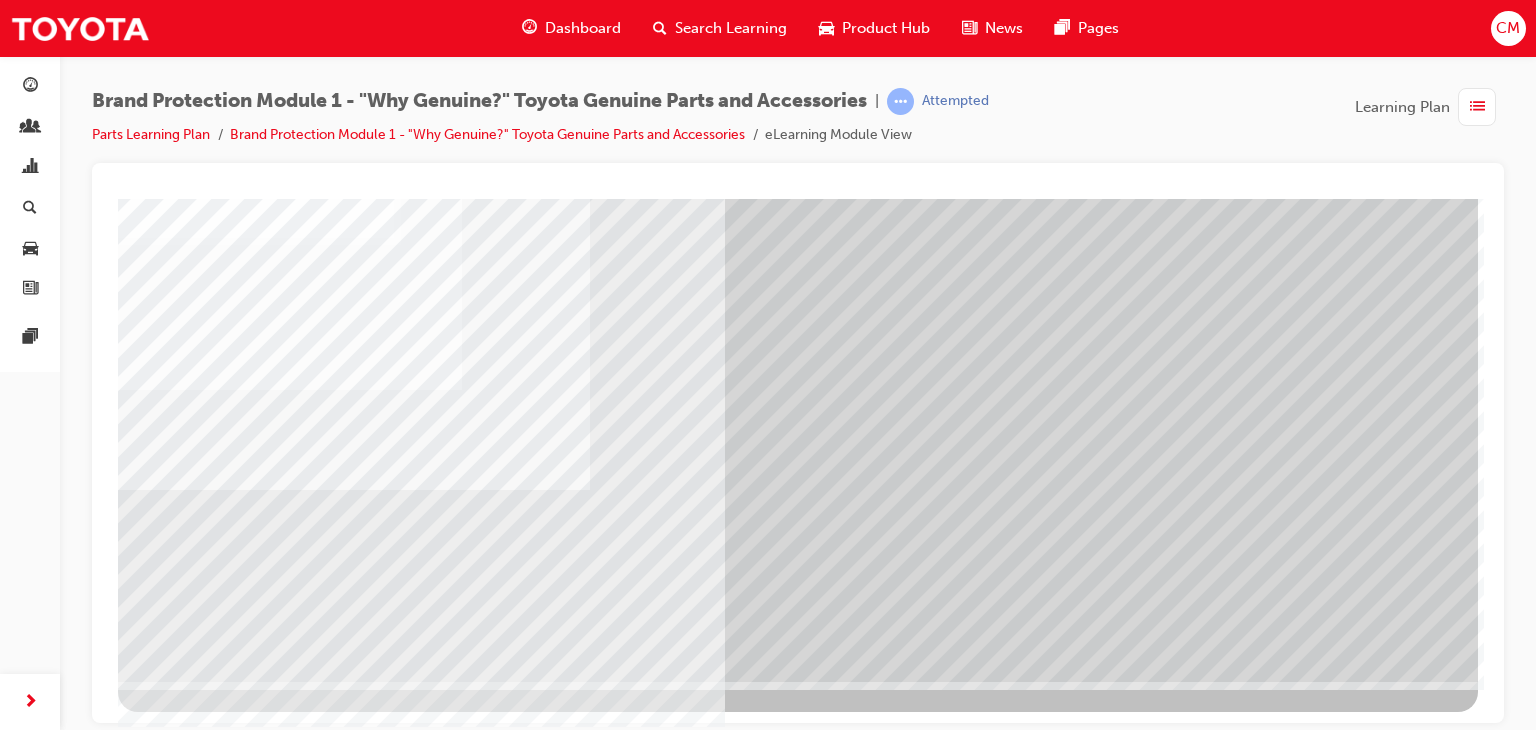 click at bounding box center (181, 2875) 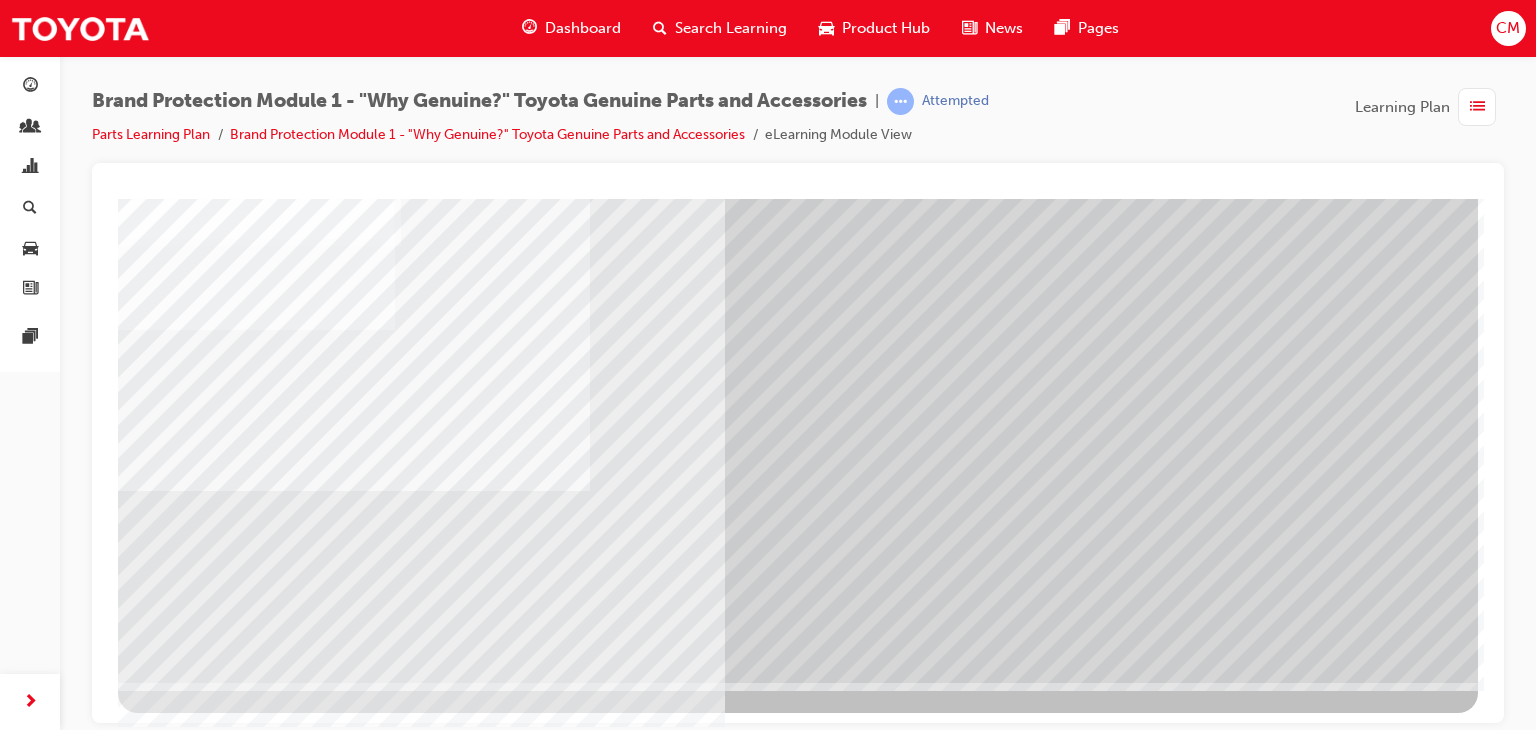 scroll, scrollTop: 237, scrollLeft: 0, axis: vertical 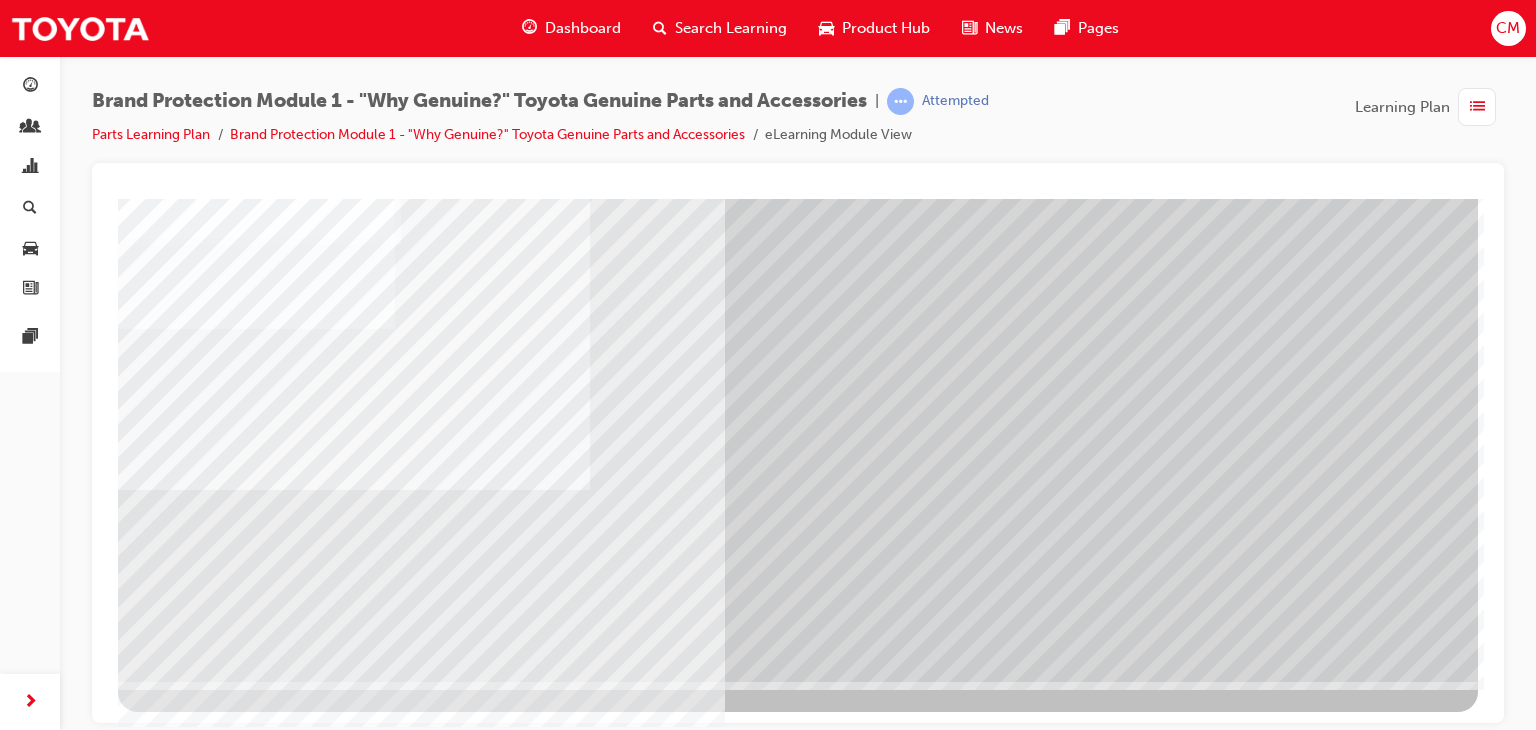 click at bounding box center [181, 2875] 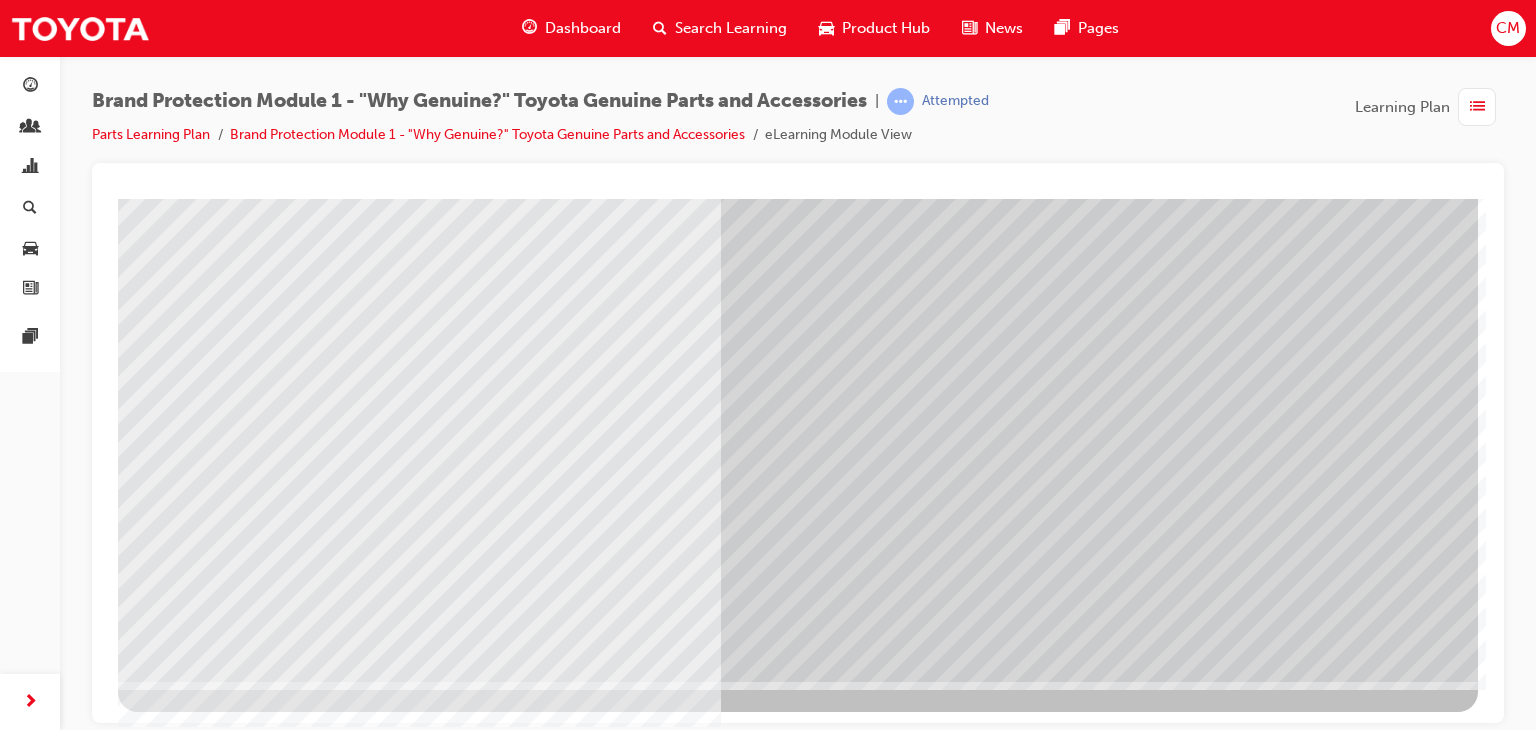 scroll, scrollTop: 0, scrollLeft: 0, axis: both 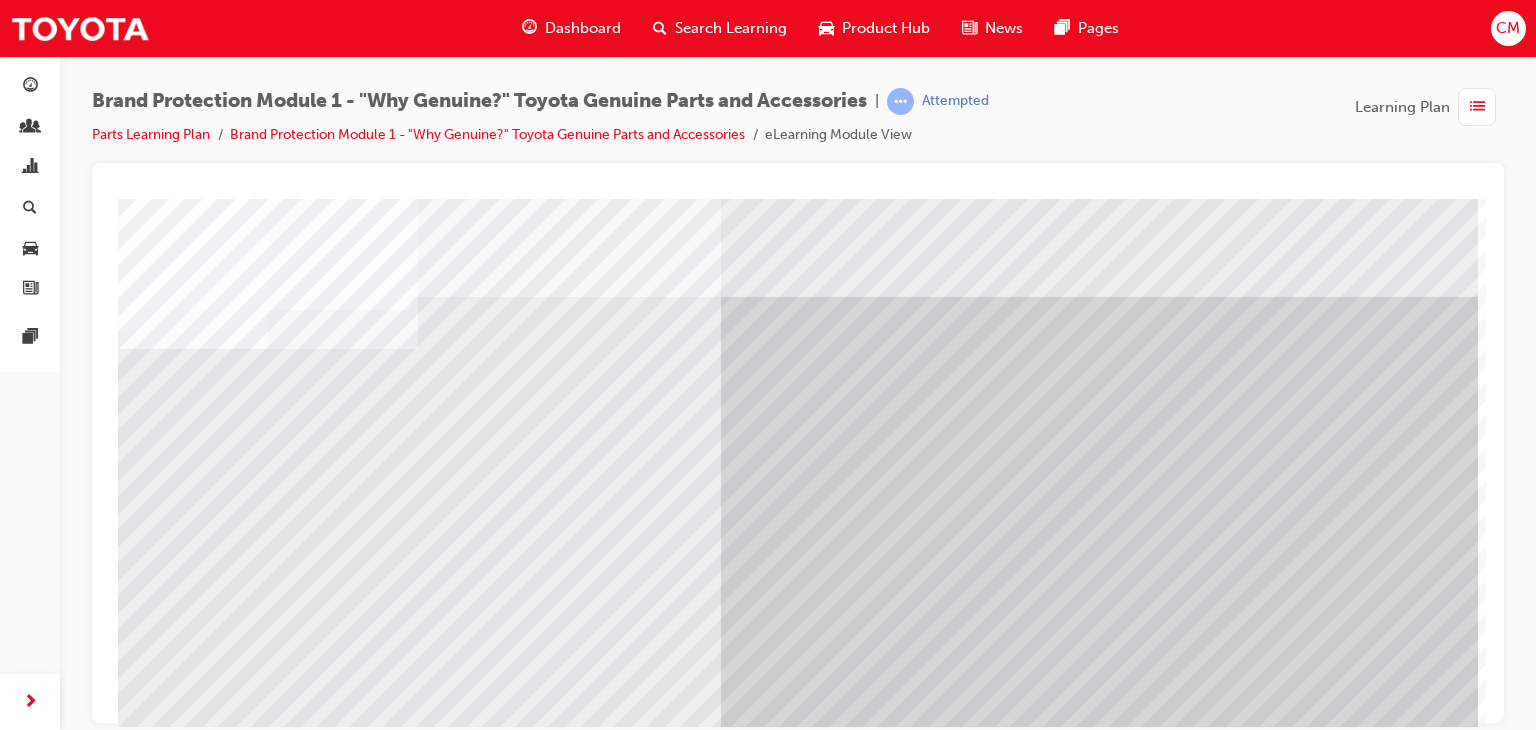 click at bounding box center [184, 5903] 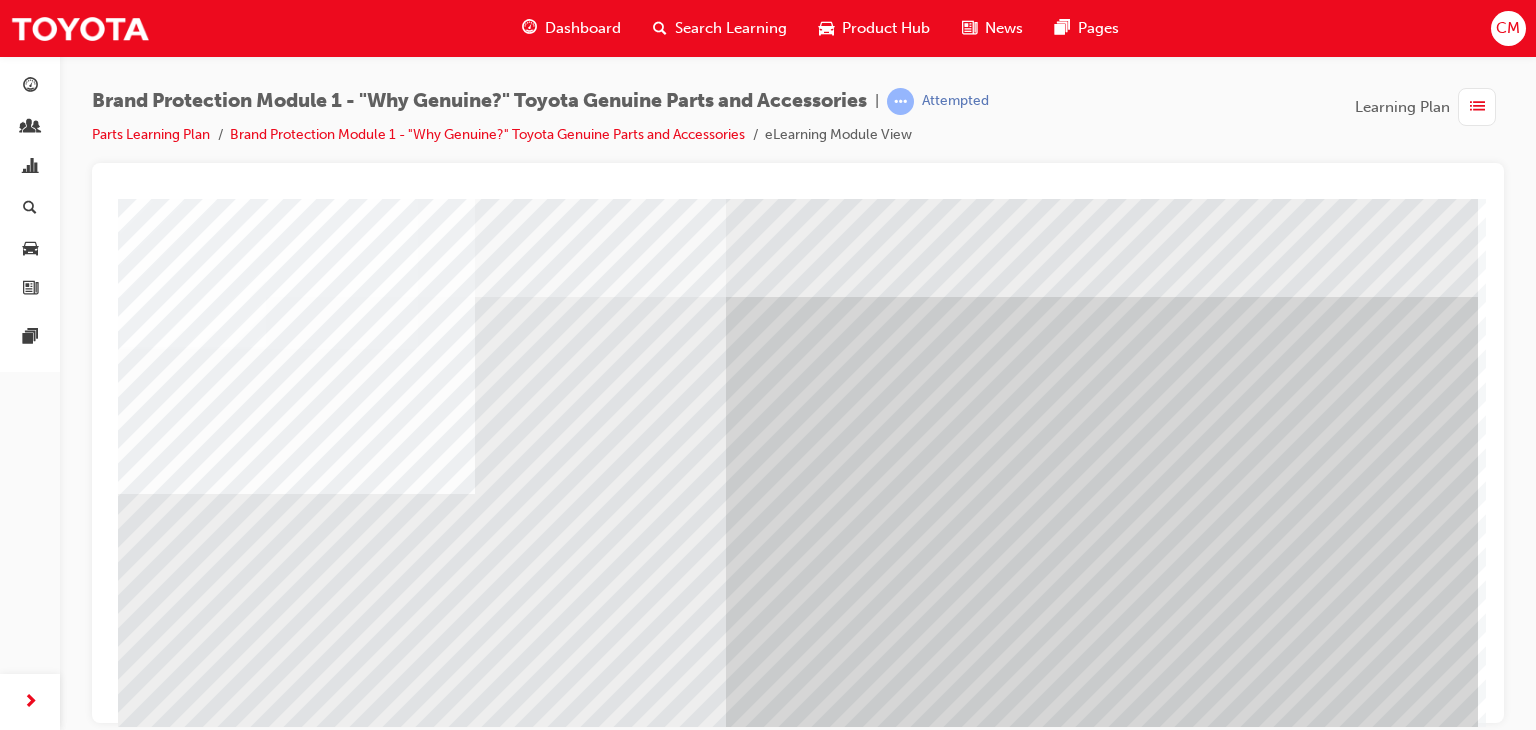 click at bounding box center (193, 4558) 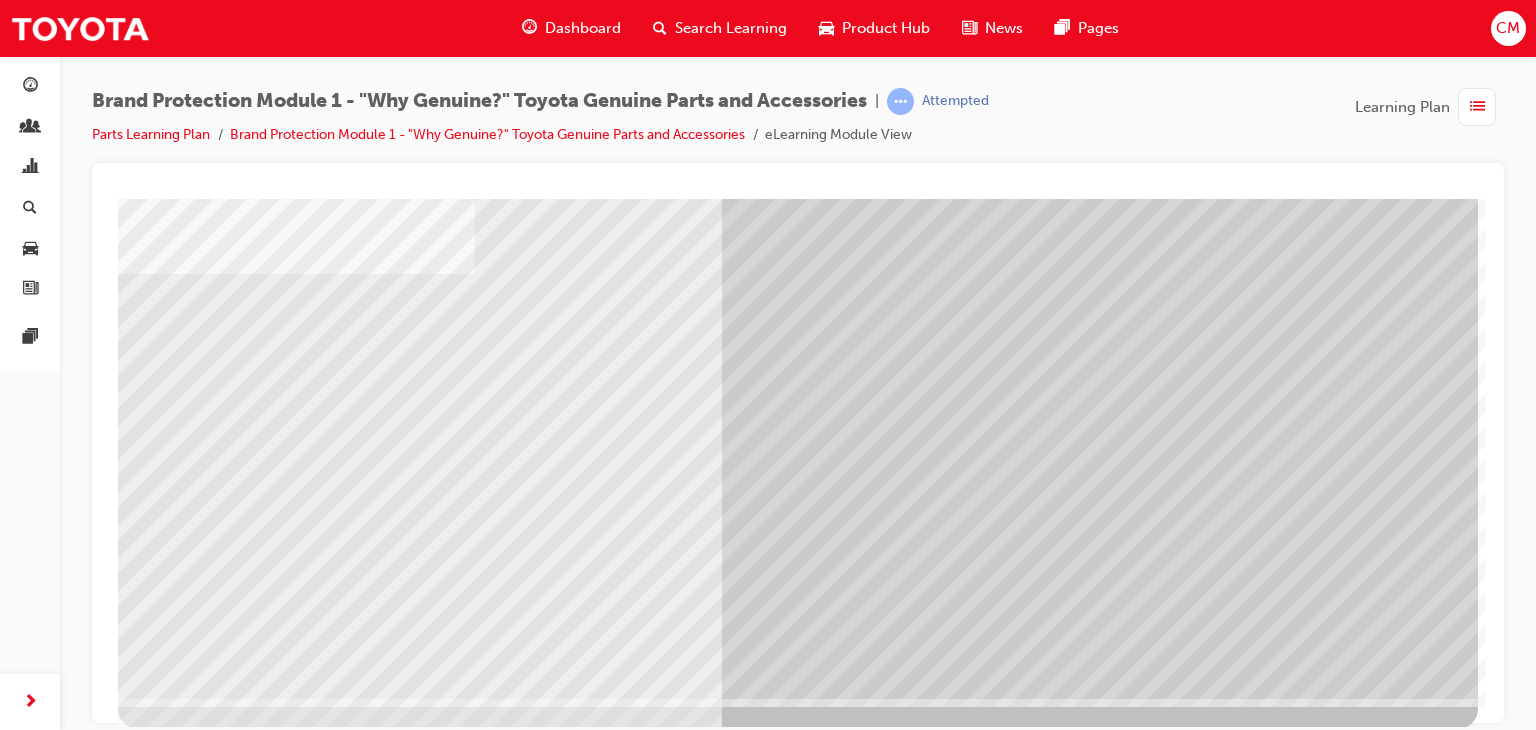 scroll, scrollTop: 237, scrollLeft: 0, axis: vertical 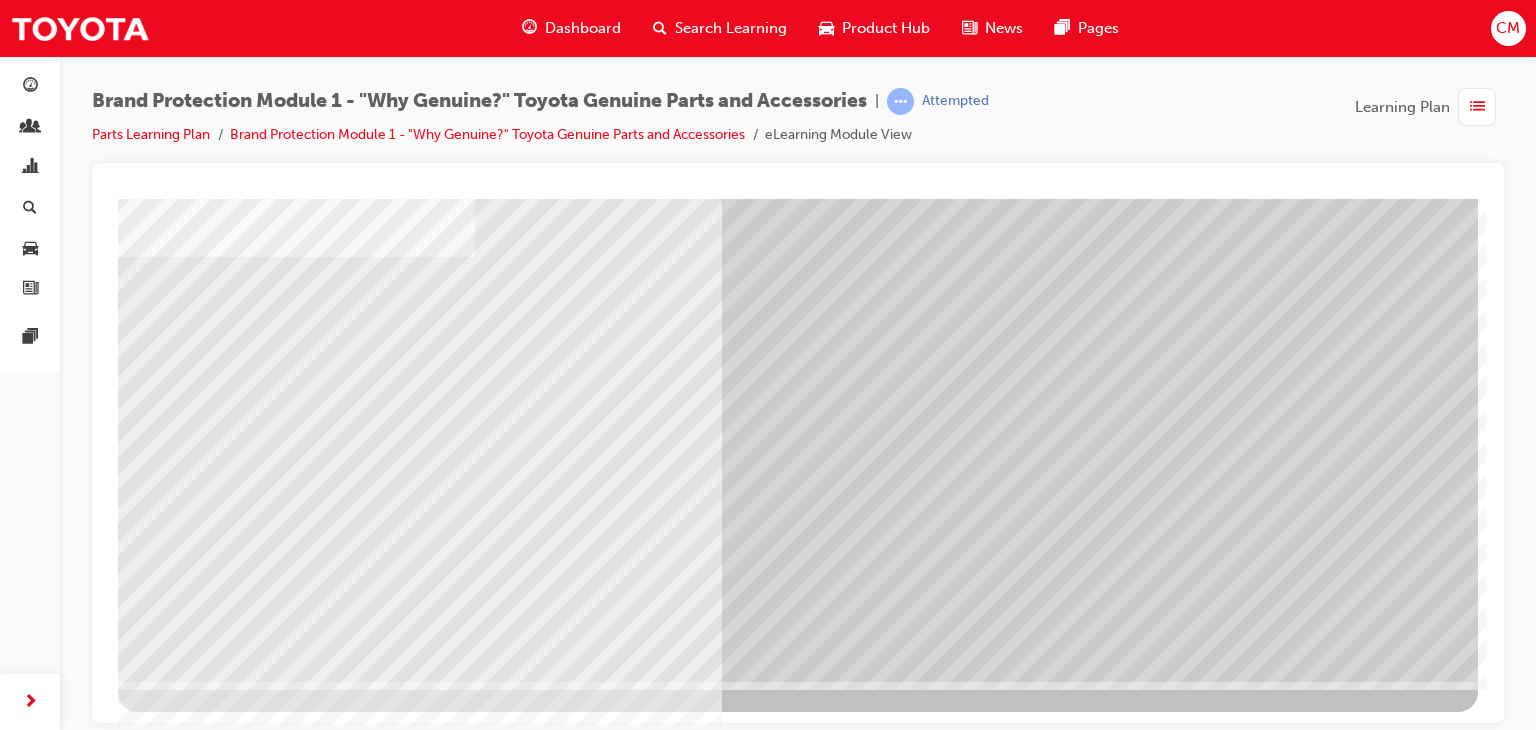 click at bounding box center [181, 5750] 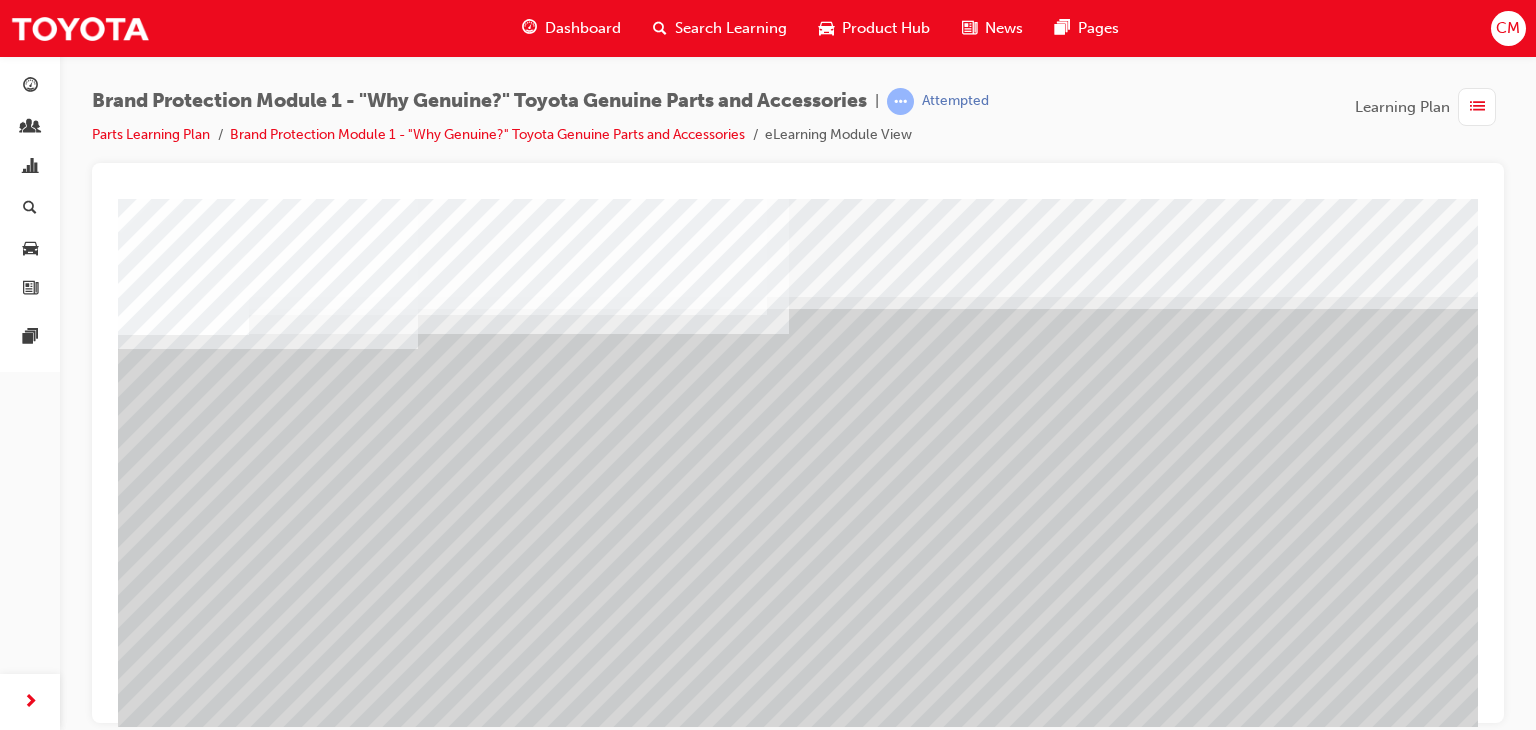 click at bounding box center (175, 2626) 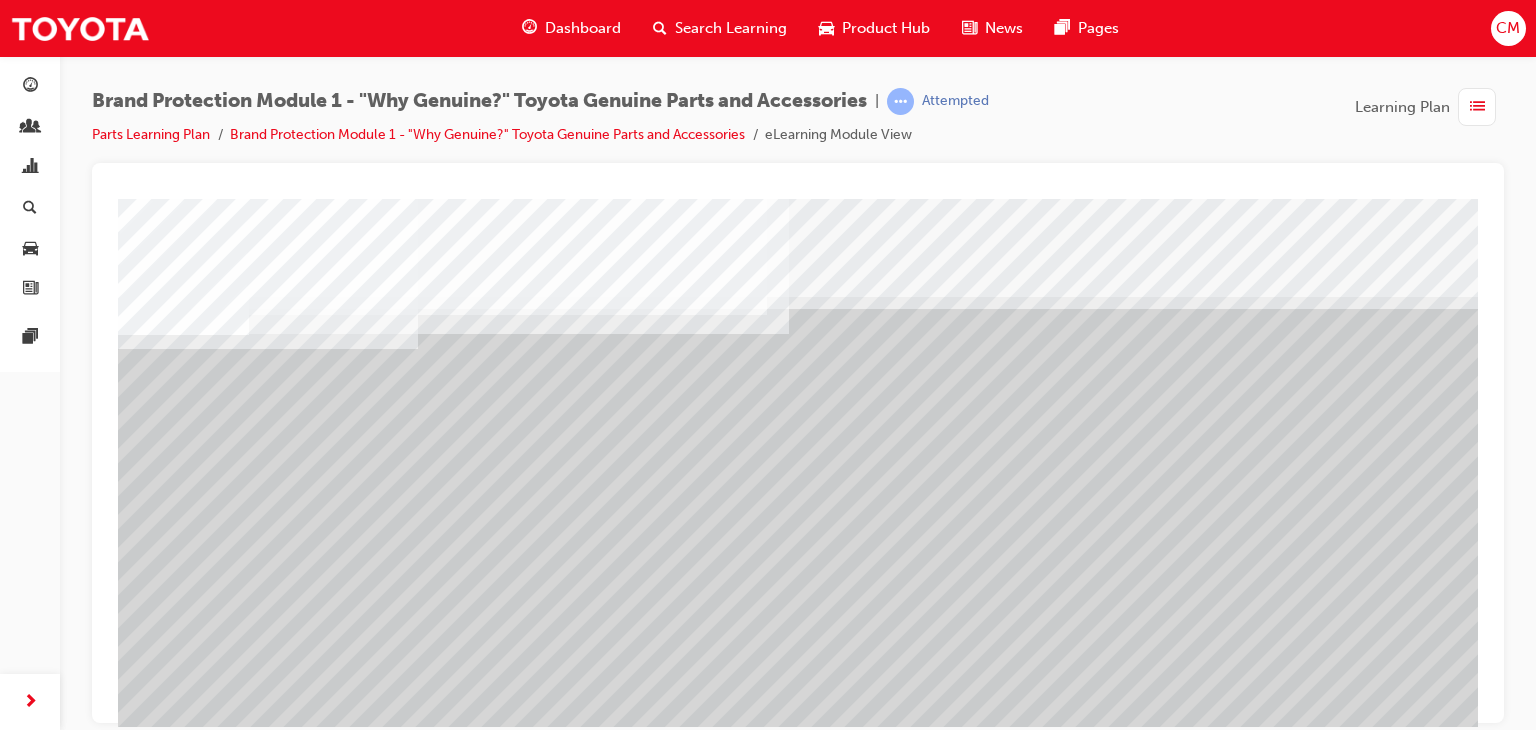 click at bounding box center [175, 2746] 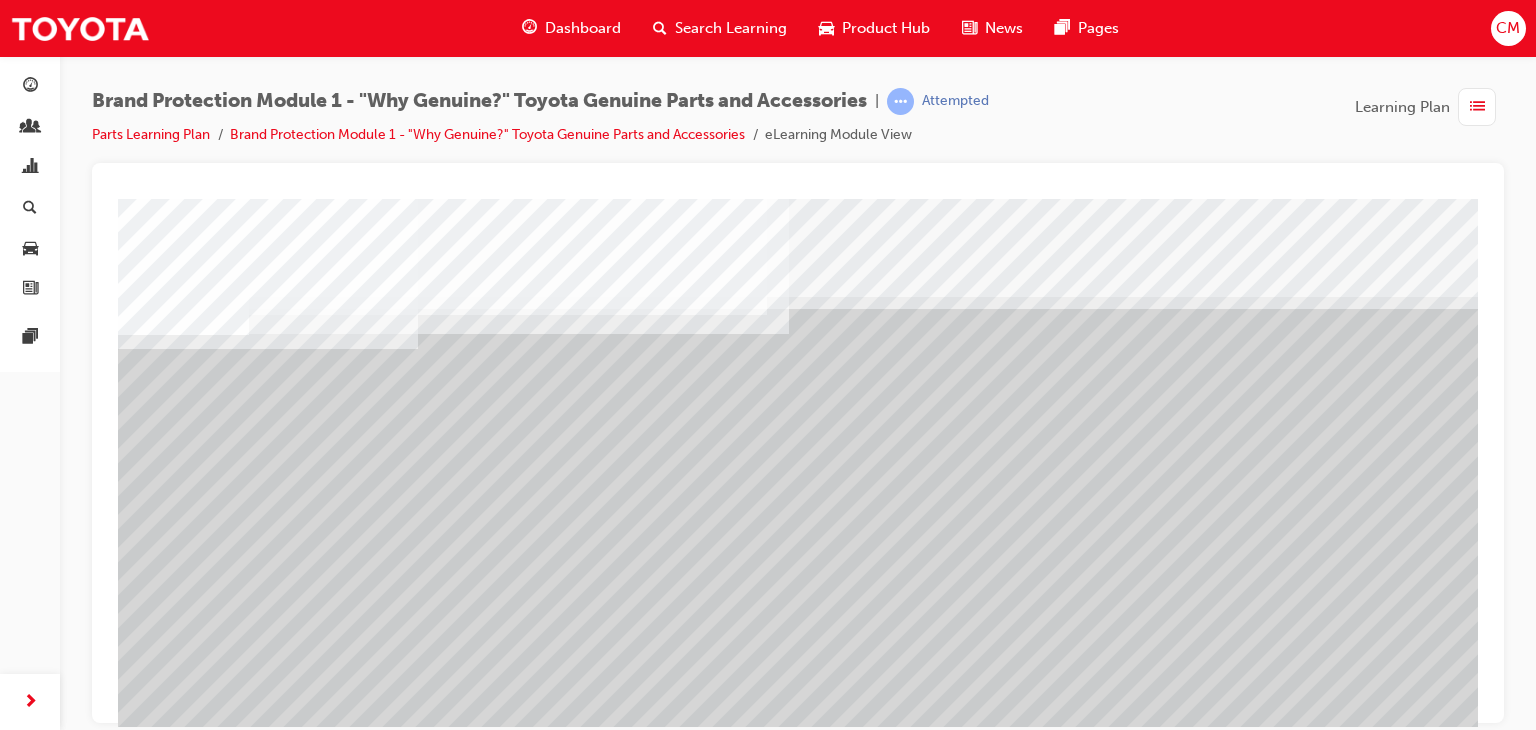 click at bounding box center (175, 2866) 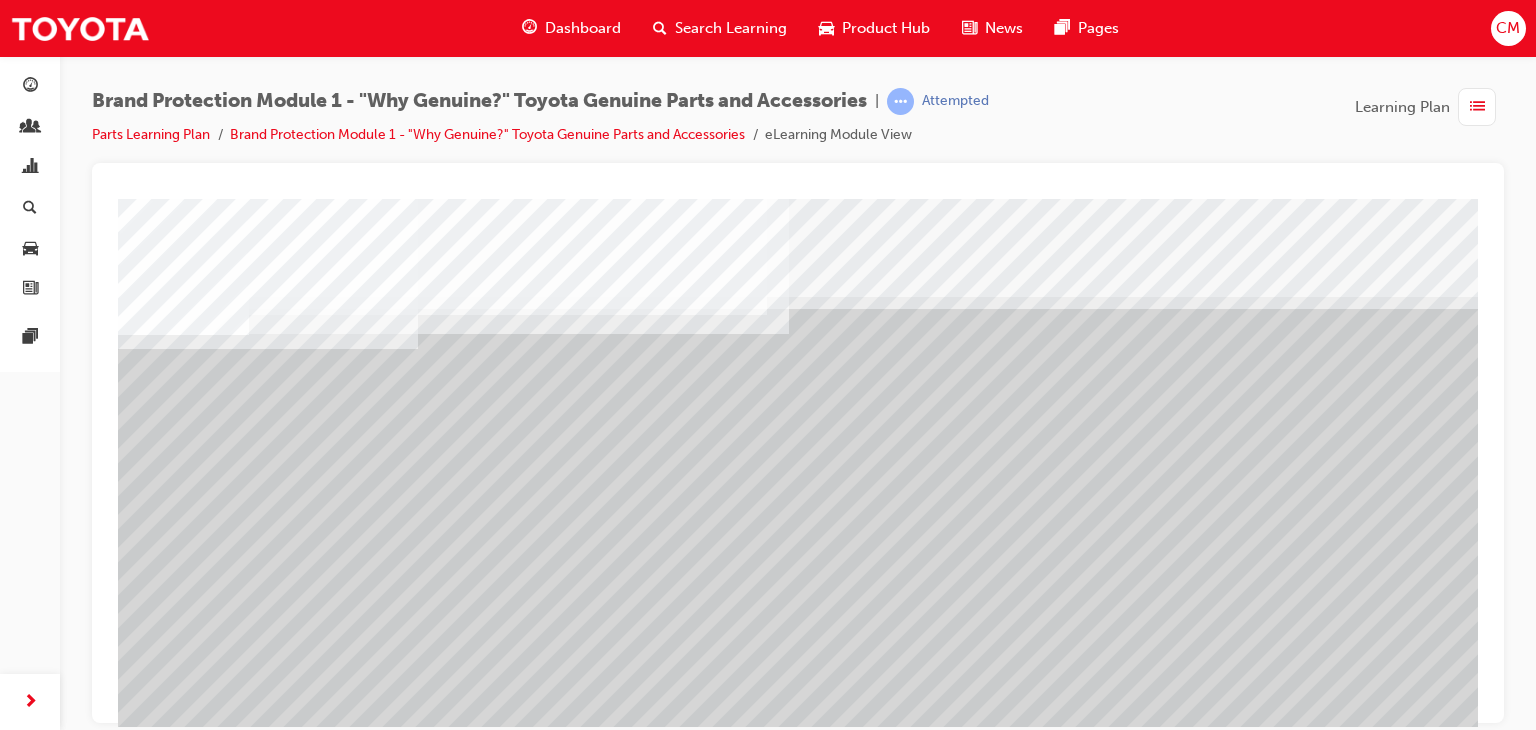 click at bounding box center [175, 3106] 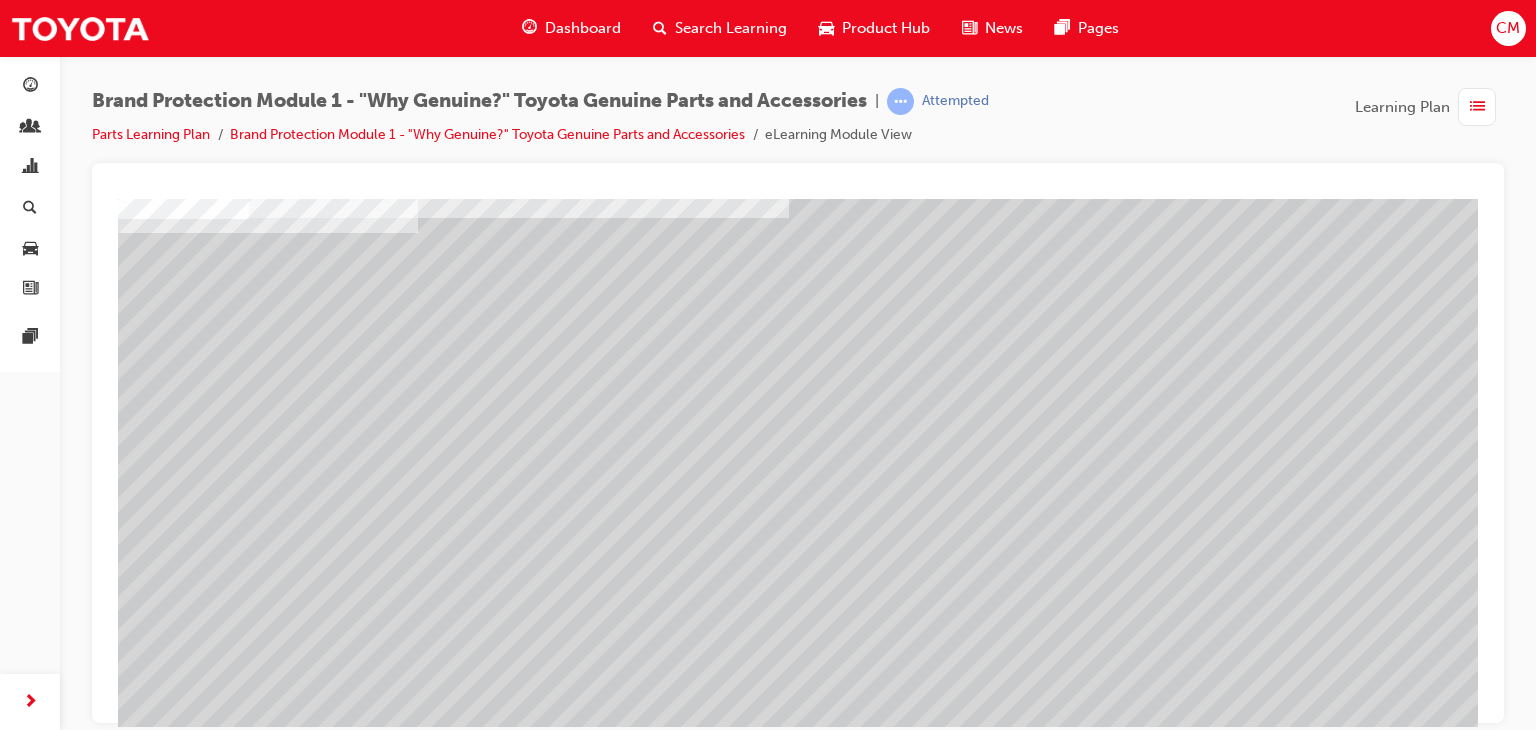 scroll, scrollTop: 237, scrollLeft: 0, axis: vertical 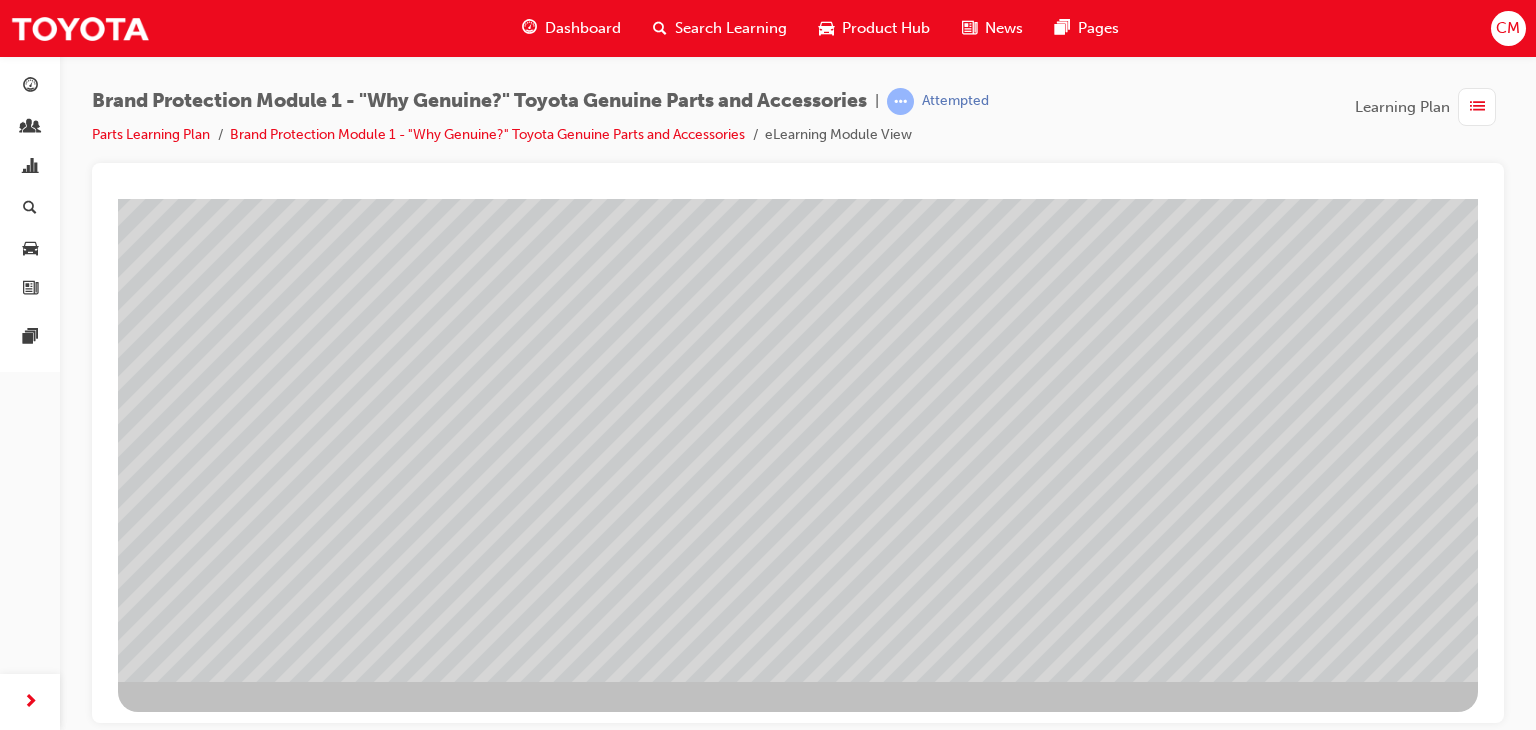 click at bounding box center [181, 3642] 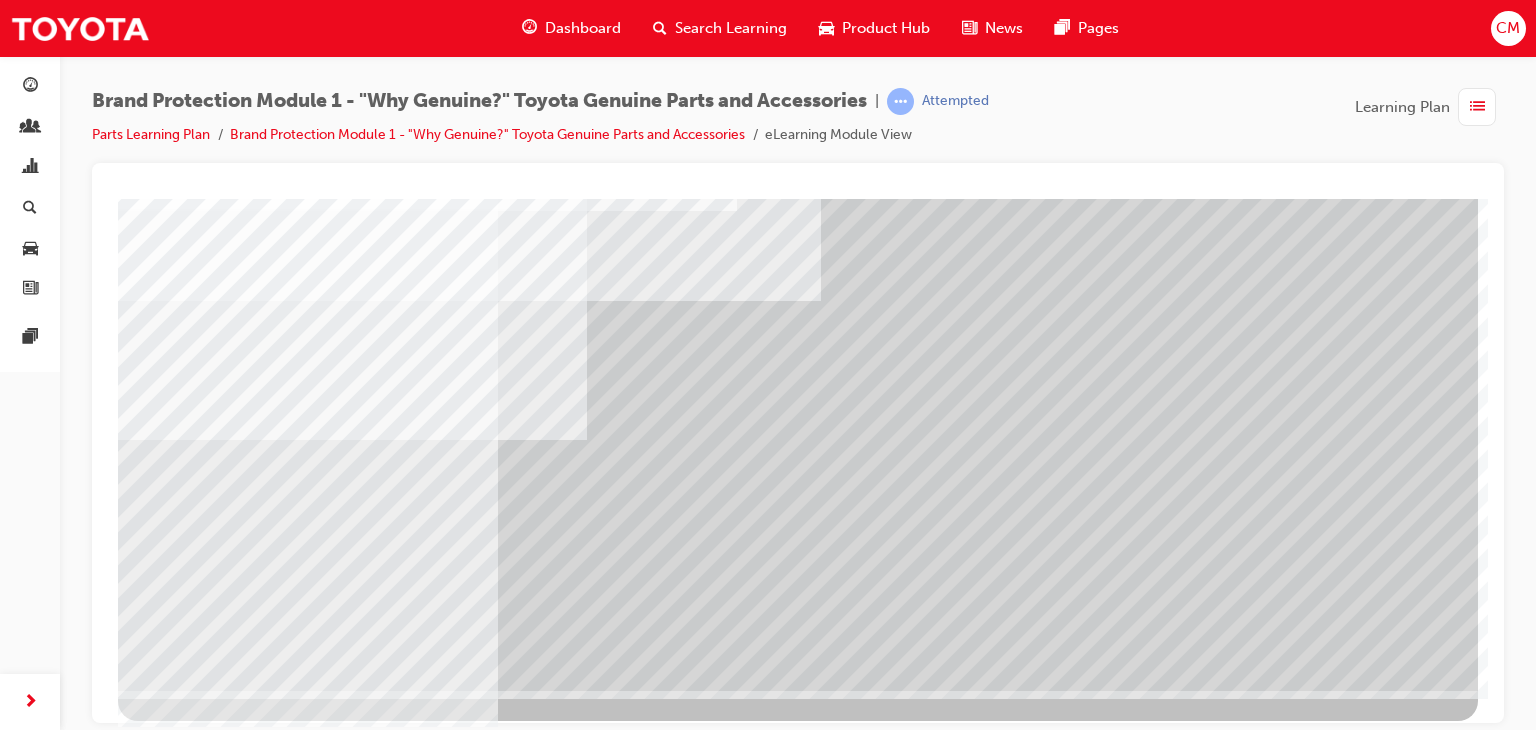 scroll, scrollTop: 237, scrollLeft: 0, axis: vertical 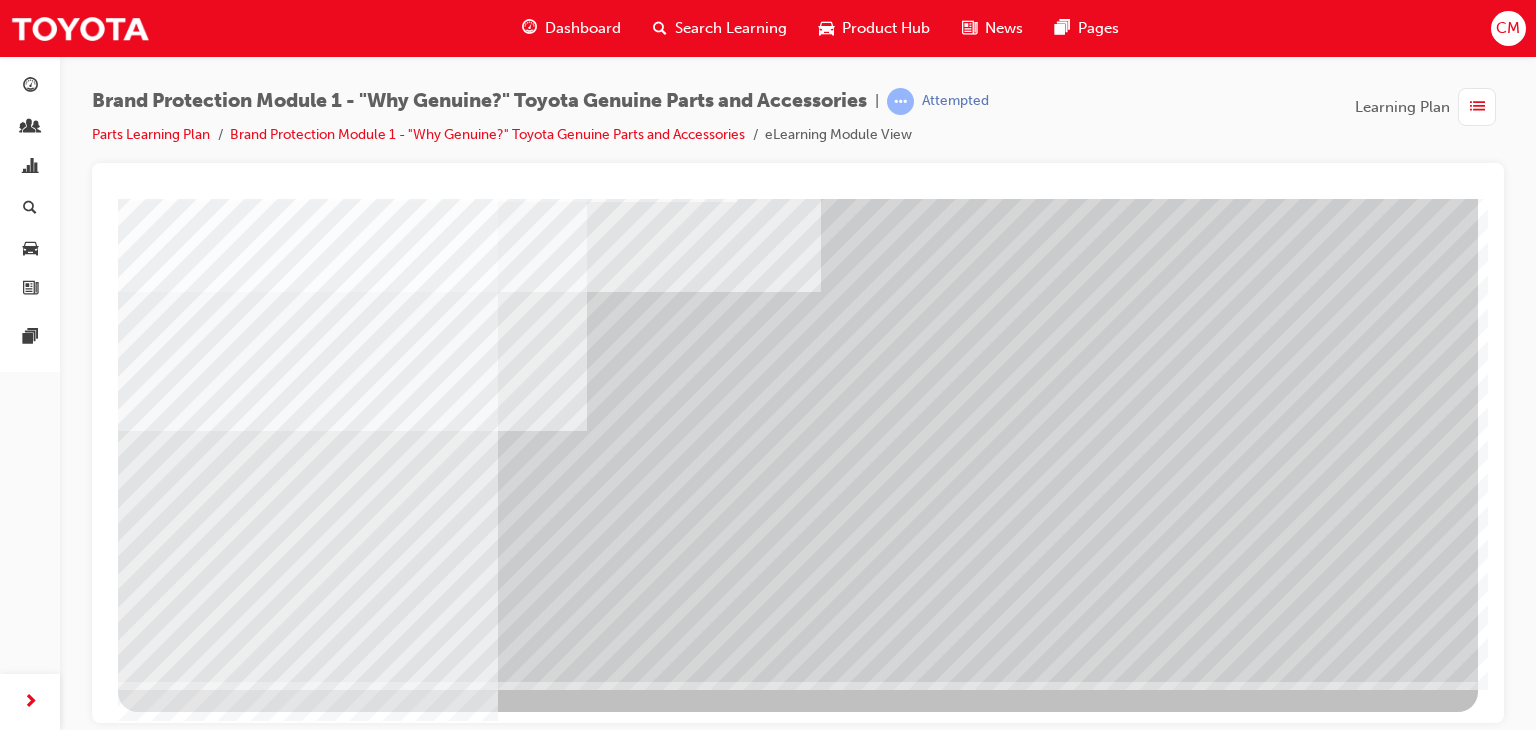 click at bounding box center (181, 4239) 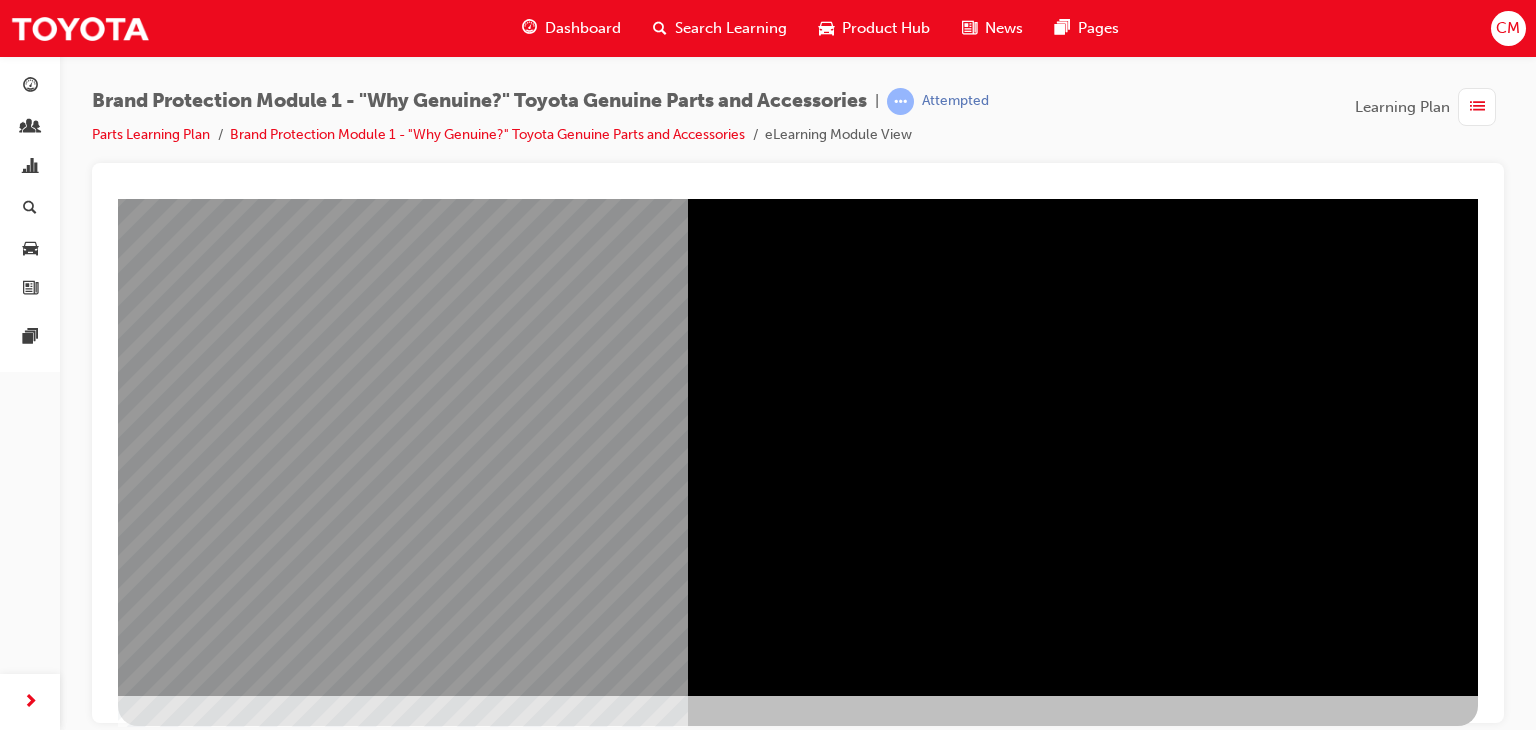 scroll, scrollTop: 237, scrollLeft: 0, axis: vertical 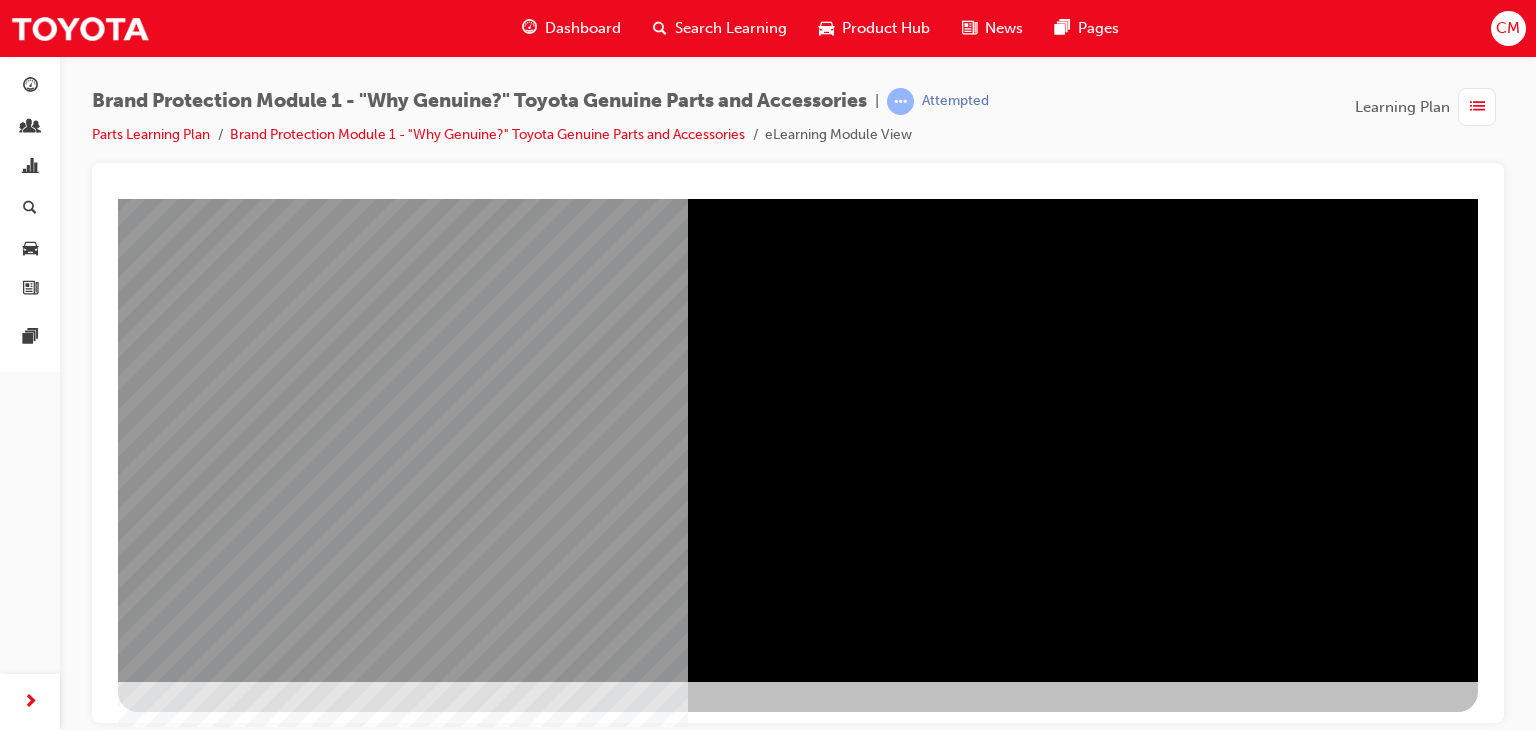 click at bounding box center (181, 1950) 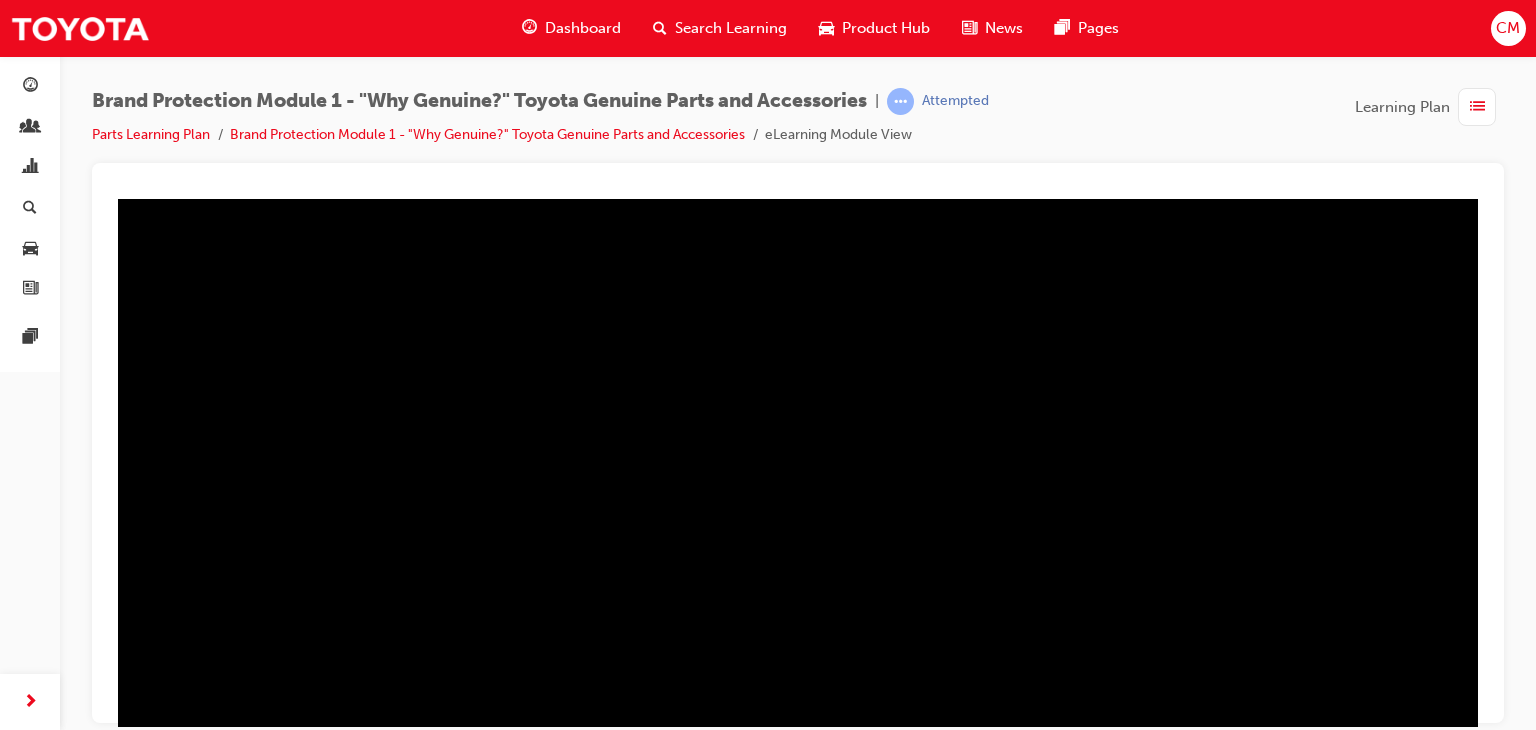 scroll, scrollTop: 200, scrollLeft: 0, axis: vertical 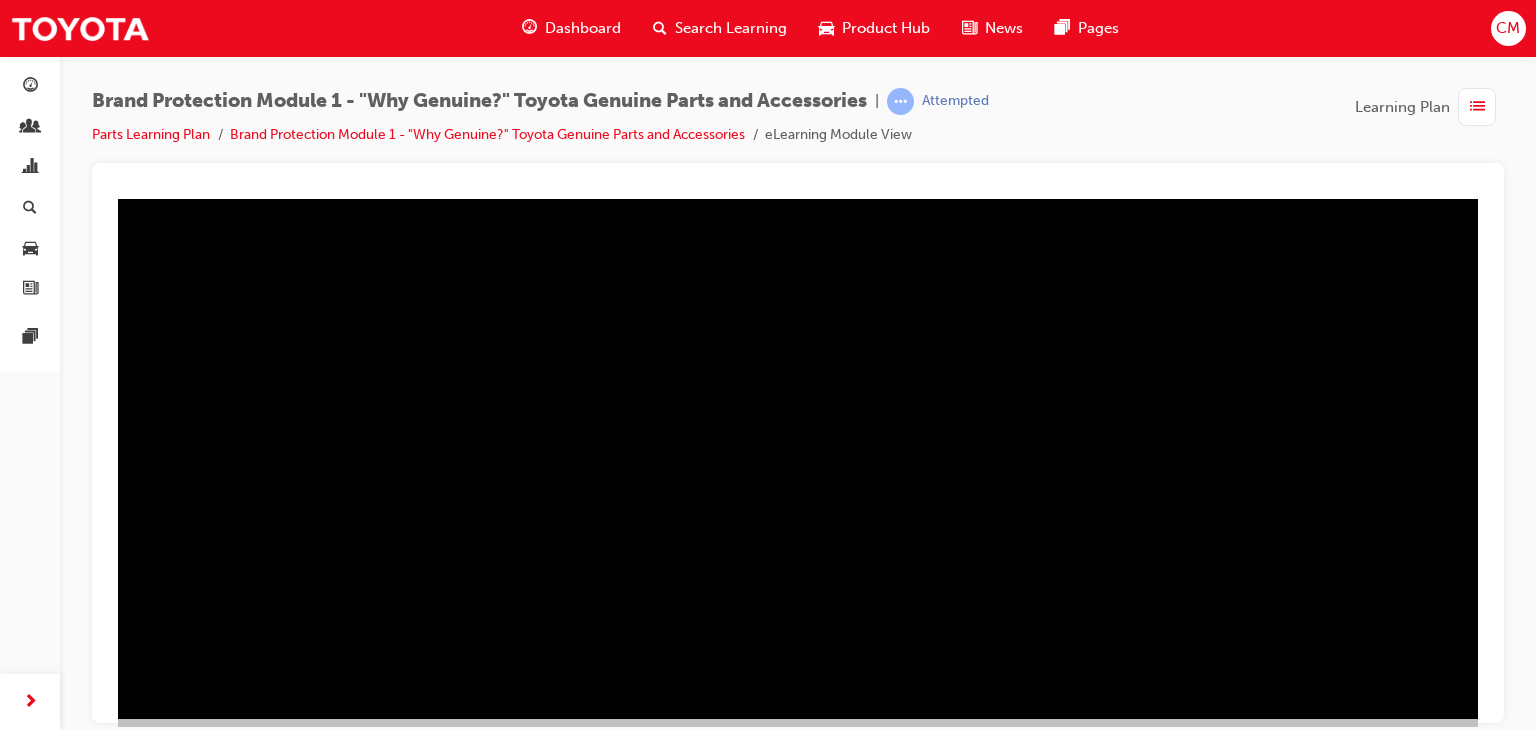 click at bounding box center [798, 376] 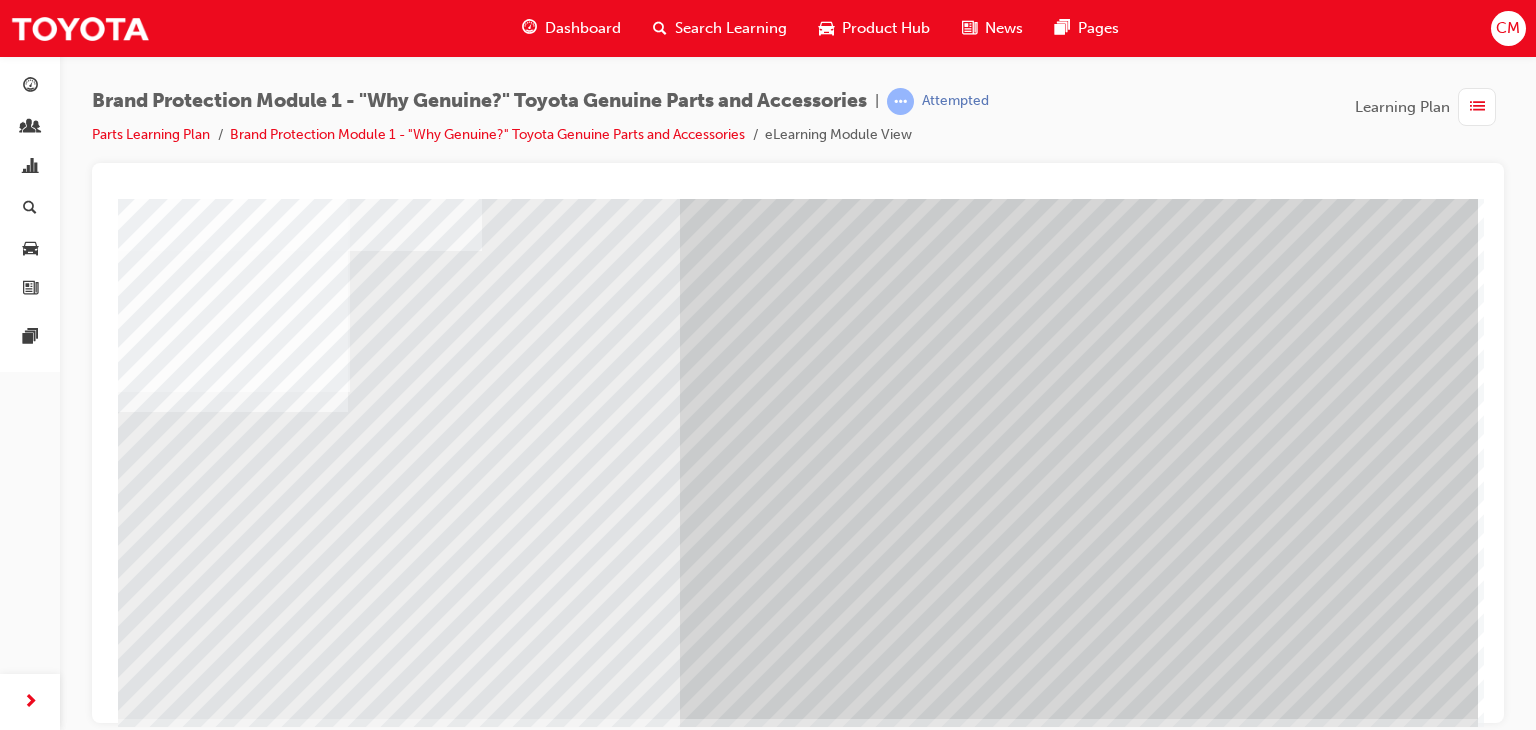 scroll, scrollTop: 0, scrollLeft: 0, axis: both 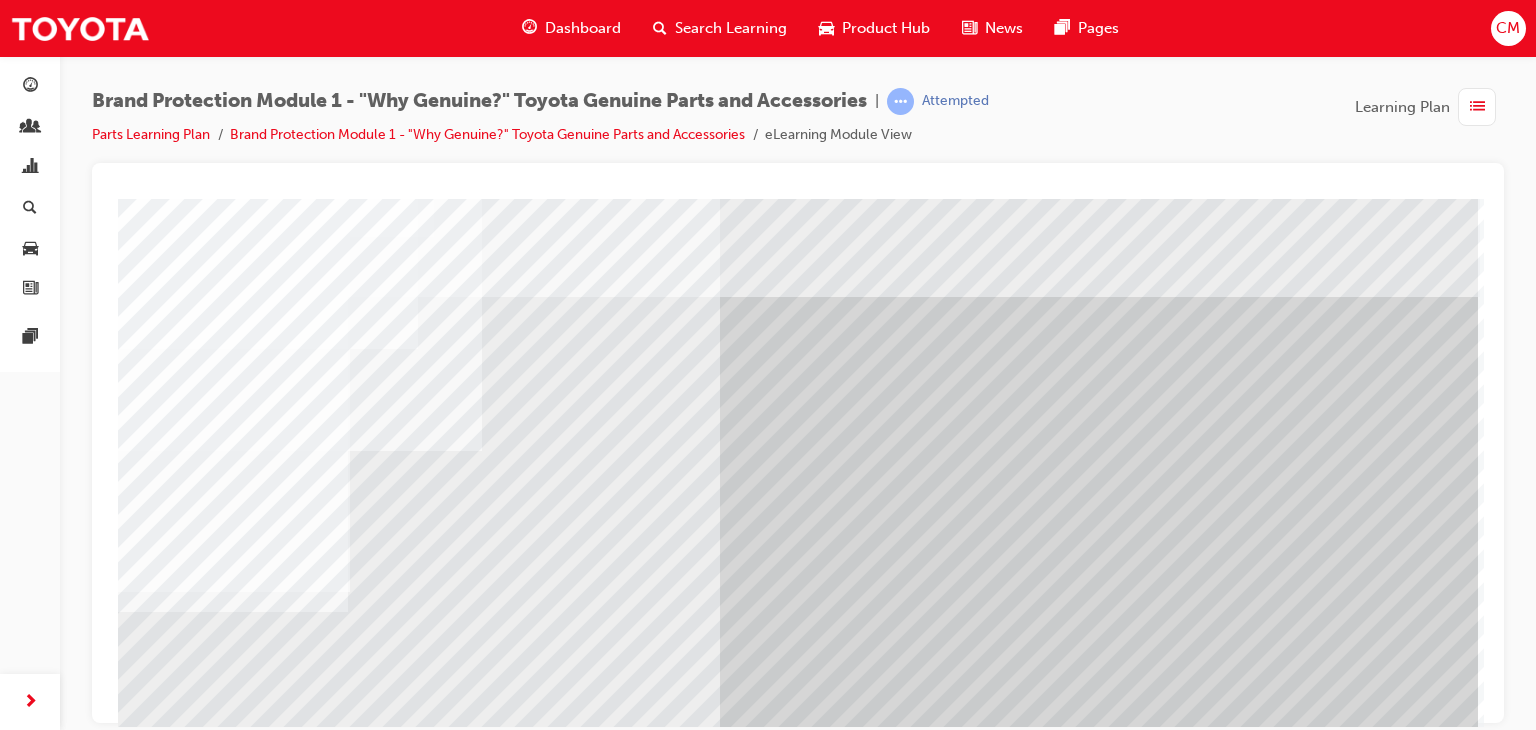 click at bounding box center [798, 2517] 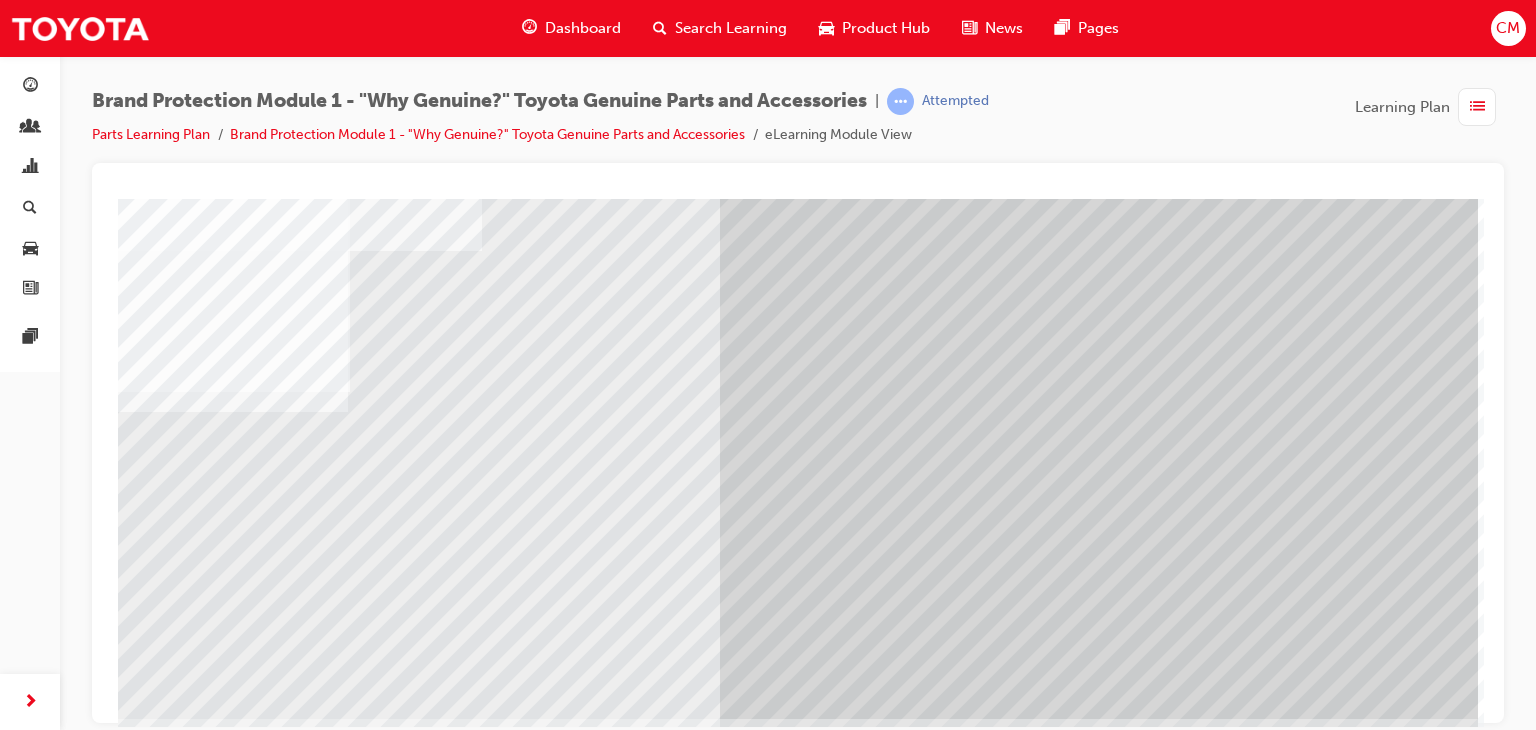 scroll, scrollTop: 237, scrollLeft: 0, axis: vertical 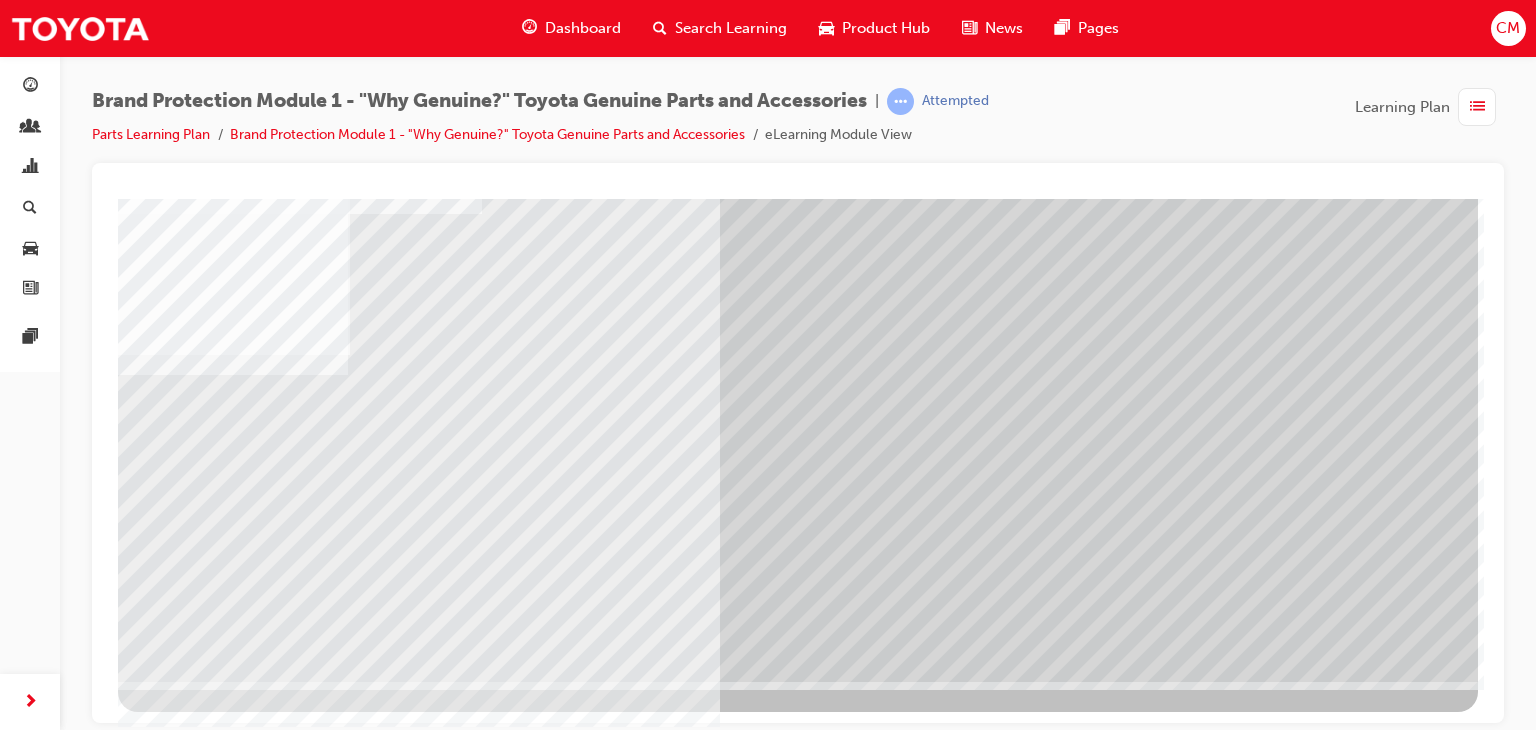 click at bounding box center (181, 2347) 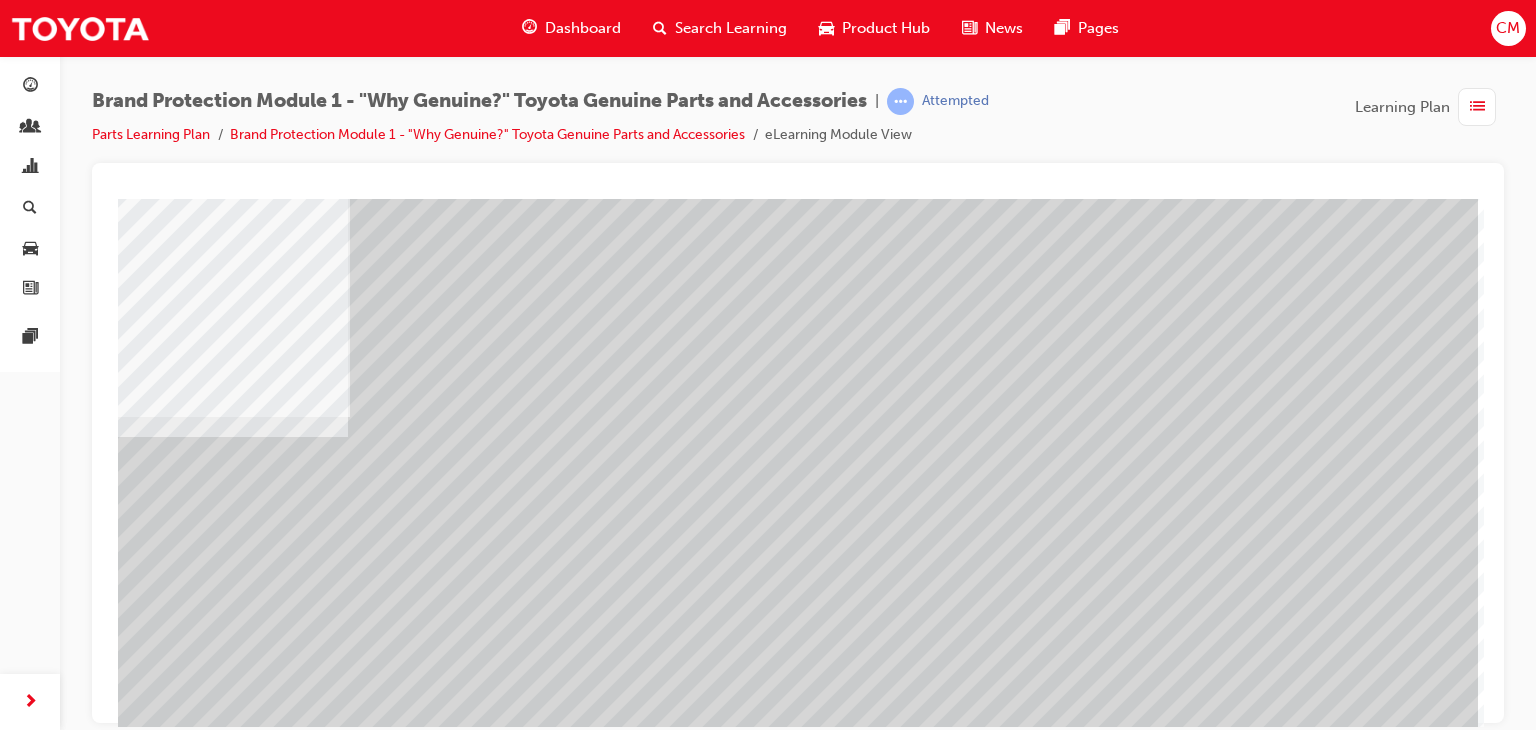 scroll, scrollTop: 200, scrollLeft: 0, axis: vertical 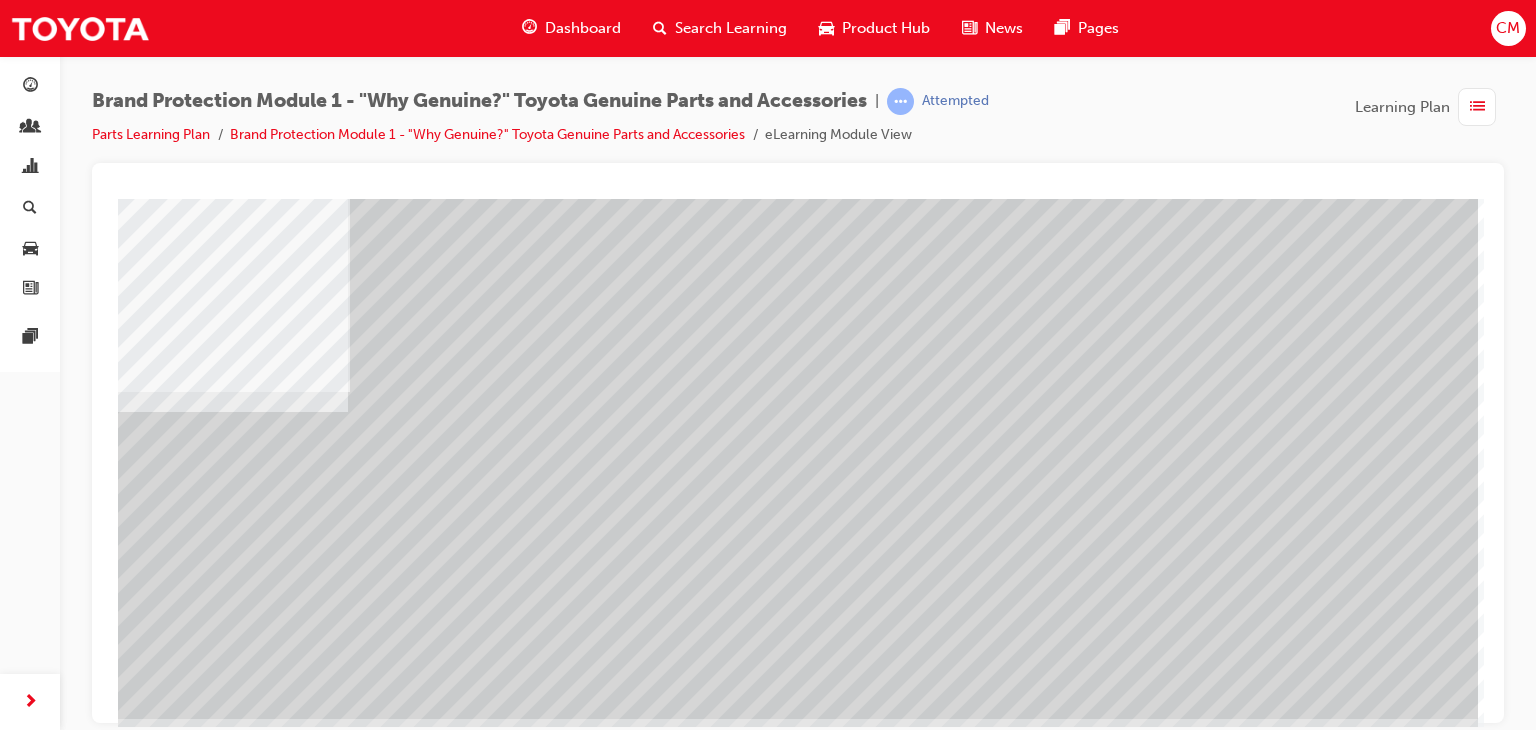 click at bounding box center [143, 3633] 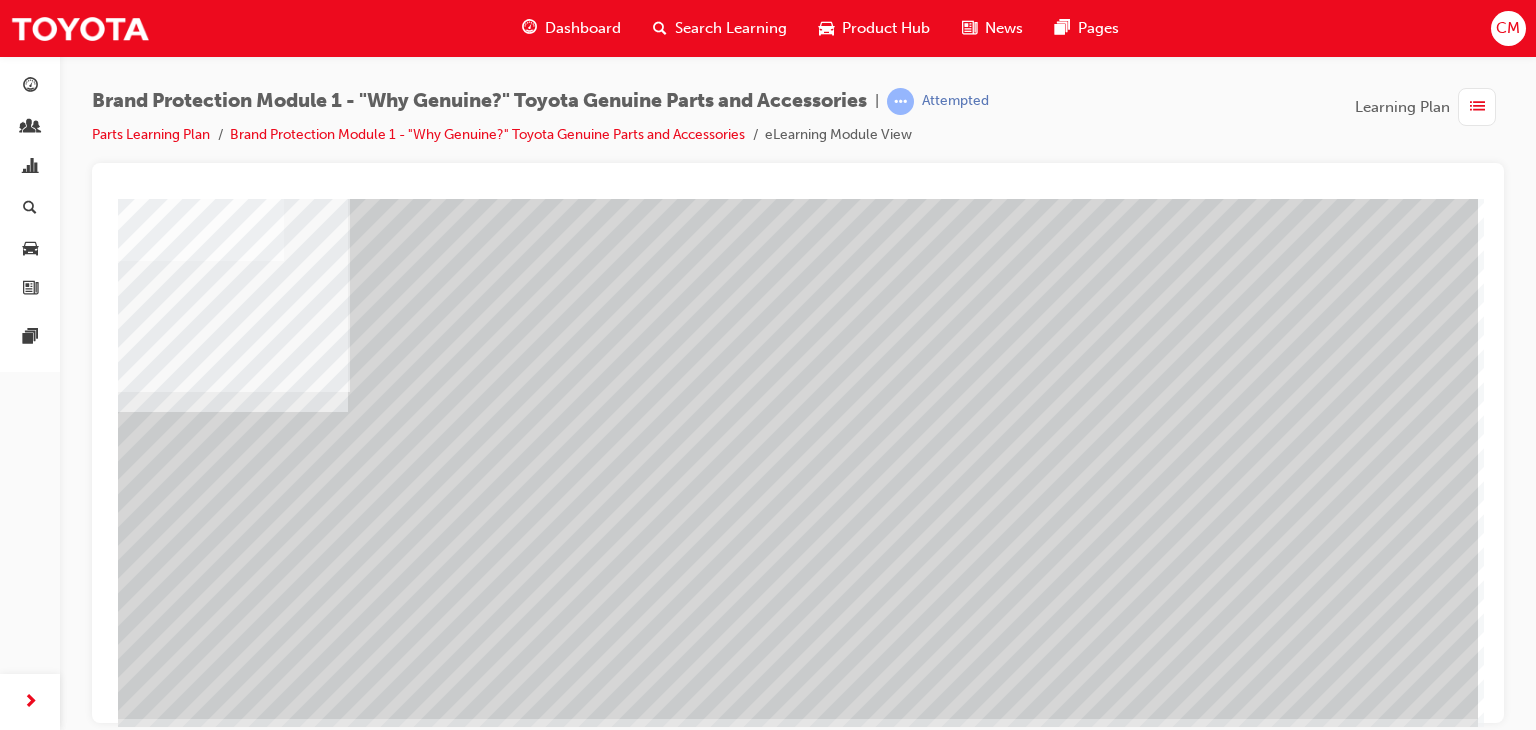 click at bounding box center [143, 3783] 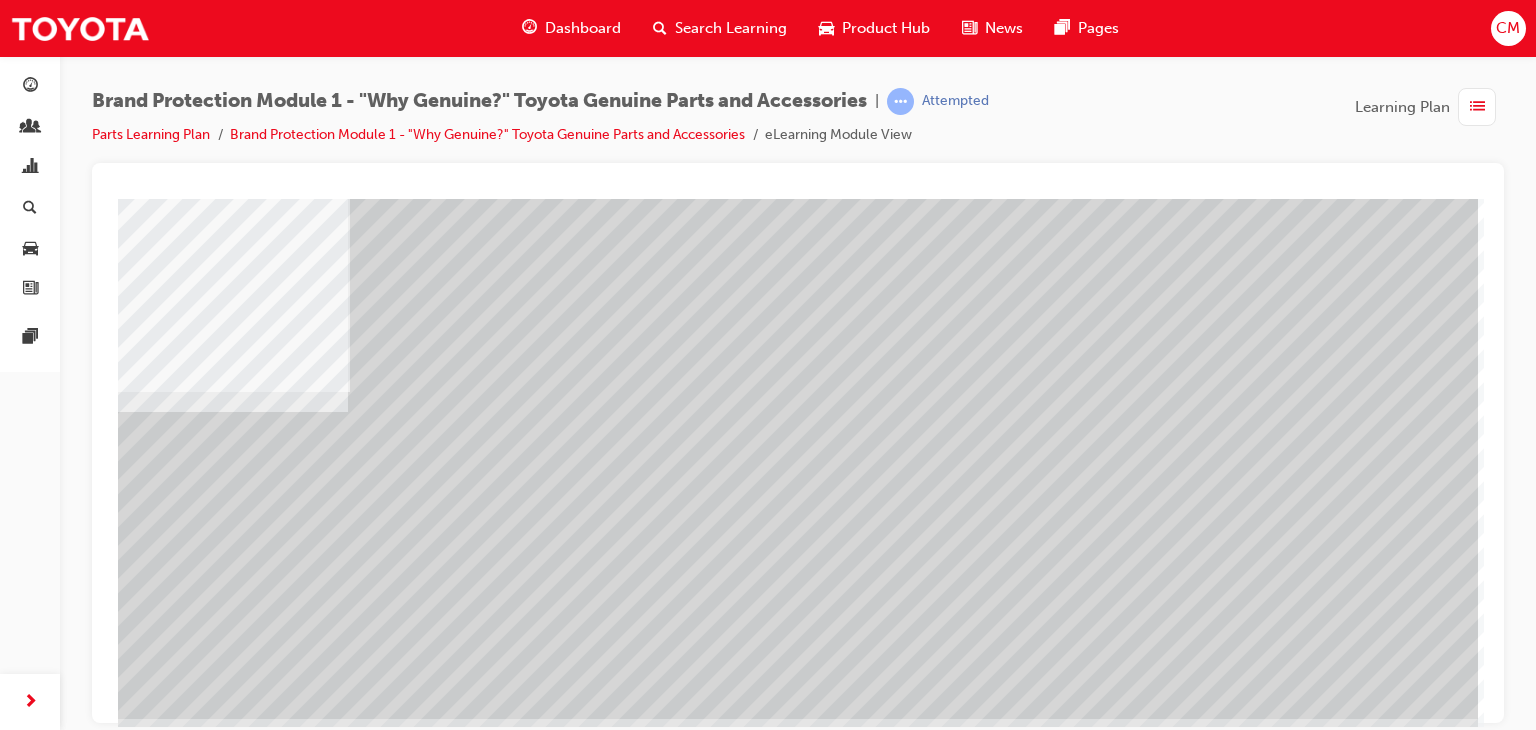 click at bounding box center (181, 2384) 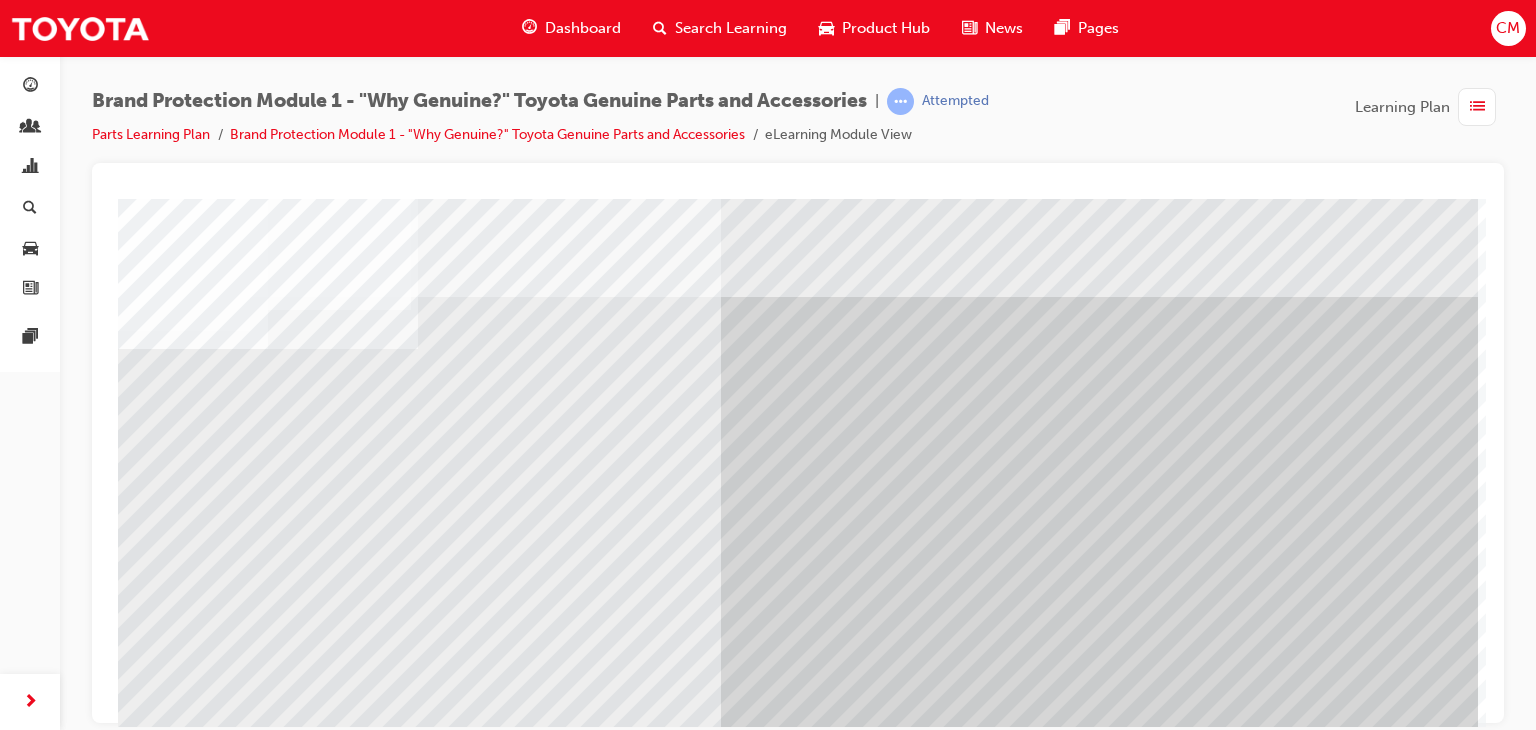 click at bounding box center (184, 5903) 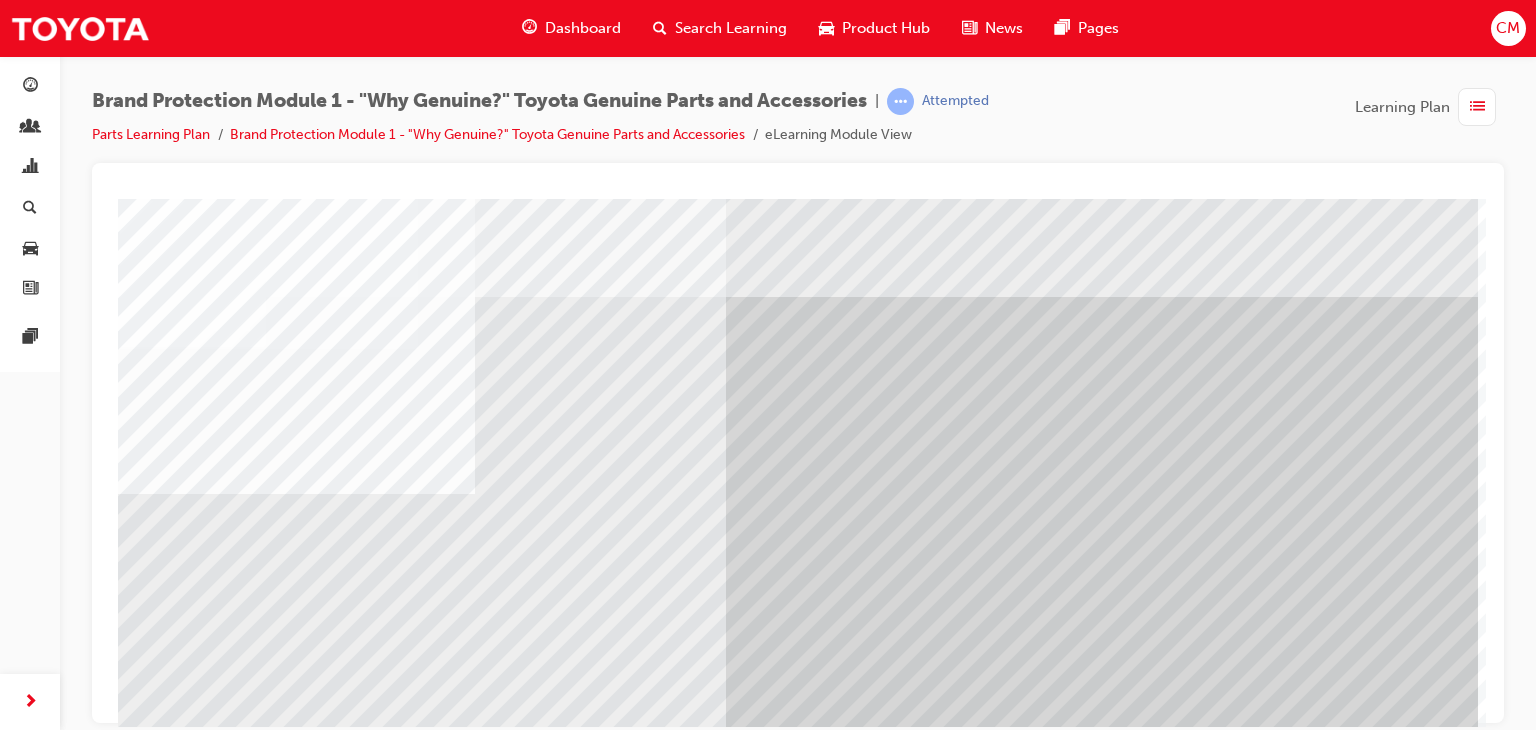 click at bounding box center [193, 4558] 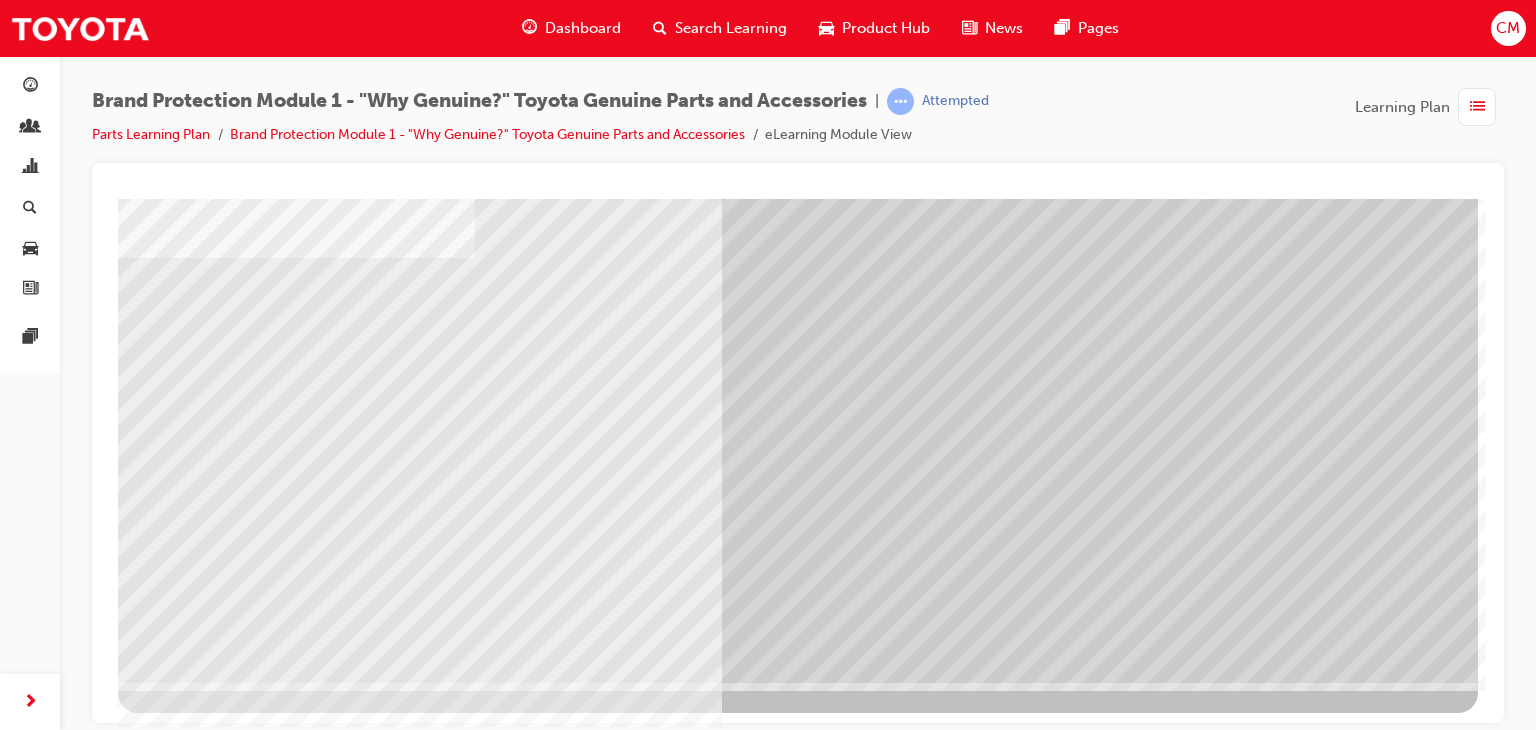 scroll, scrollTop: 237, scrollLeft: 0, axis: vertical 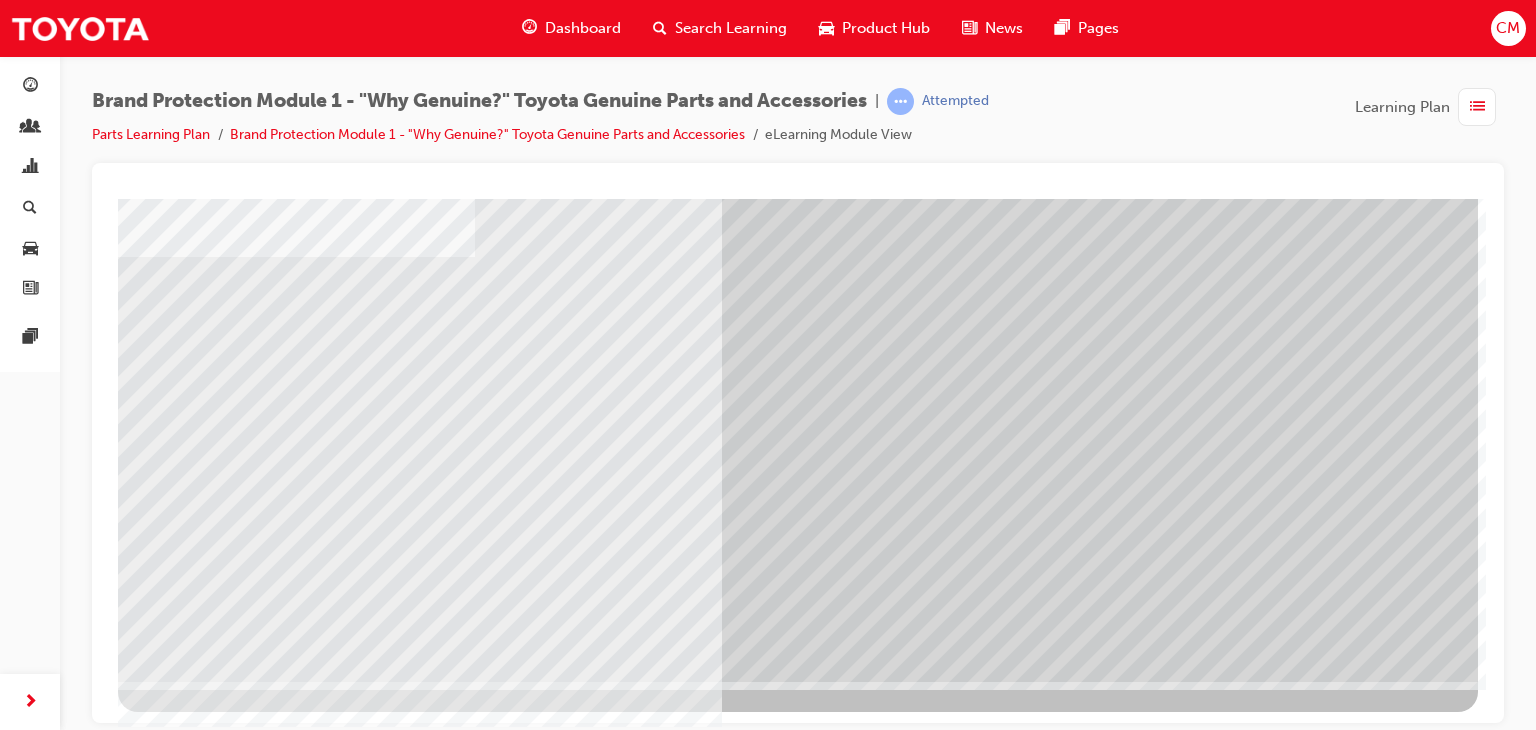 click at bounding box center (181, 5750) 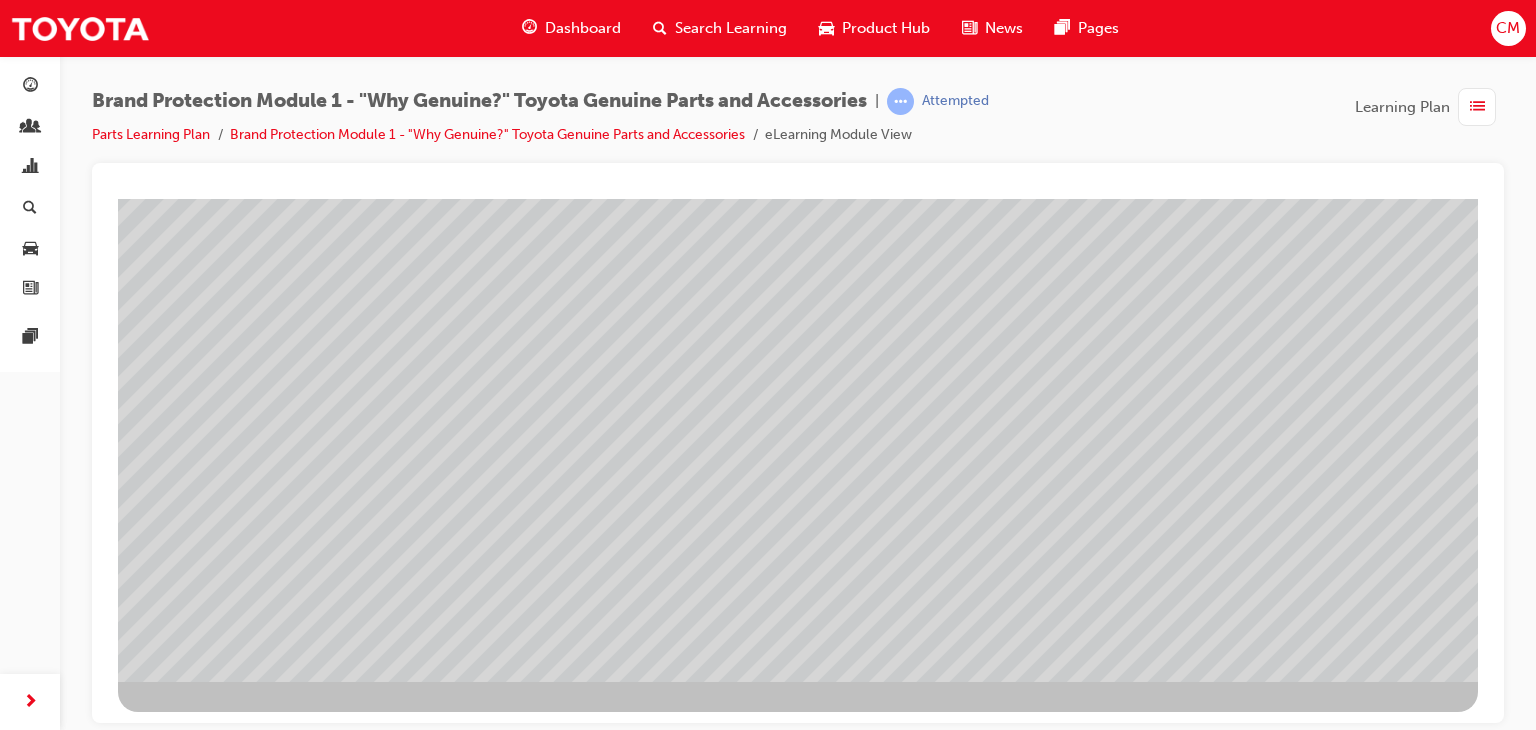scroll, scrollTop: 0, scrollLeft: 0, axis: both 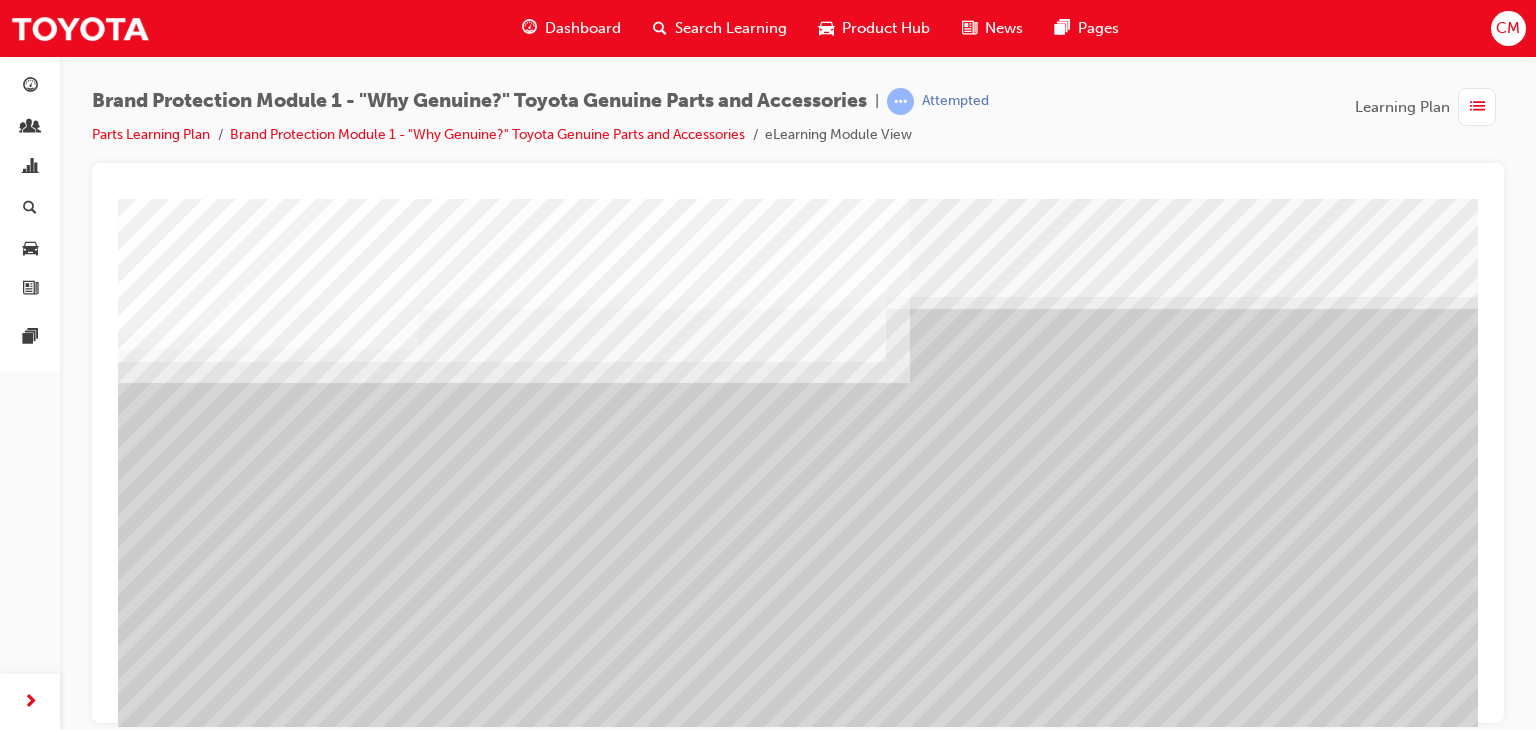 click at bounding box center [175, 2626] 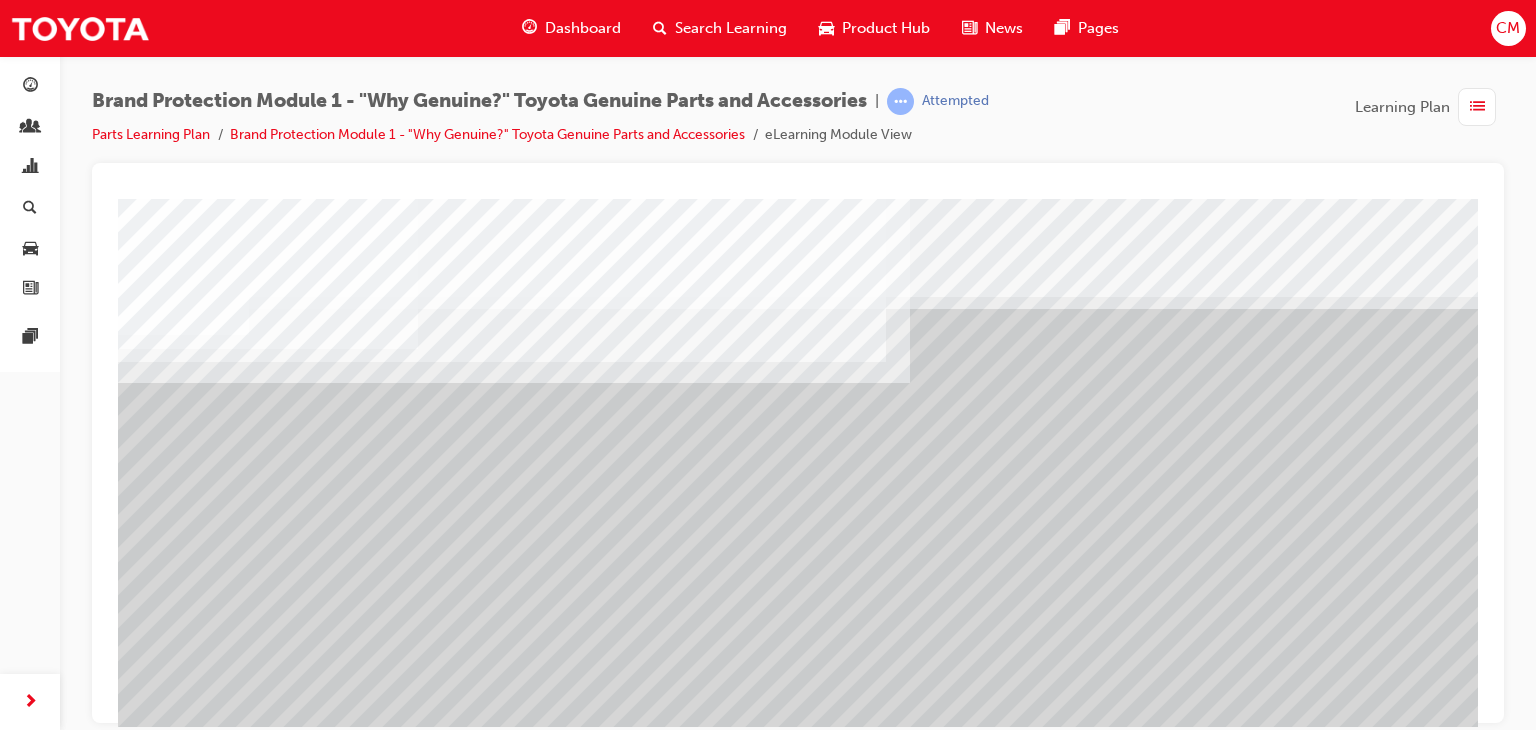 click at bounding box center (175, 2746) 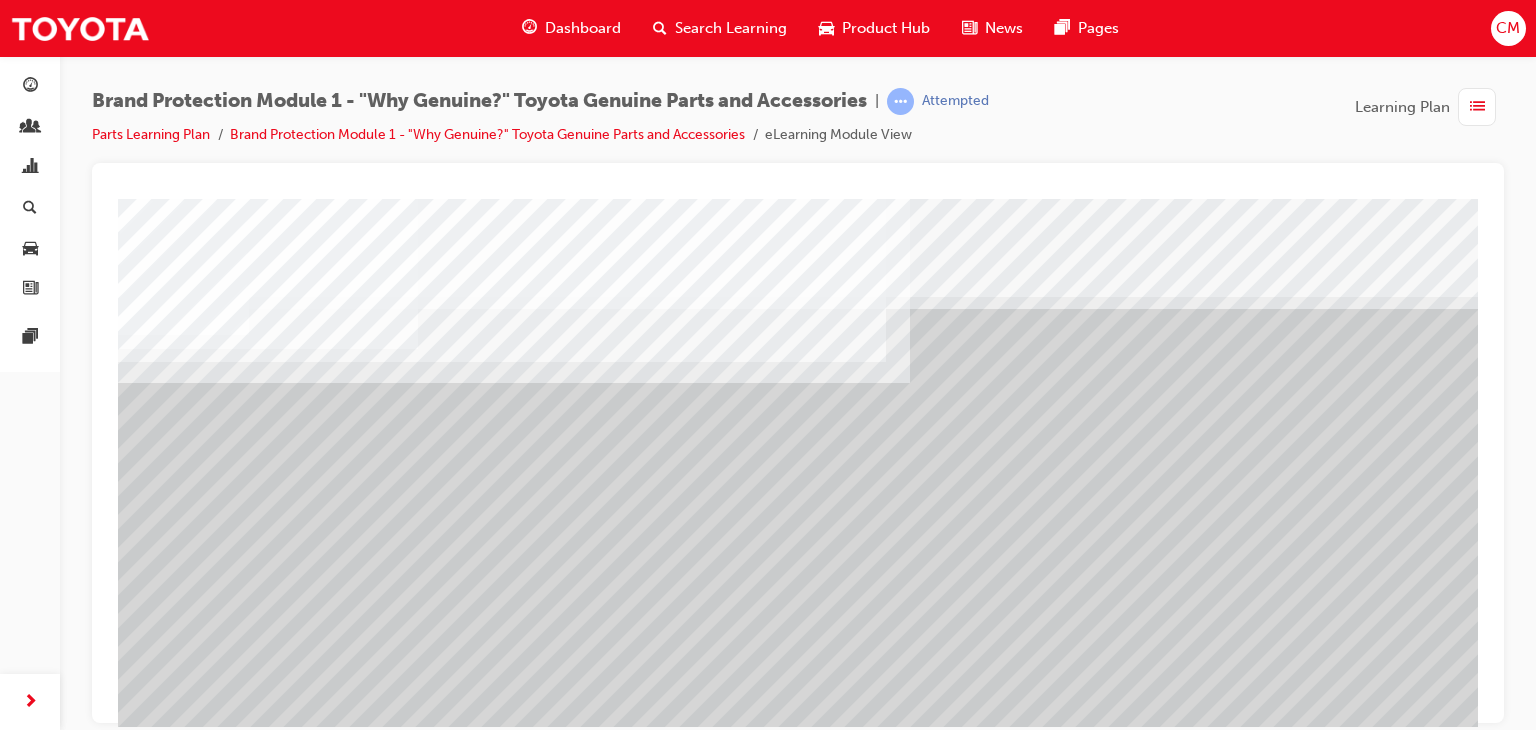 drag, startPoint x: 519, startPoint y: 504, endPoint x: 640, endPoint y: 515, distance: 121.49897 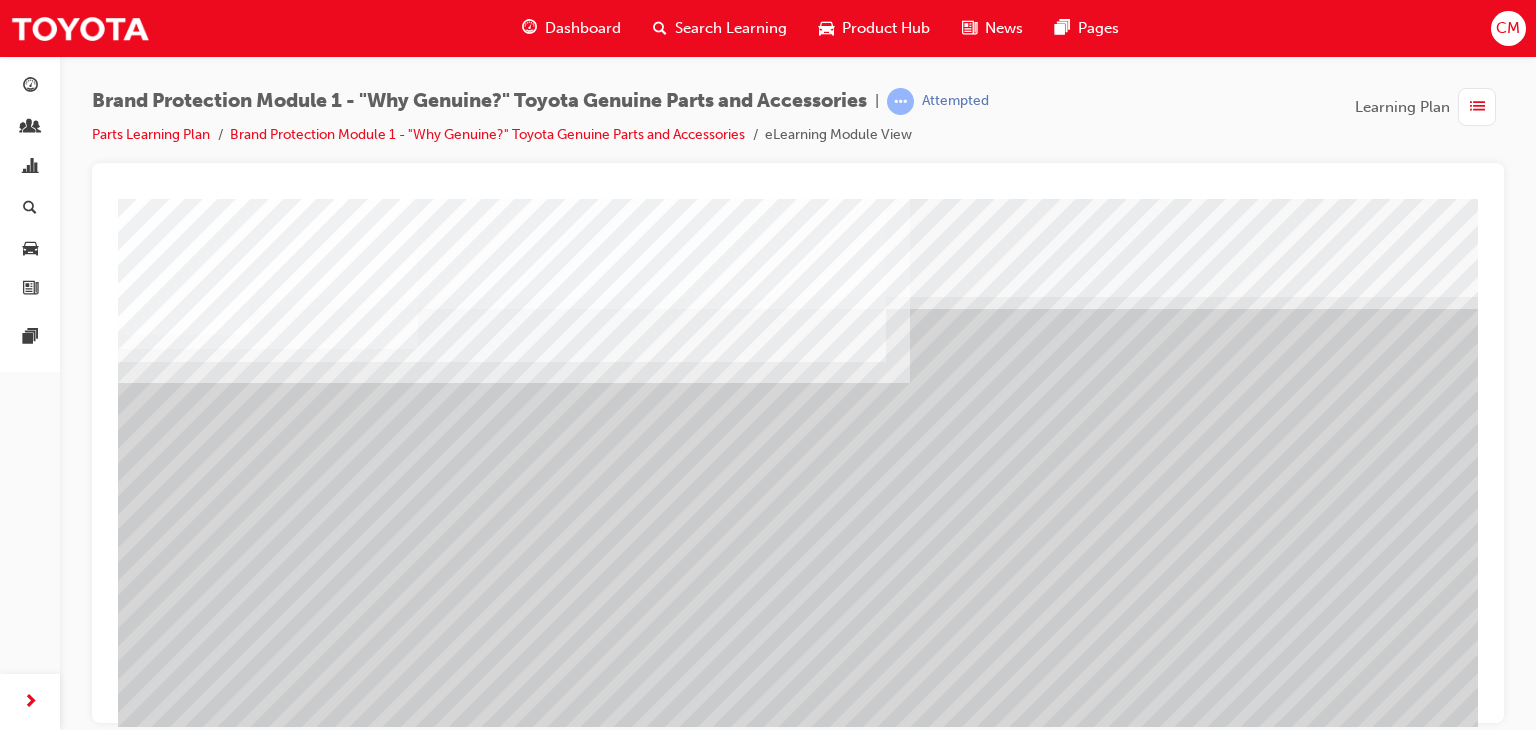 click at bounding box center [175, 2986] 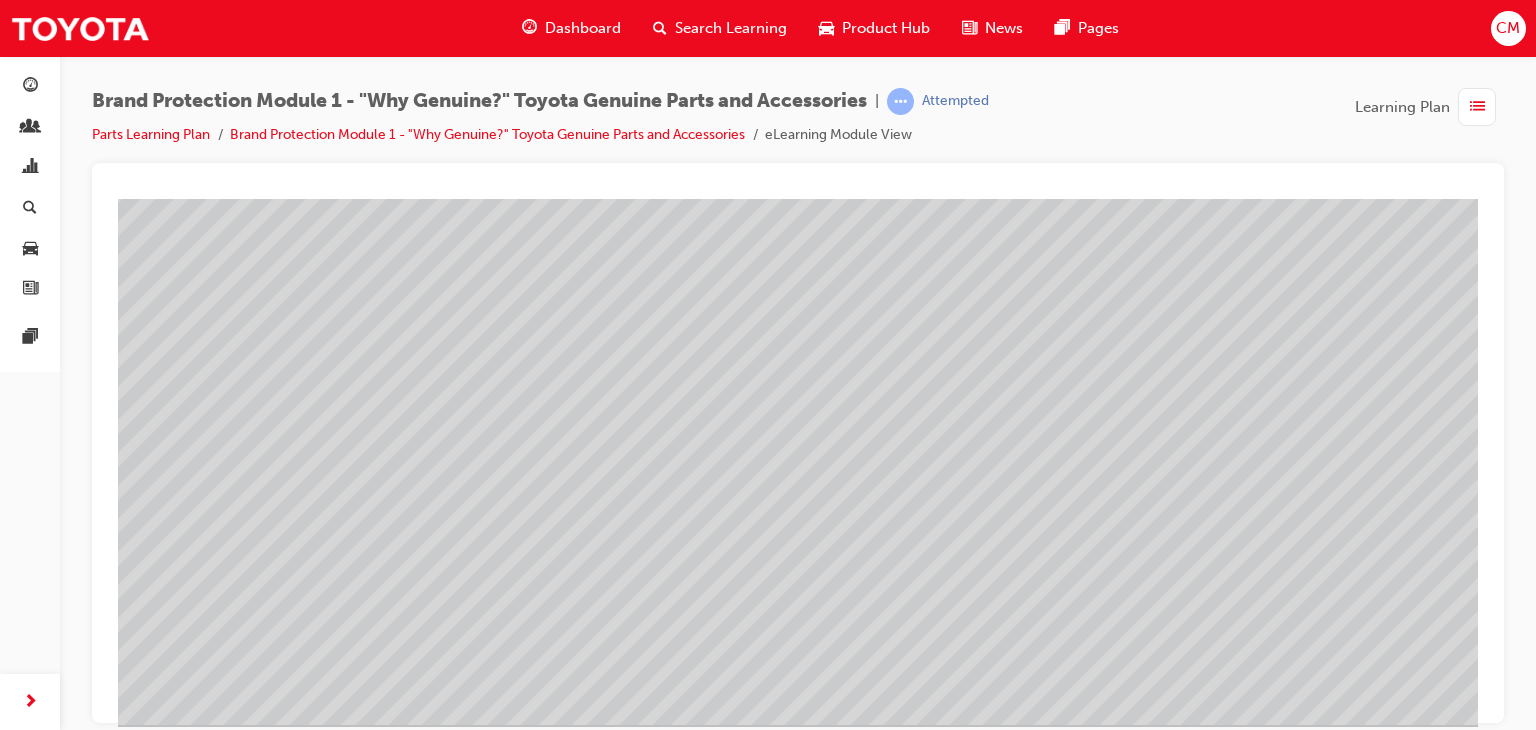 scroll, scrollTop: 237, scrollLeft: 0, axis: vertical 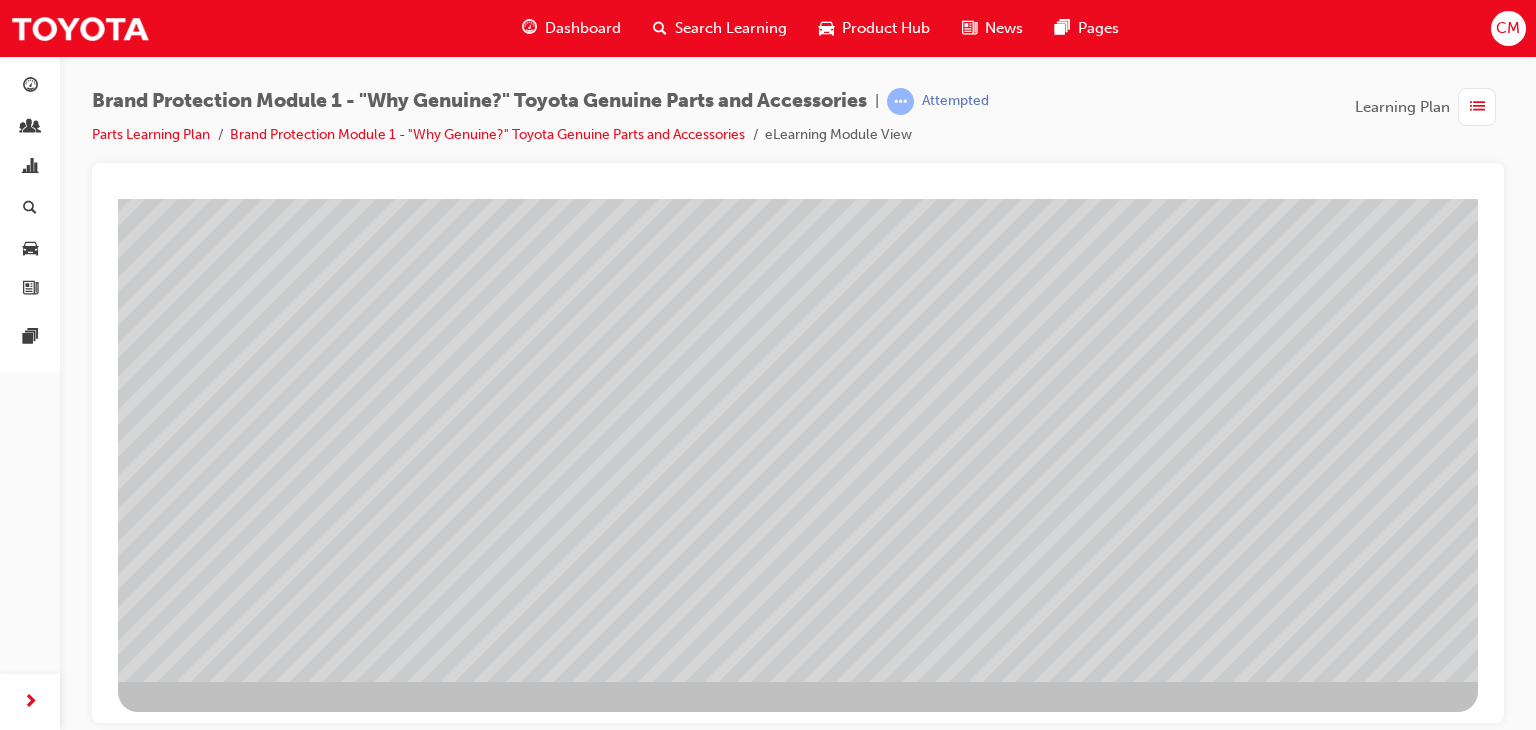 click at bounding box center [181, 3950] 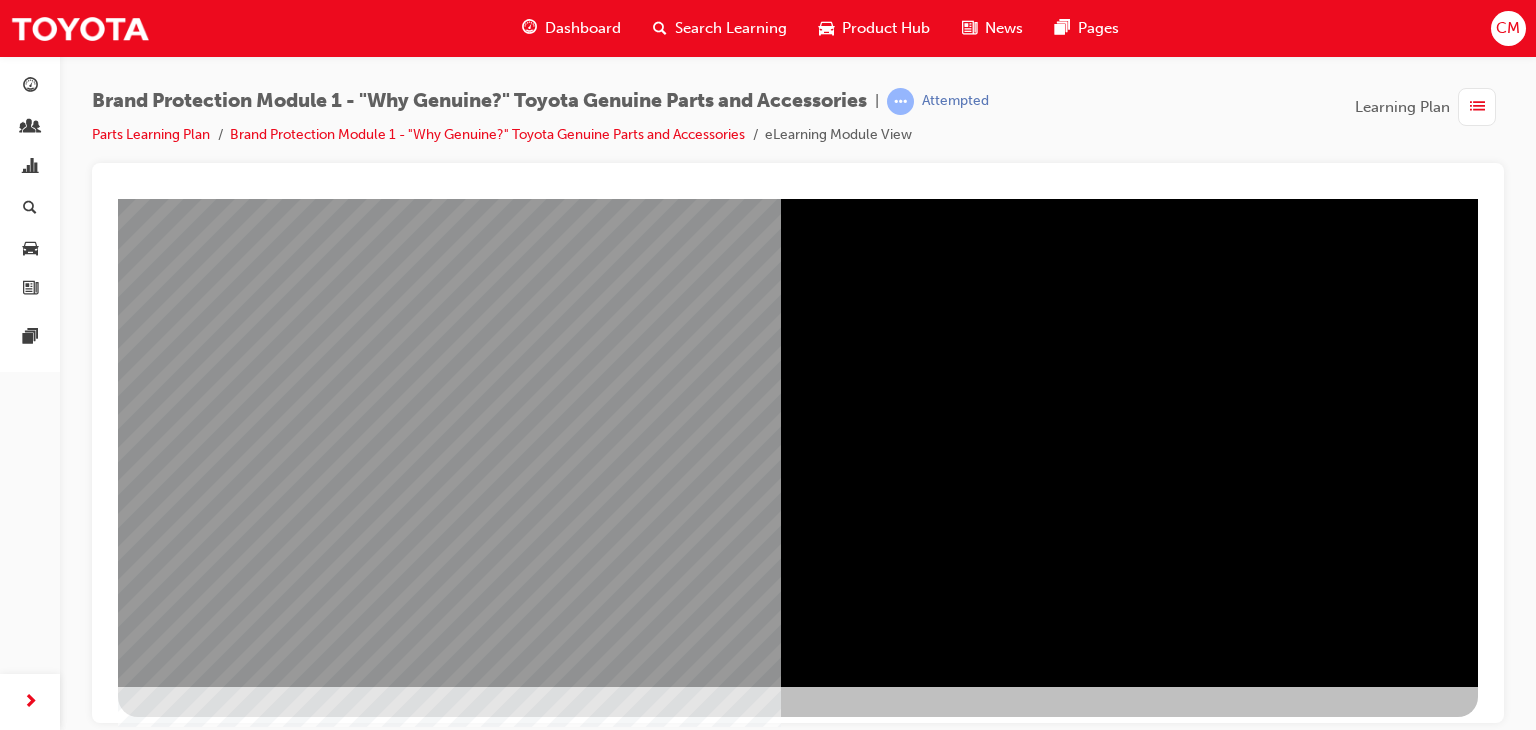 scroll, scrollTop: 237, scrollLeft: 0, axis: vertical 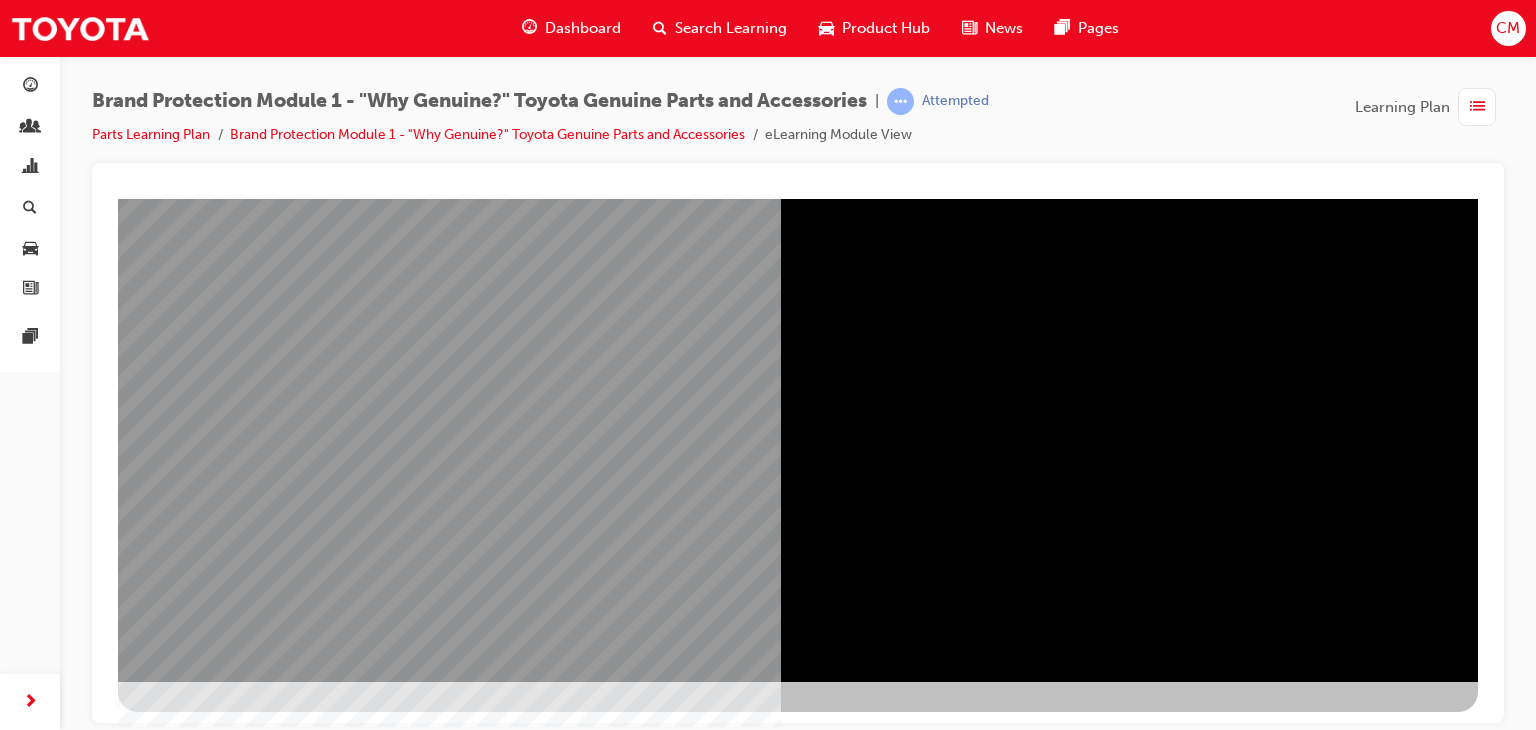 click at bounding box center [181, 2102] 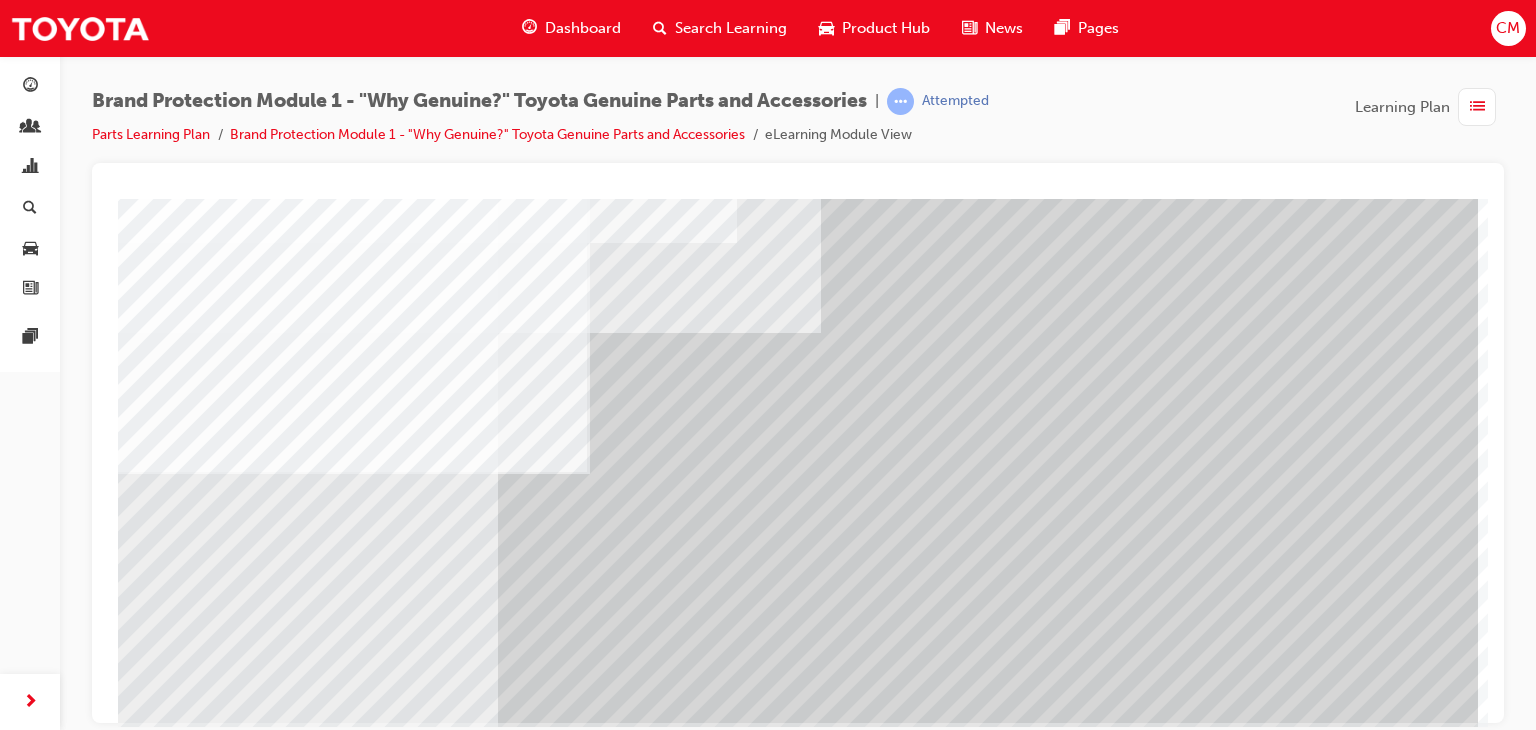 scroll, scrollTop: 237, scrollLeft: 0, axis: vertical 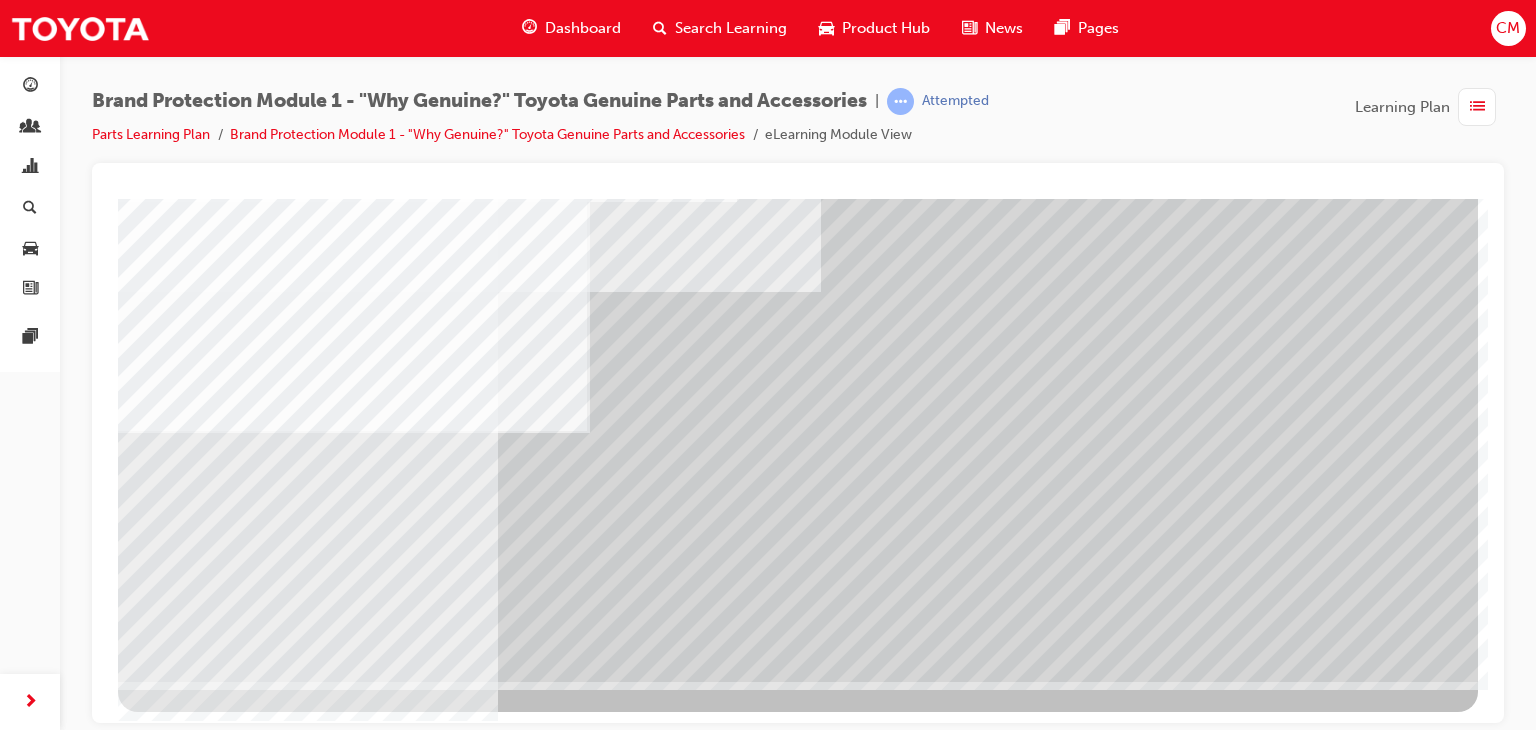 click at bounding box center (181, 4508) 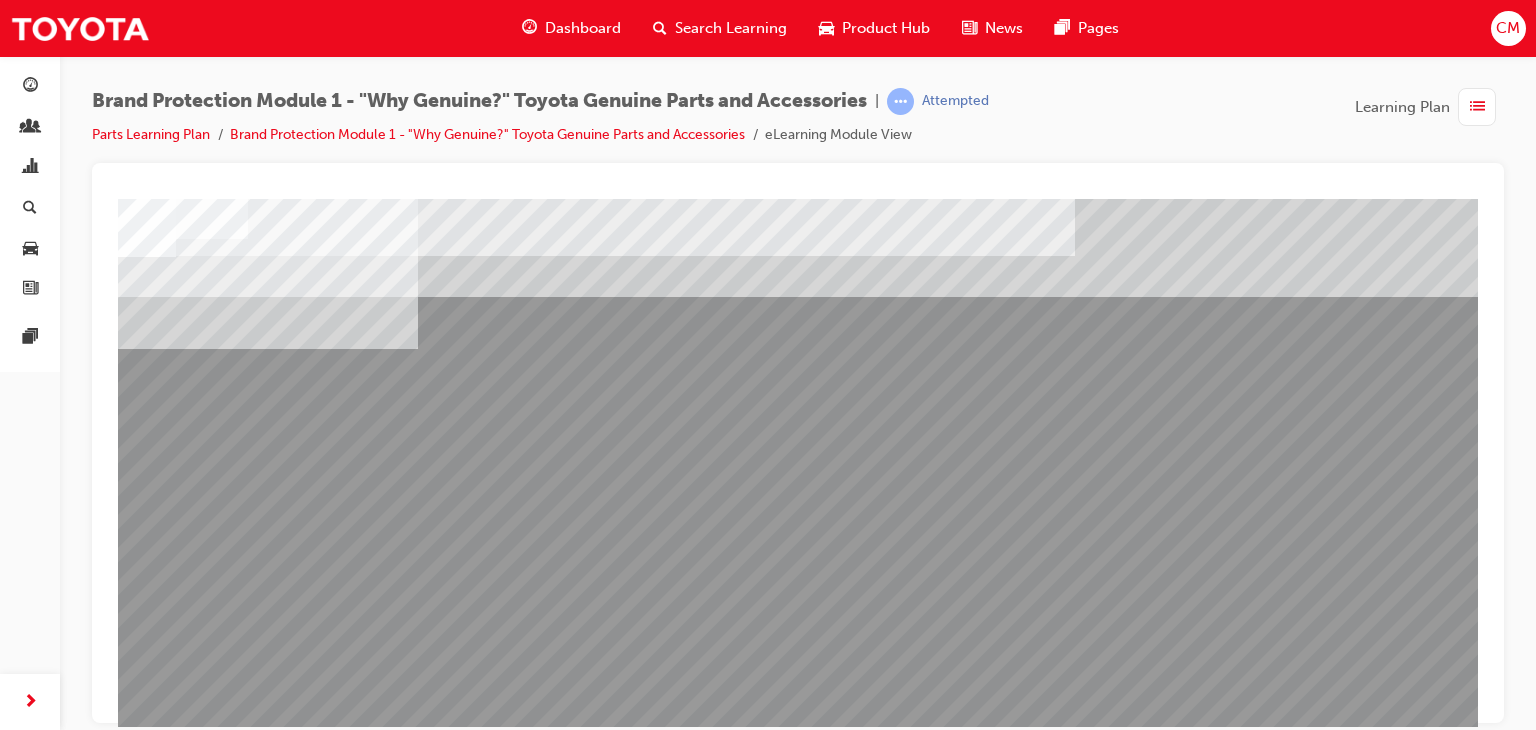 click at bounding box center (143, 2691) 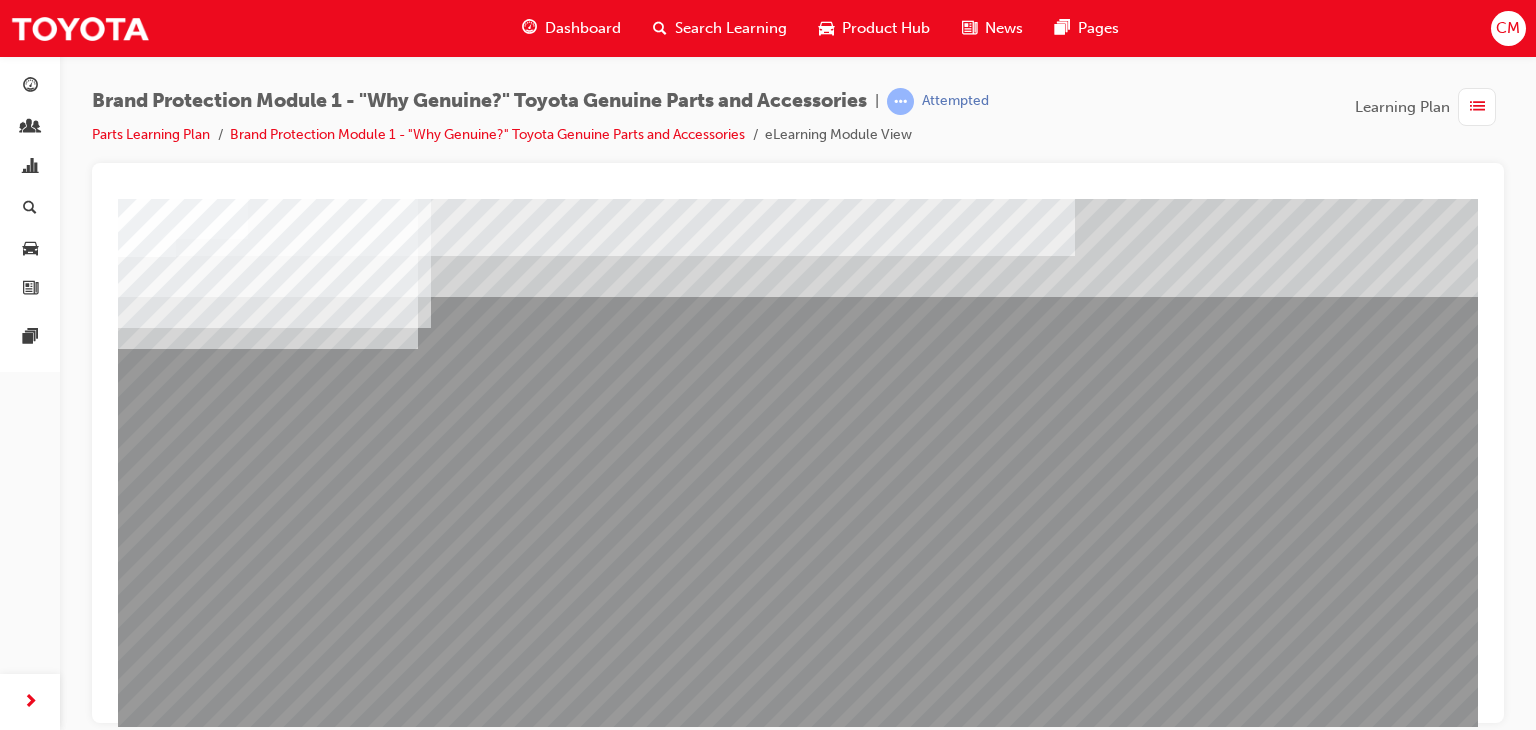 click at bounding box center [143, 2011] 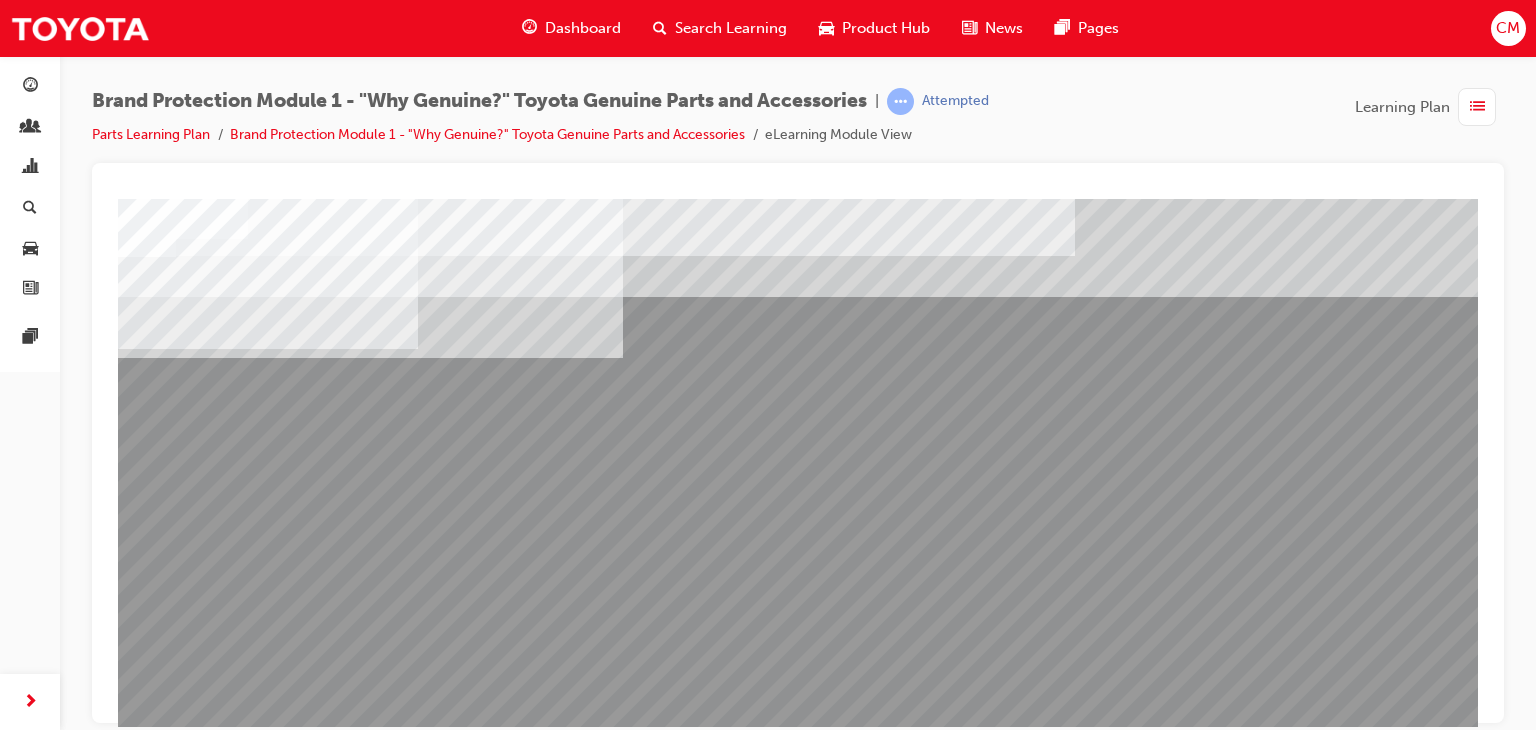 click at bounding box center (143, 3384) 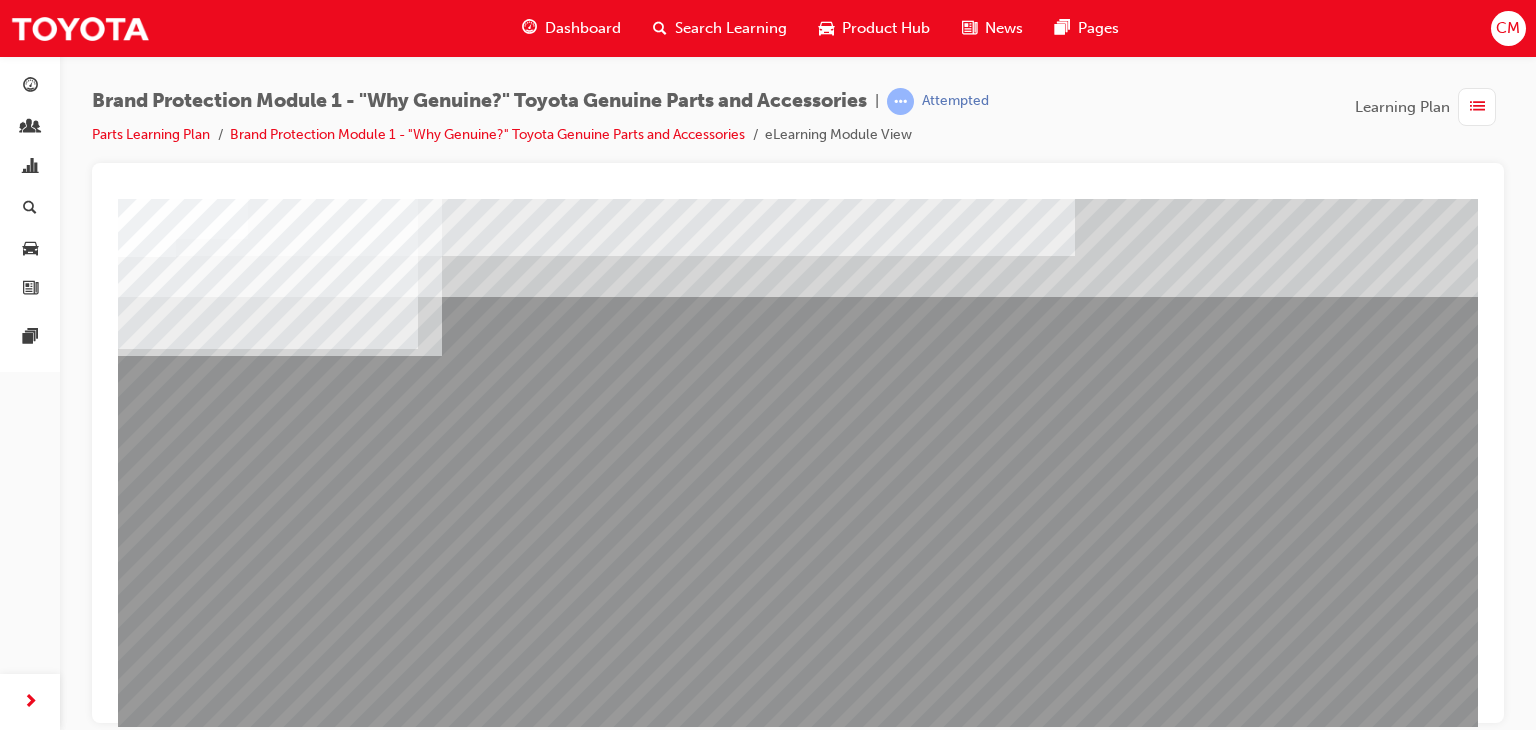 click at bounding box center (143, 2061) 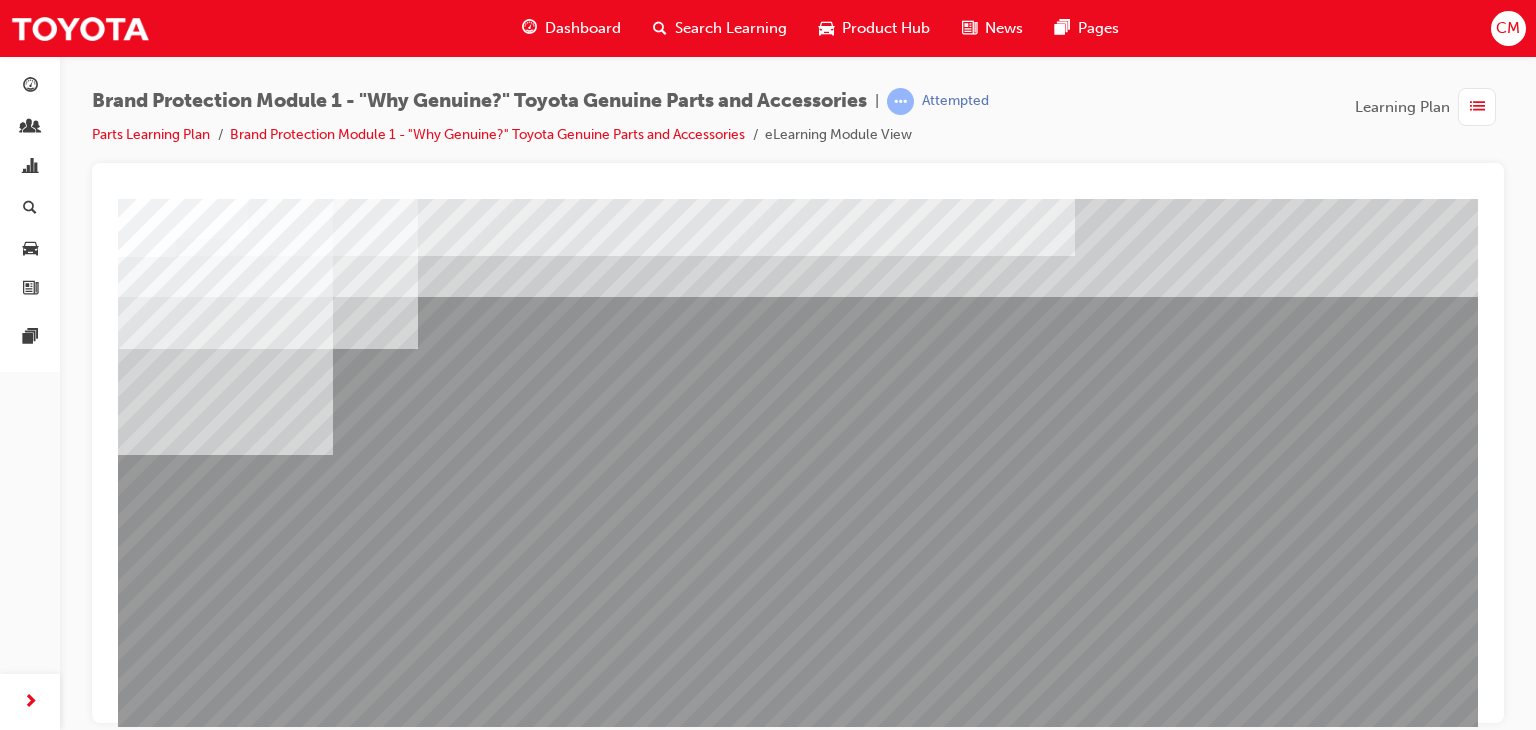 click at bounding box center (143, 3591) 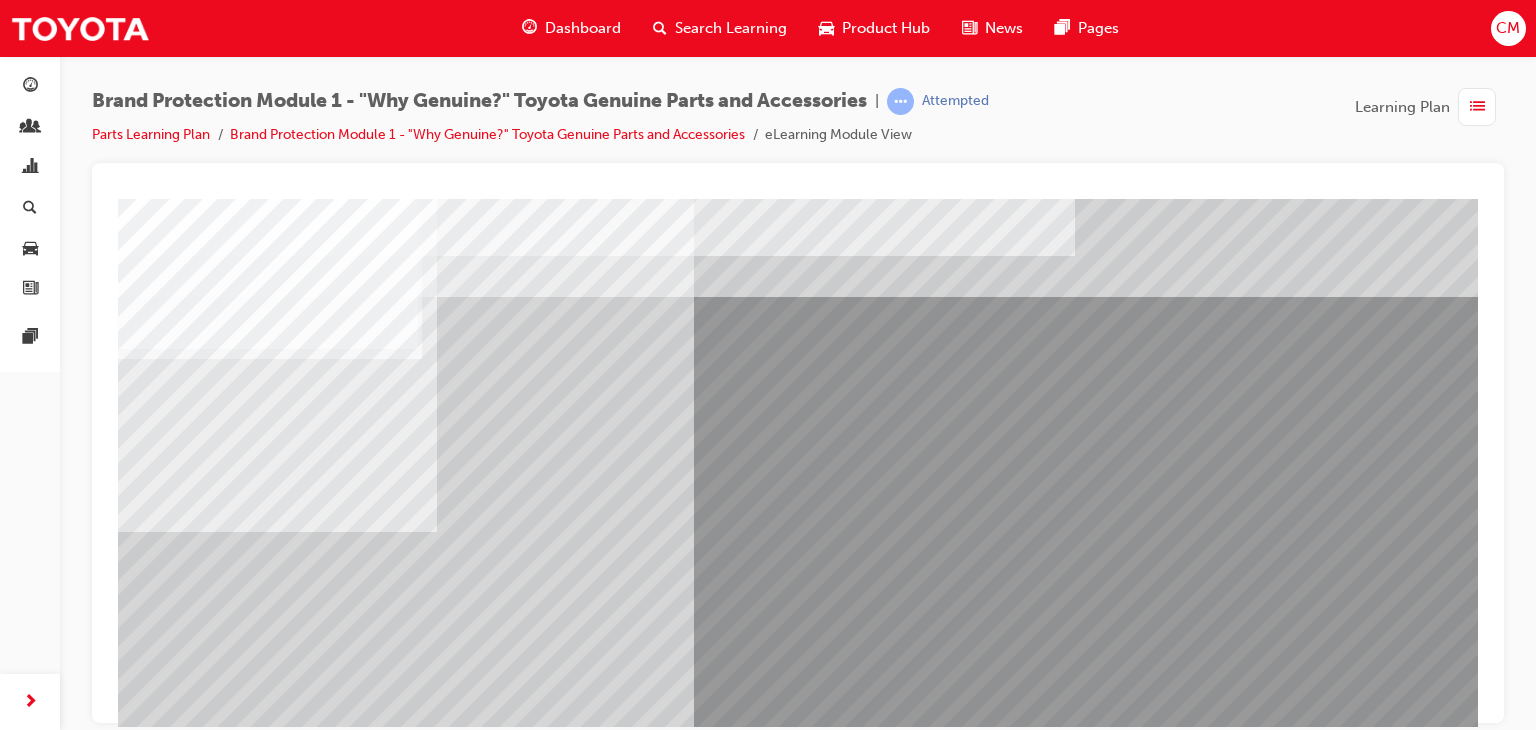drag, startPoint x: 1057, startPoint y: 553, endPoint x: 1060, endPoint y: 565, distance: 12.369317 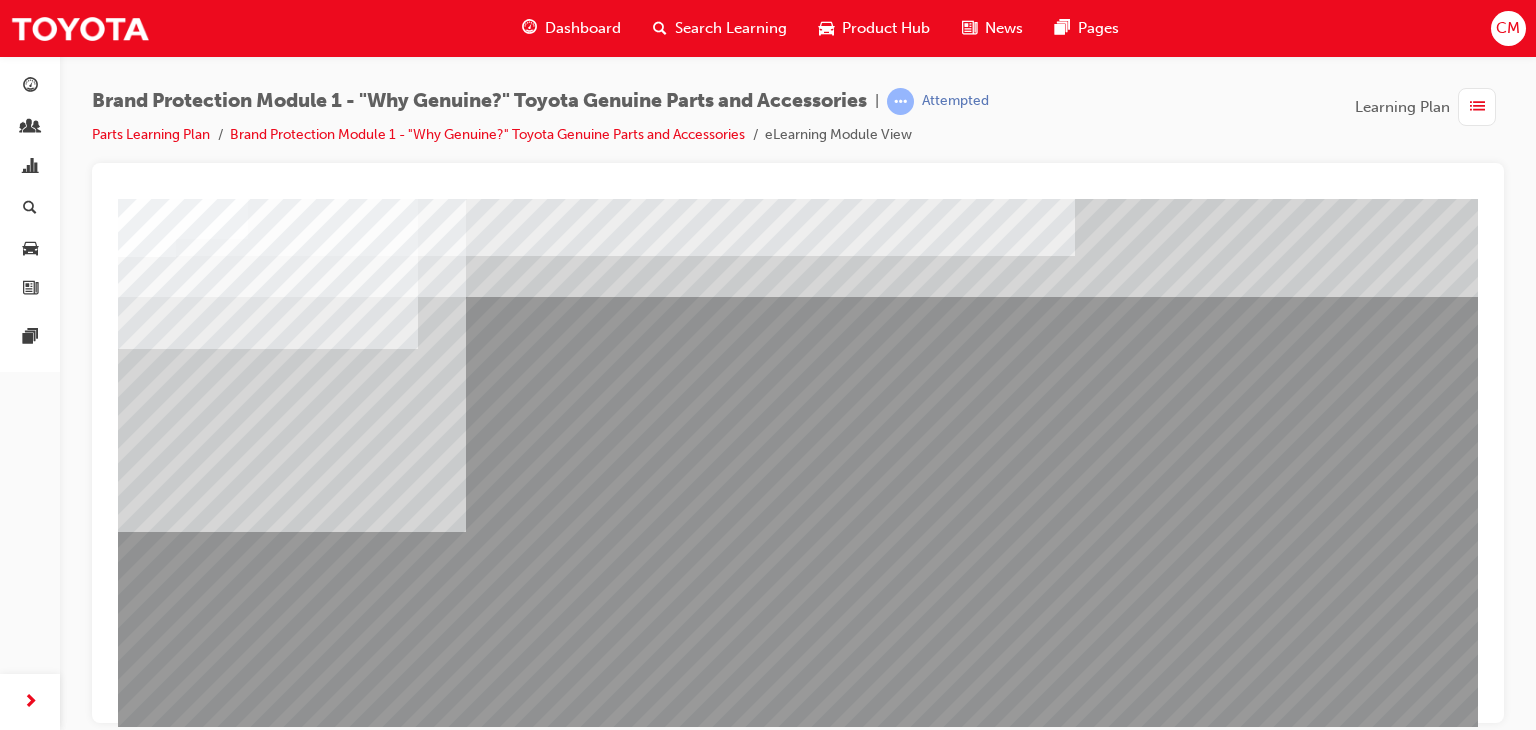 click at bounding box center [143, 2877] 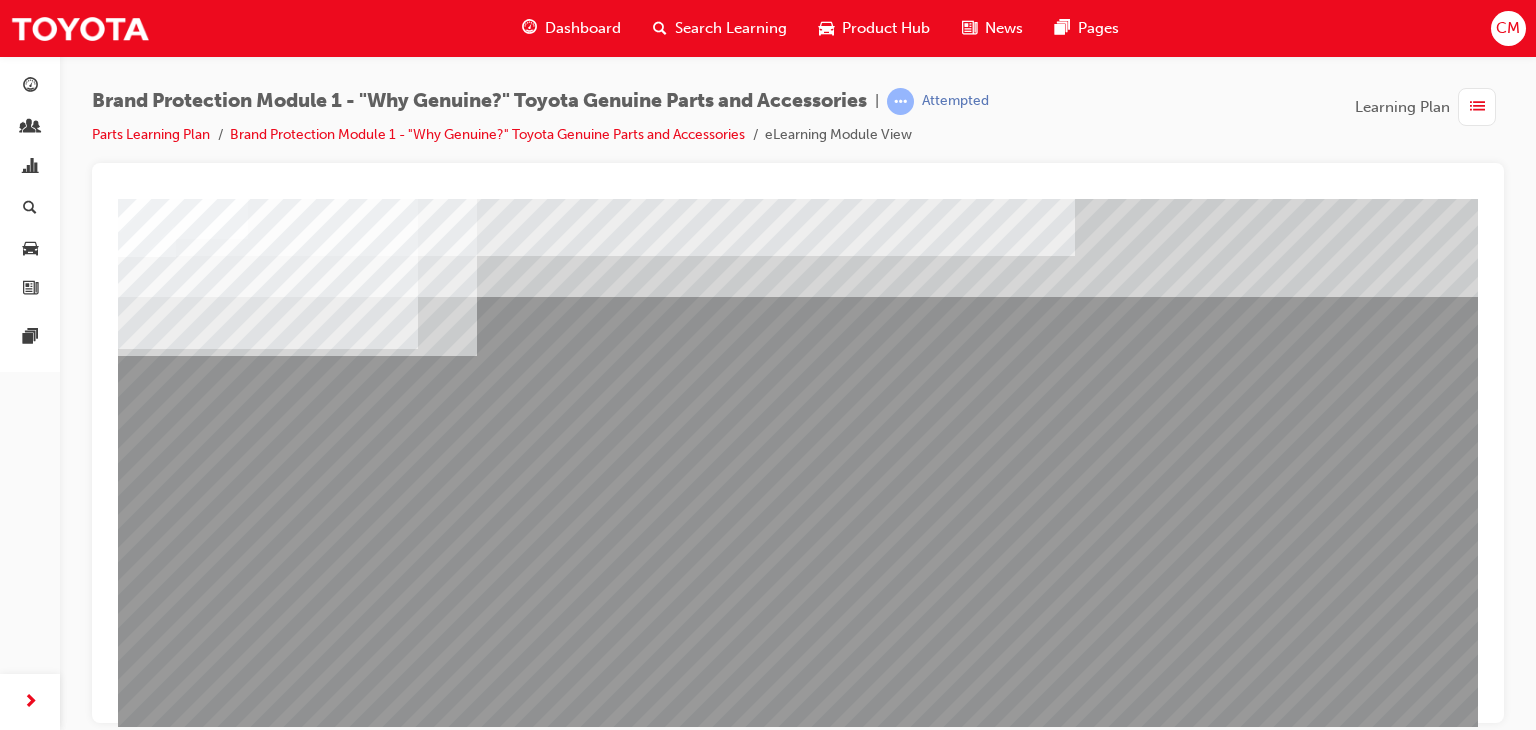 click at bounding box center [143, 2827] 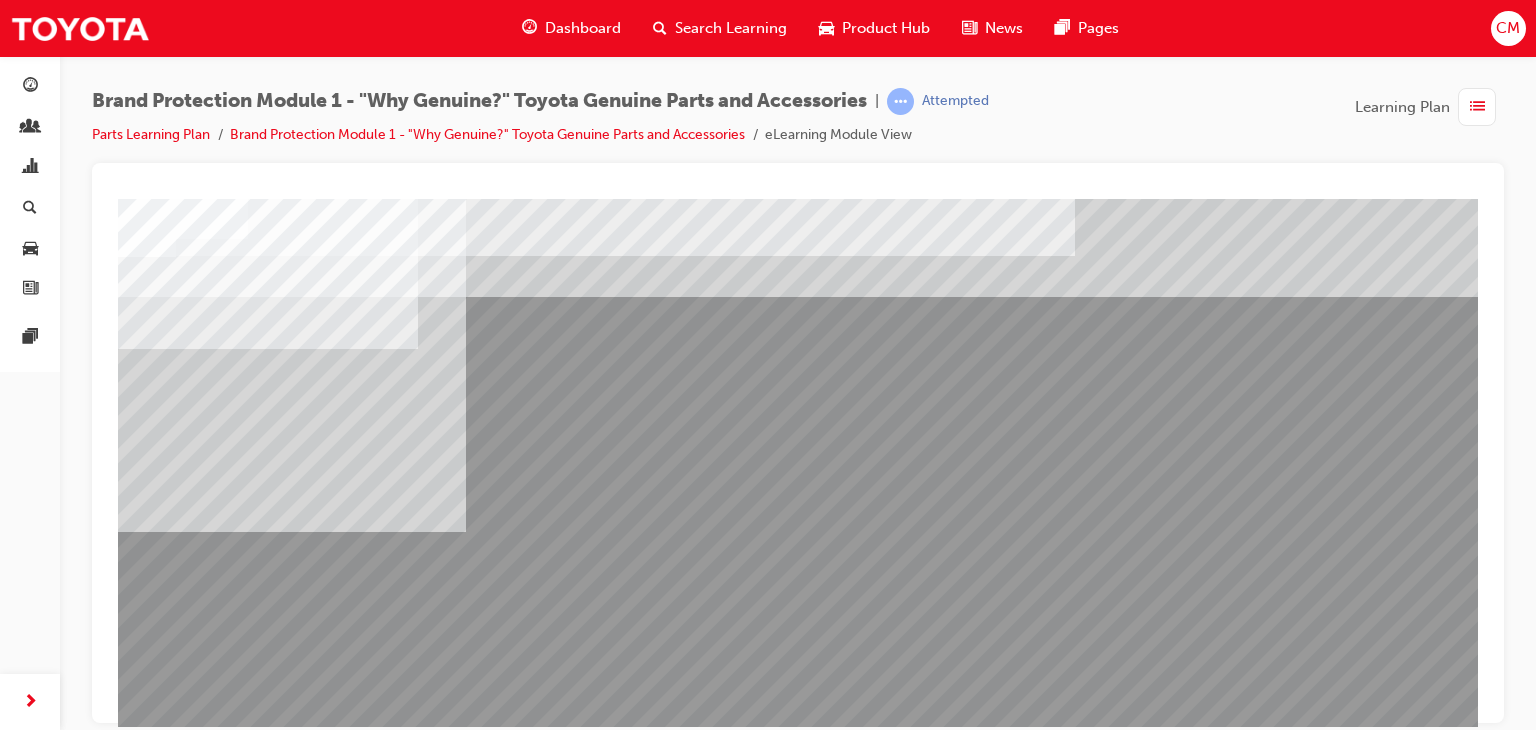 click at bounding box center (143, 5253) 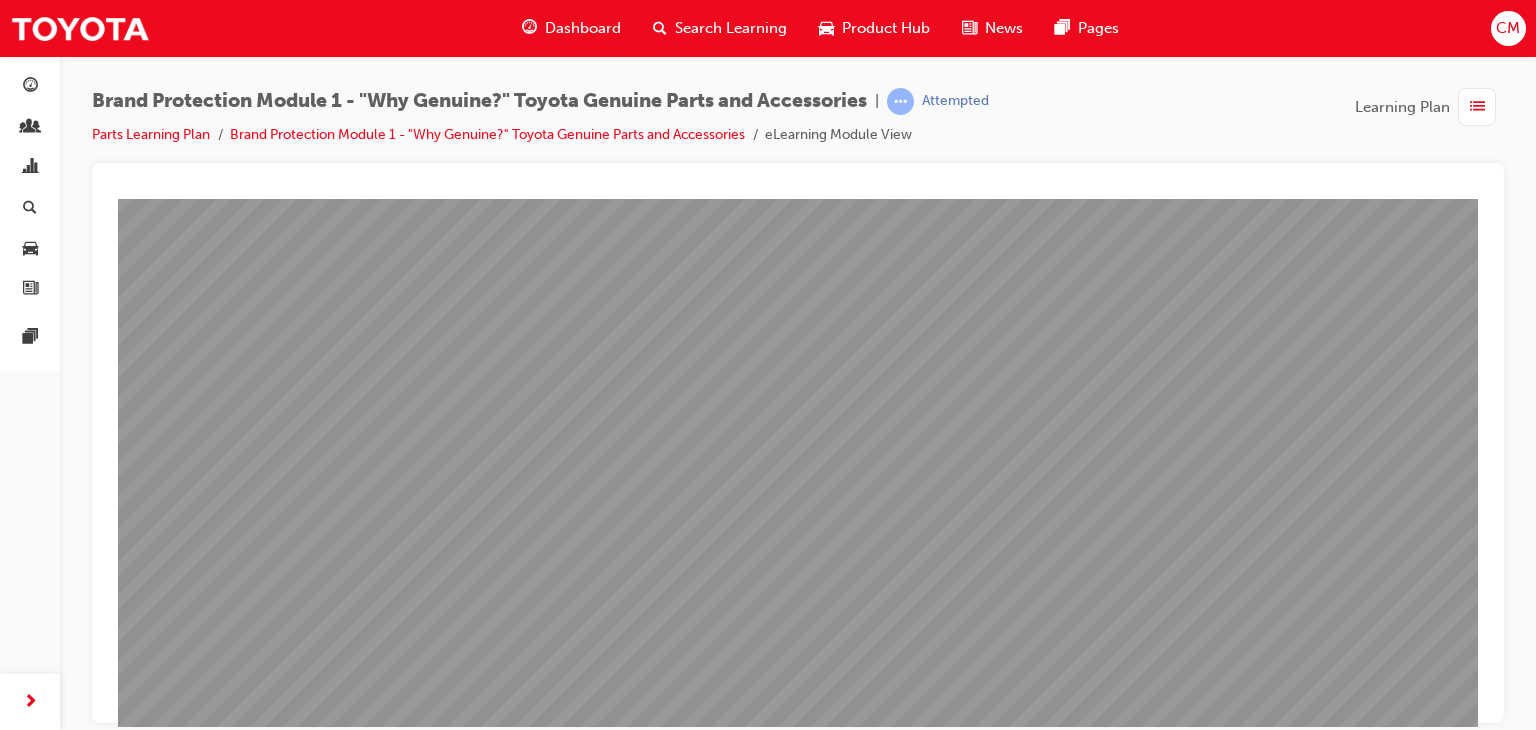 scroll, scrollTop: 237, scrollLeft: 0, axis: vertical 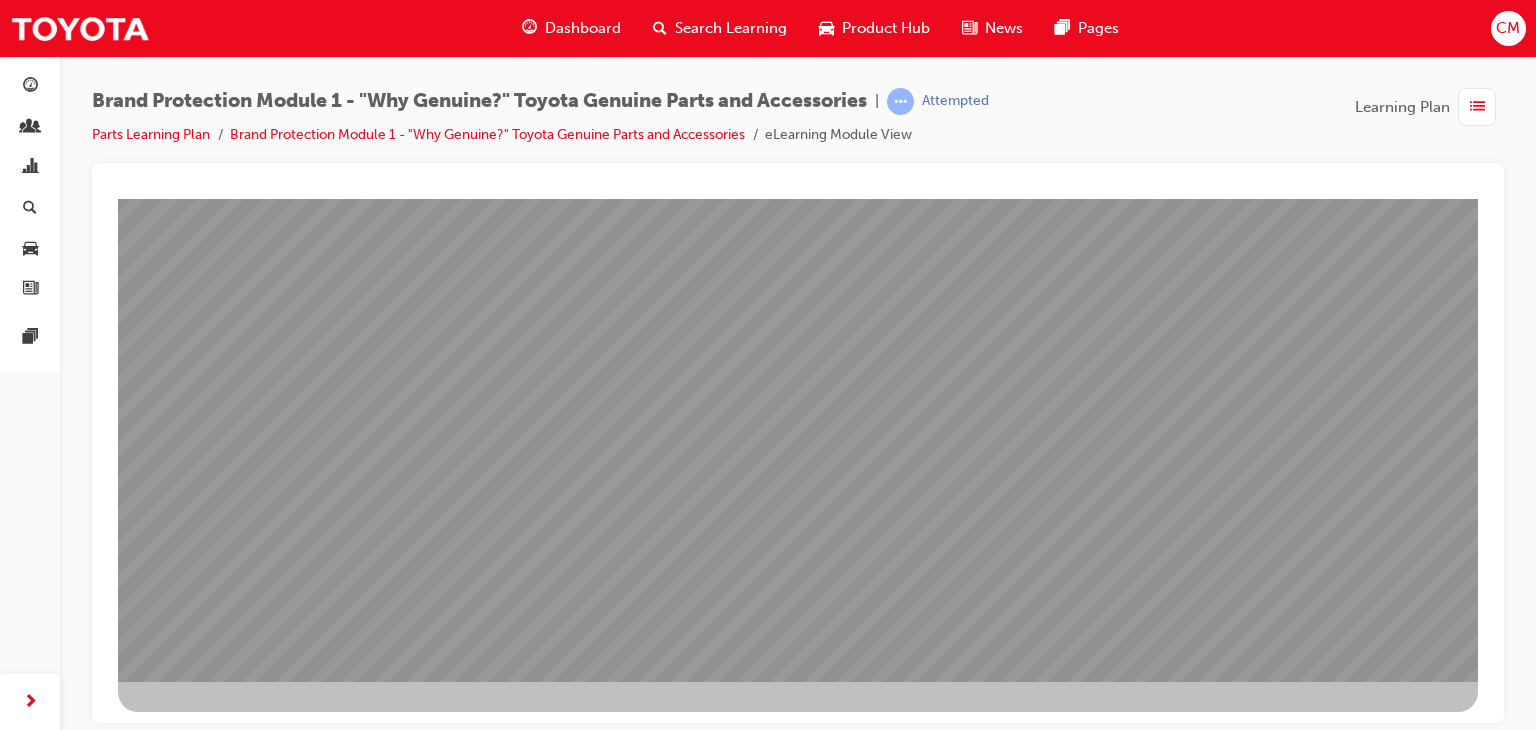 click at bounding box center (143, 2540) 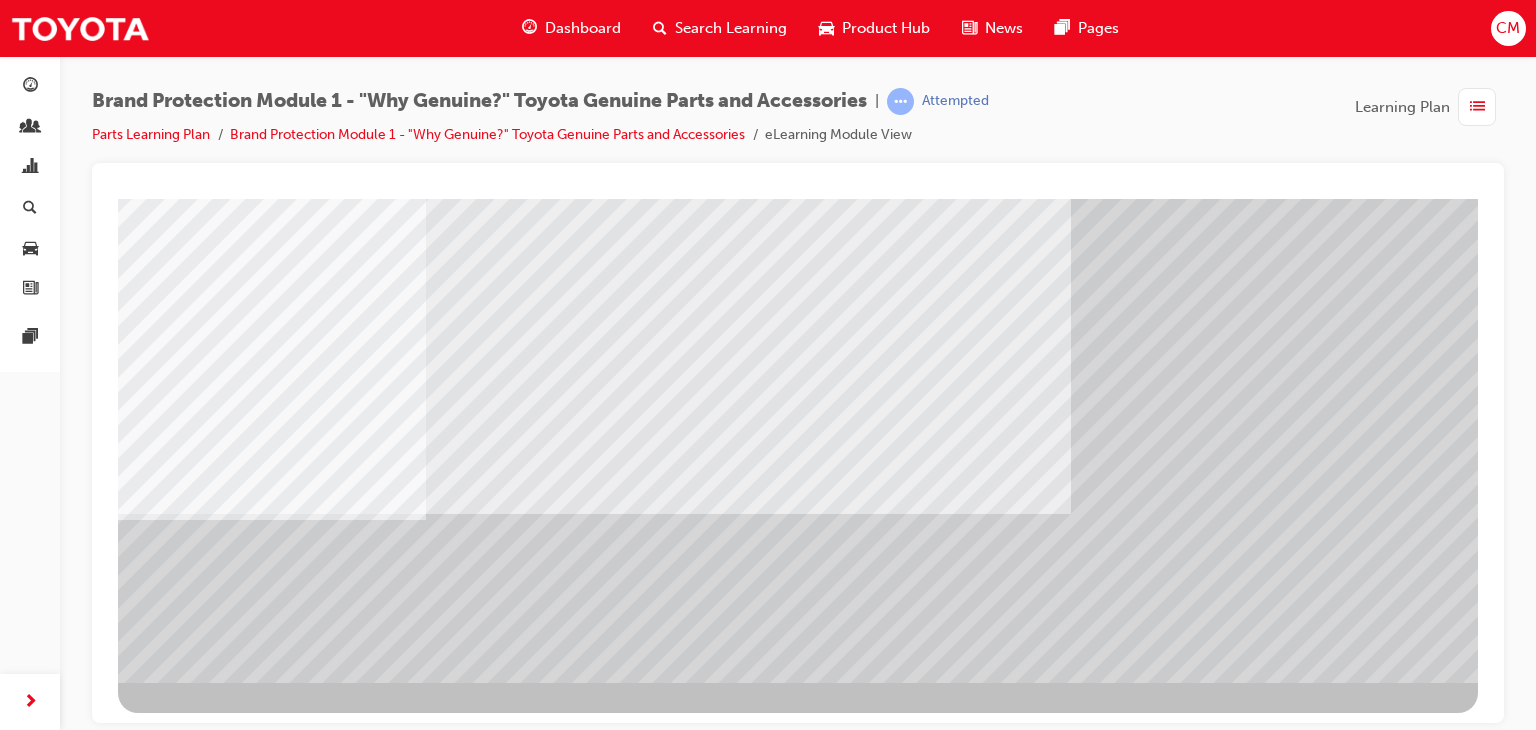 scroll, scrollTop: 237, scrollLeft: 0, axis: vertical 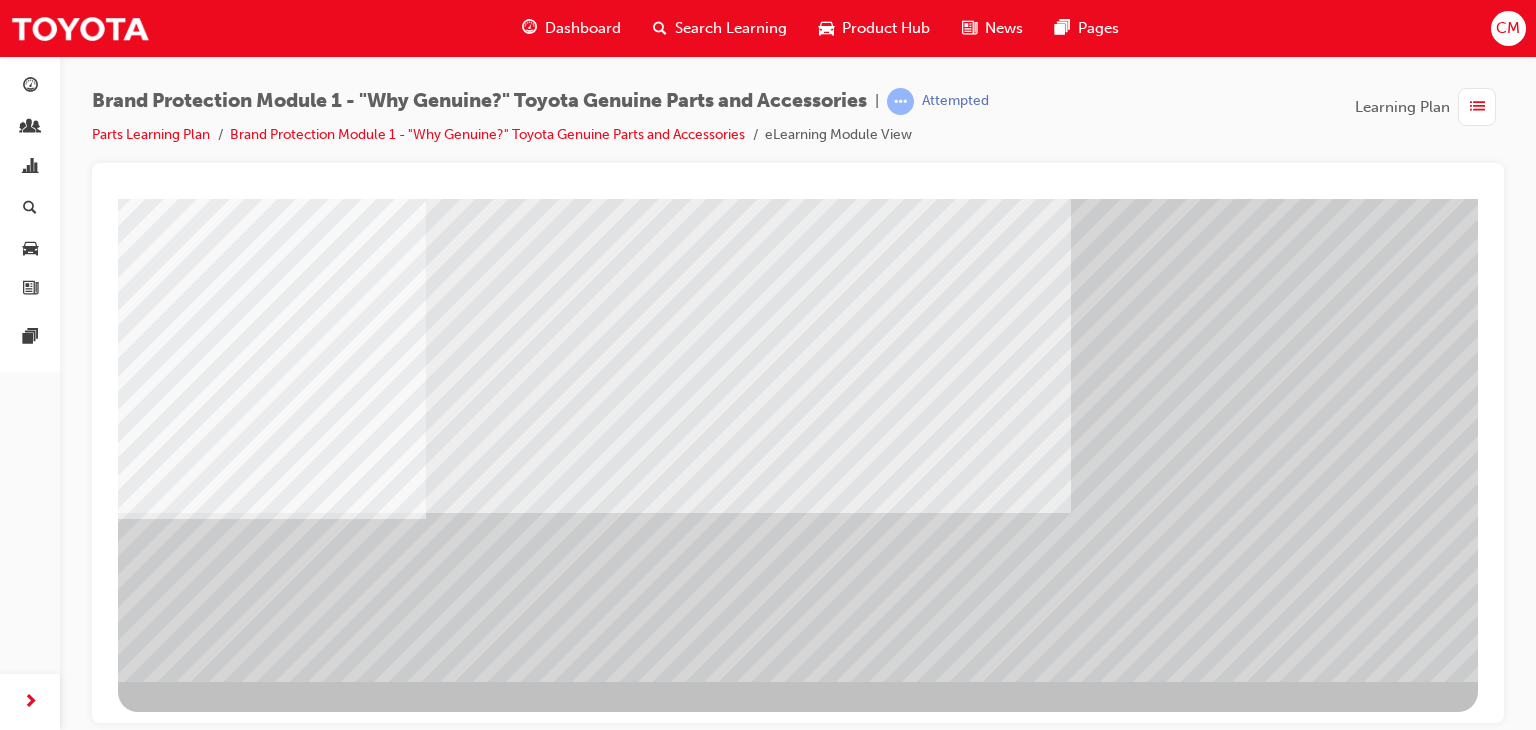 click at bounding box center (181, 3483) 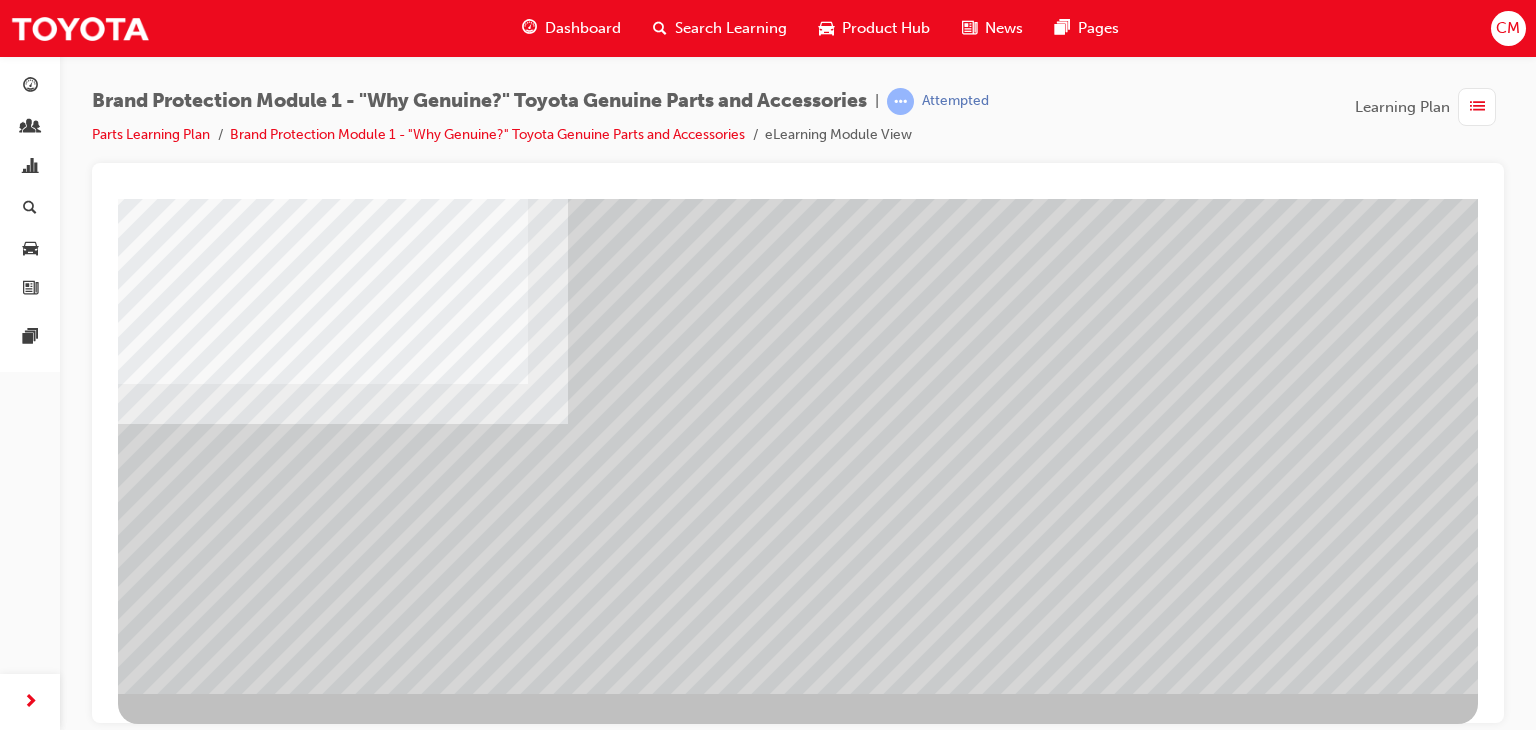 scroll, scrollTop: 237, scrollLeft: 0, axis: vertical 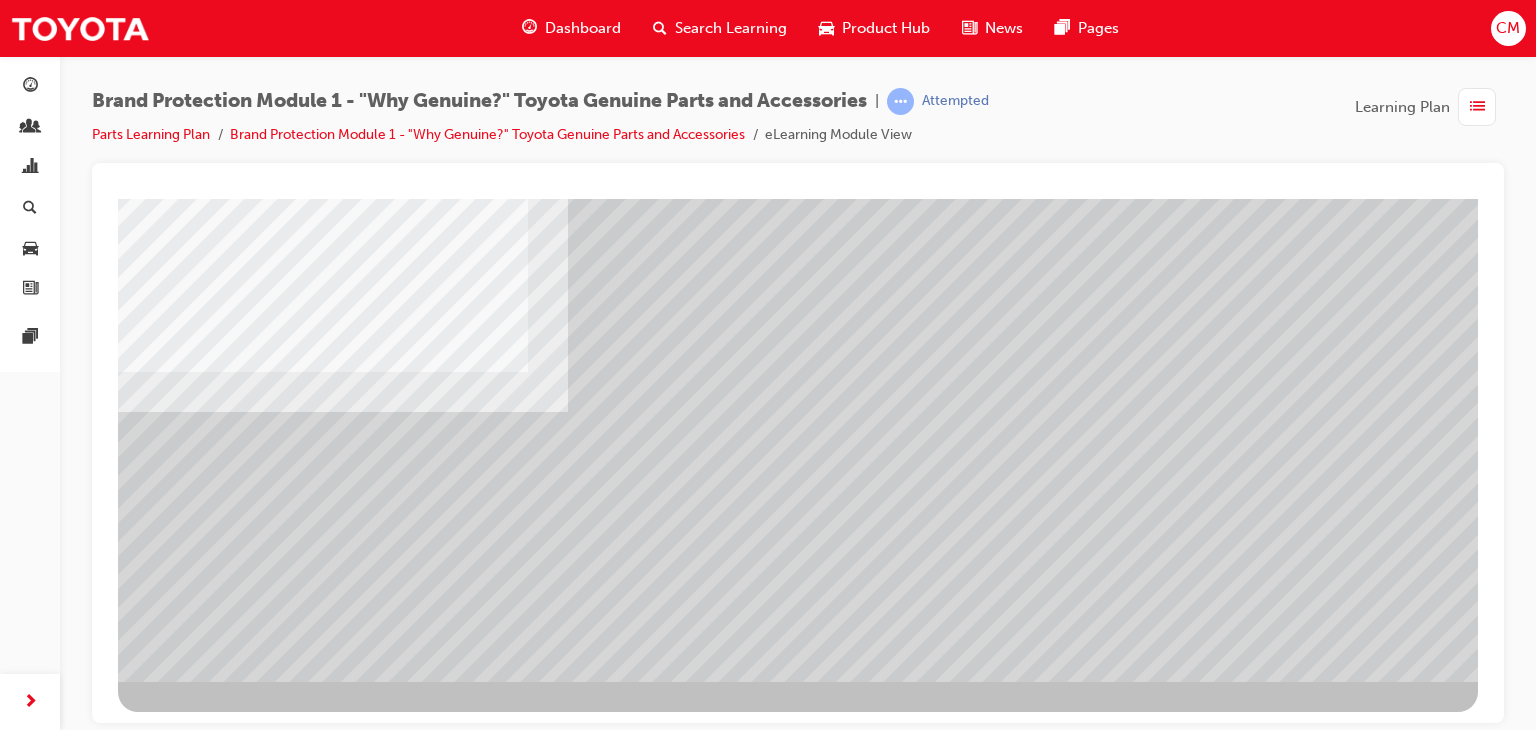 drag, startPoint x: 1344, startPoint y: 623, endPoint x: 1334, endPoint y: 625, distance: 10.198039 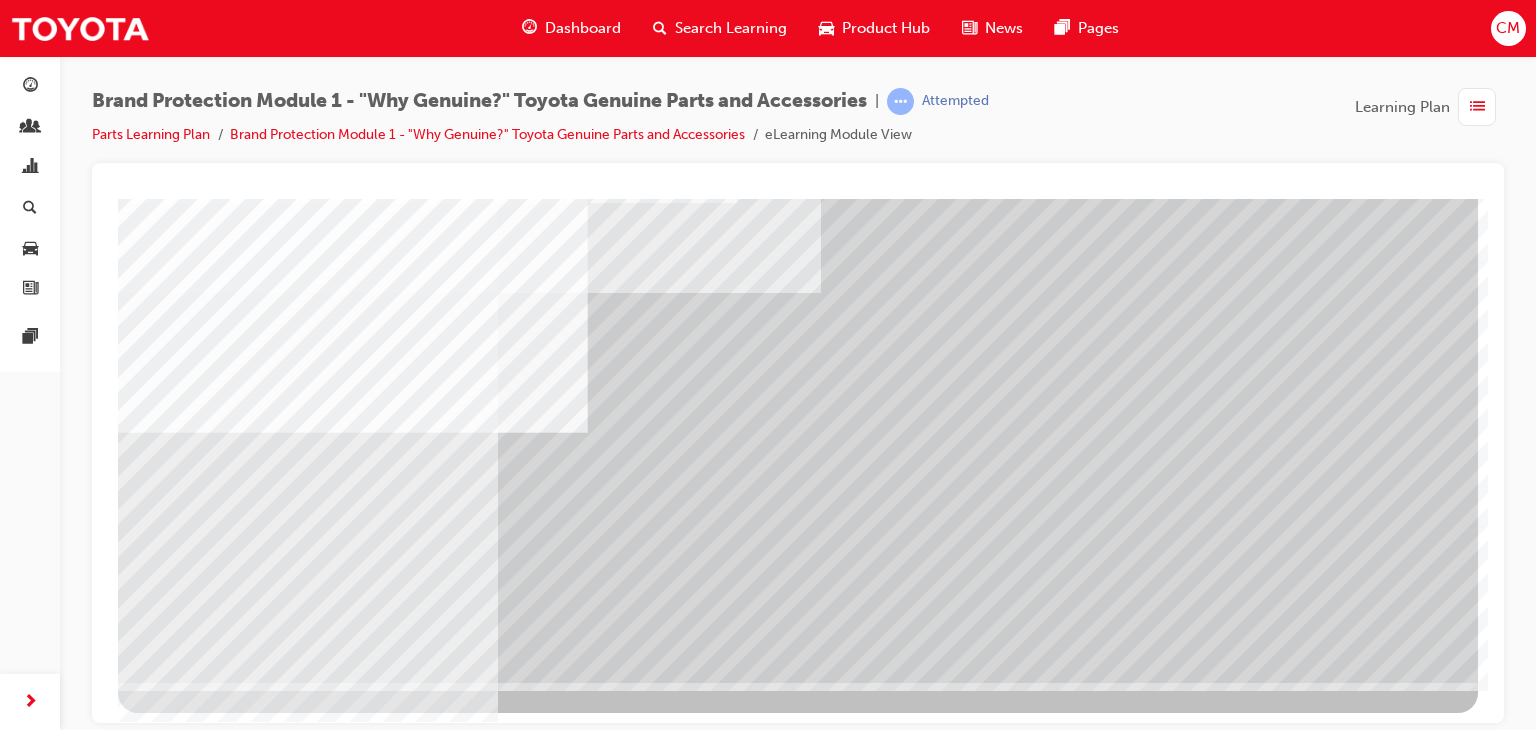 scroll, scrollTop: 237, scrollLeft: 0, axis: vertical 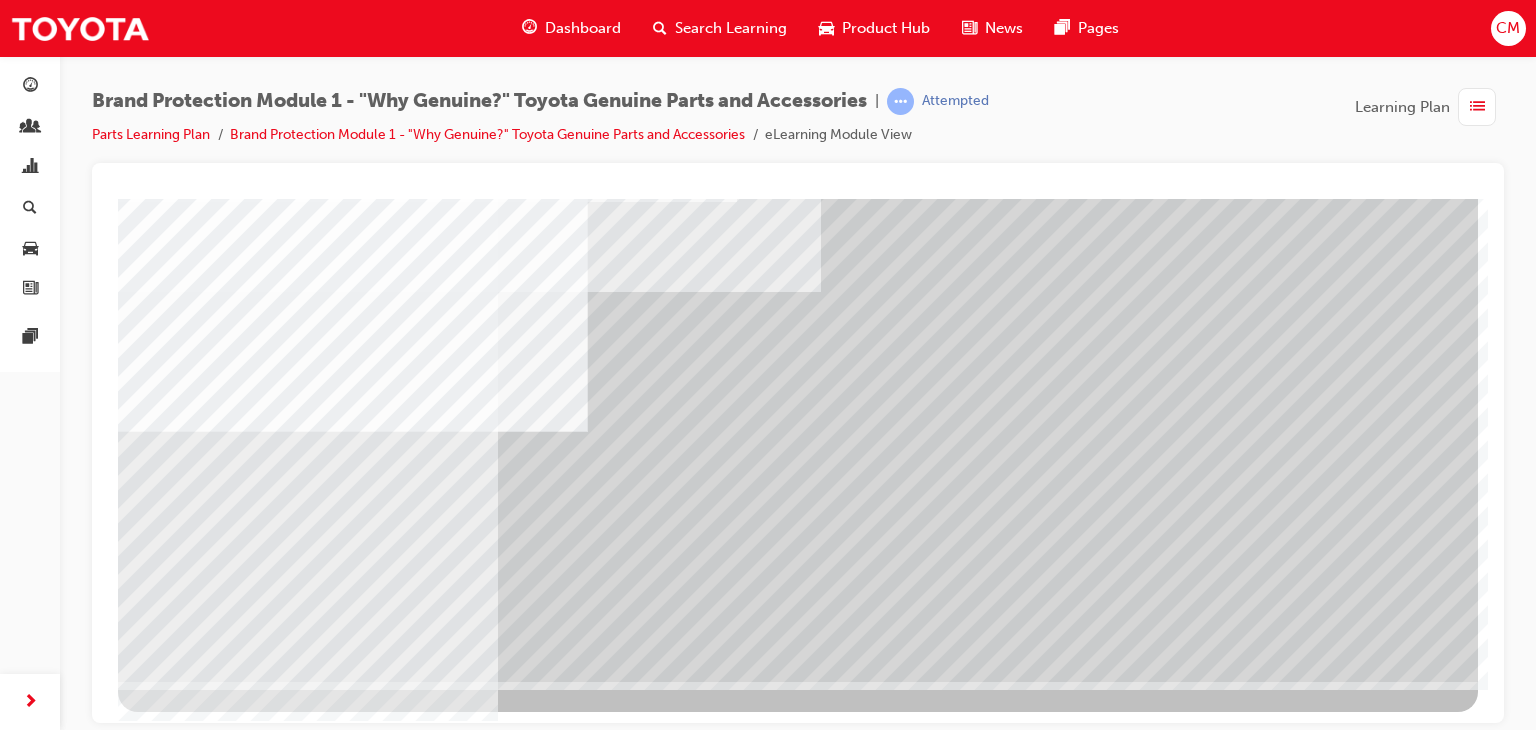 click at bounding box center (181, 4592) 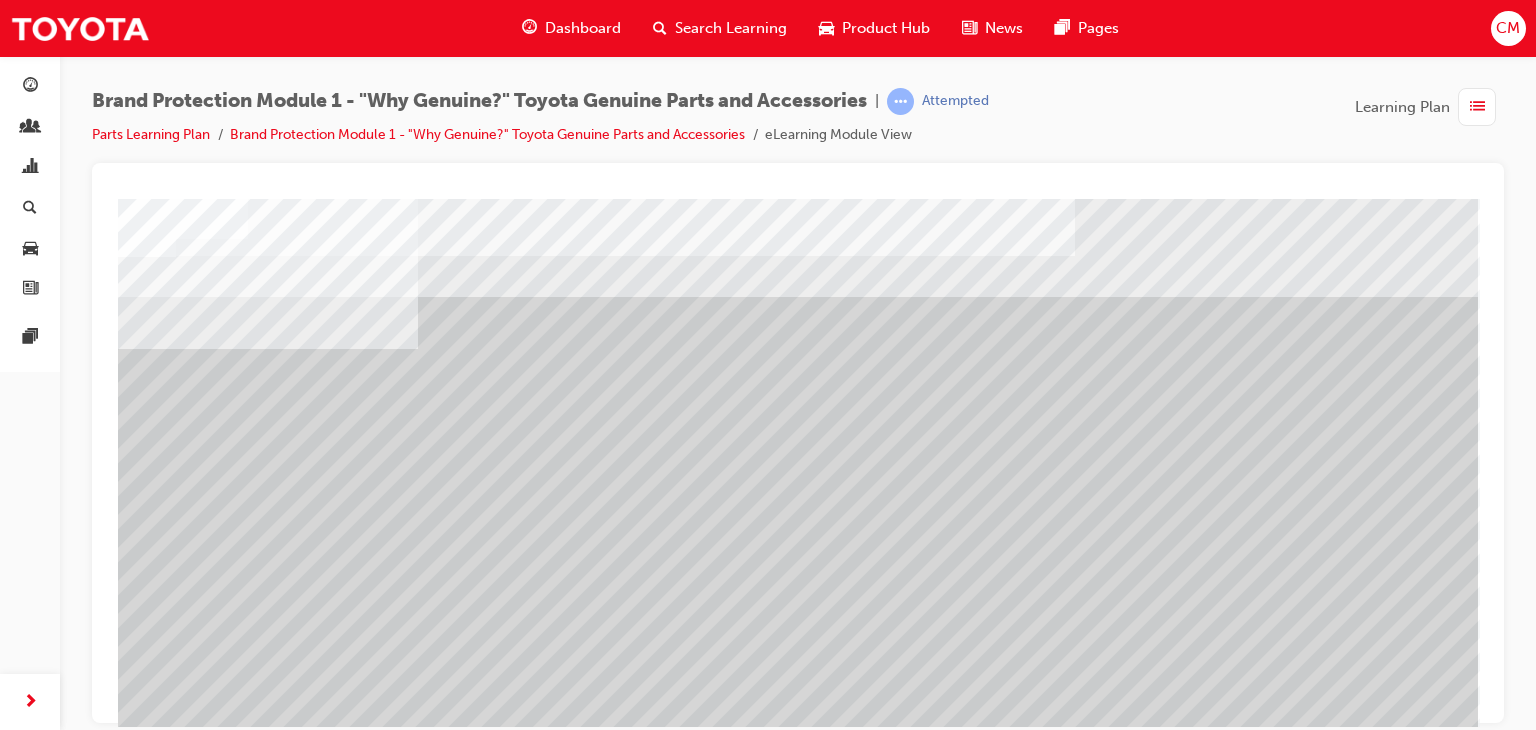 click at bounding box center (143, 3196) 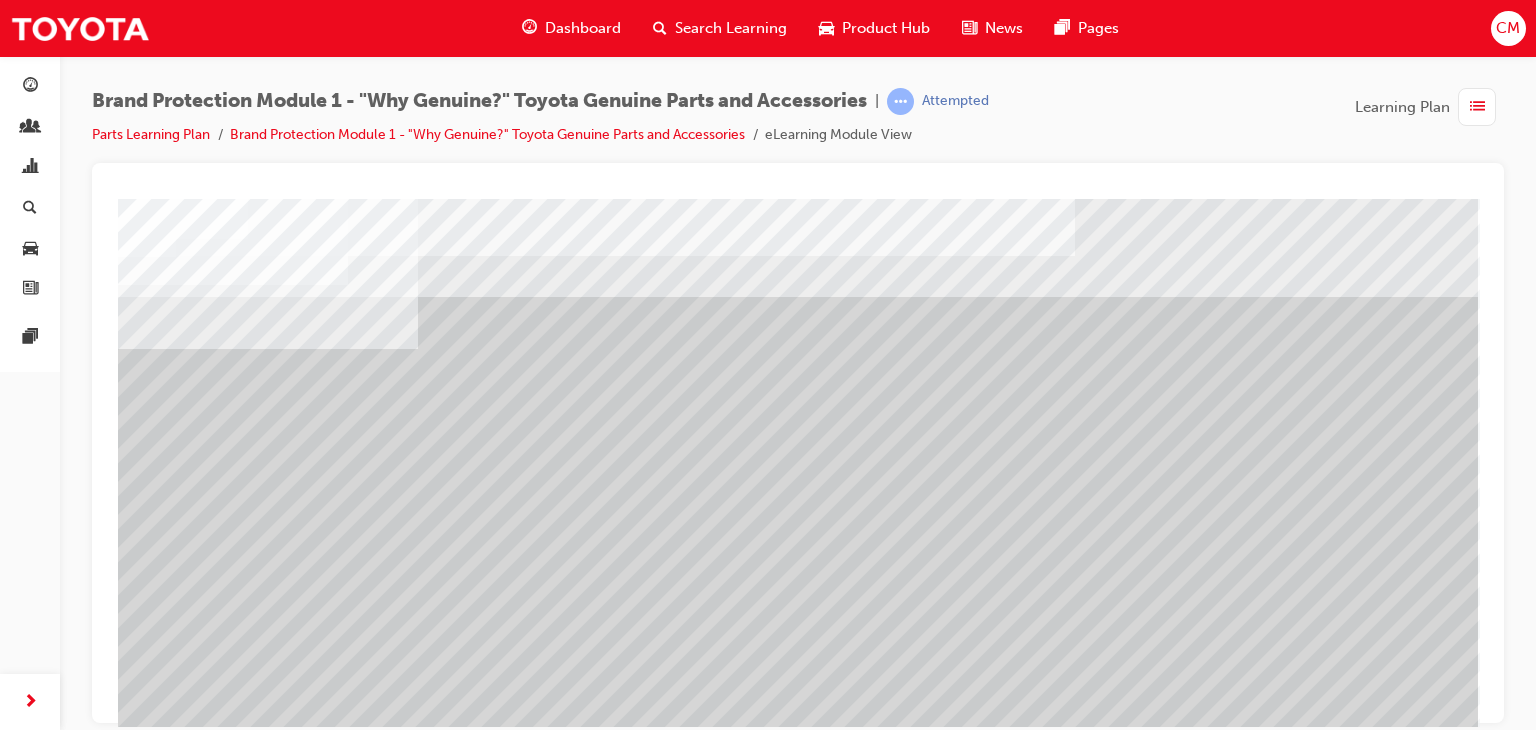 click at bounding box center (143, 3060) 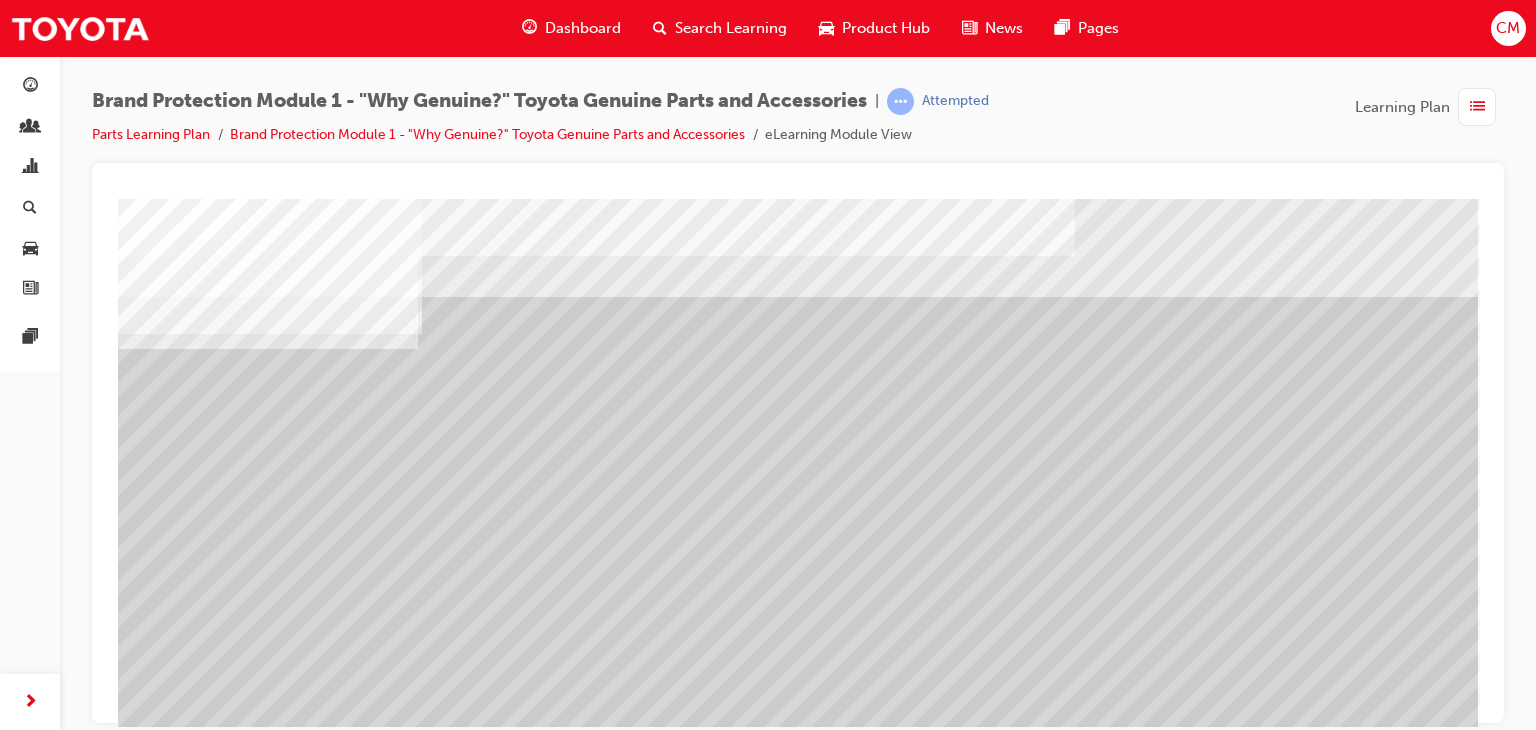 drag, startPoint x: 667, startPoint y: 479, endPoint x: 684, endPoint y: 484, distance: 17.720045 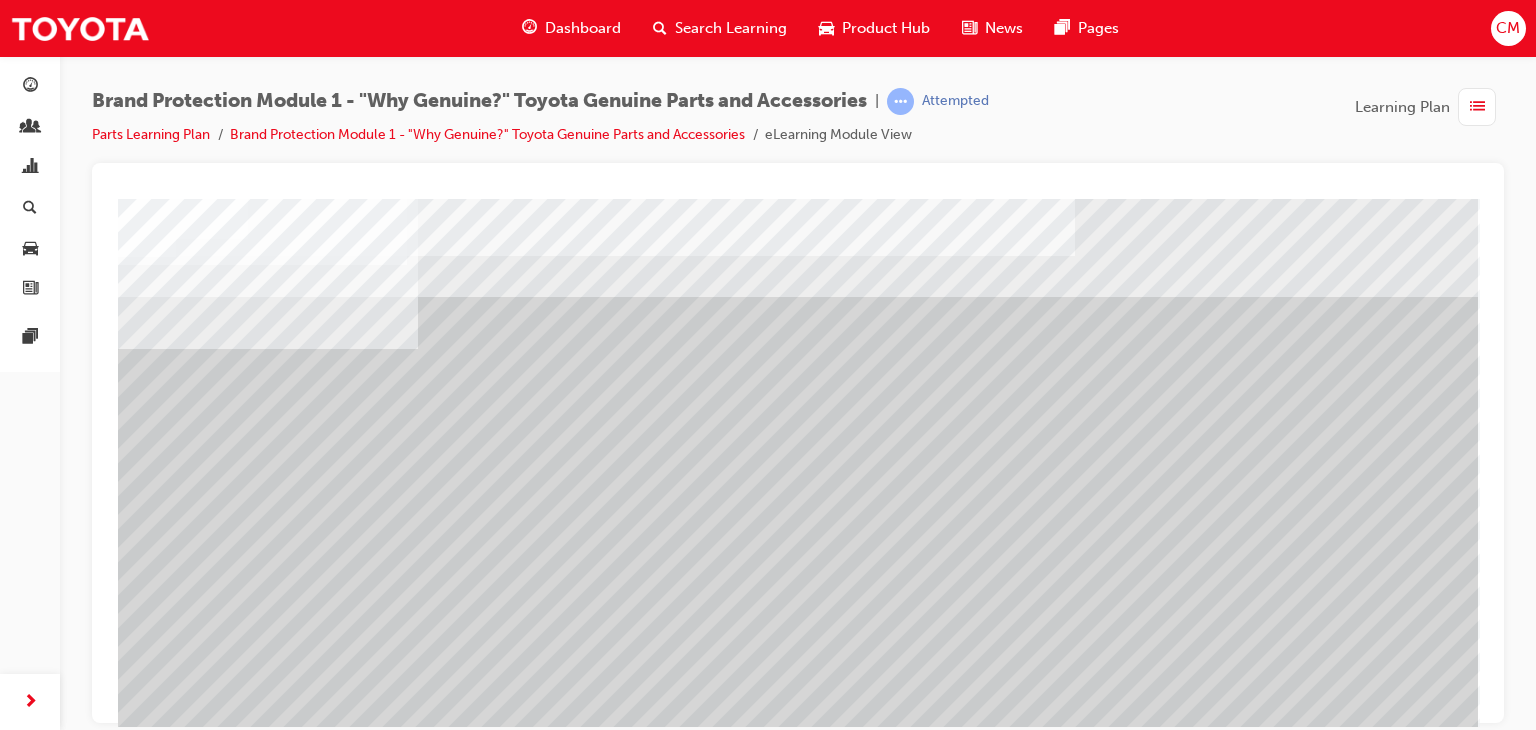 click at bounding box center (143, 3146) 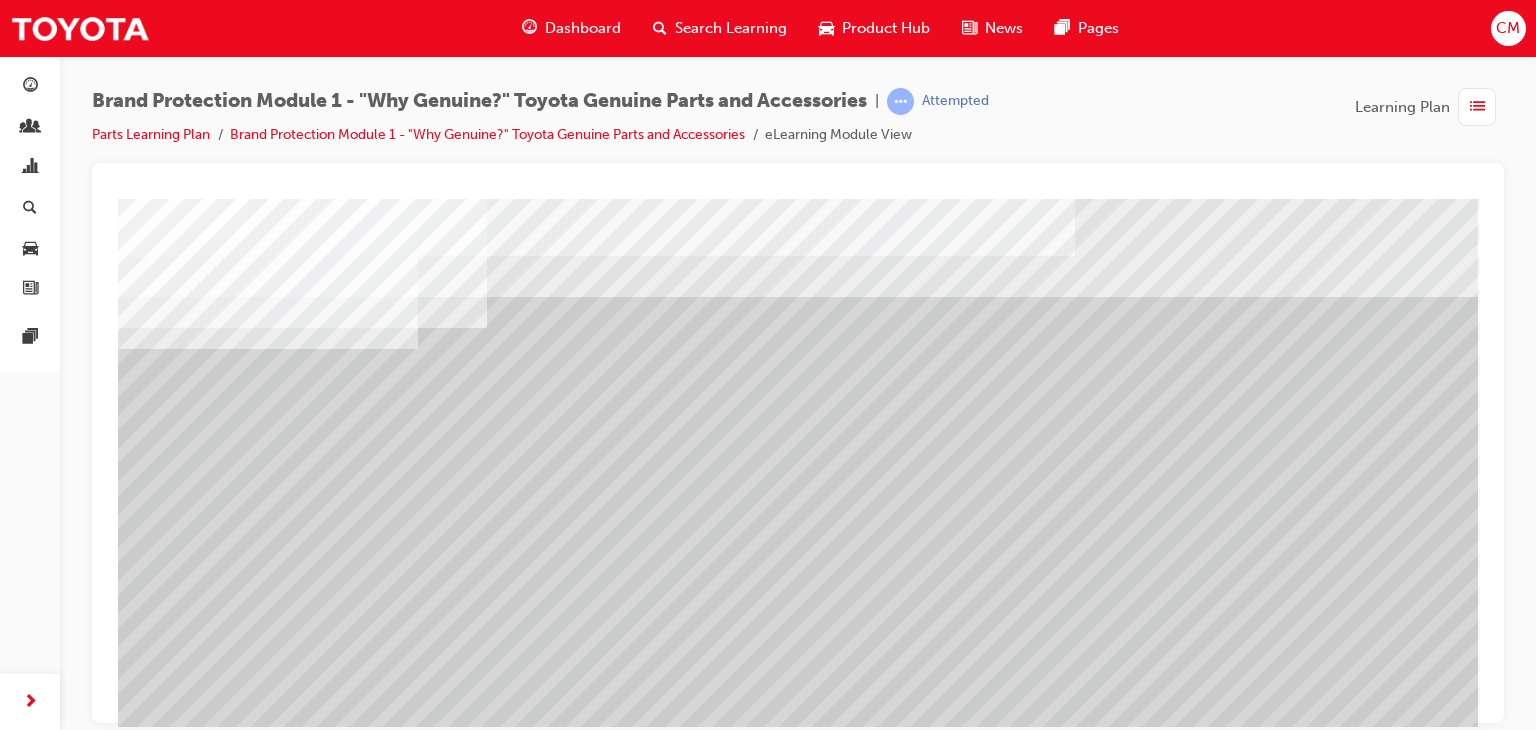 click at bounding box center [143, 3583] 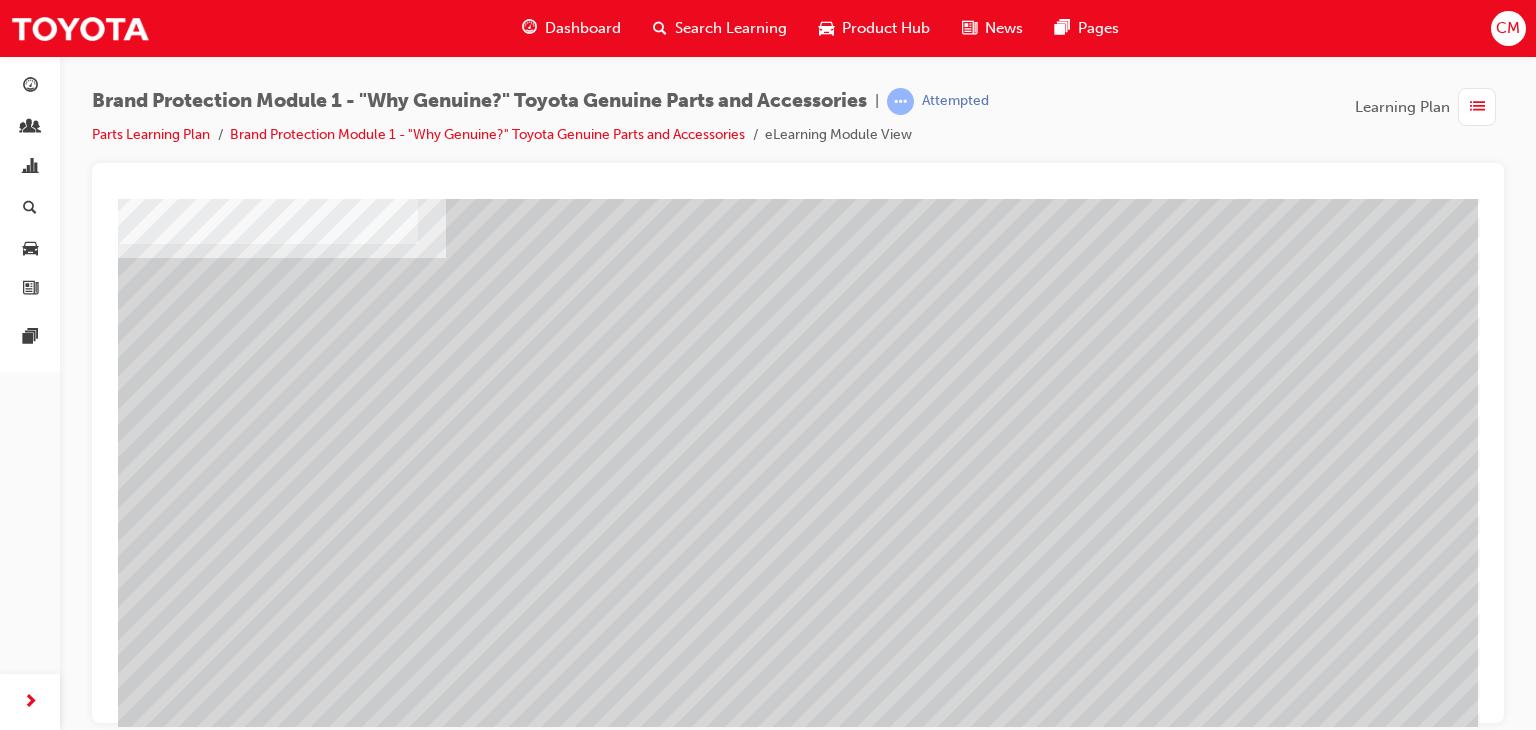 scroll, scrollTop: 237, scrollLeft: 0, axis: vertical 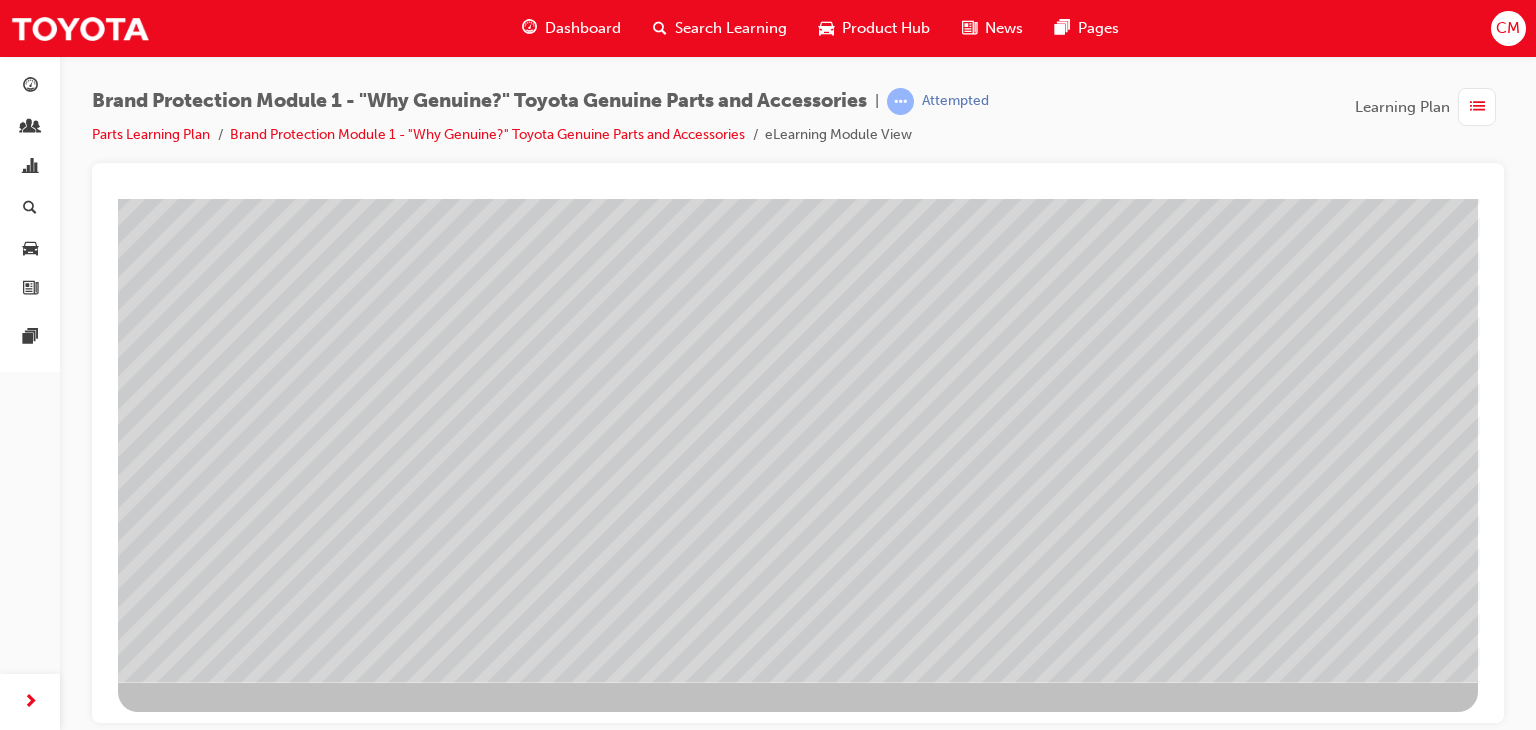drag, startPoint x: 968, startPoint y: 537, endPoint x: 953, endPoint y: 537, distance: 15 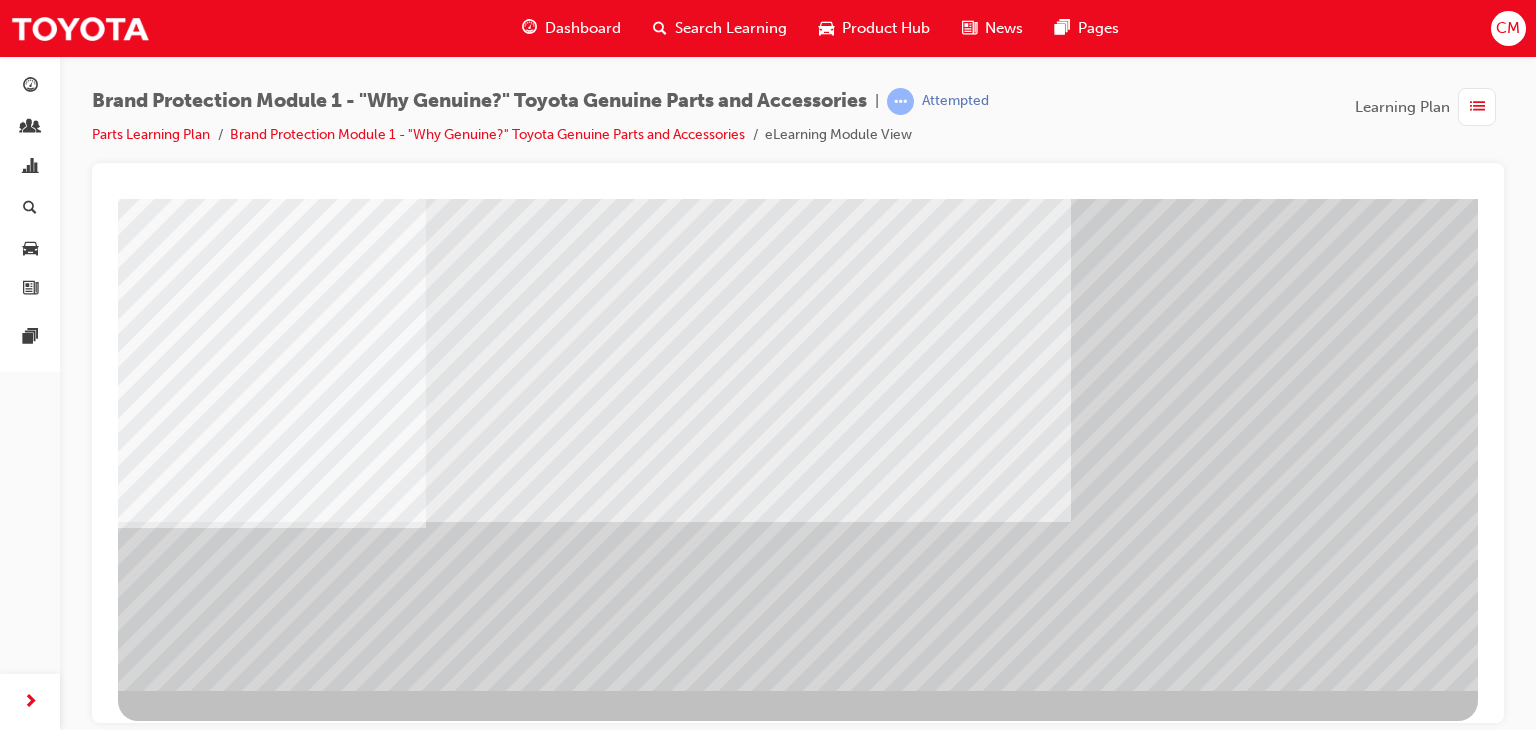 scroll, scrollTop: 237, scrollLeft: 0, axis: vertical 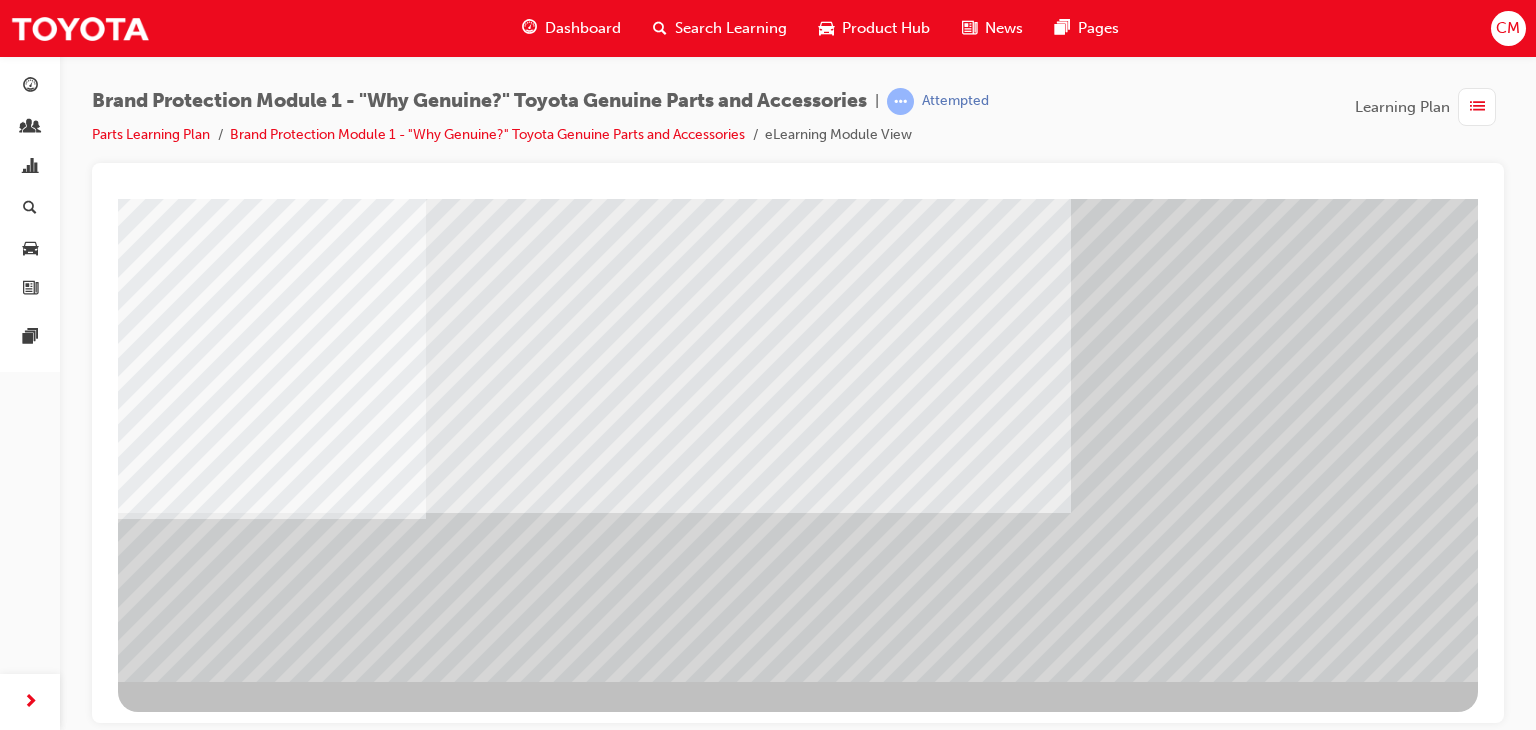 click at bounding box center [181, 3483] 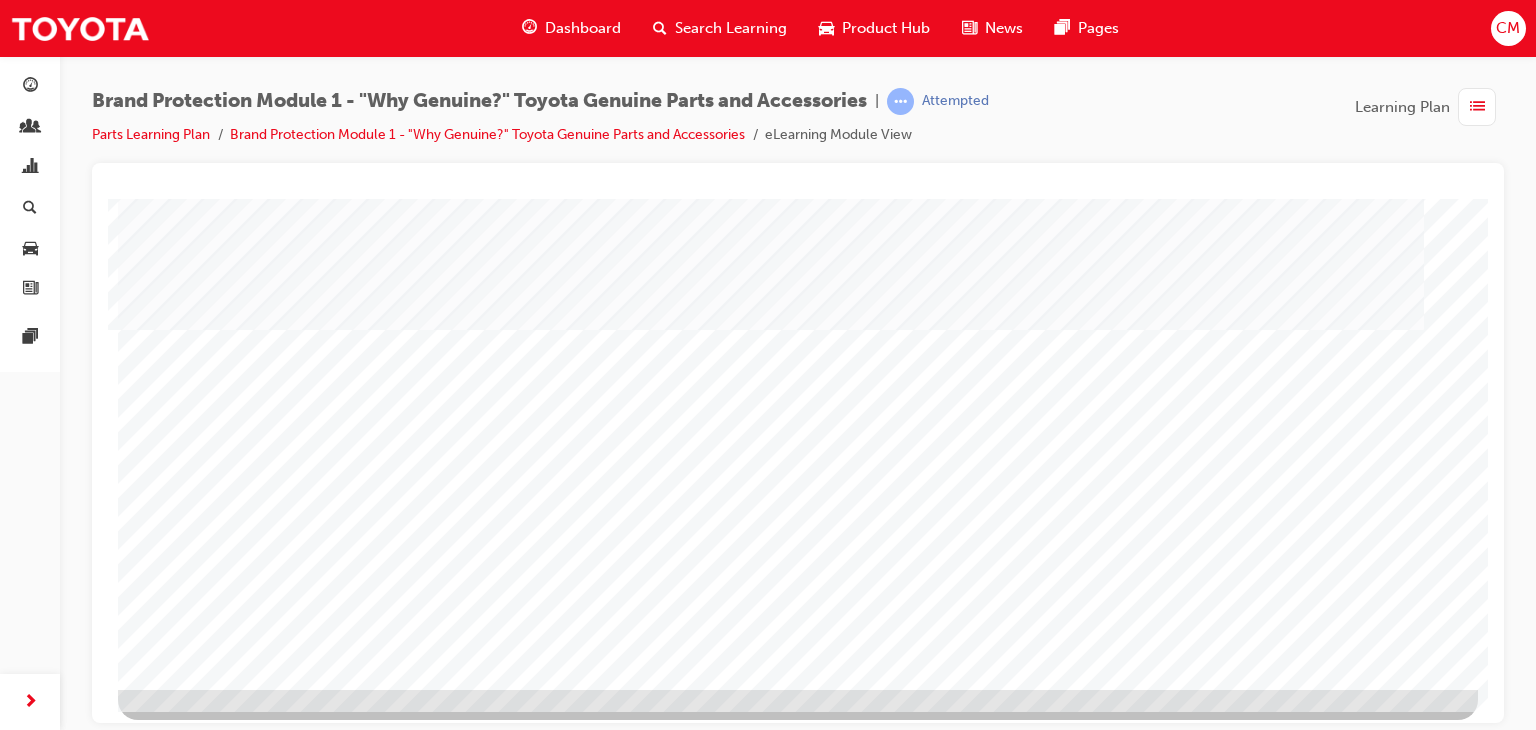 scroll, scrollTop: 237, scrollLeft: 0, axis: vertical 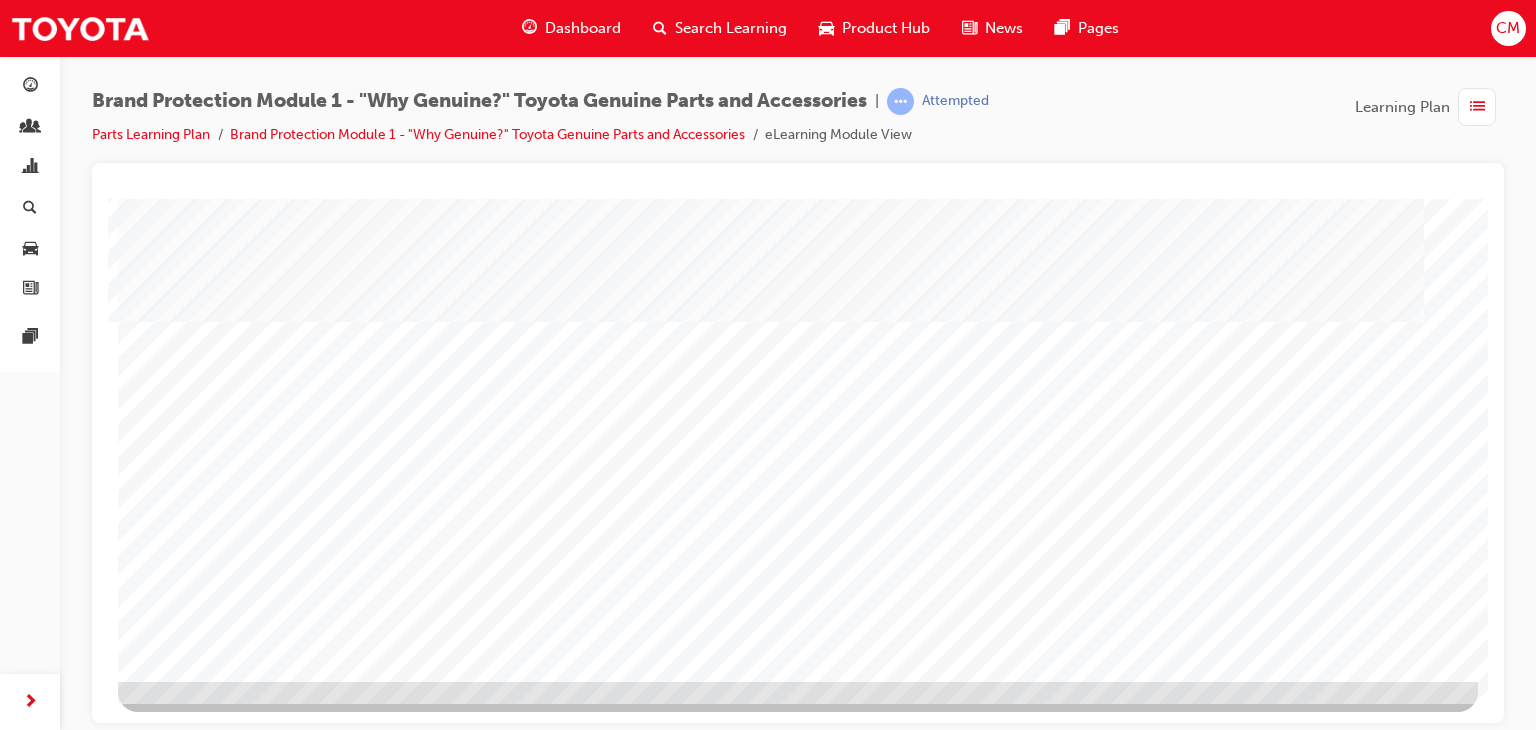 click at bounding box center [181, 1469] 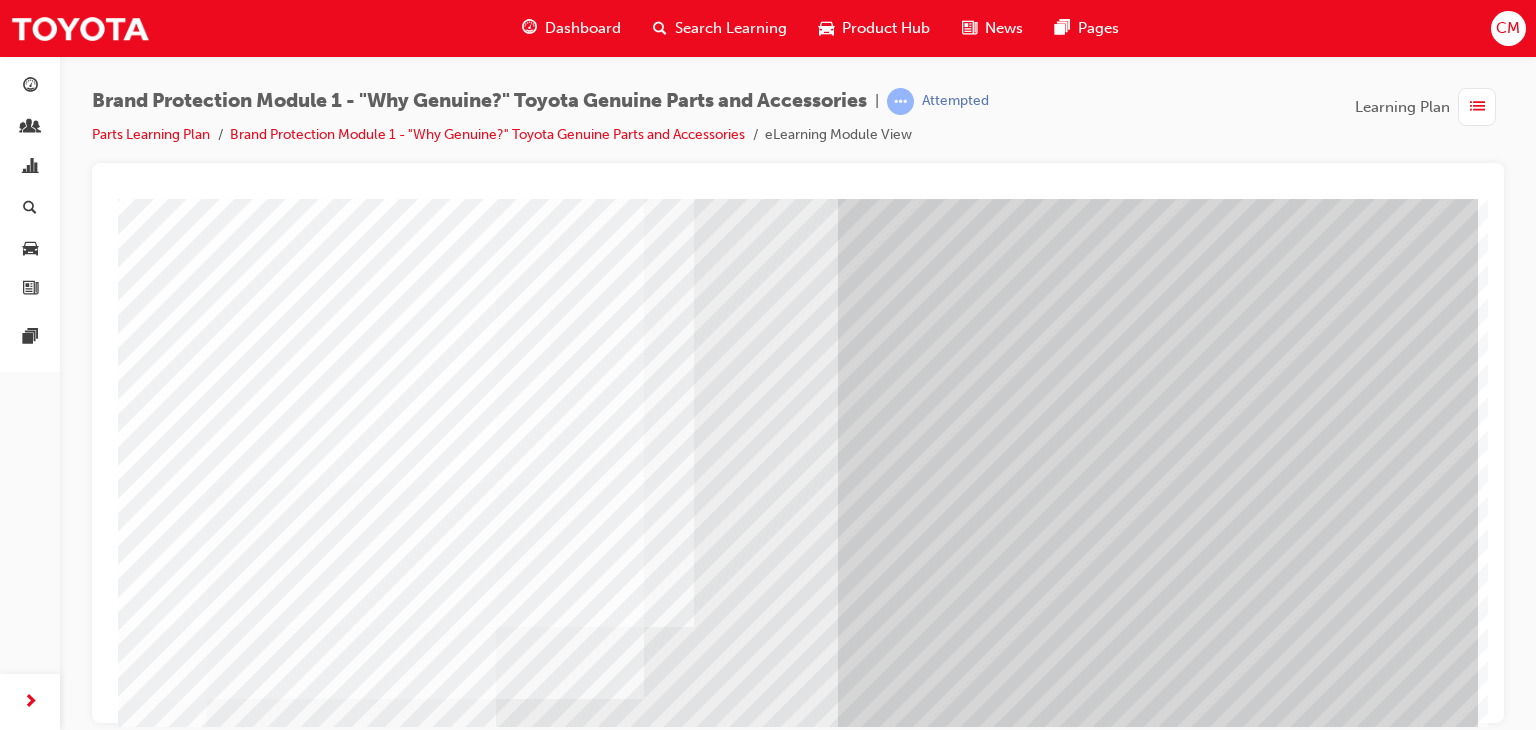scroll, scrollTop: 200, scrollLeft: 0, axis: vertical 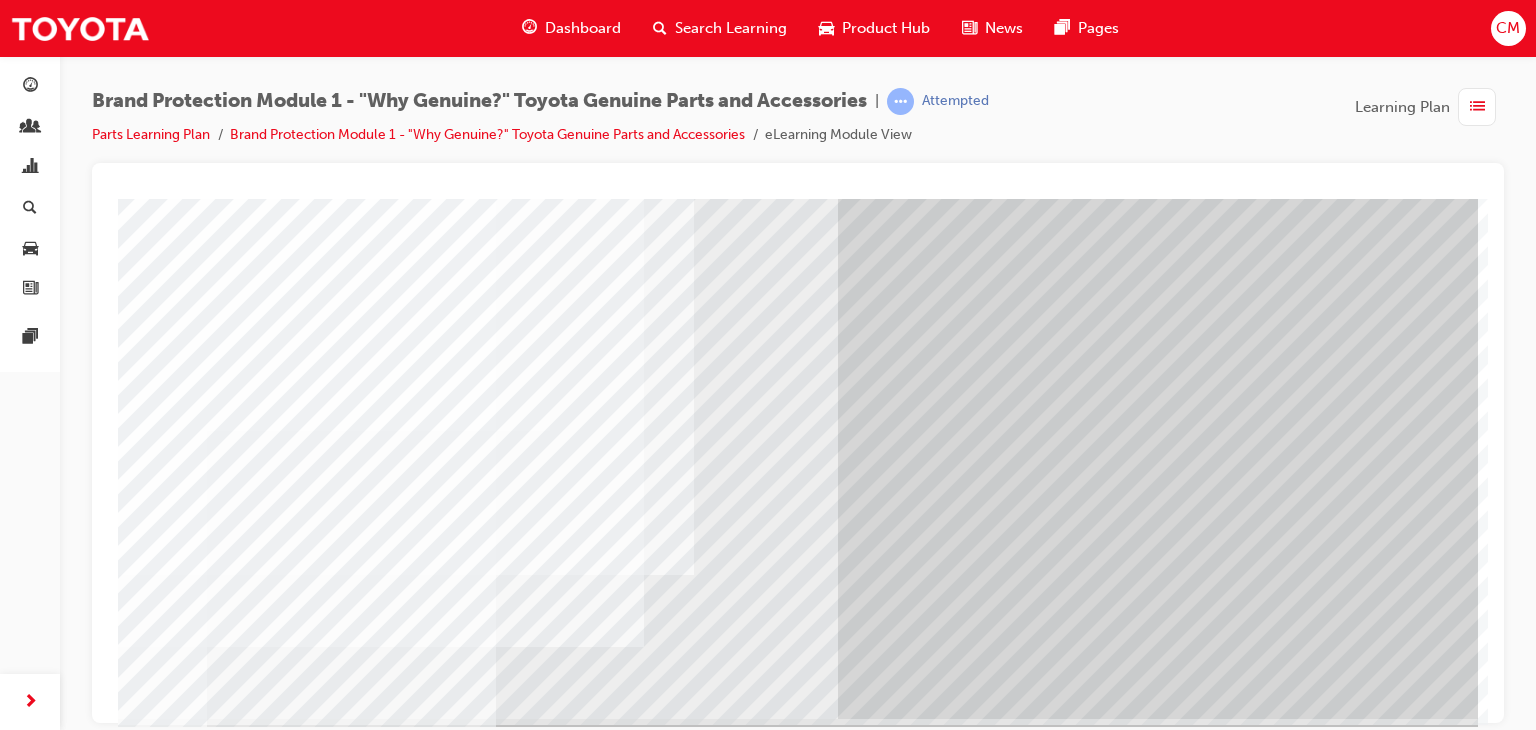 click at bounding box center [149, 11057] 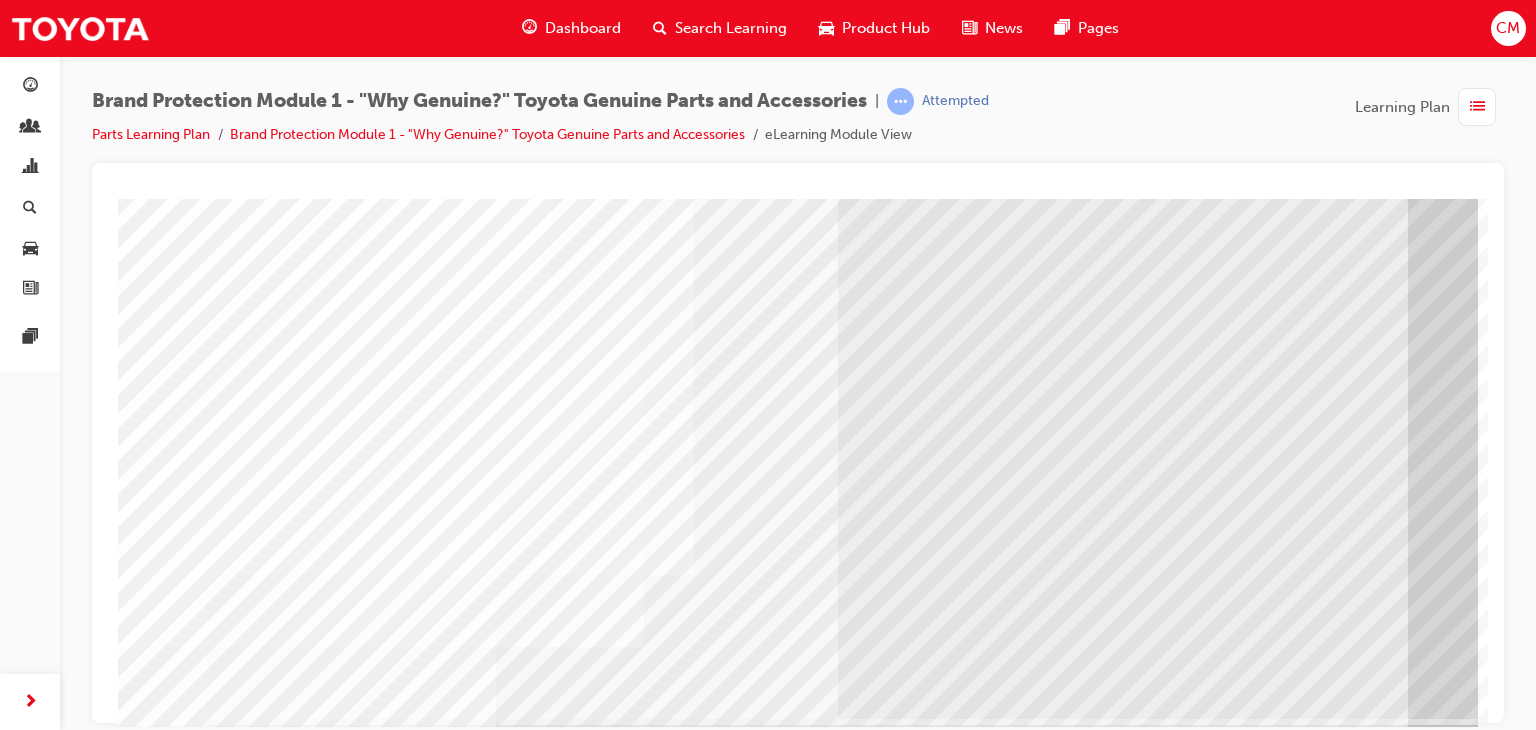 click at bounding box center (149, 11119) 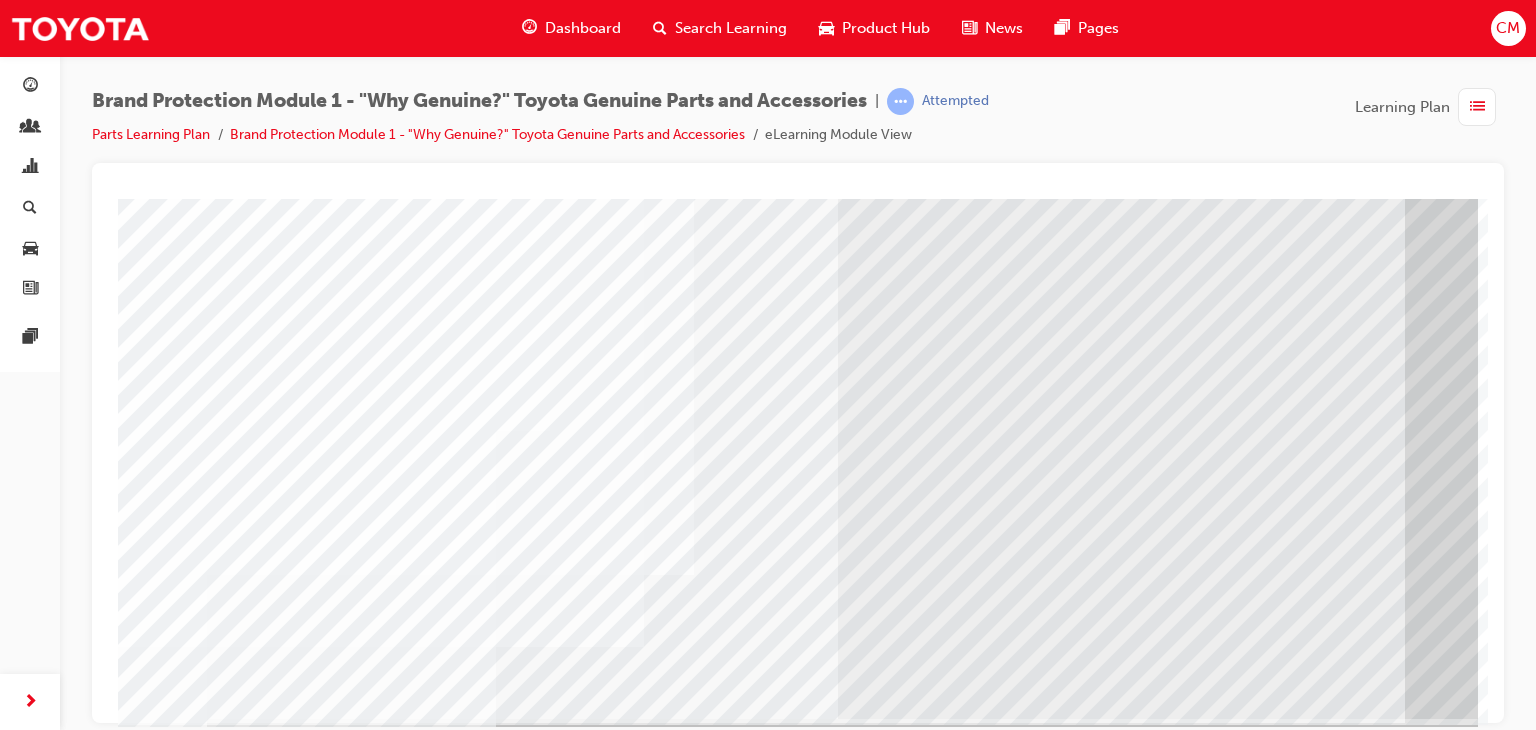 click at bounding box center [149, 11181] 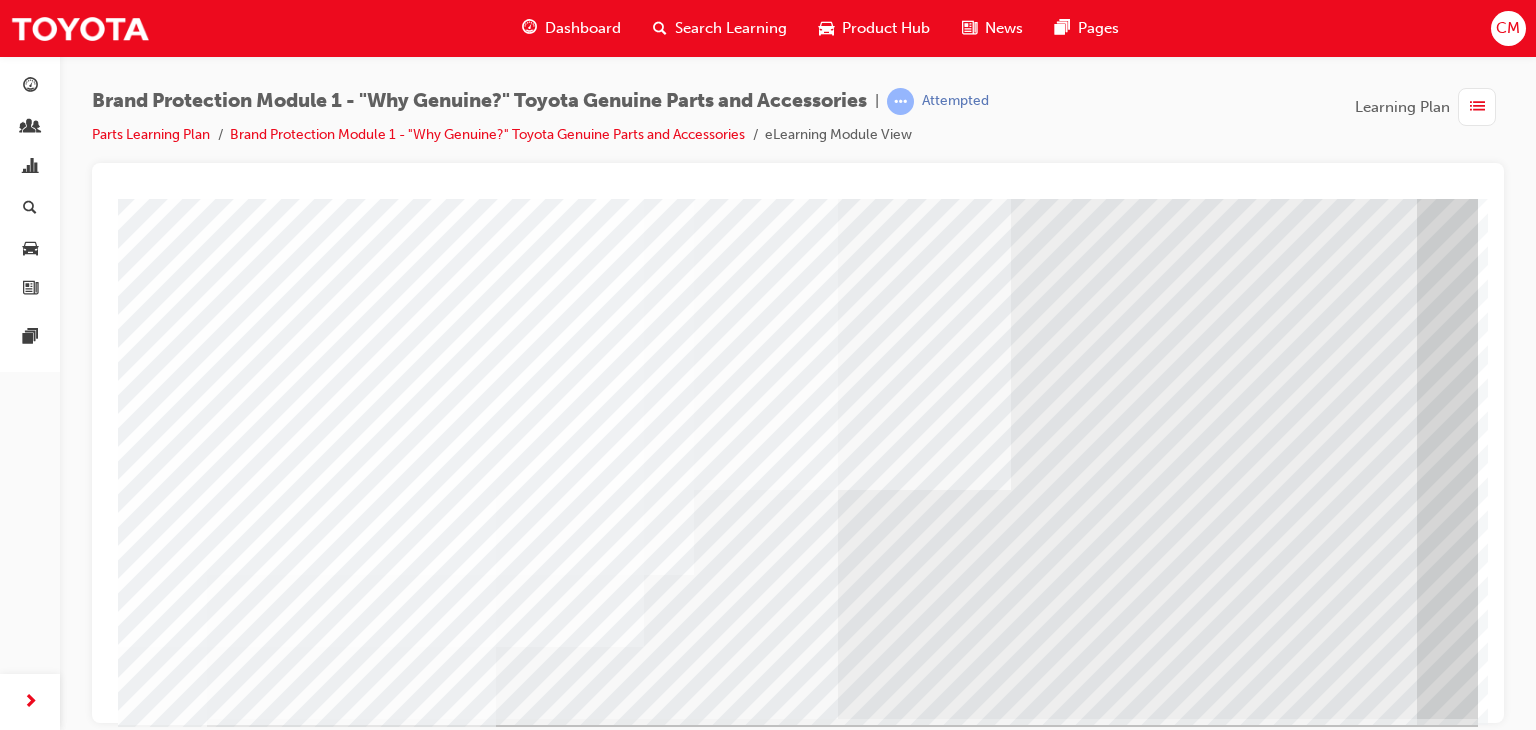 click at bounding box center [149, 11243] 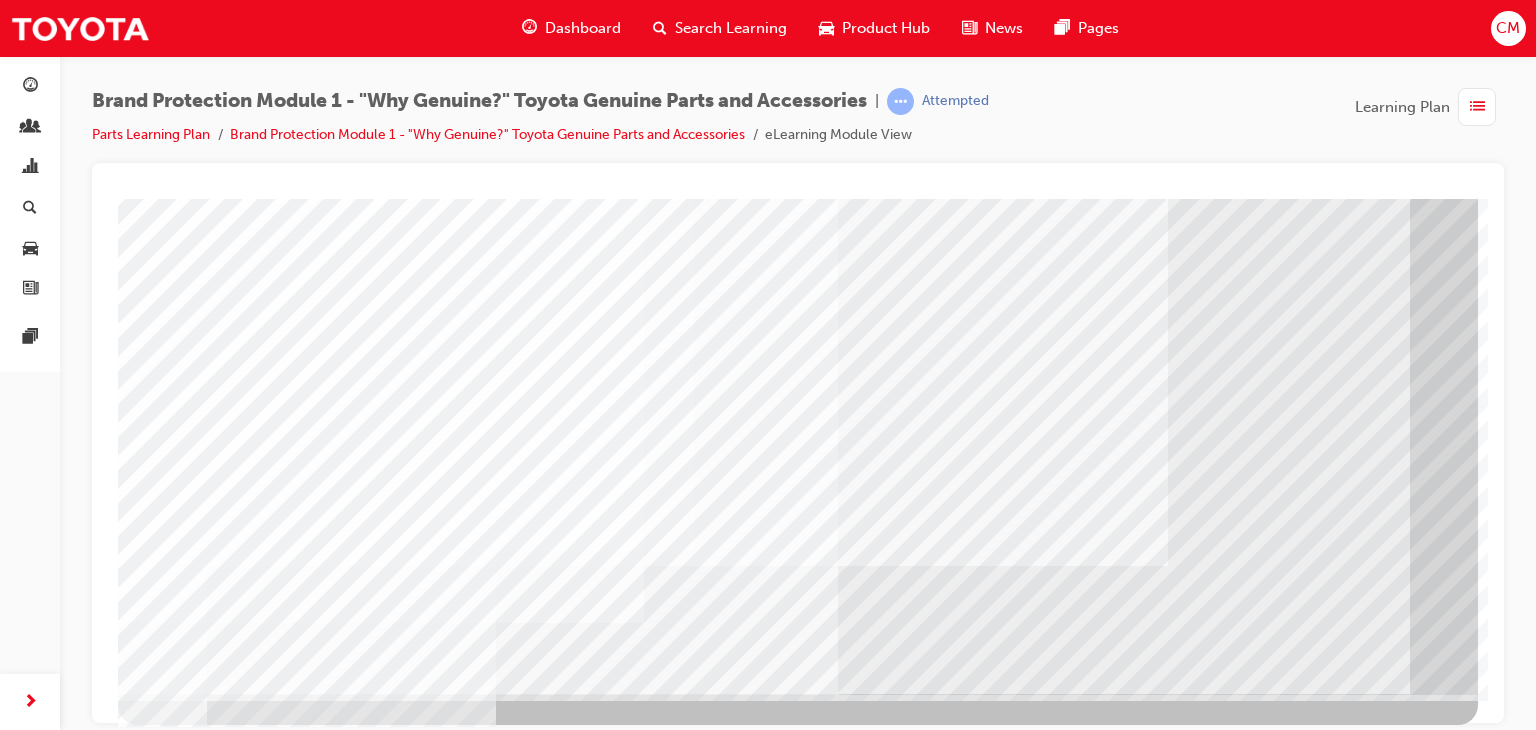 scroll, scrollTop: 237, scrollLeft: 0, axis: vertical 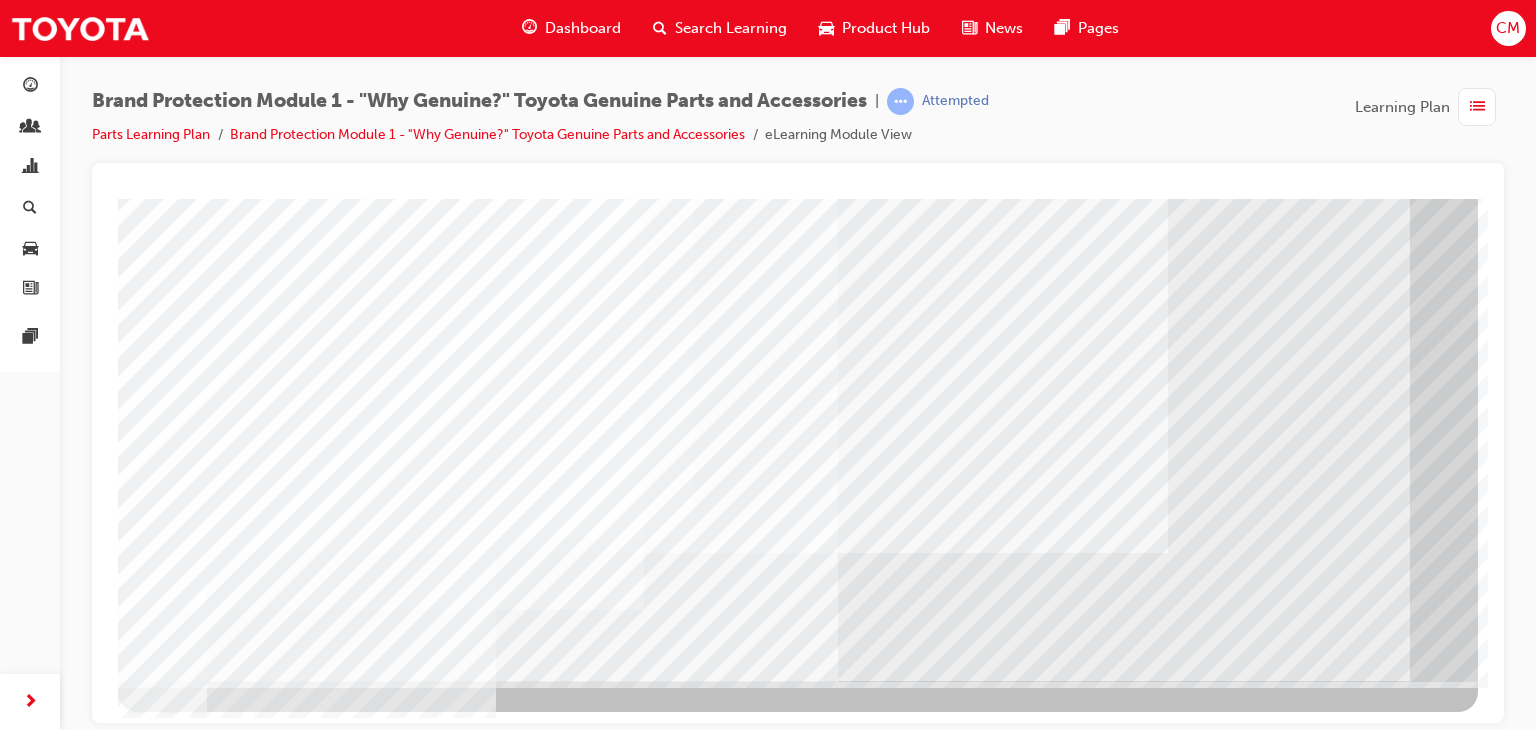 click at bounding box center (181, 10935) 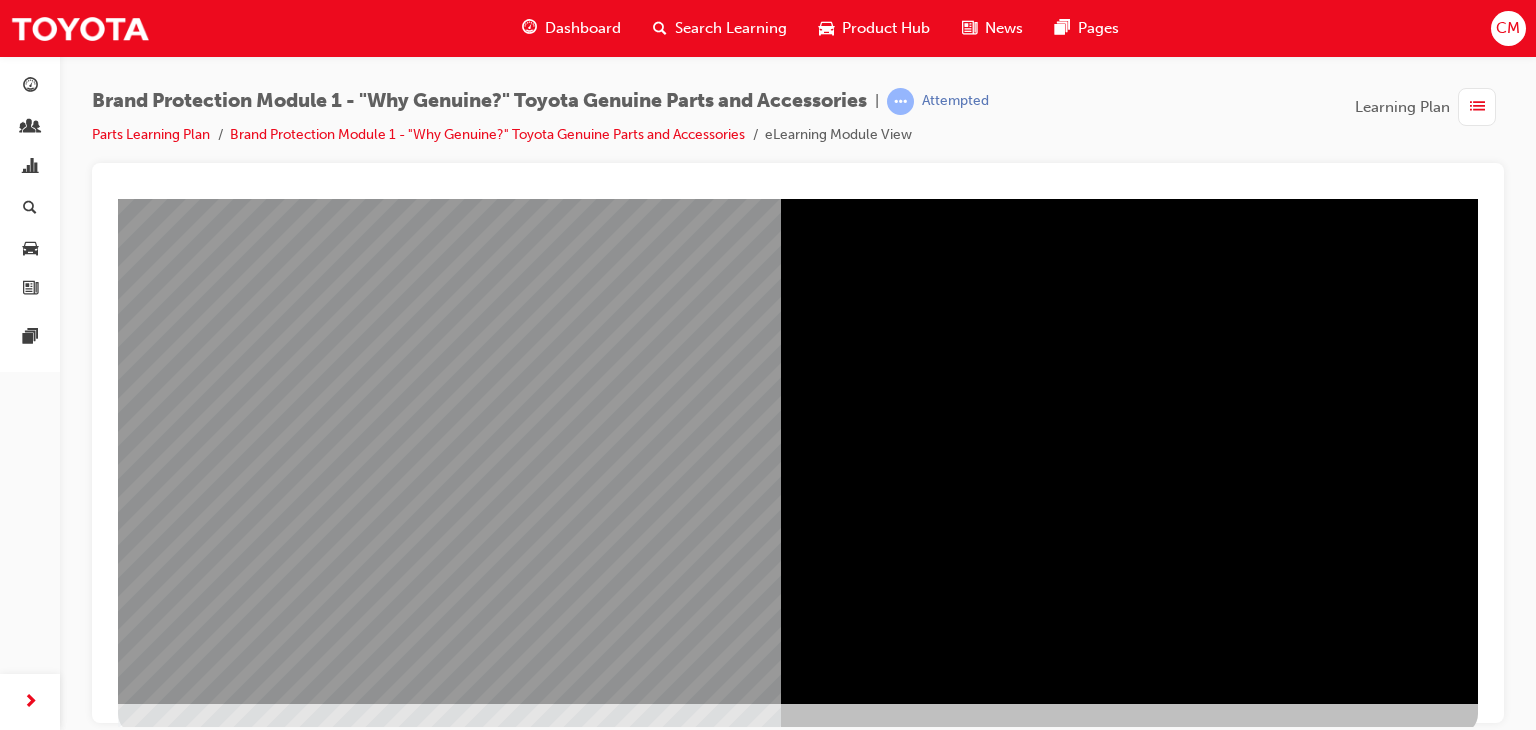 scroll, scrollTop: 237, scrollLeft: 0, axis: vertical 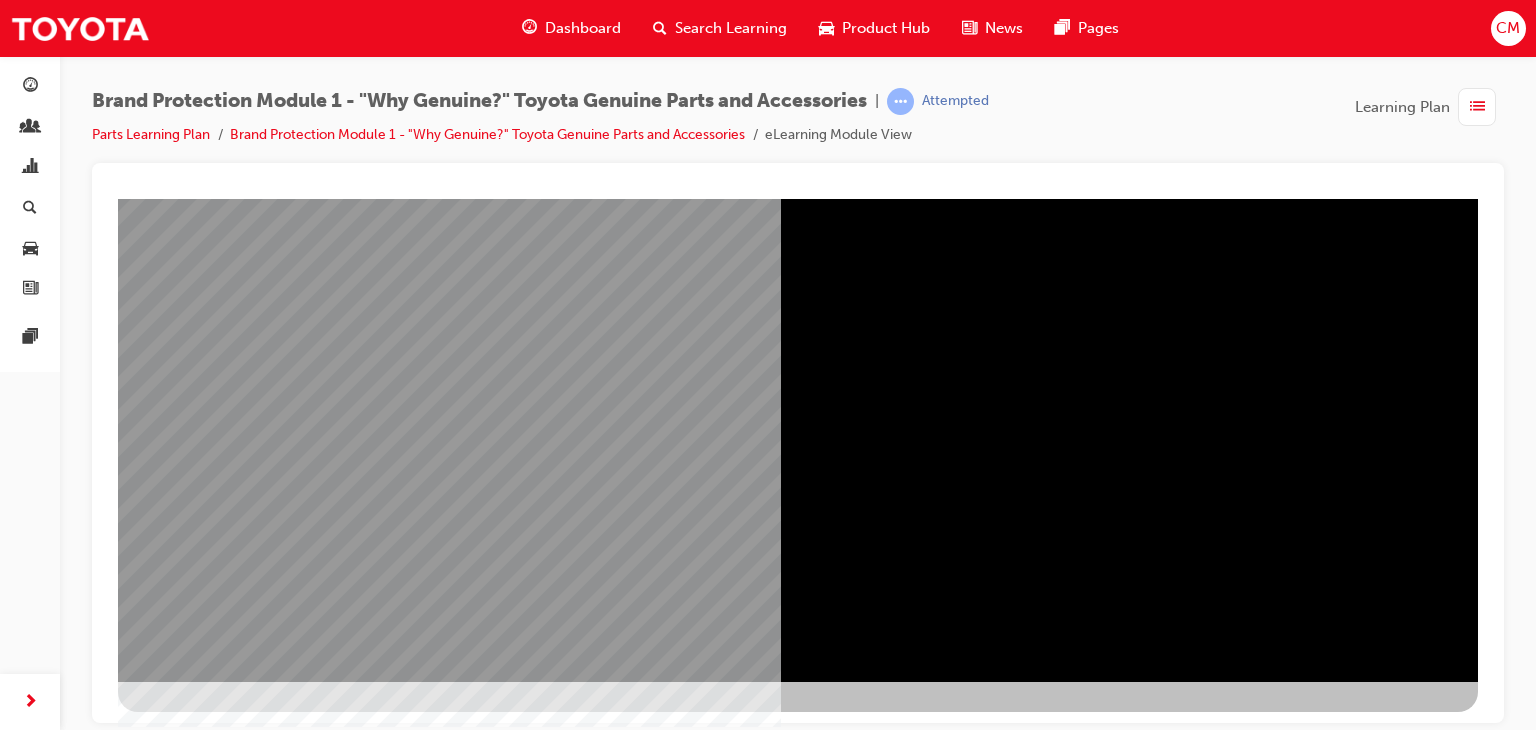 click at bounding box center [181, 2151] 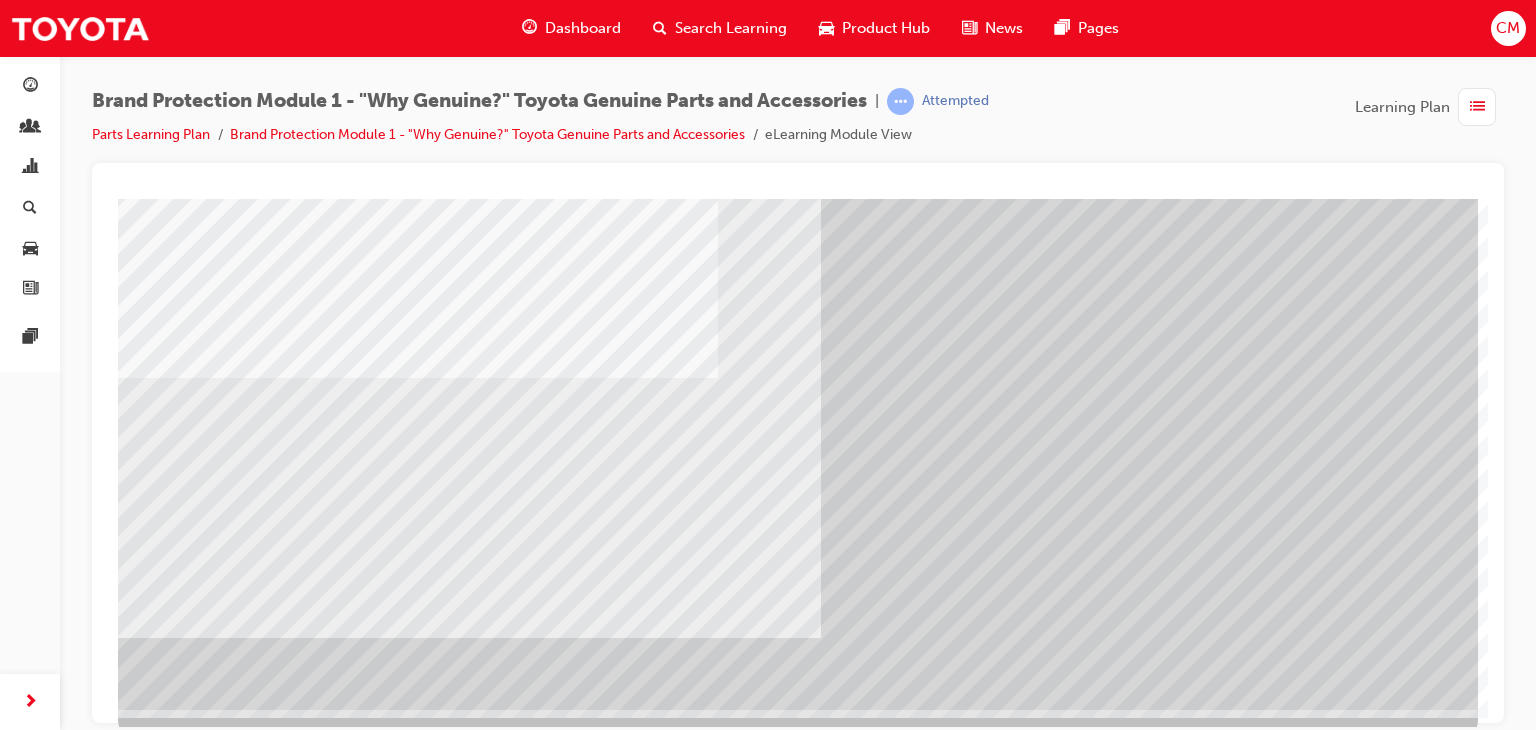 scroll, scrollTop: 237, scrollLeft: 0, axis: vertical 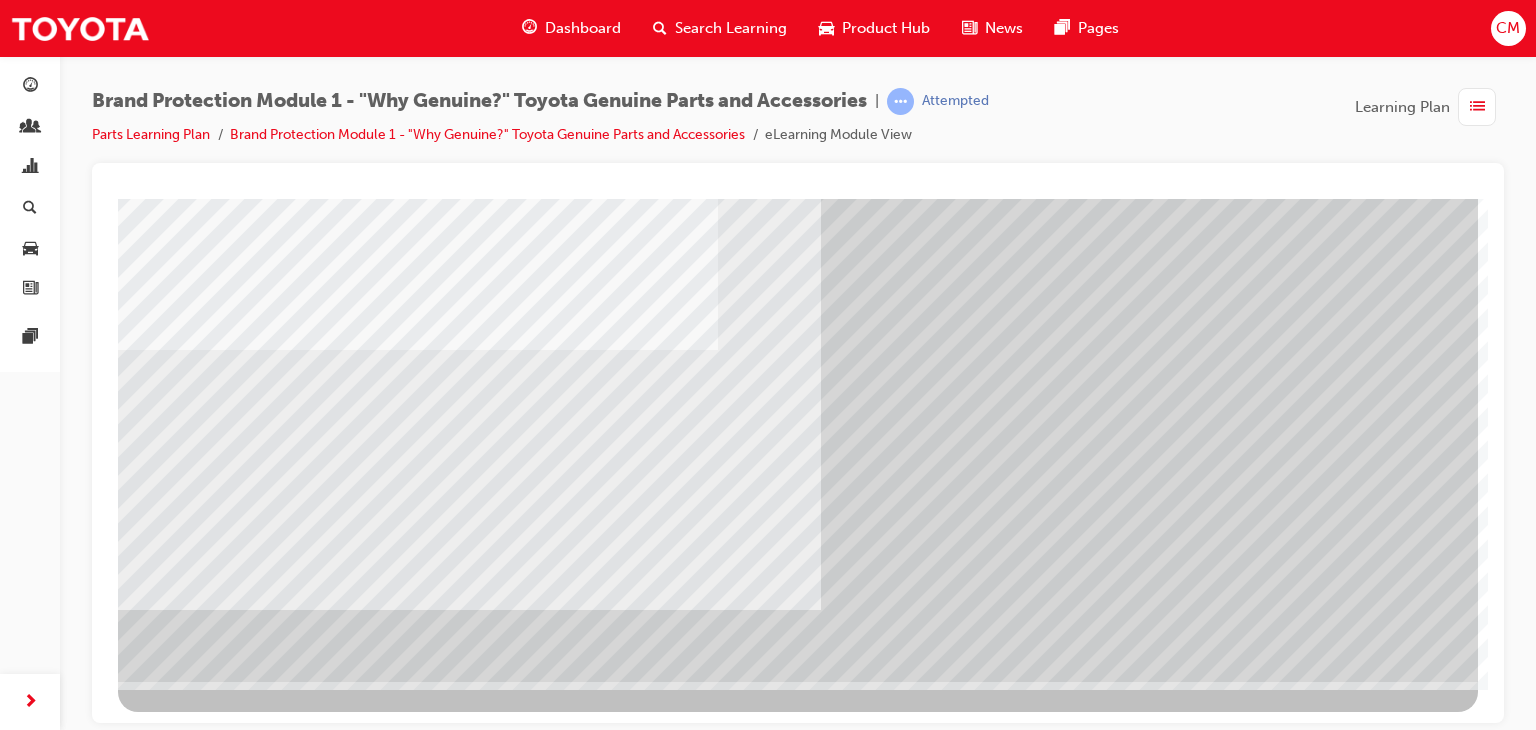 click at bounding box center [181, 3247] 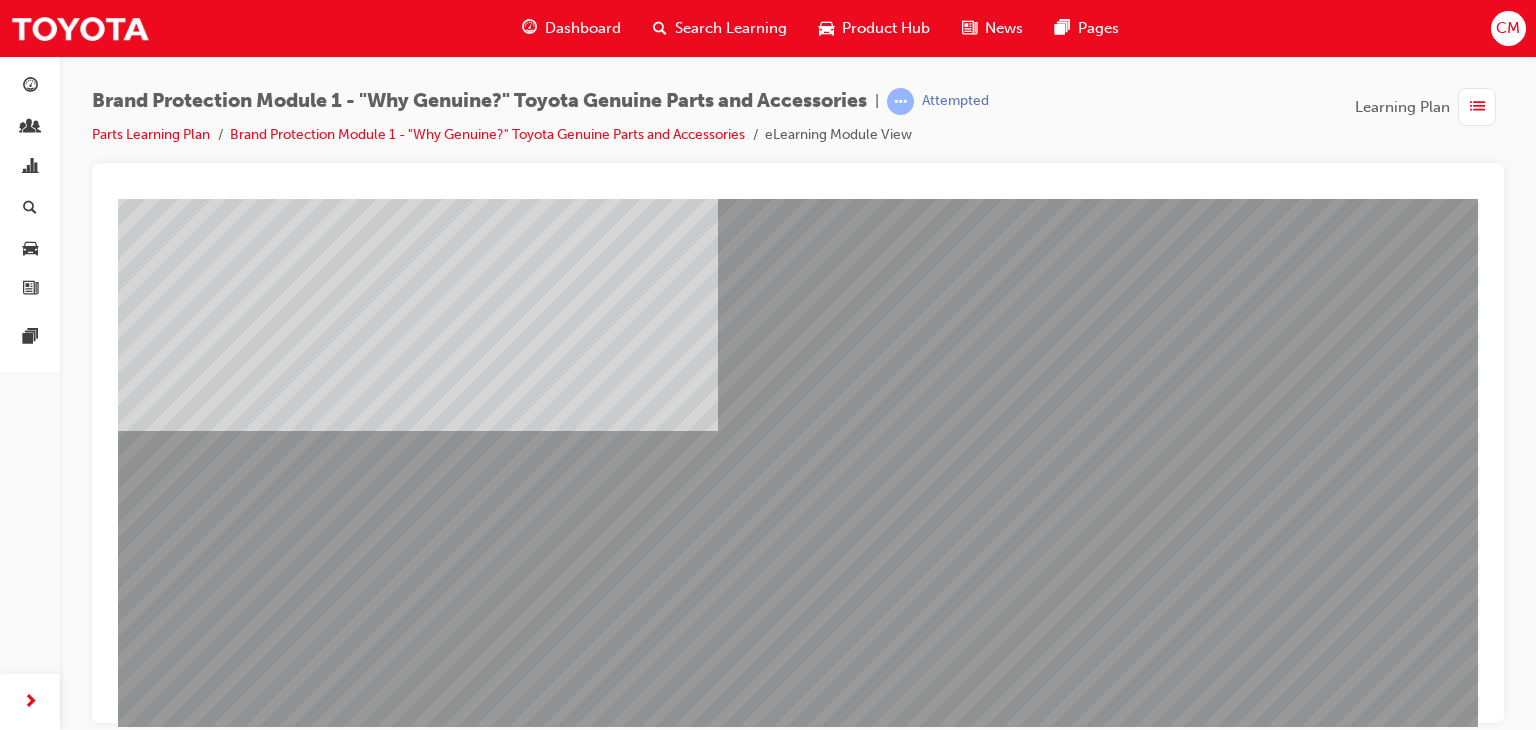 scroll, scrollTop: 200, scrollLeft: 0, axis: vertical 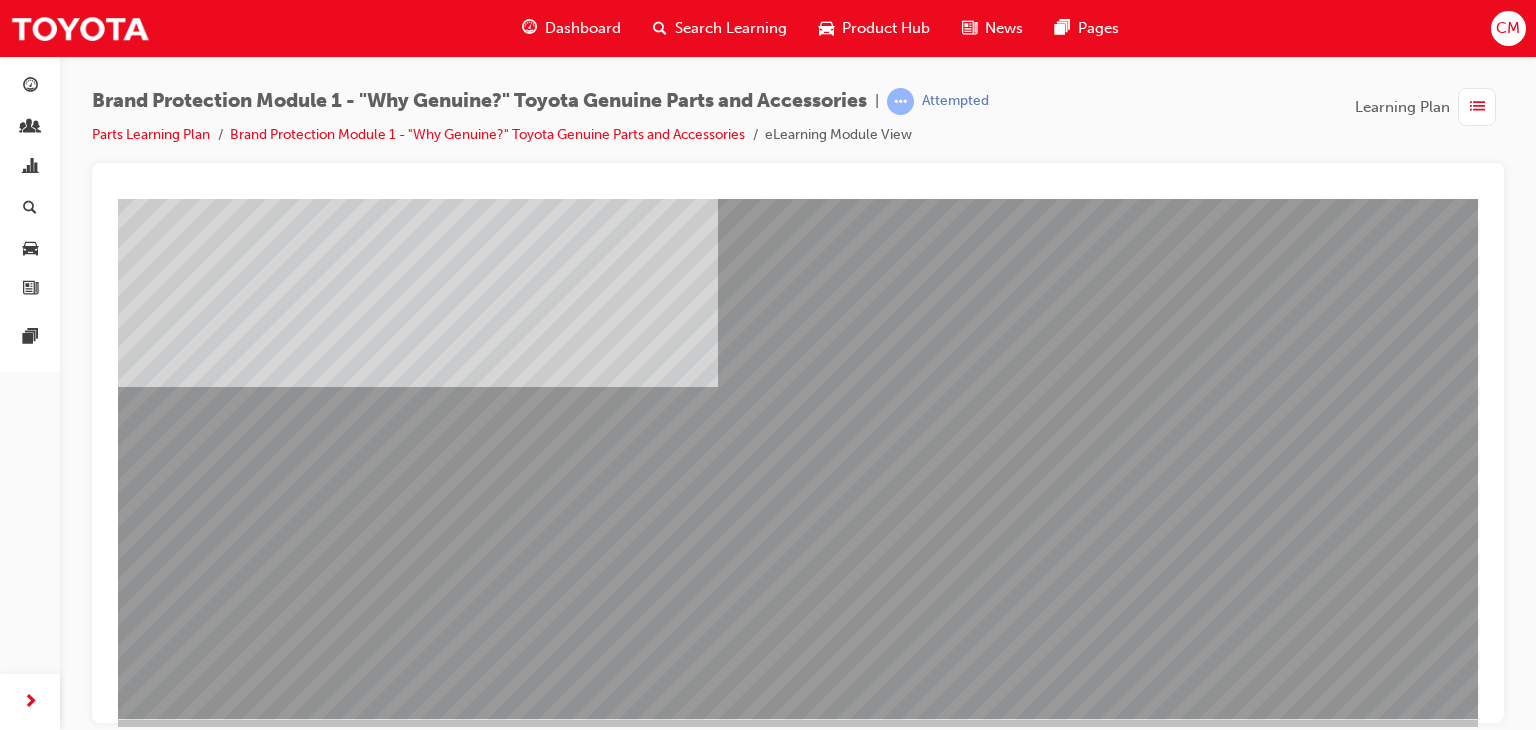 click at bounding box center (322, 1977) 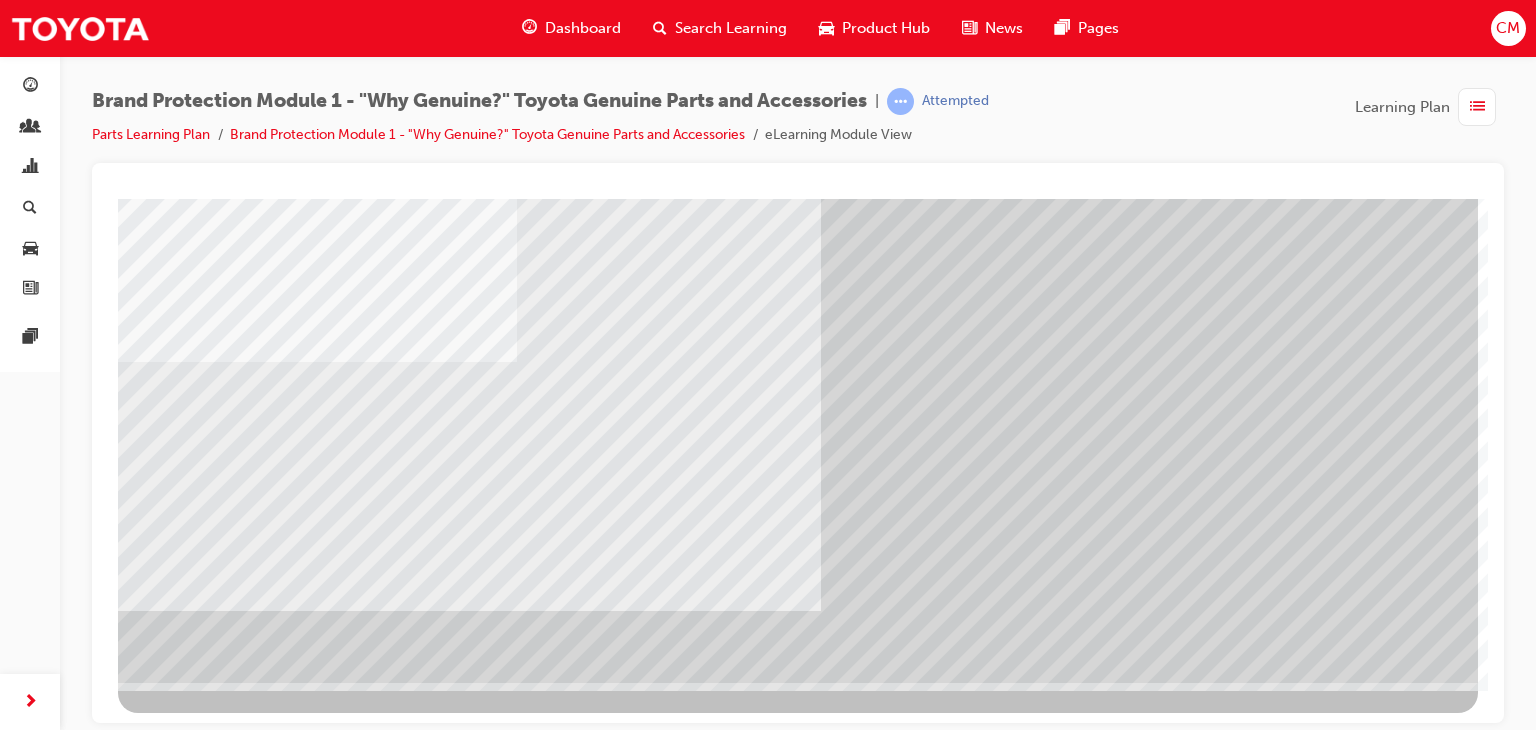scroll, scrollTop: 237, scrollLeft: 0, axis: vertical 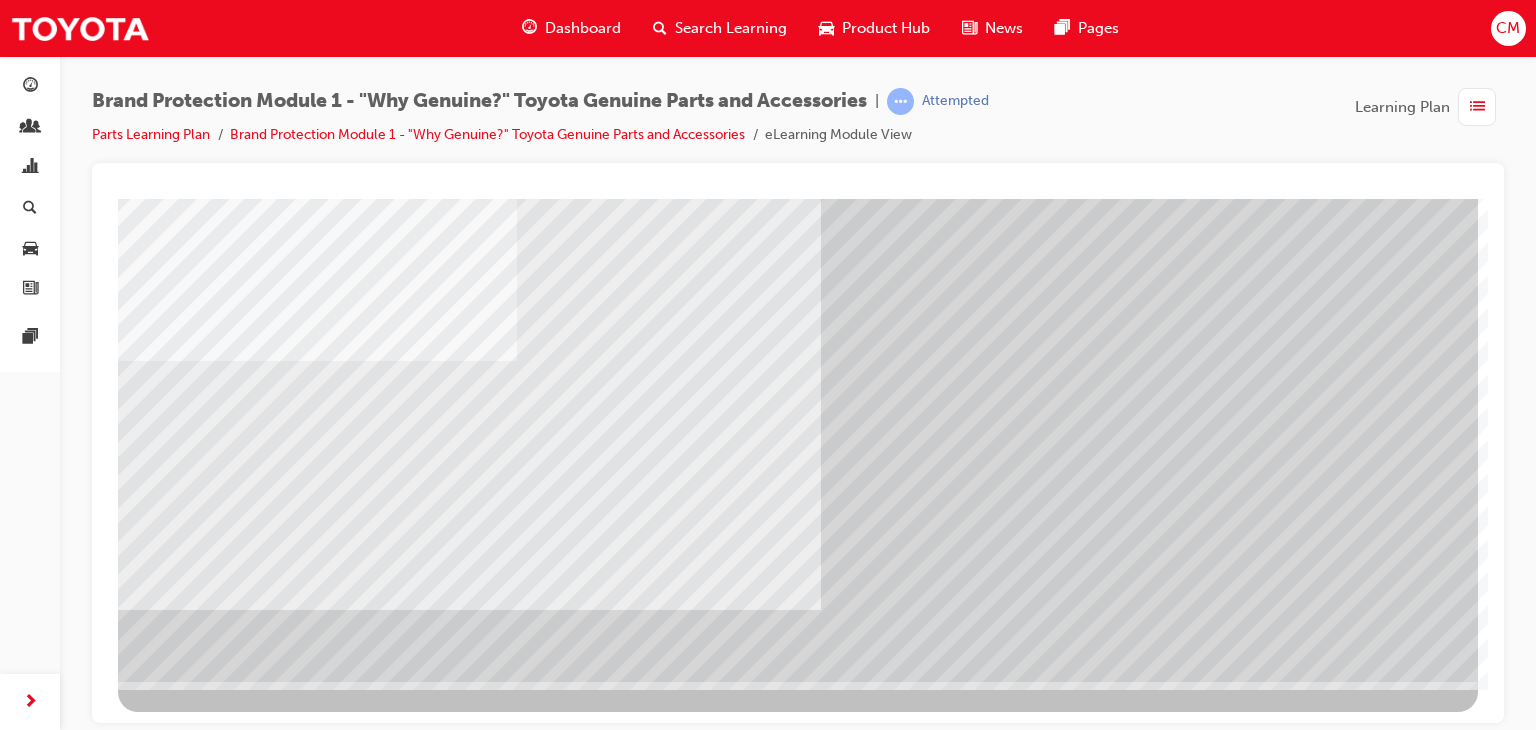 click at bounding box center (181, 3258) 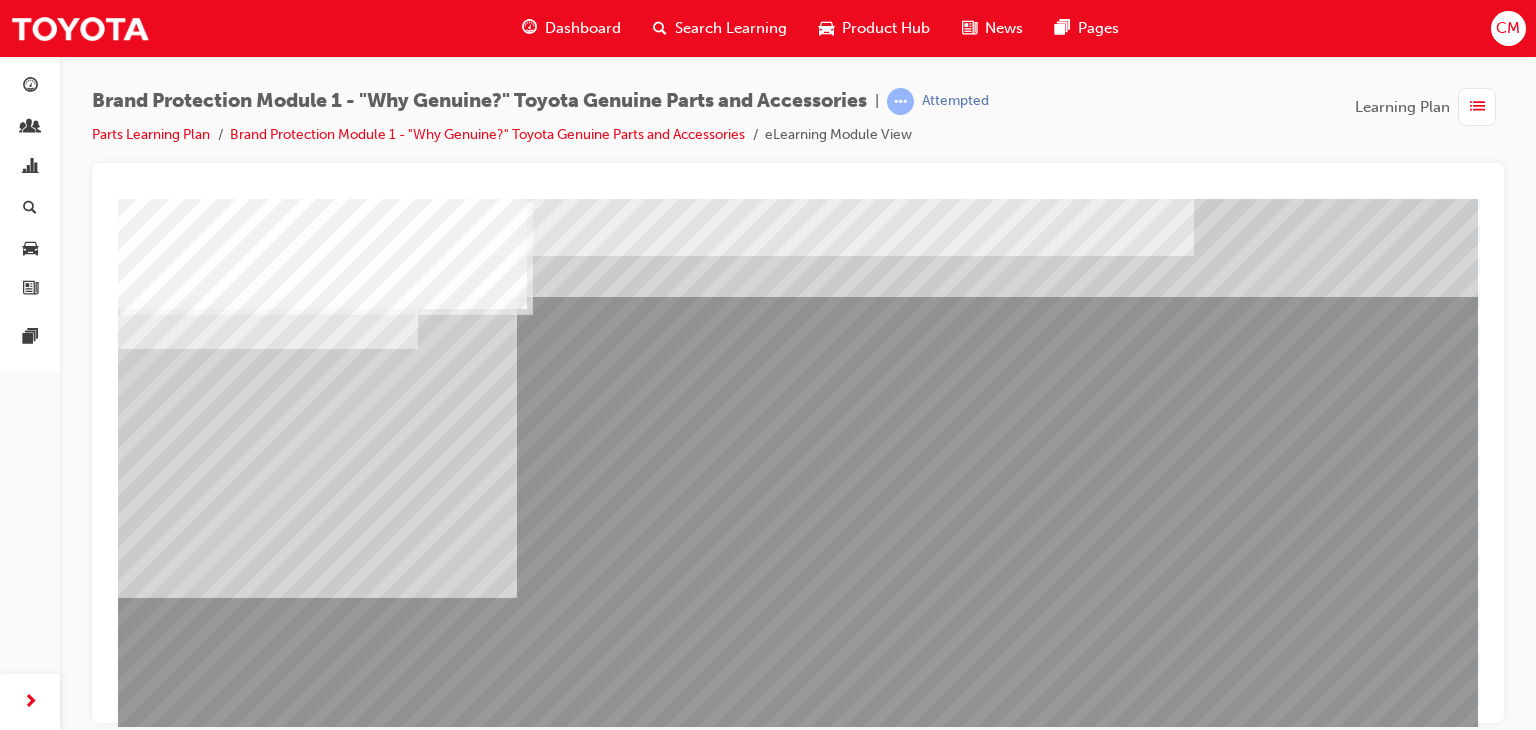 click at bounding box center (322, 1730) 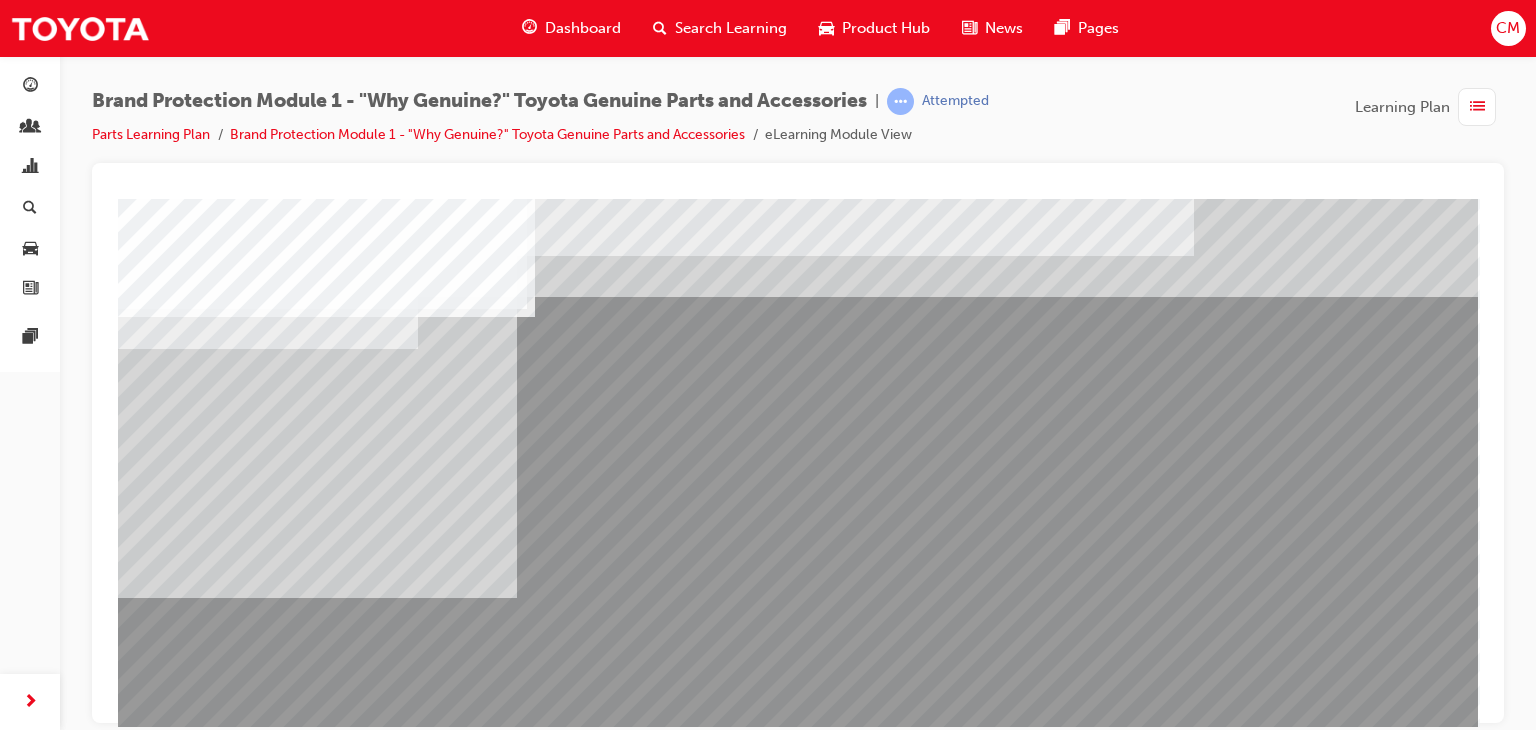 click at bounding box center (322, 2177) 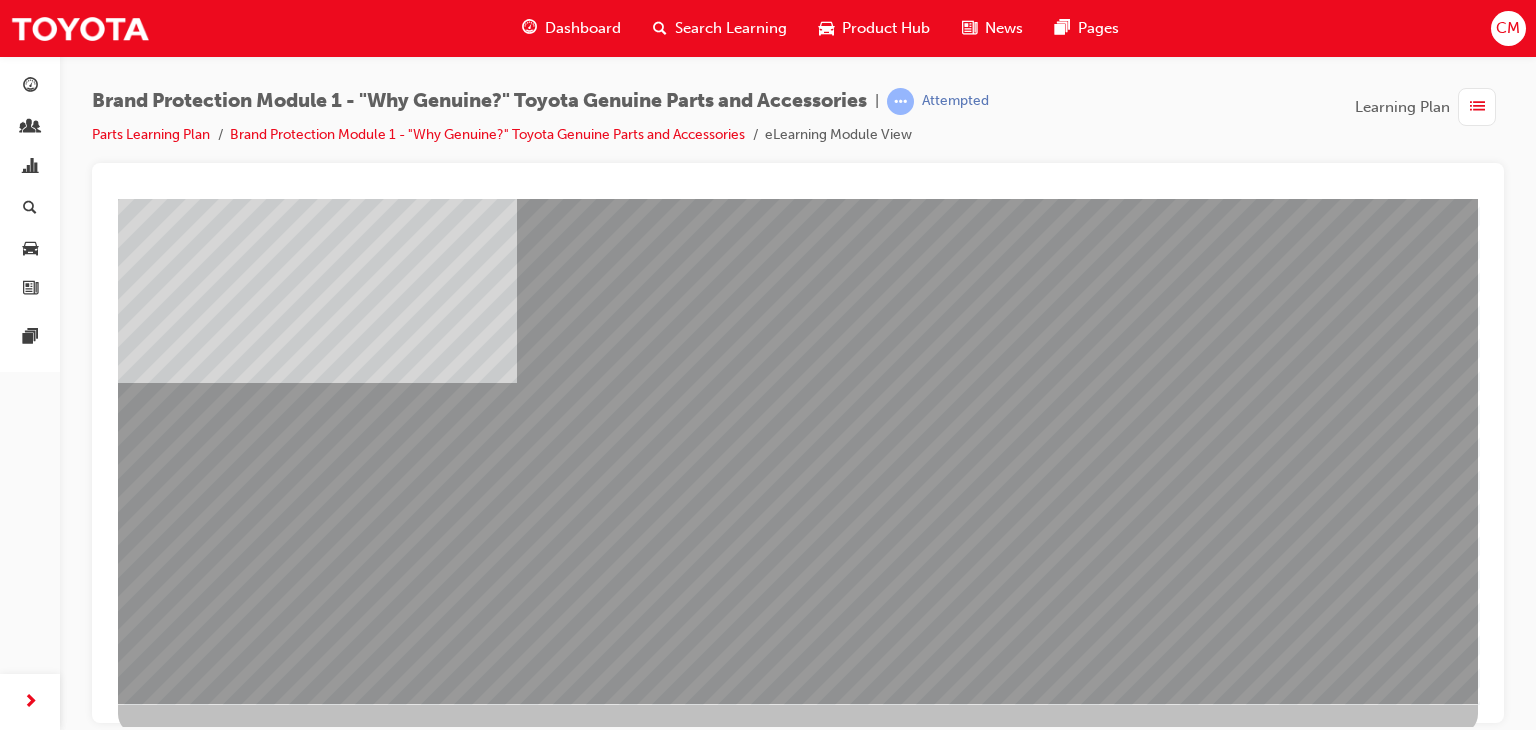 scroll, scrollTop: 237, scrollLeft: 0, axis: vertical 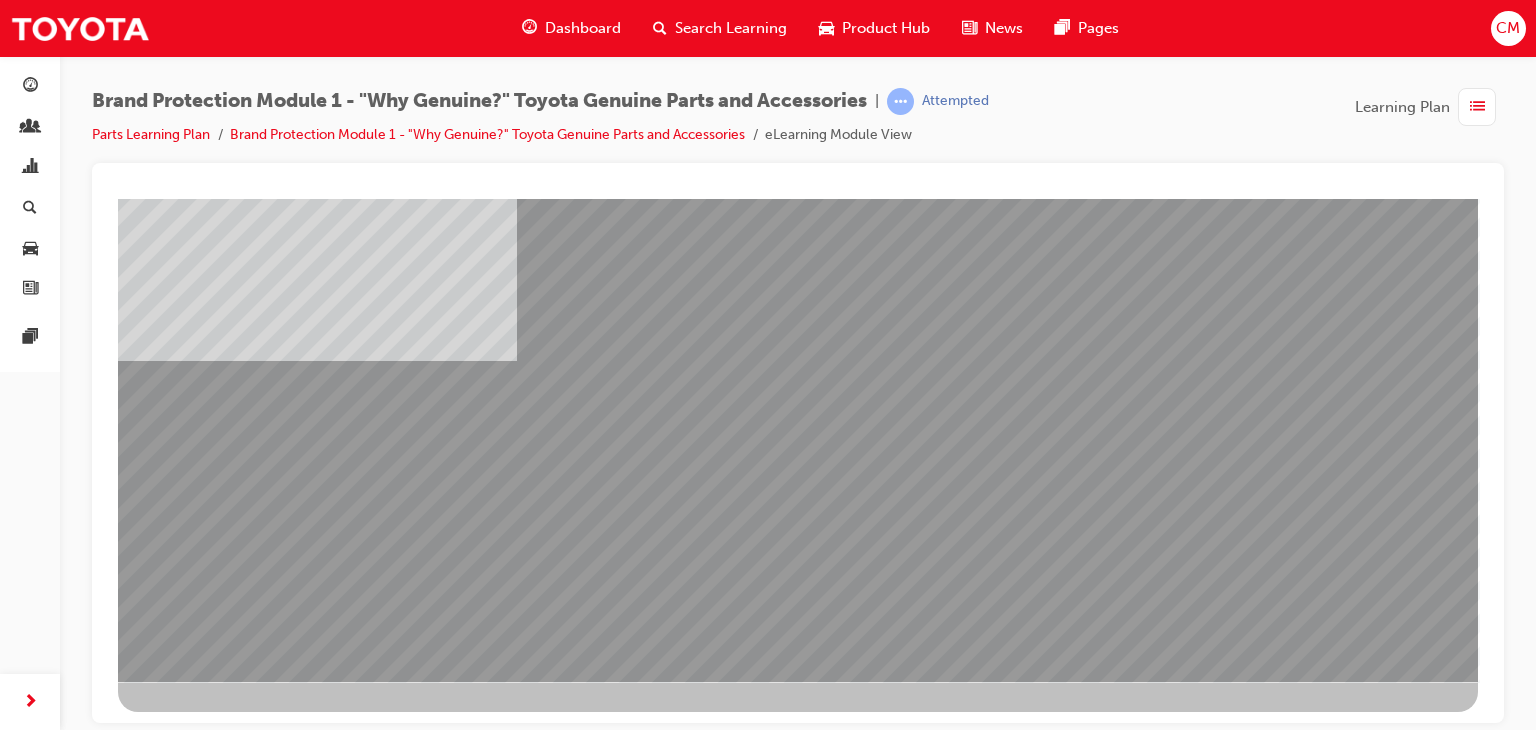 click at bounding box center (322, 2050) 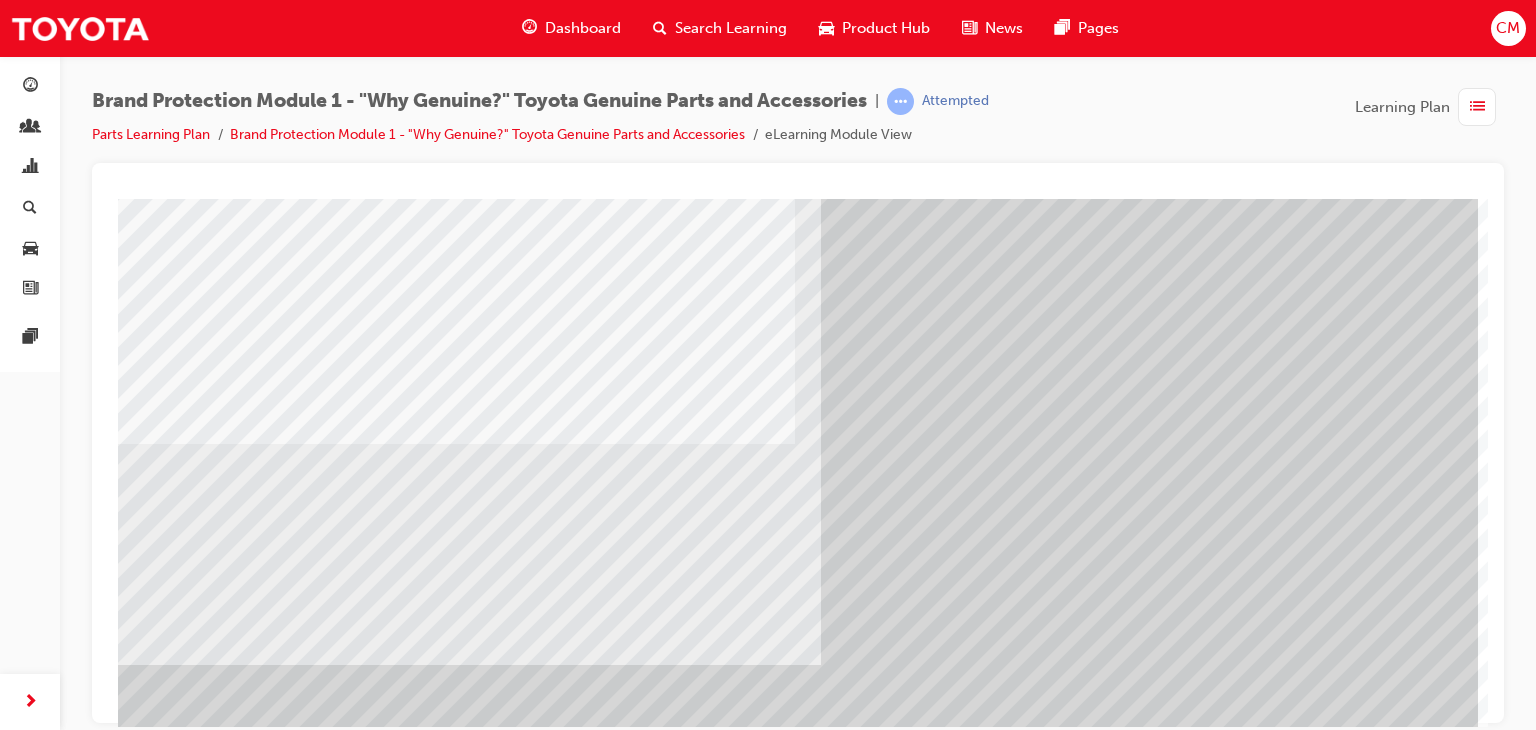 scroll, scrollTop: 237, scrollLeft: 0, axis: vertical 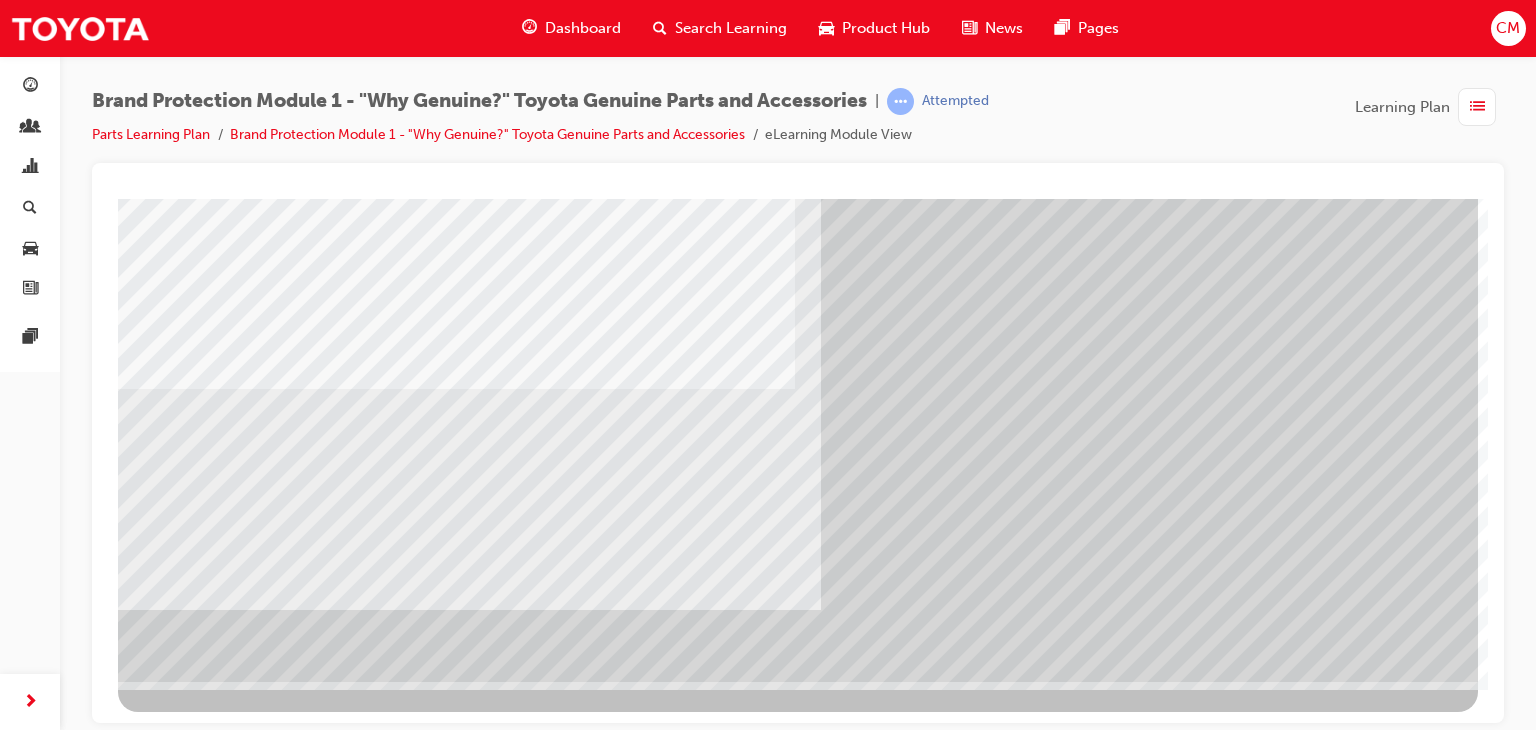click at bounding box center [181, 3286] 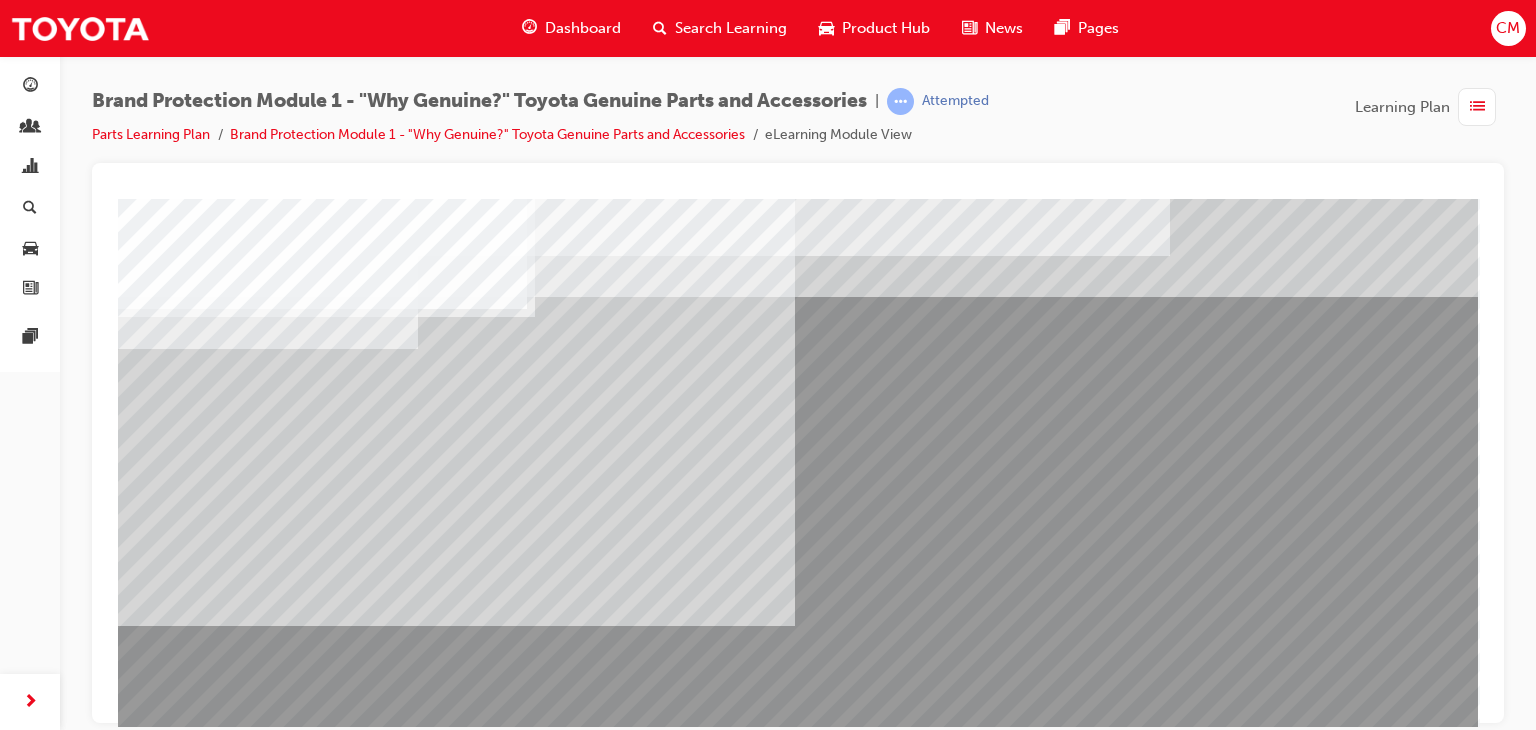 click at bounding box center (322, 1730) 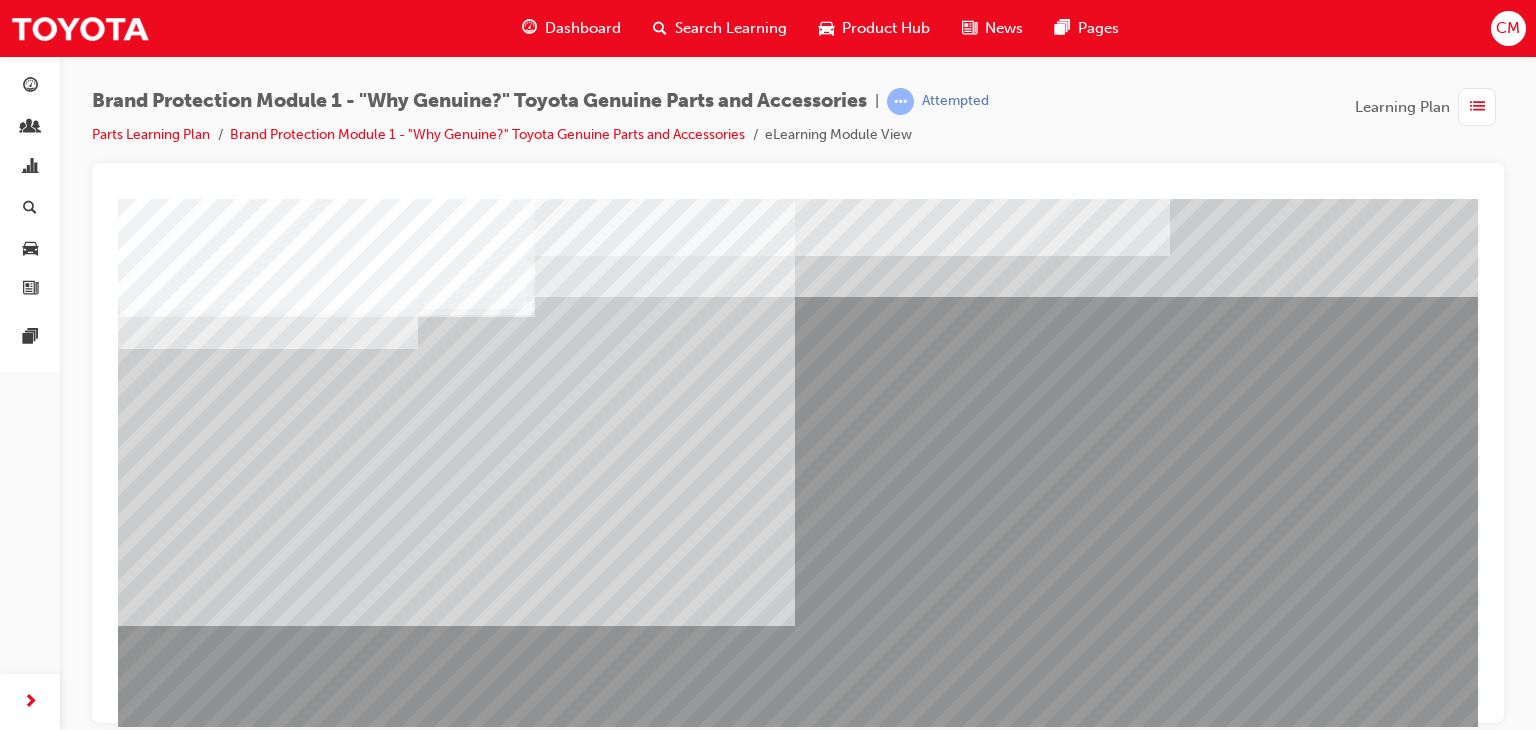 drag, startPoint x: 469, startPoint y: 553, endPoint x: 469, endPoint y: 654, distance: 101 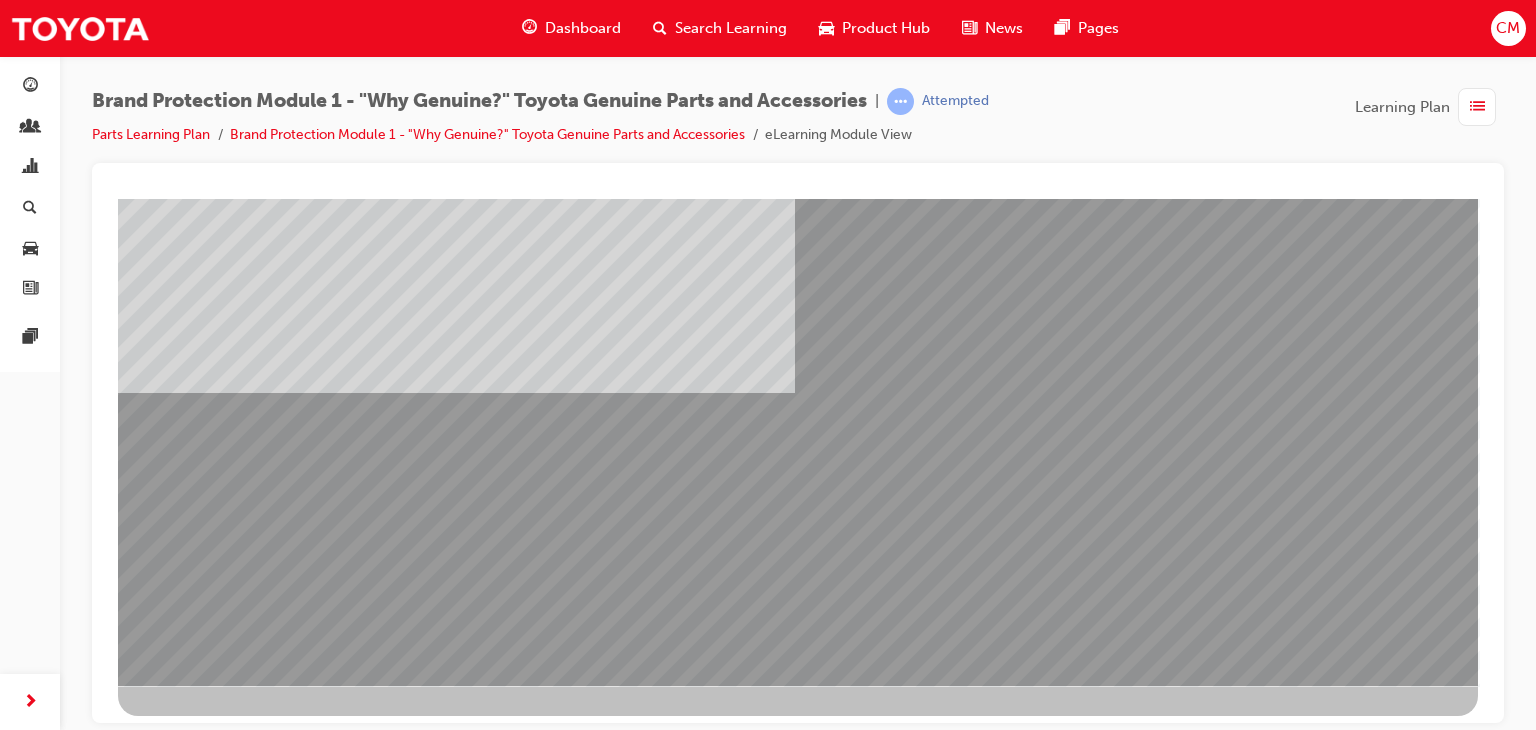 scroll, scrollTop: 237, scrollLeft: 0, axis: vertical 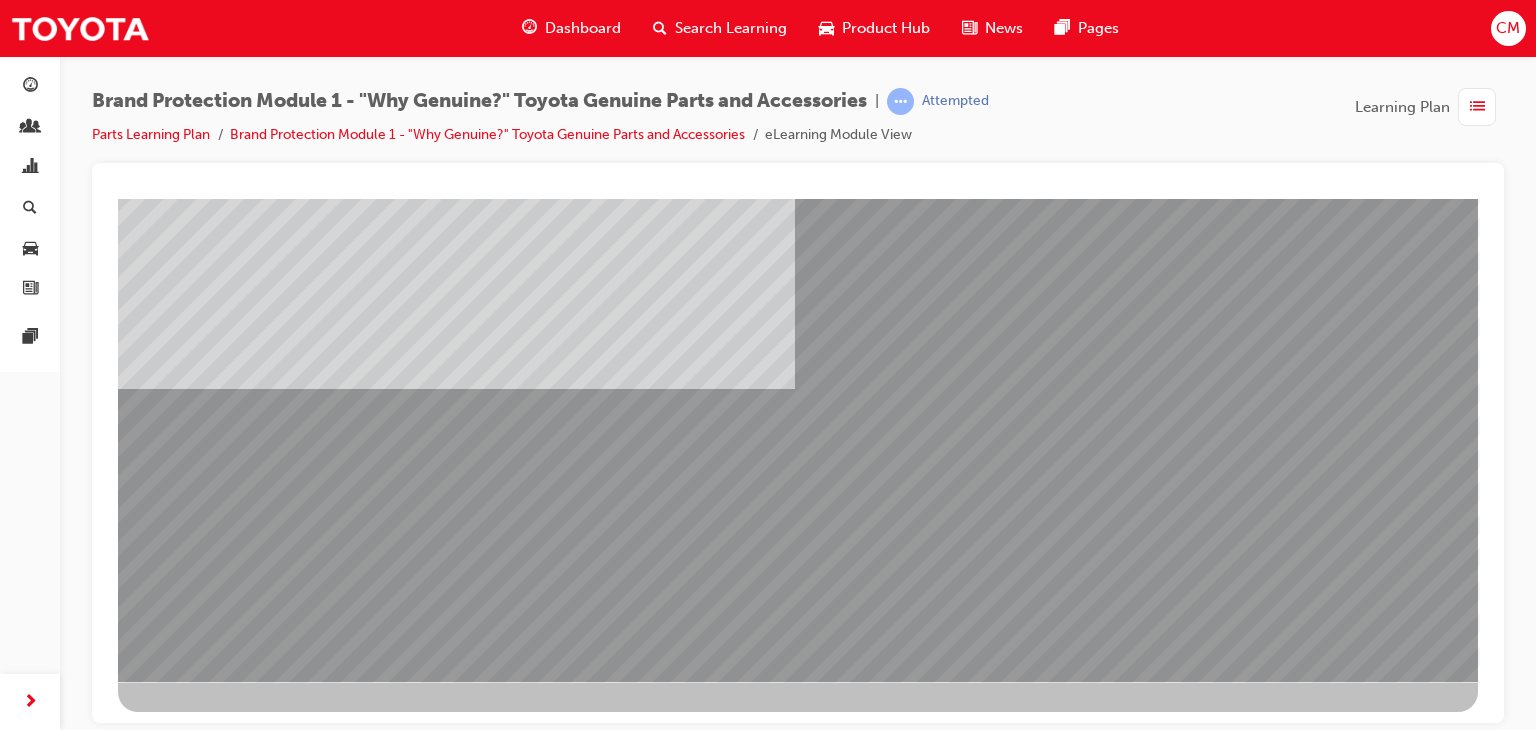 click at bounding box center (322, 1493) 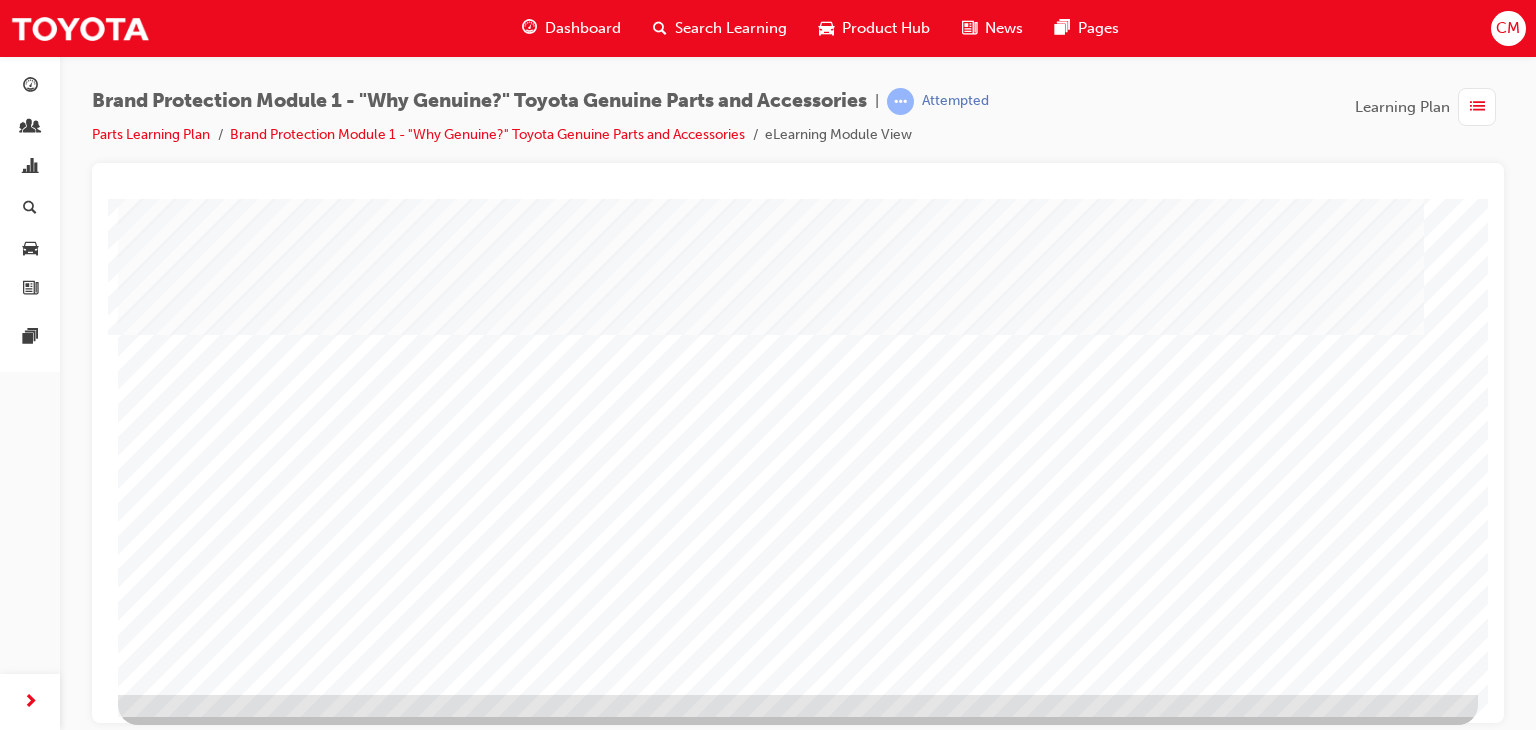scroll, scrollTop: 237, scrollLeft: 0, axis: vertical 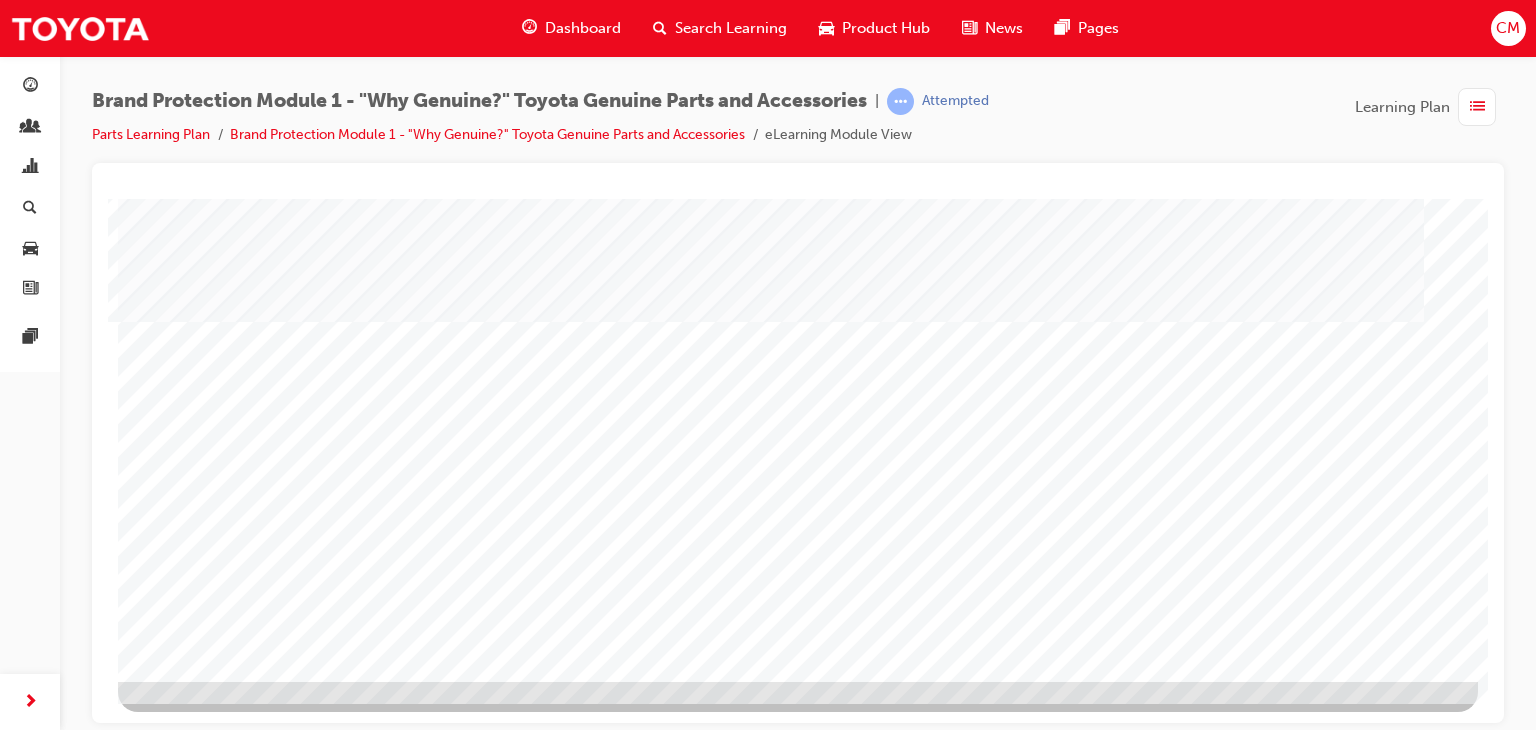 drag, startPoint x: 1335, startPoint y: 638, endPoint x: 1300, endPoint y: 639, distance: 35.014282 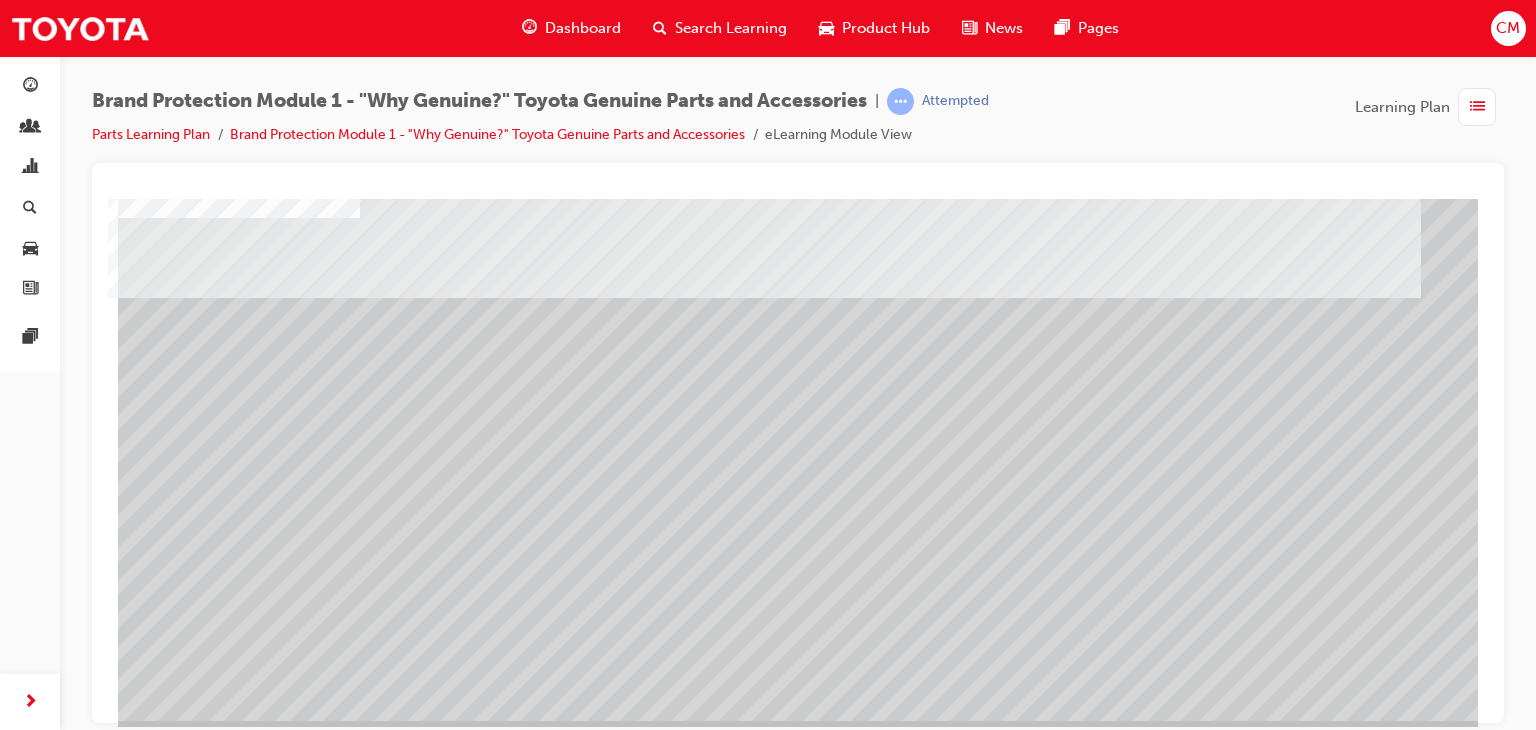 scroll, scrollTop: 200, scrollLeft: 0, axis: vertical 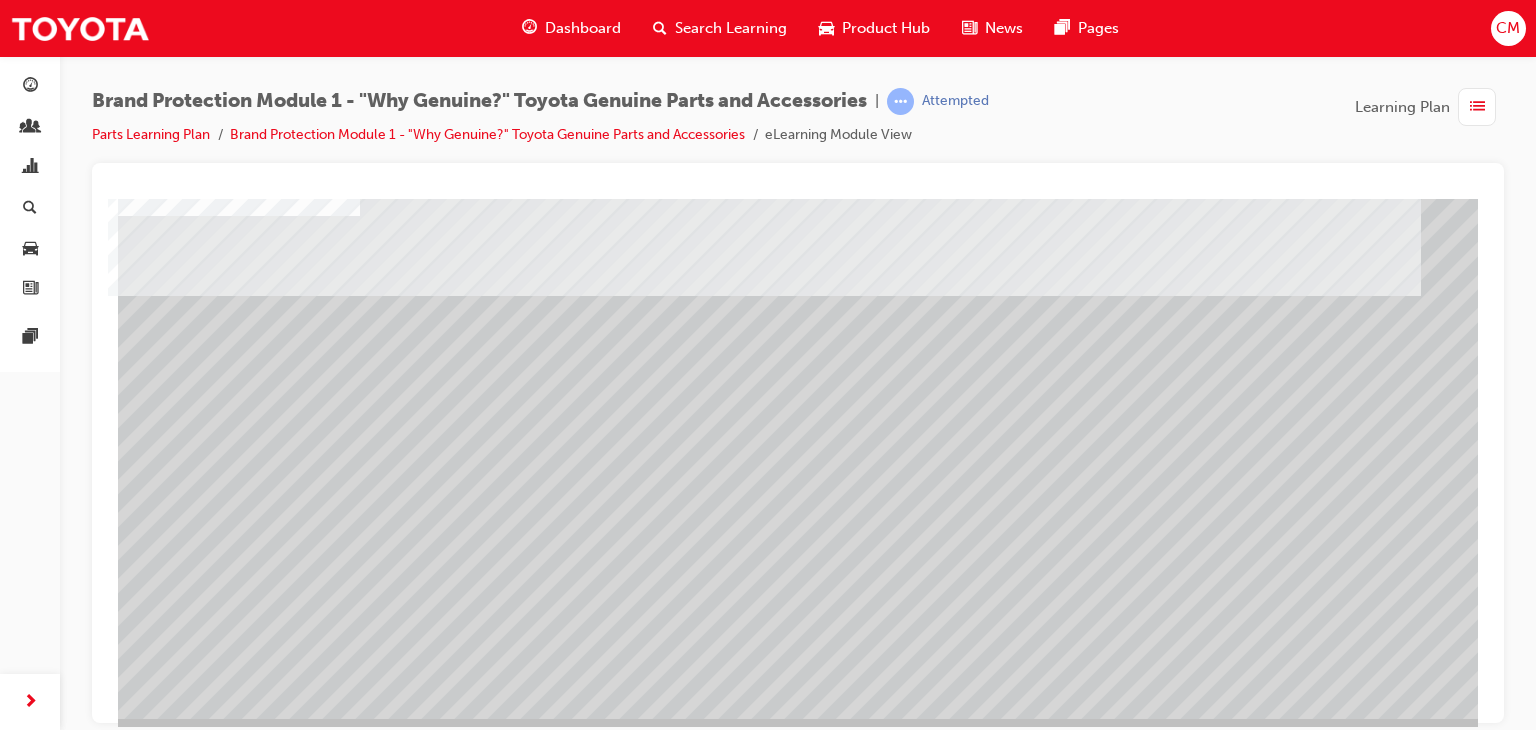 click at bounding box center [157, 2785] 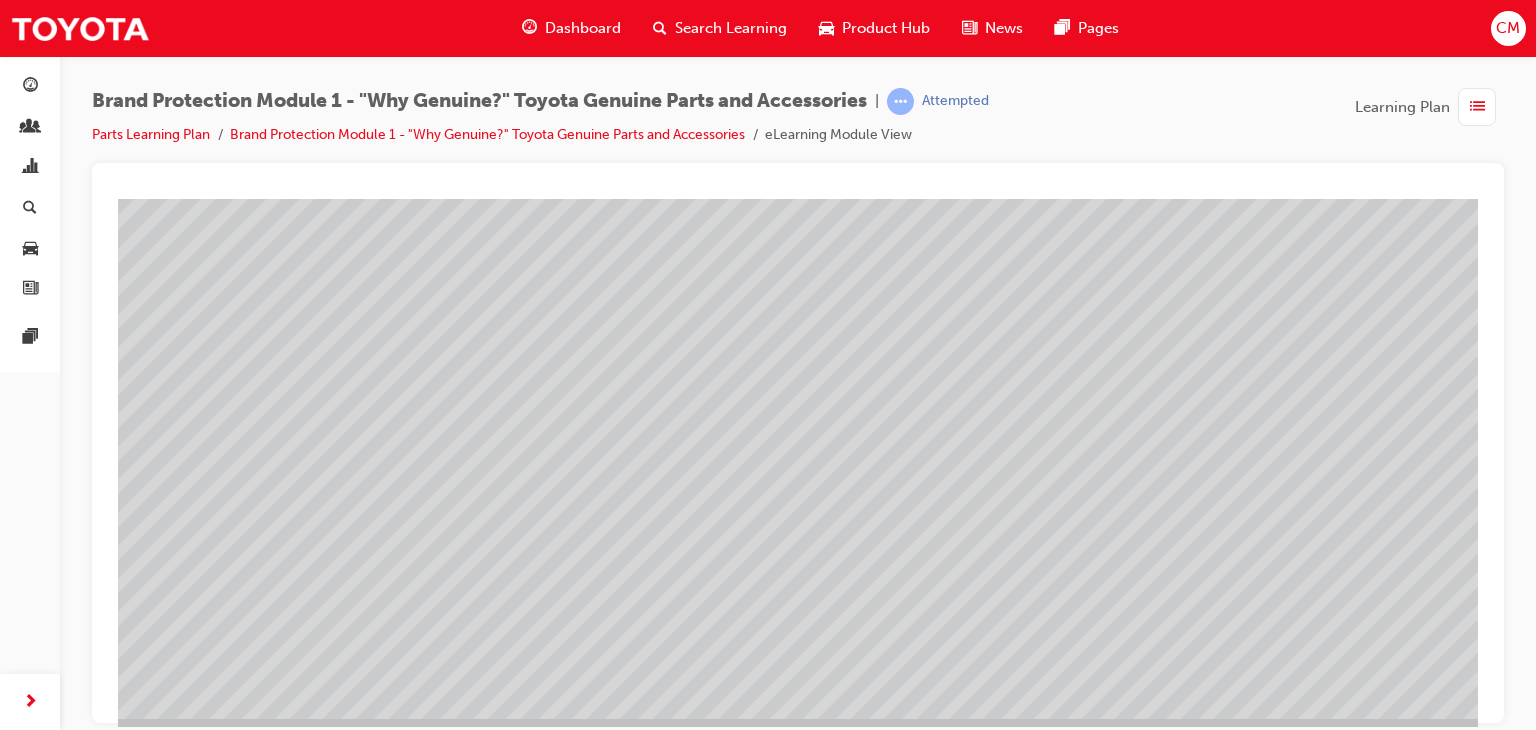 drag, startPoint x: 1346, startPoint y: 671, endPoint x: 1223, endPoint y: 628, distance: 130.29965 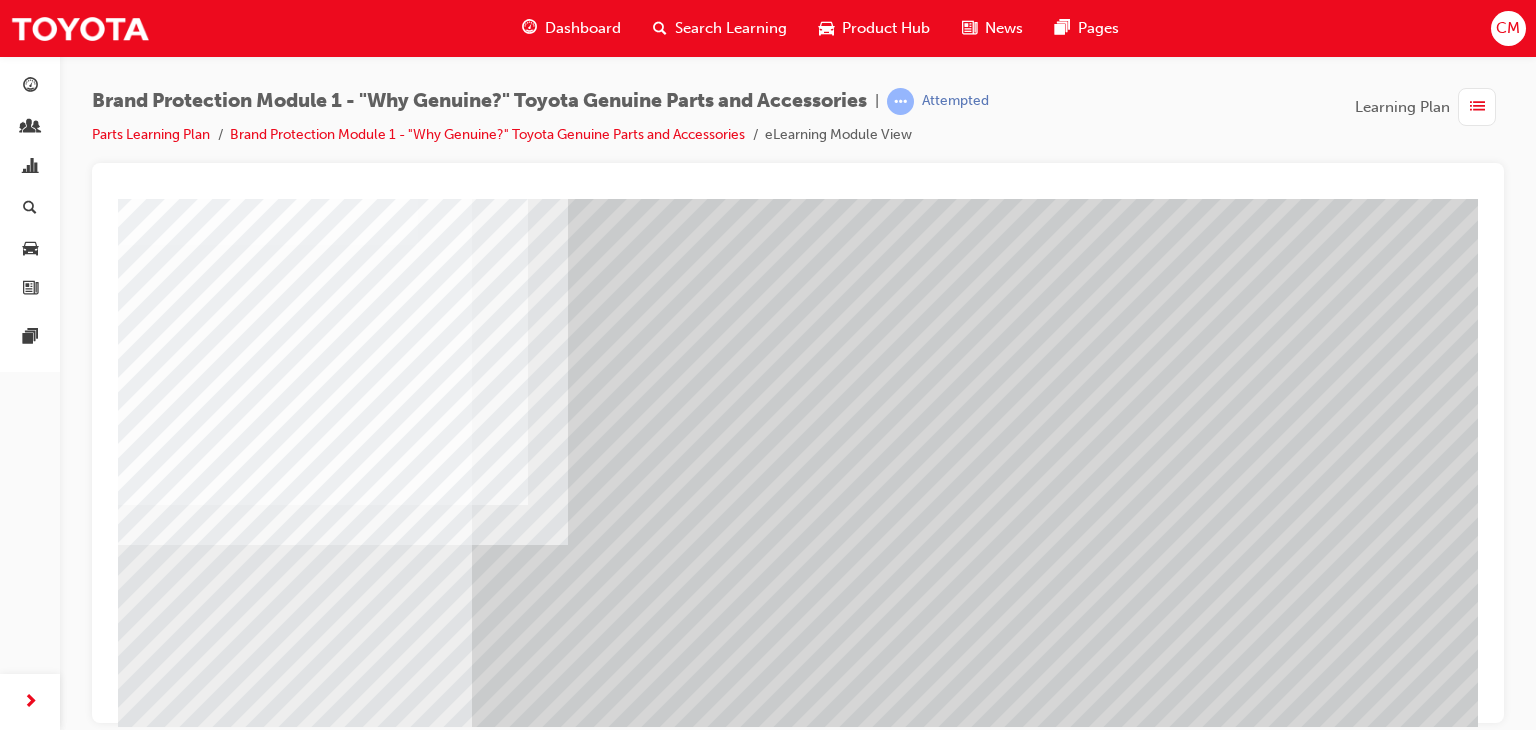 scroll, scrollTop: 237, scrollLeft: 0, axis: vertical 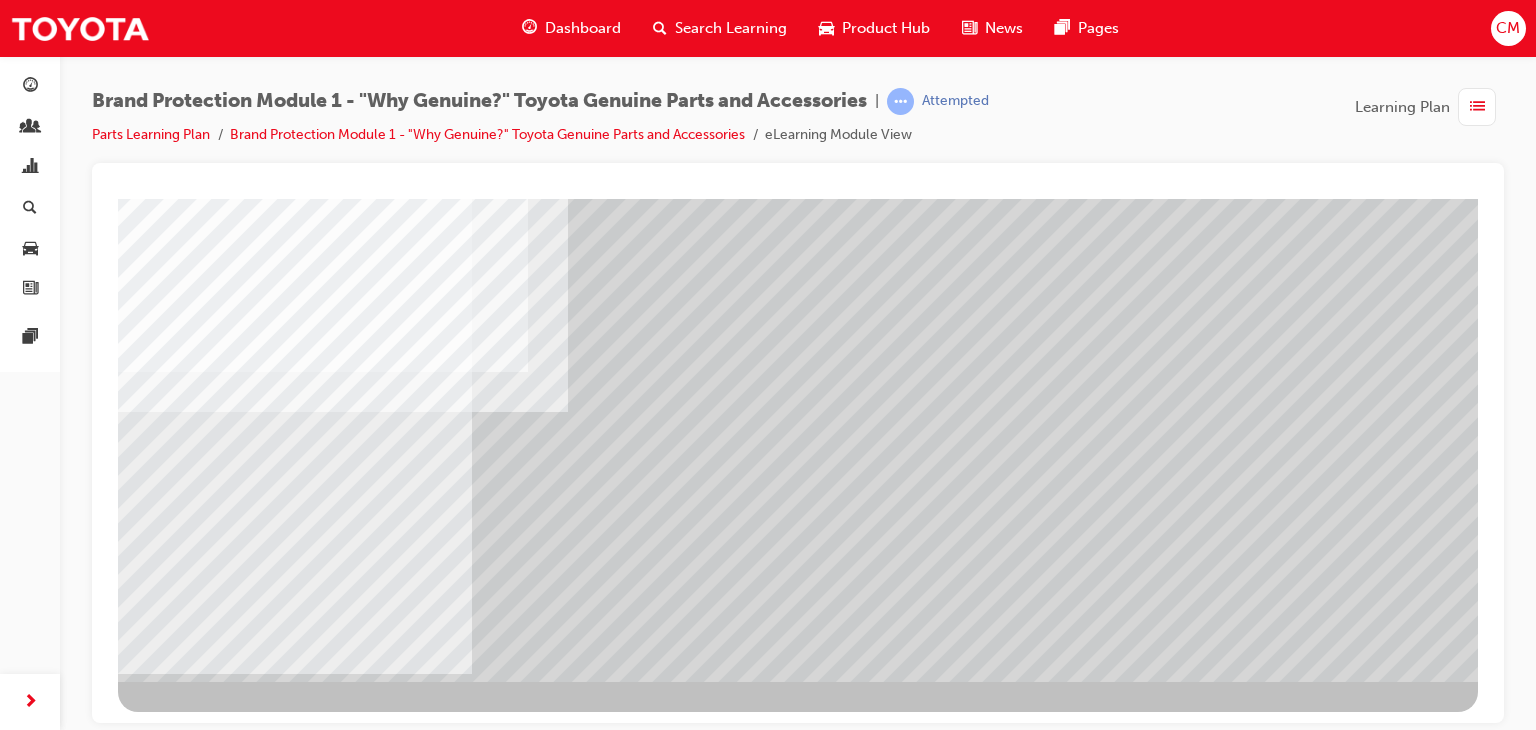 click at bounding box center [181, 3940] 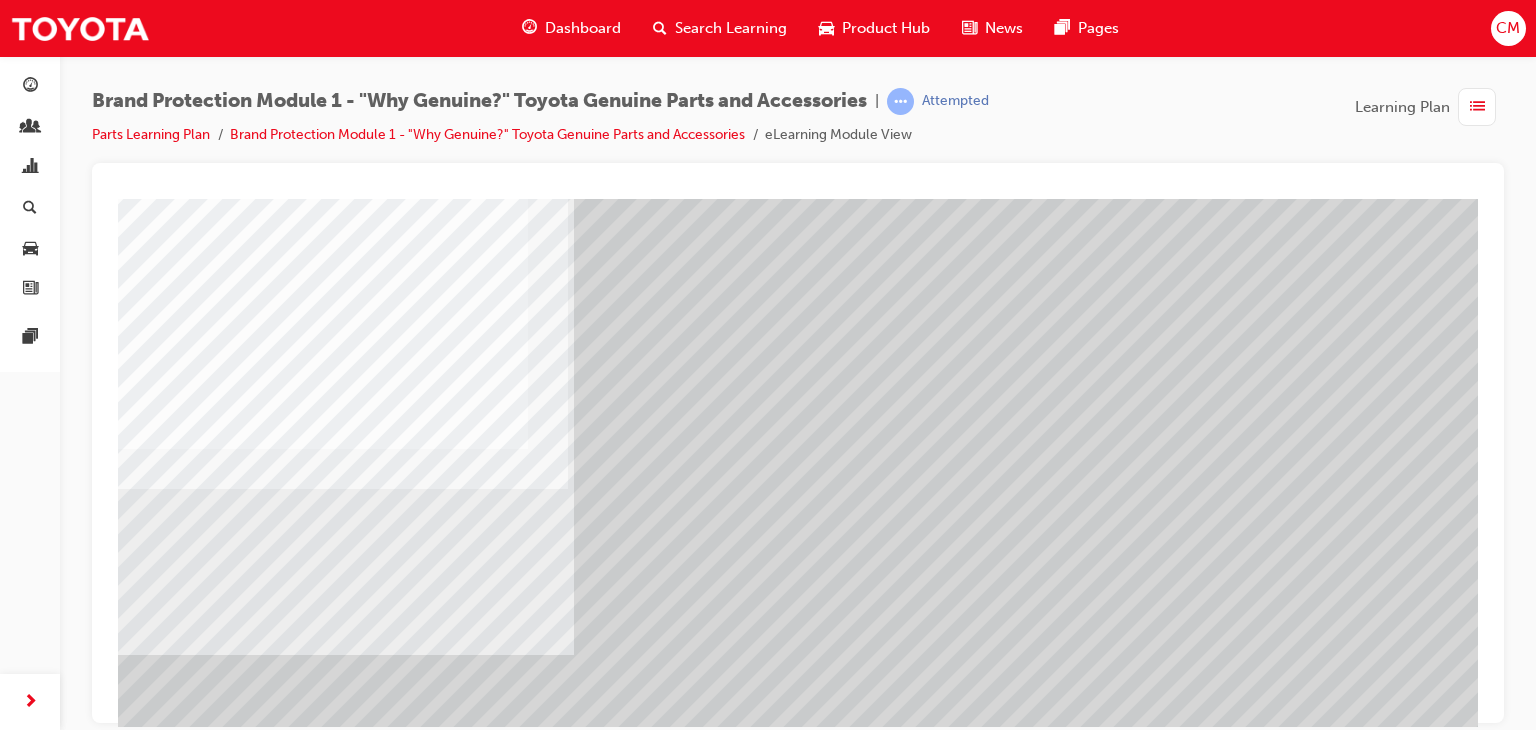 scroll, scrollTop: 237, scrollLeft: 0, axis: vertical 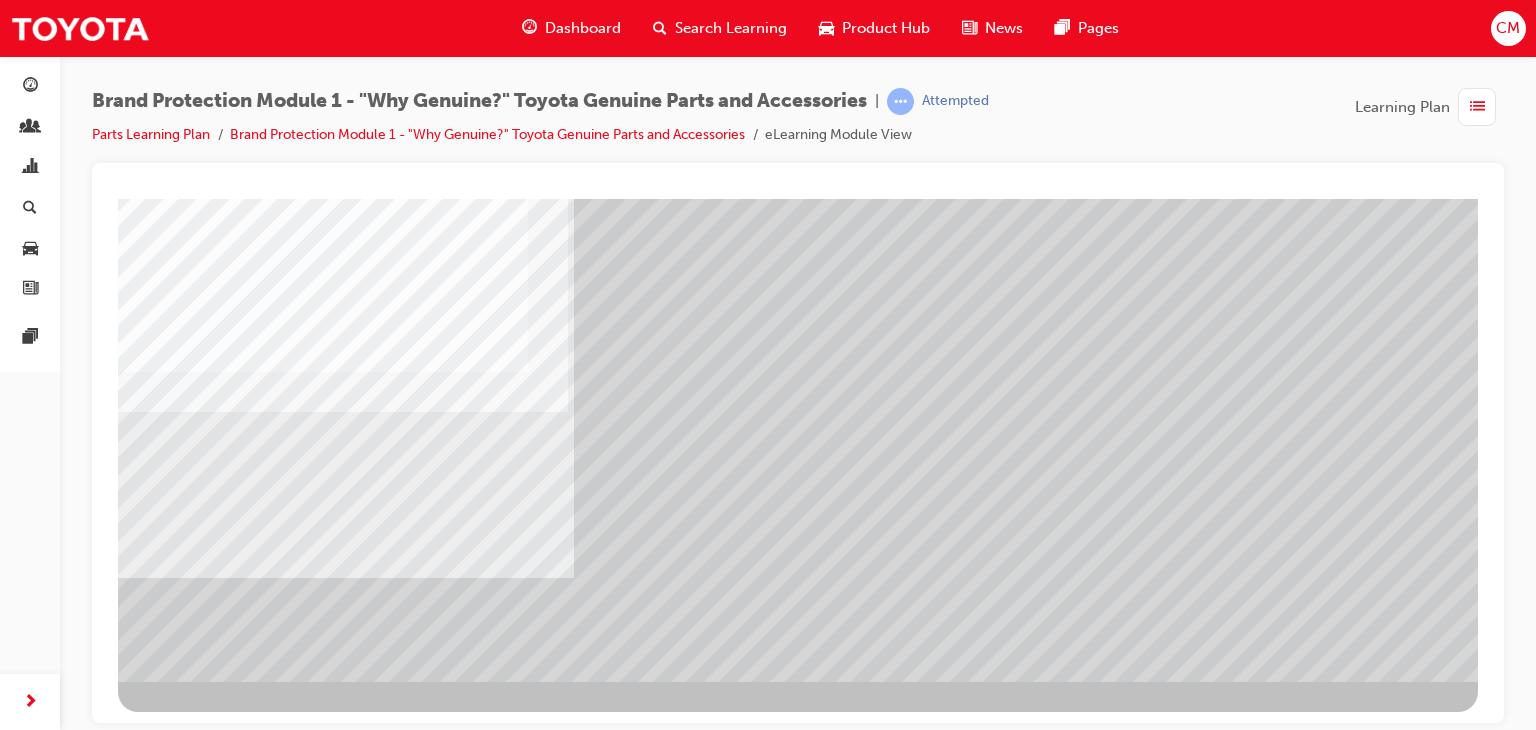 click at bounding box center (346, 3397) 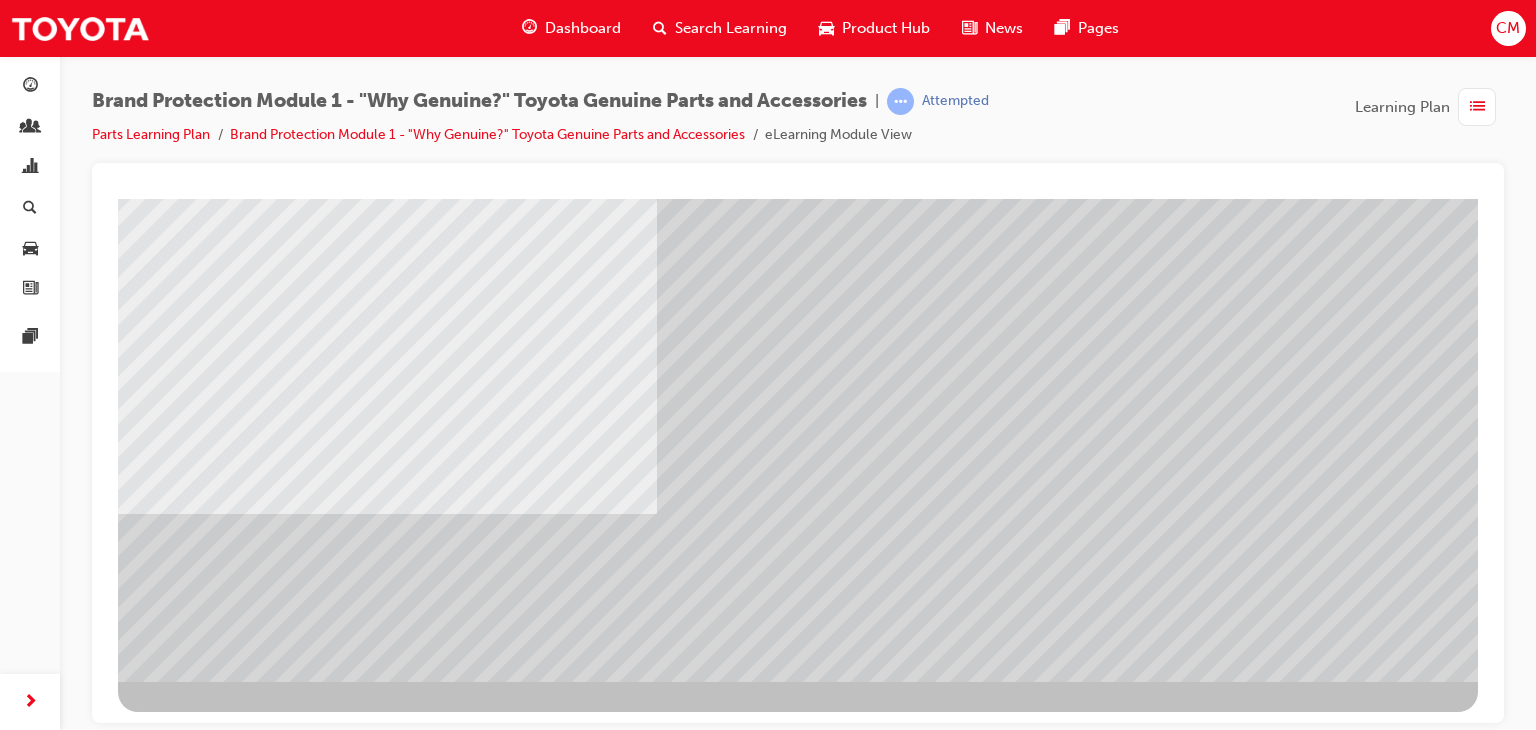 scroll, scrollTop: 0, scrollLeft: 0, axis: both 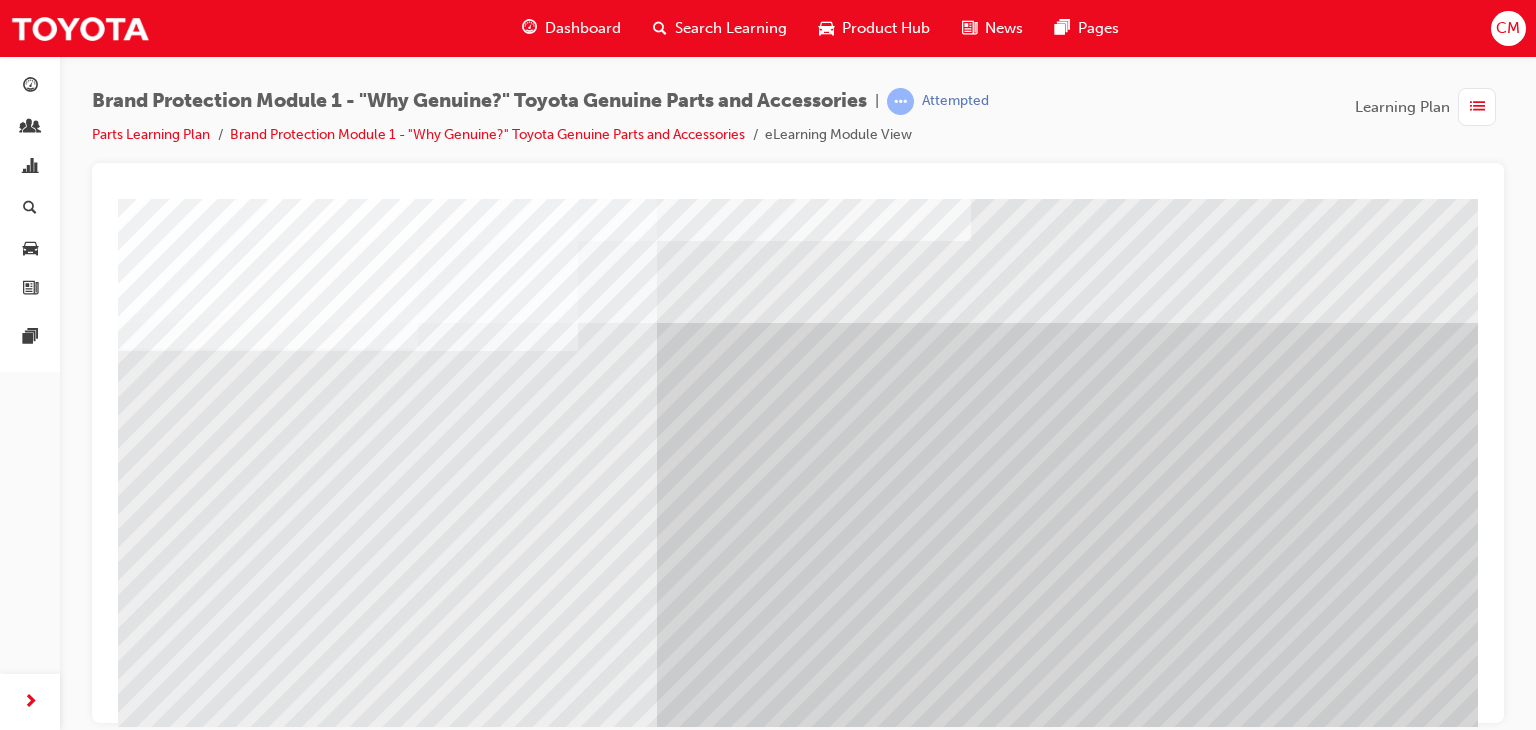 click at bounding box center [171, 3977] 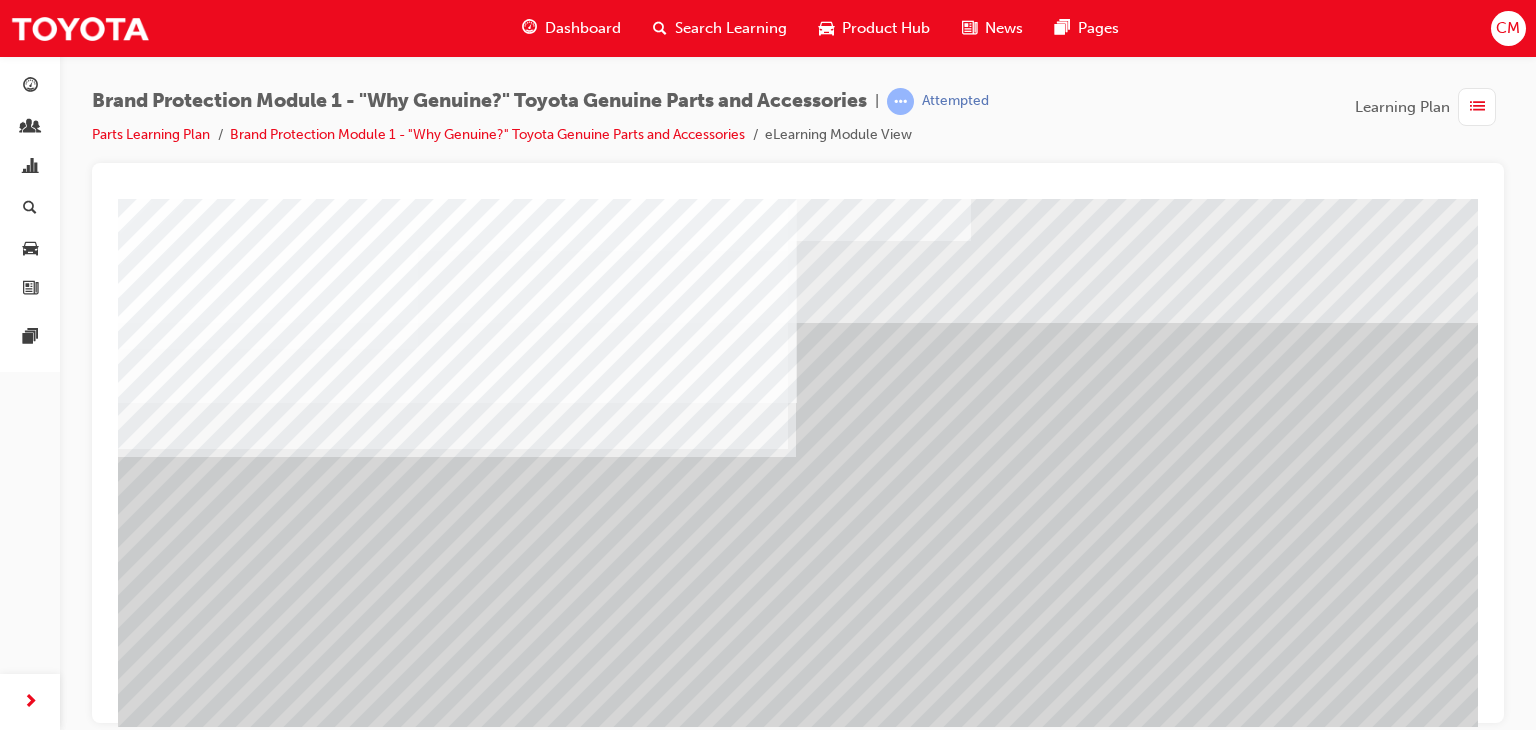 click at bounding box center (171, 4156) 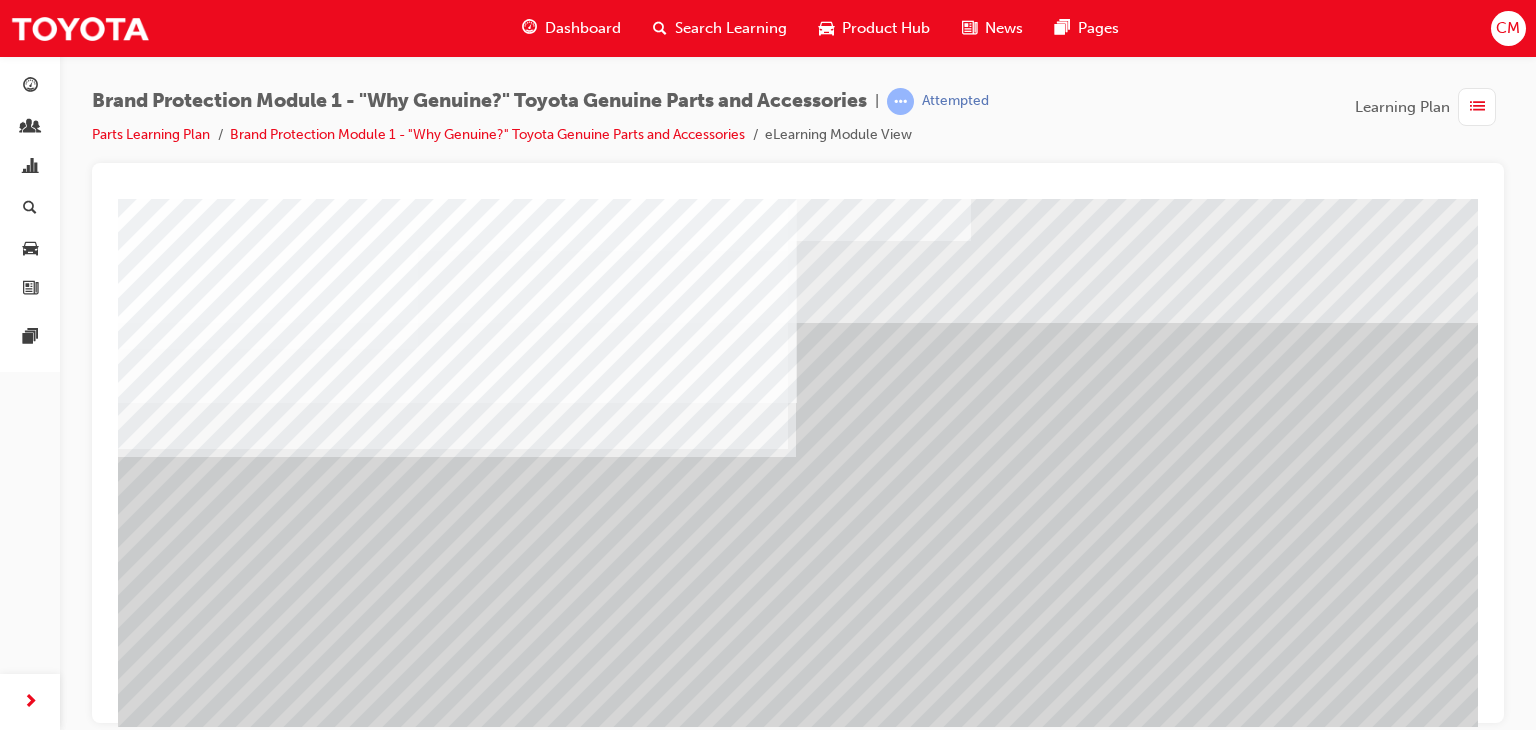 click at bounding box center [171, 4263] 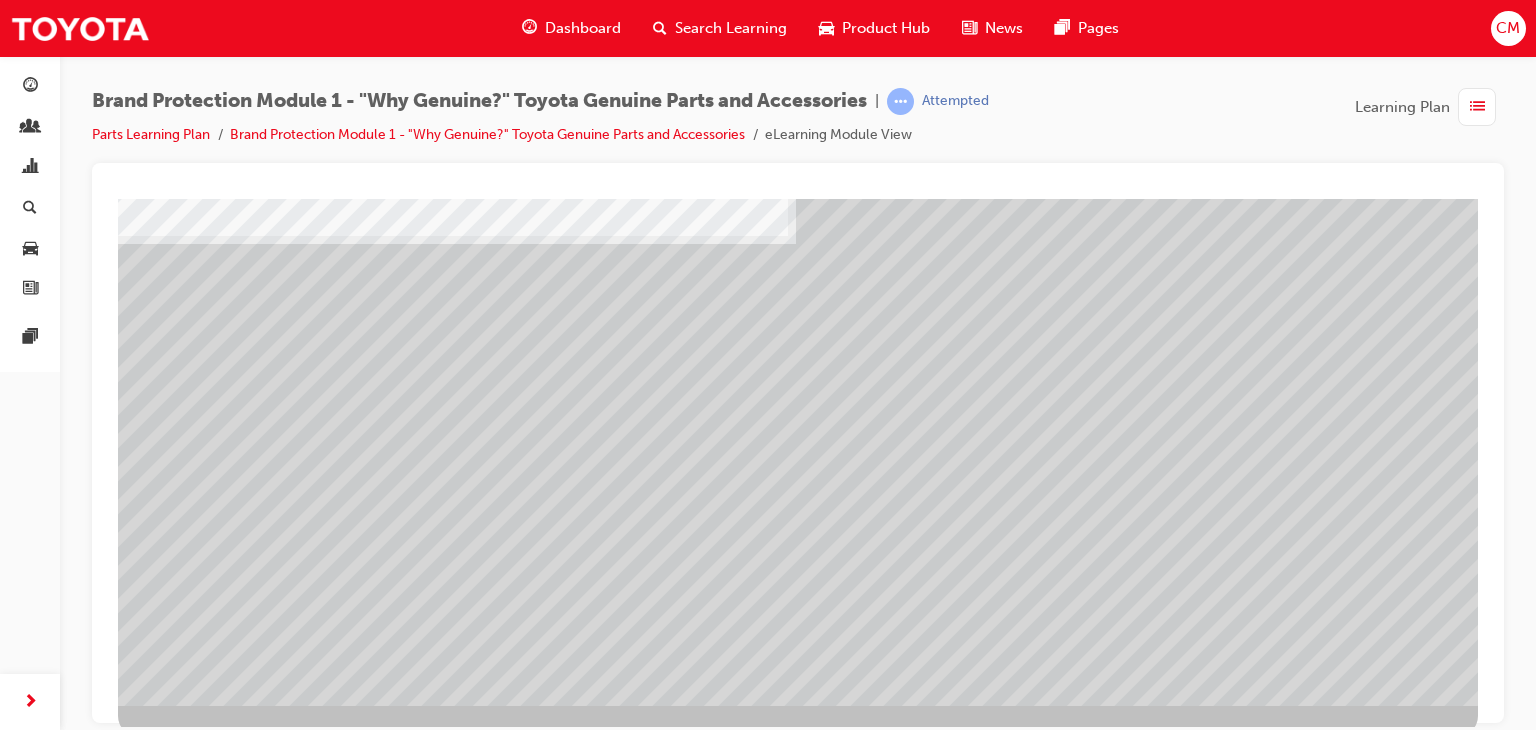 scroll, scrollTop: 237, scrollLeft: 0, axis: vertical 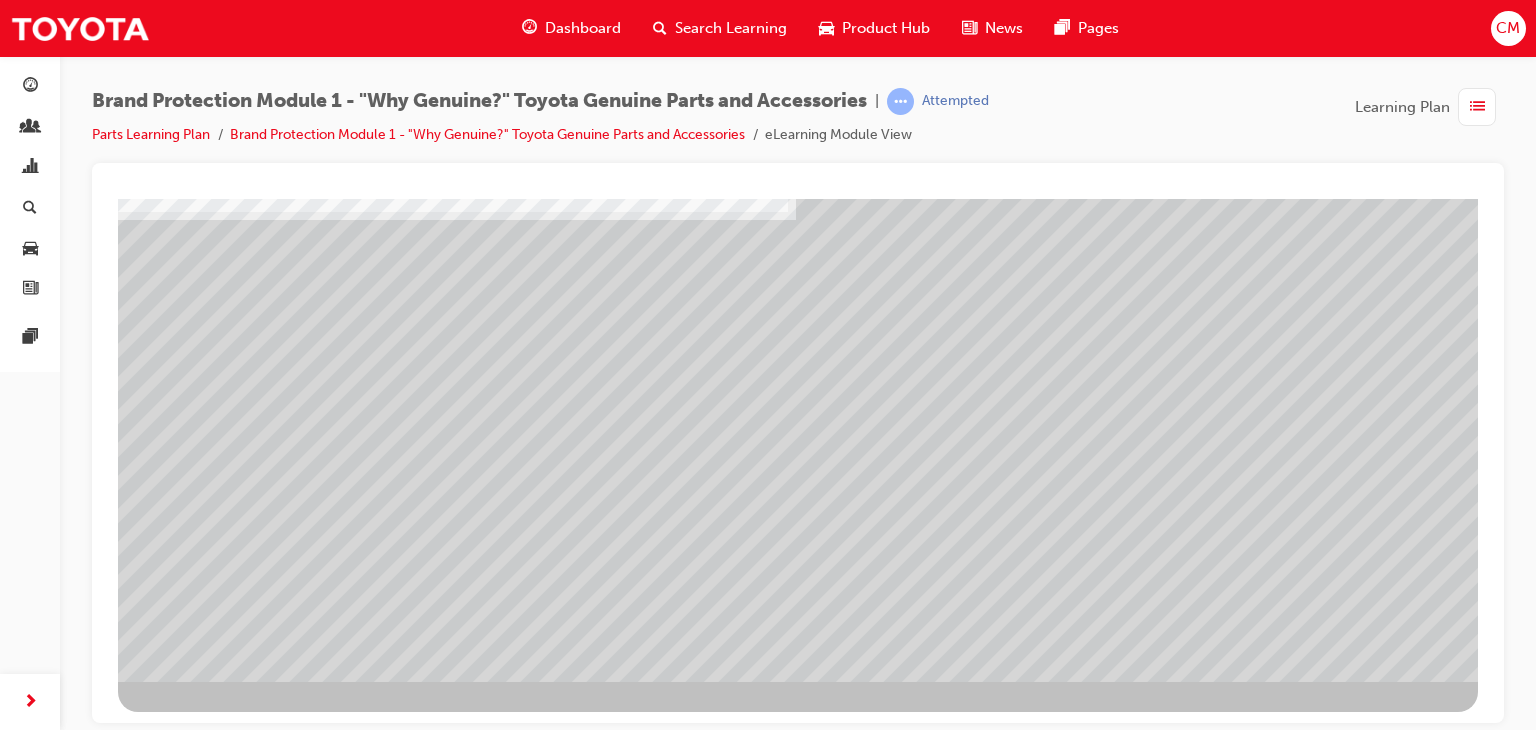 click at bounding box center (171, 4133) 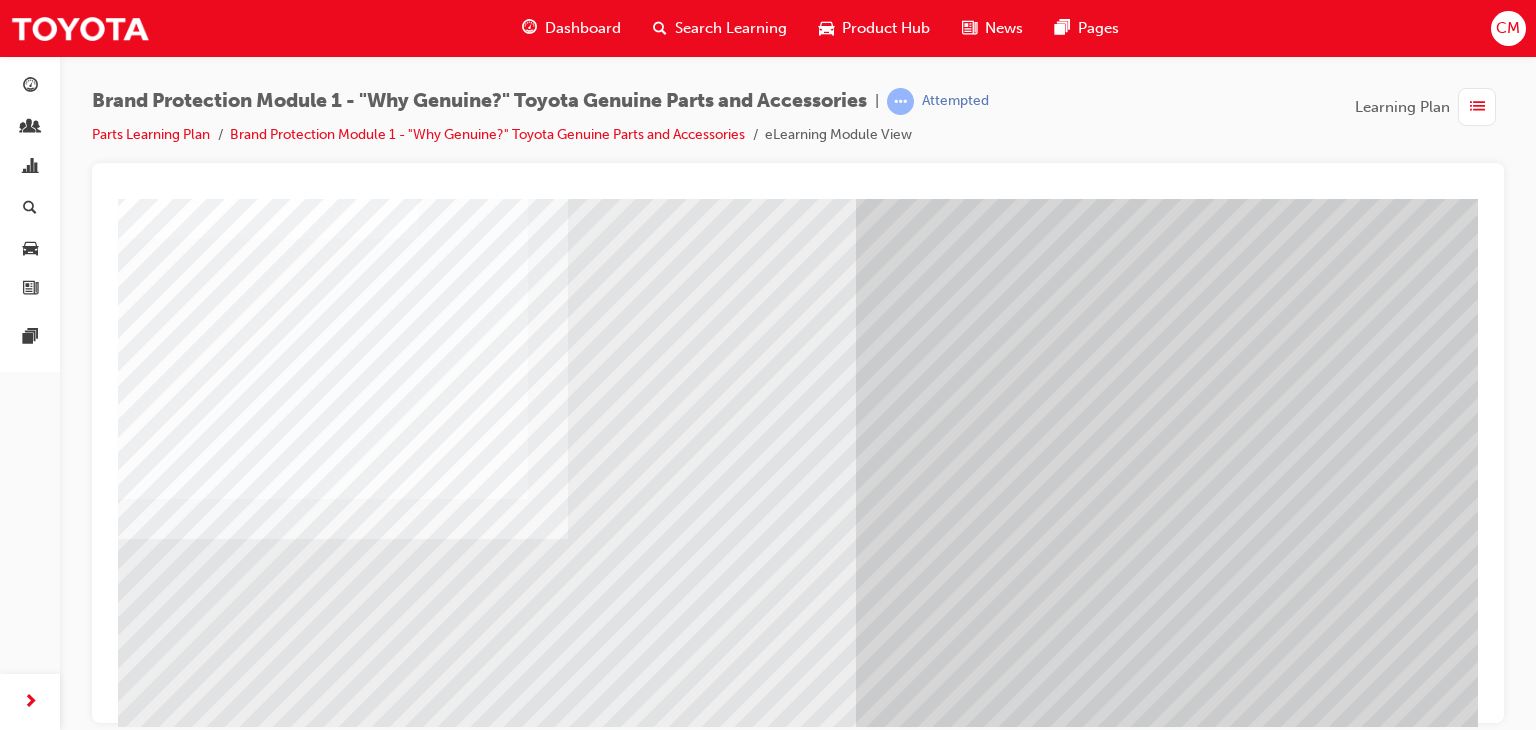 scroll, scrollTop: 237, scrollLeft: 0, axis: vertical 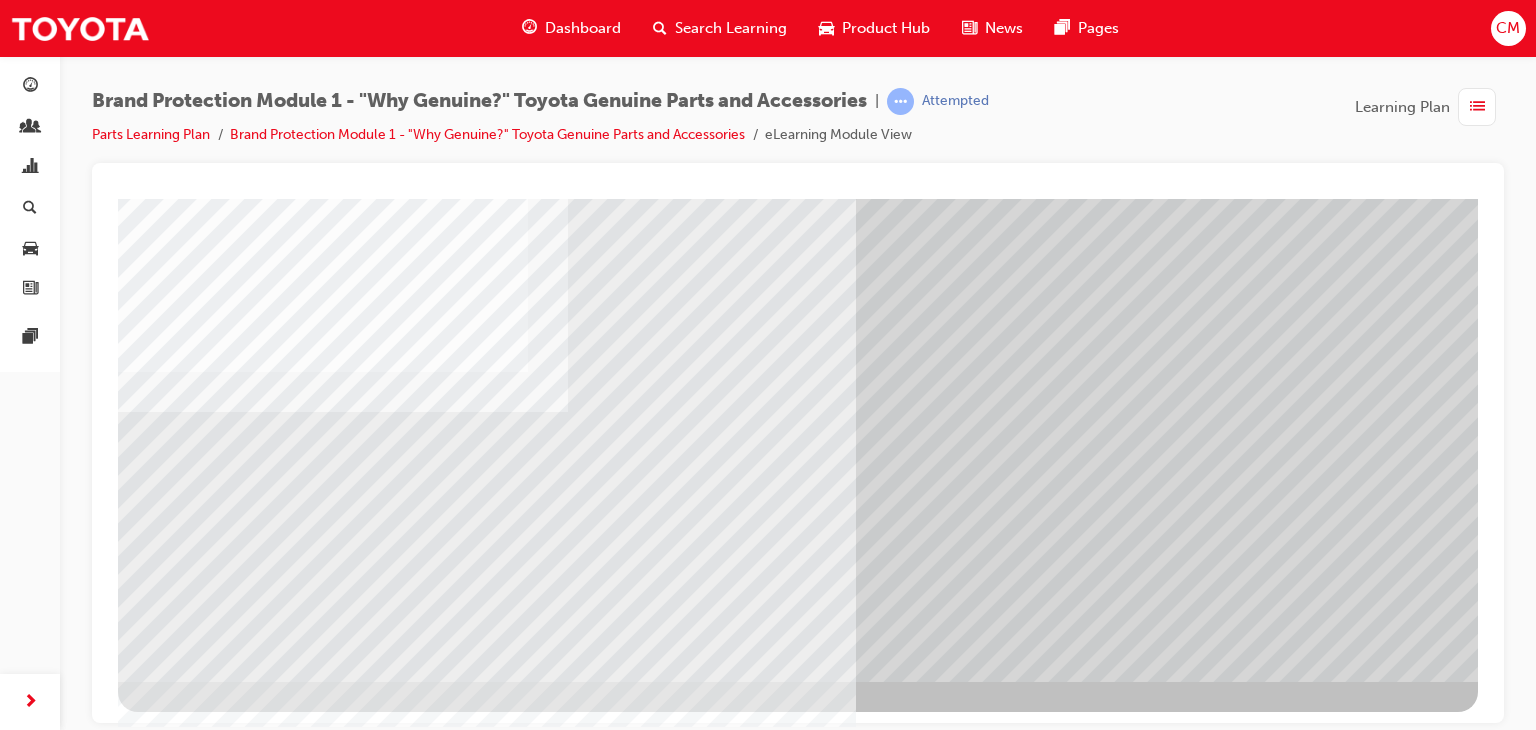 click at bounding box center [181, 4540] 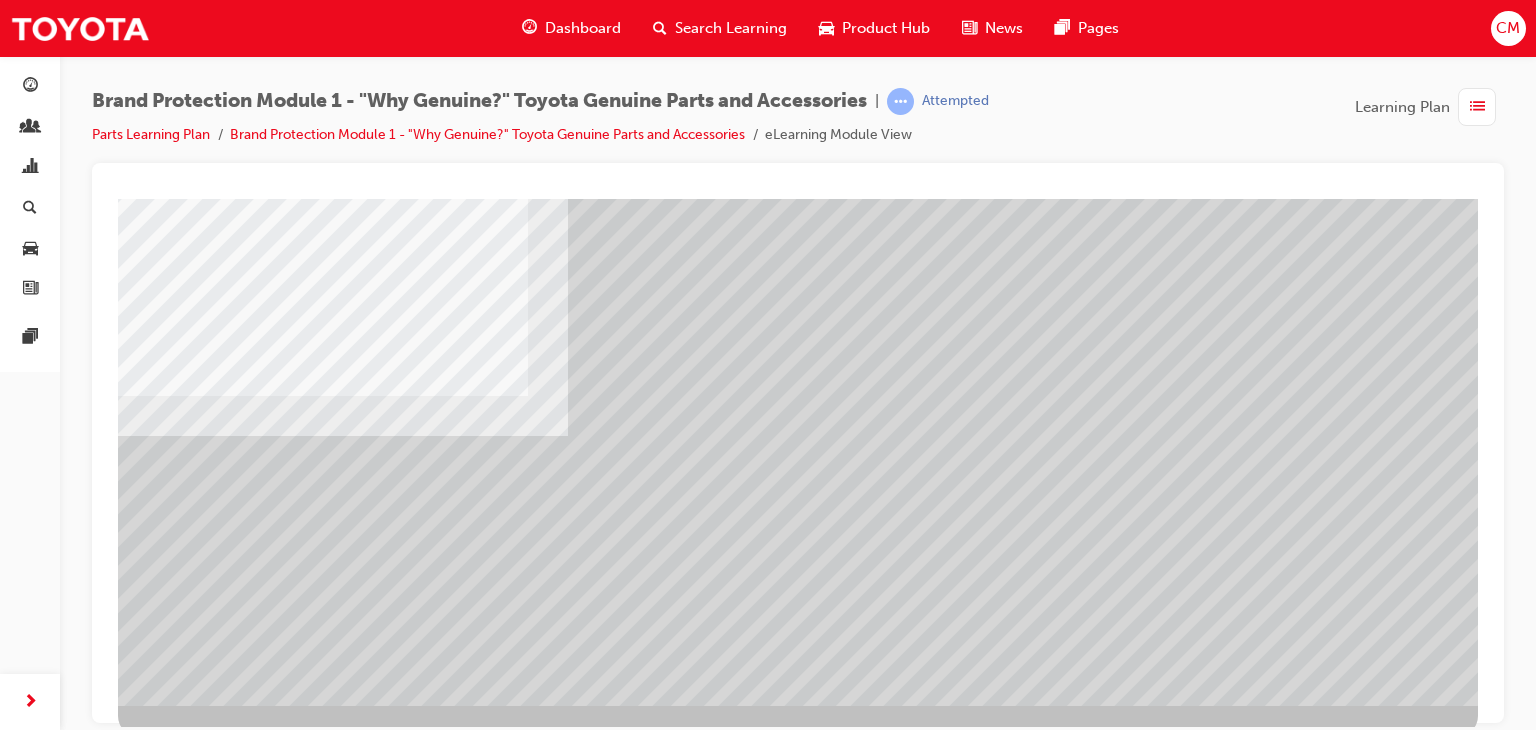 scroll, scrollTop: 237, scrollLeft: 0, axis: vertical 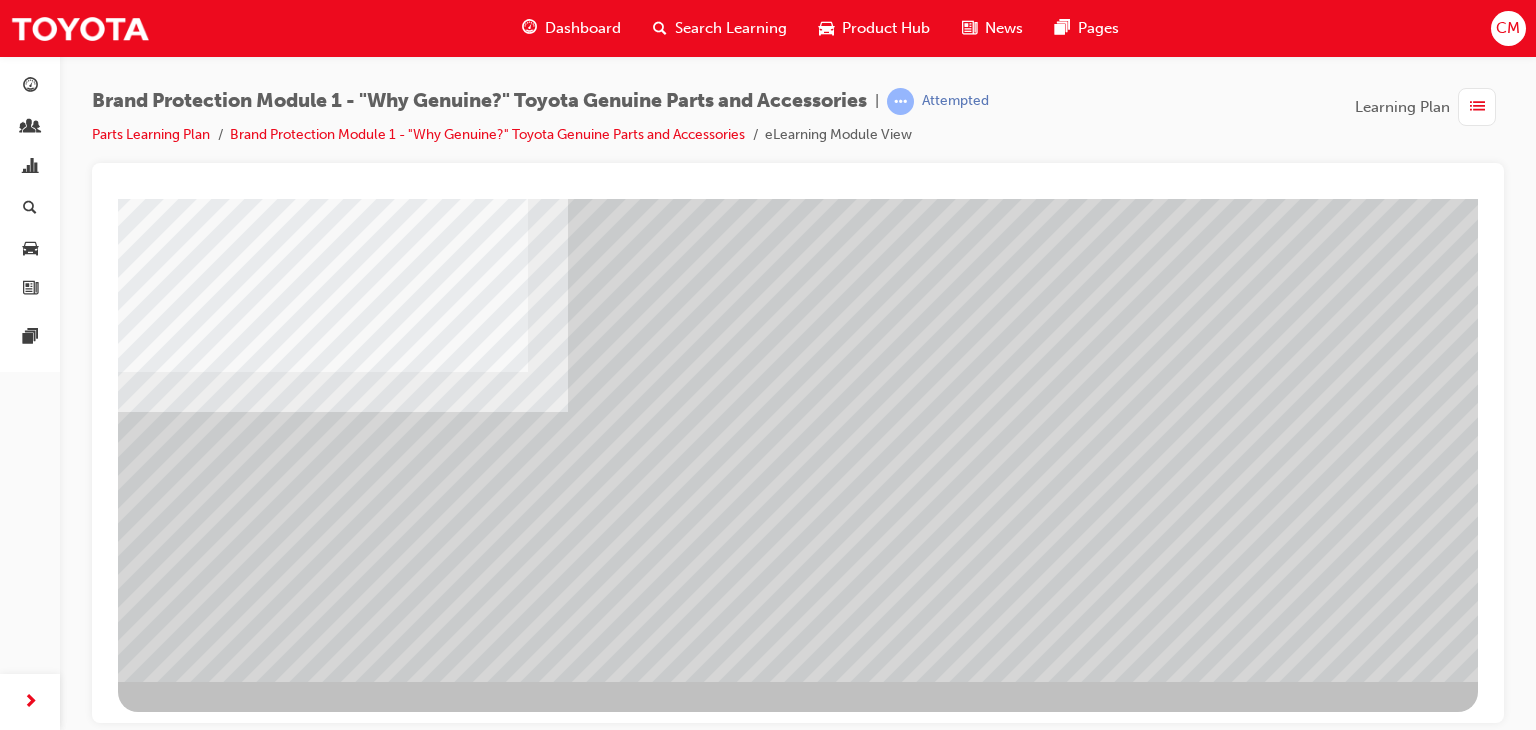 click at bounding box center [181, 3071] 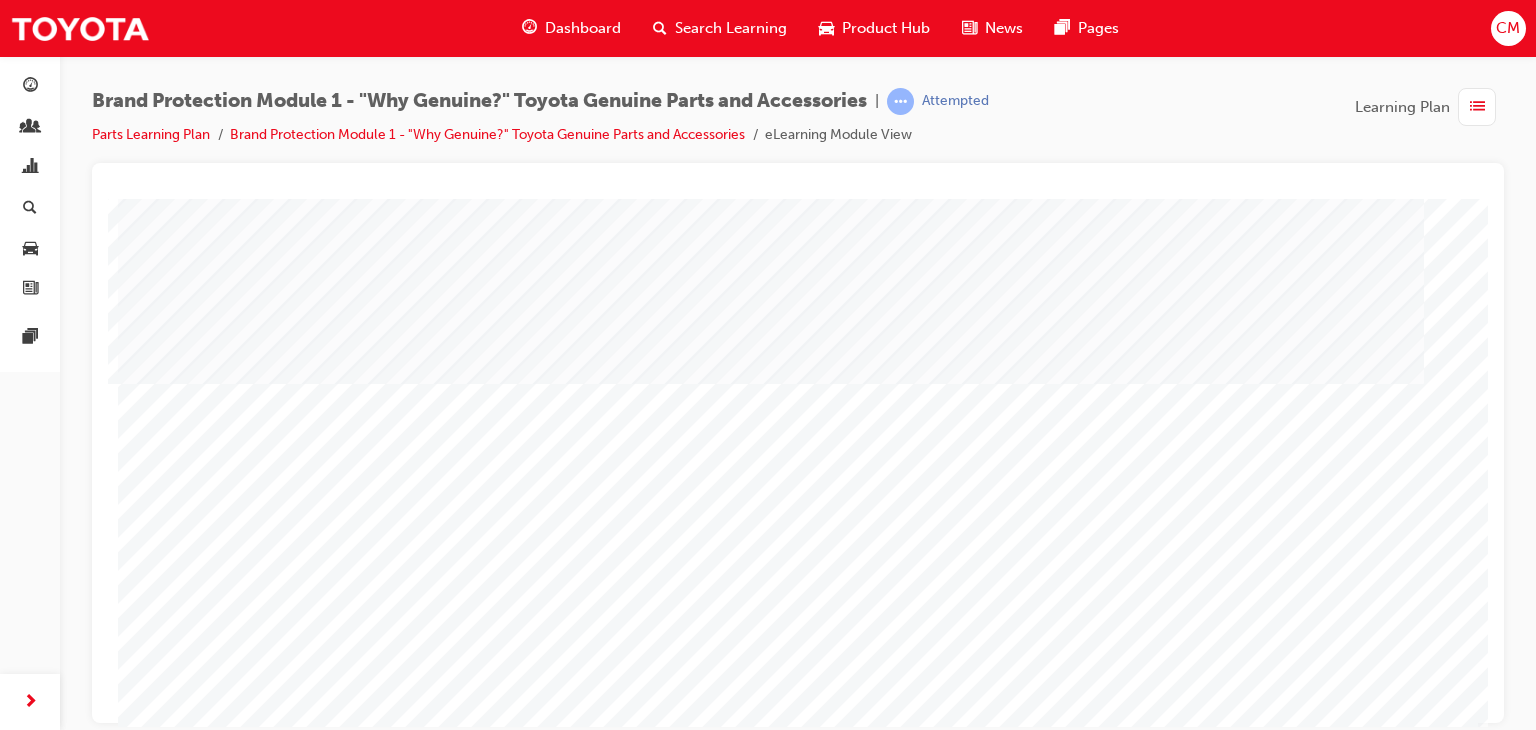 scroll, scrollTop: 200, scrollLeft: 0, axis: vertical 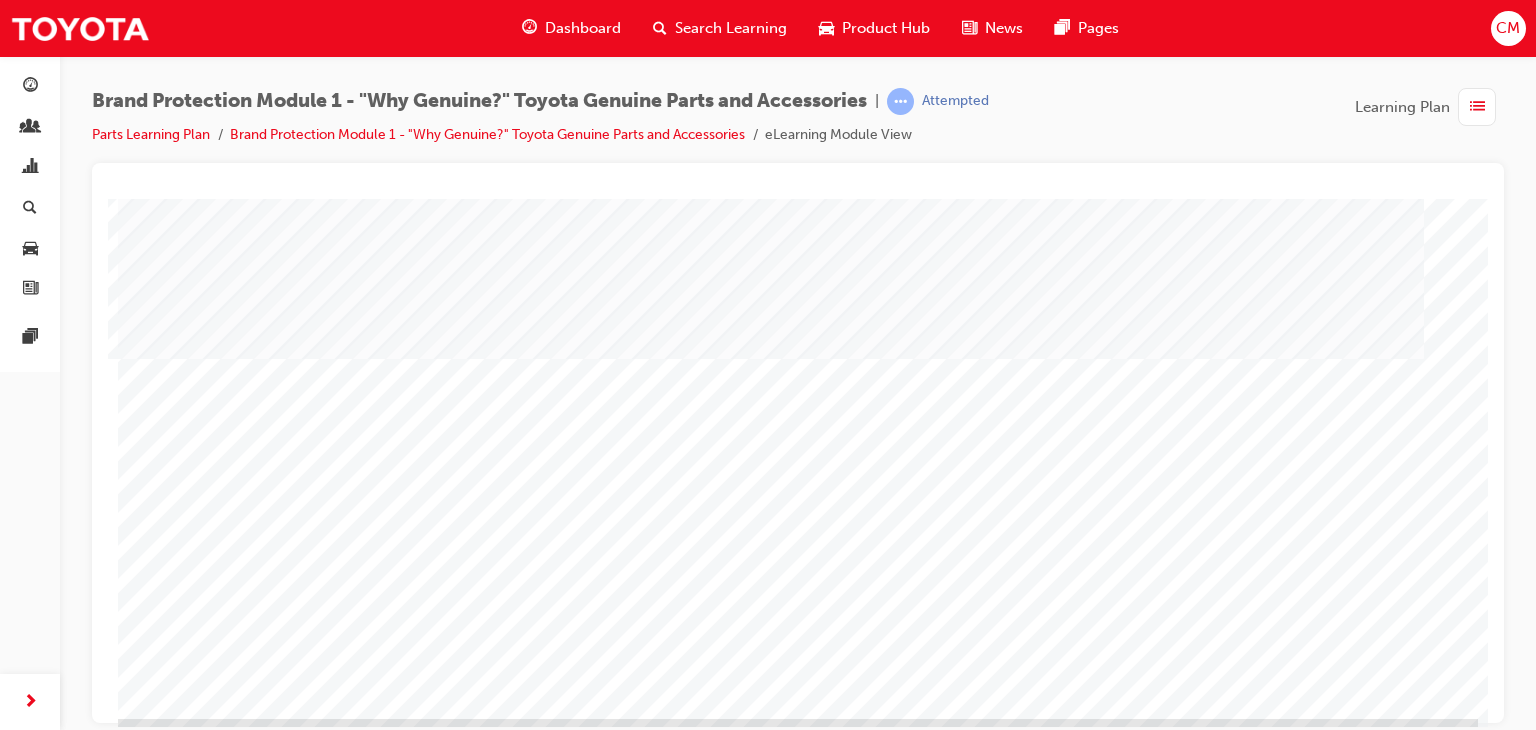 click at bounding box center [181, 1506] 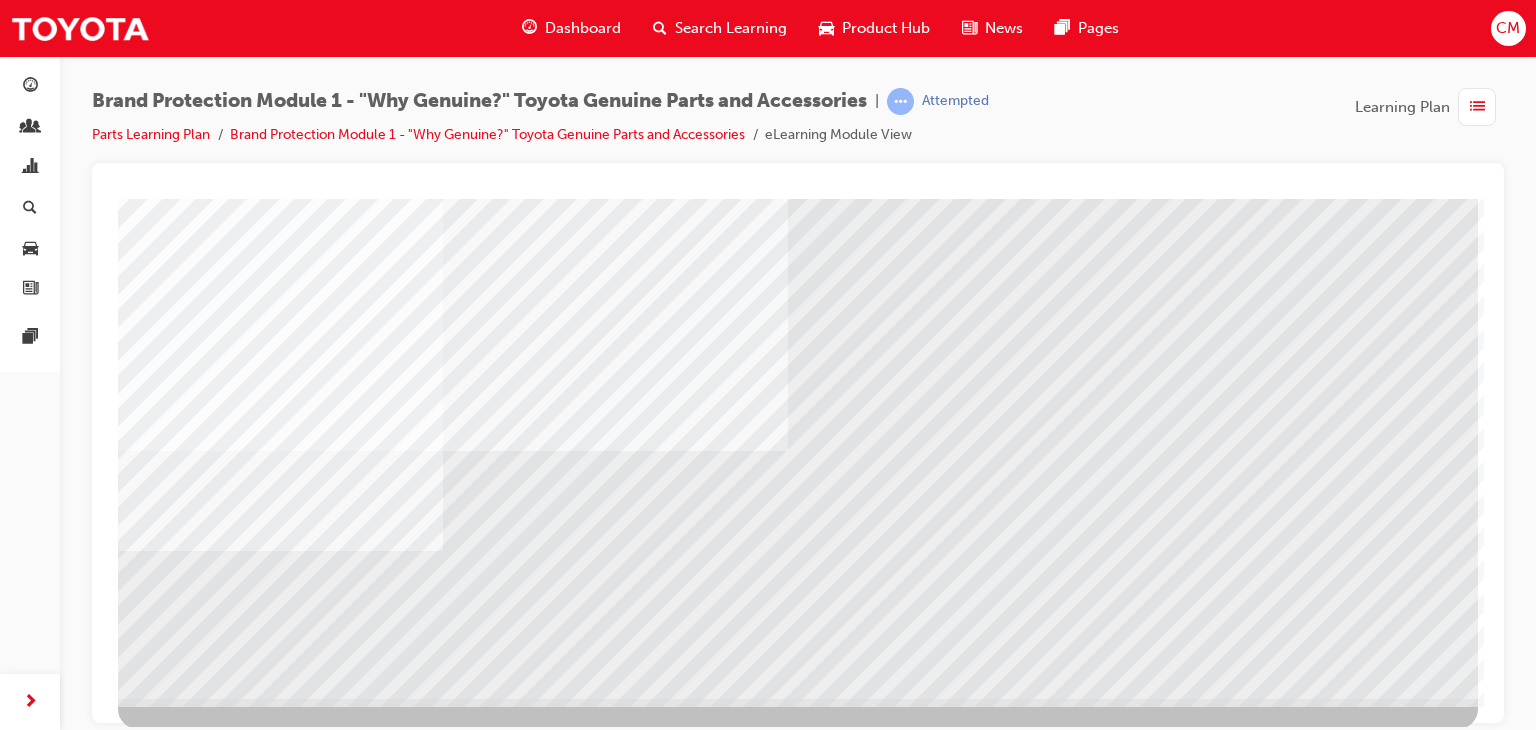 scroll, scrollTop: 237, scrollLeft: 0, axis: vertical 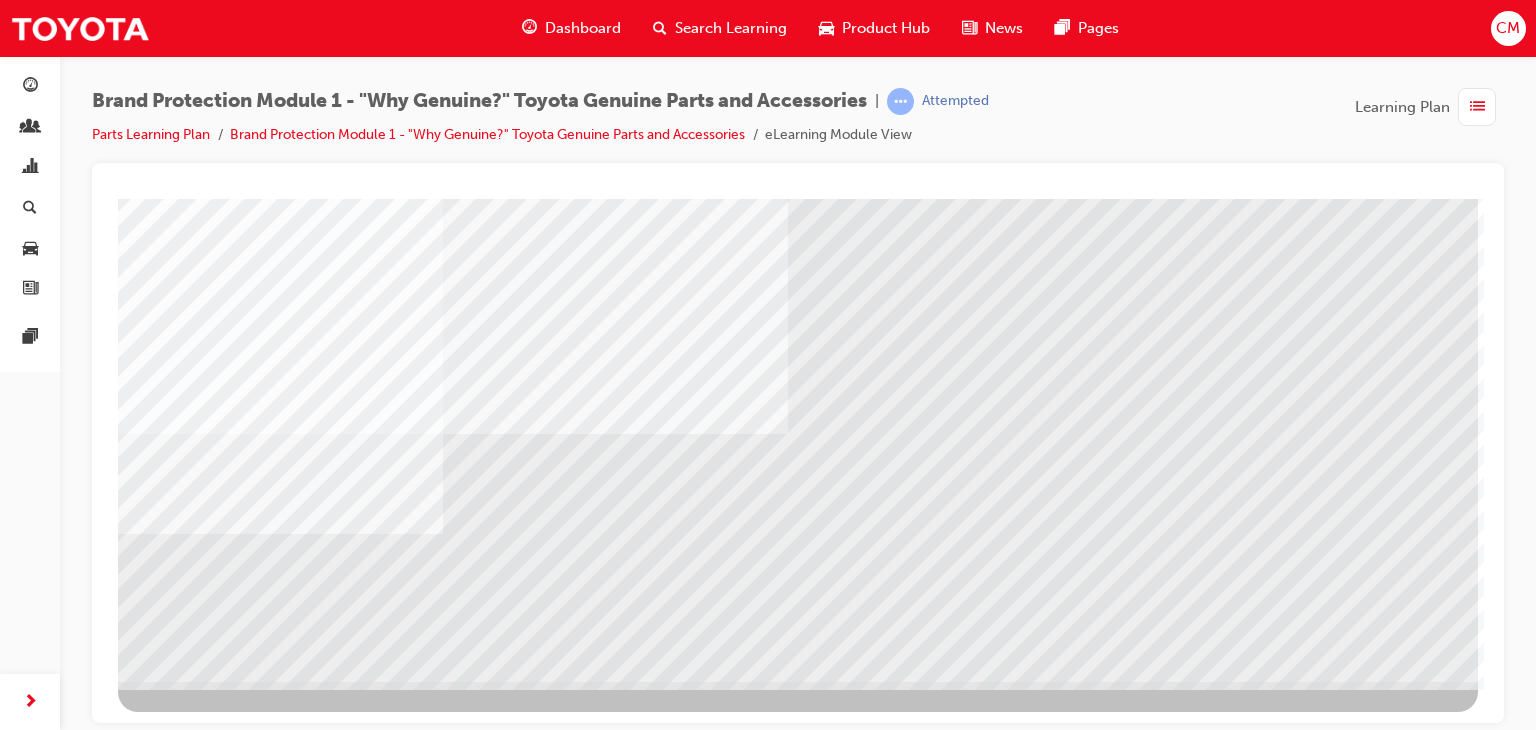 click at bounding box center [181, 4111] 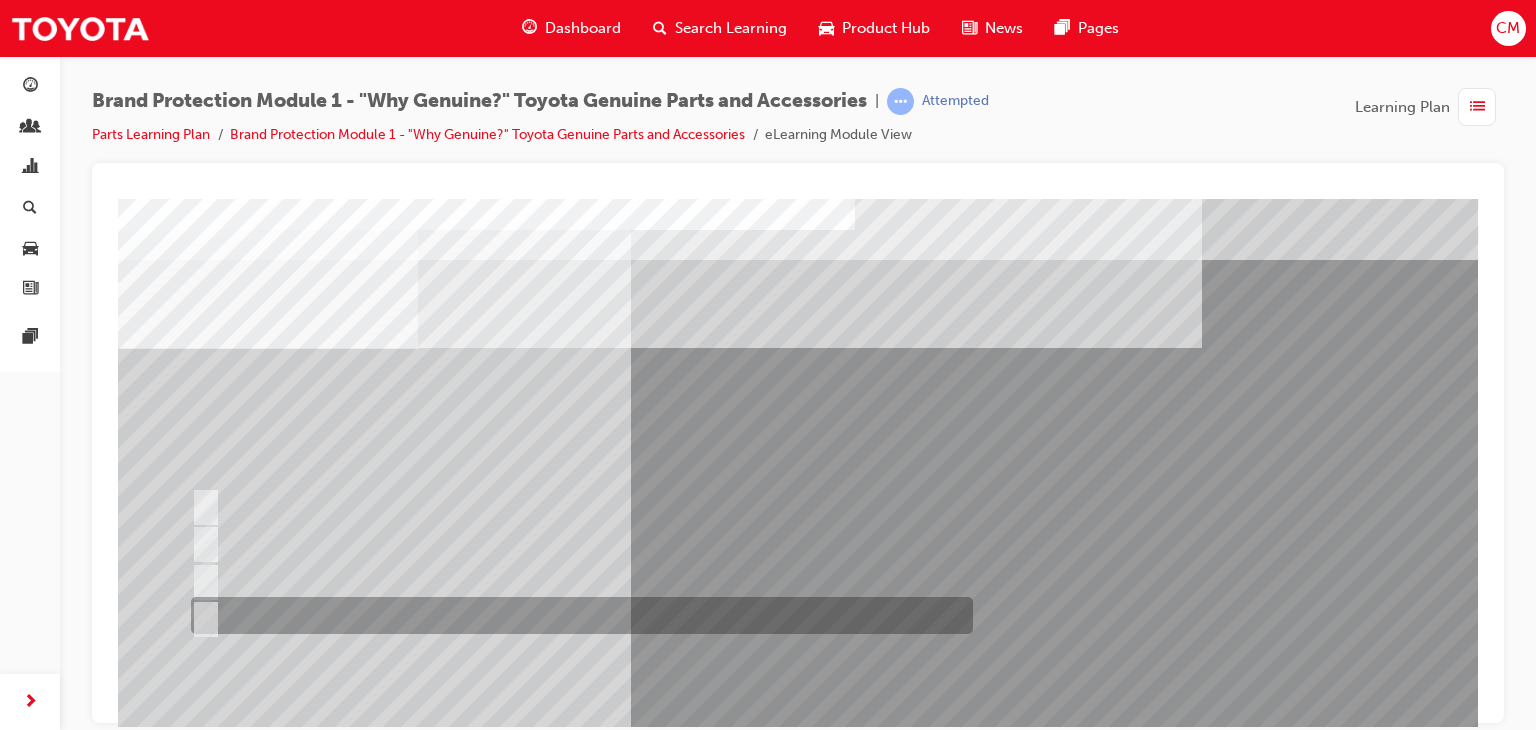 click at bounding box center [577, 615] 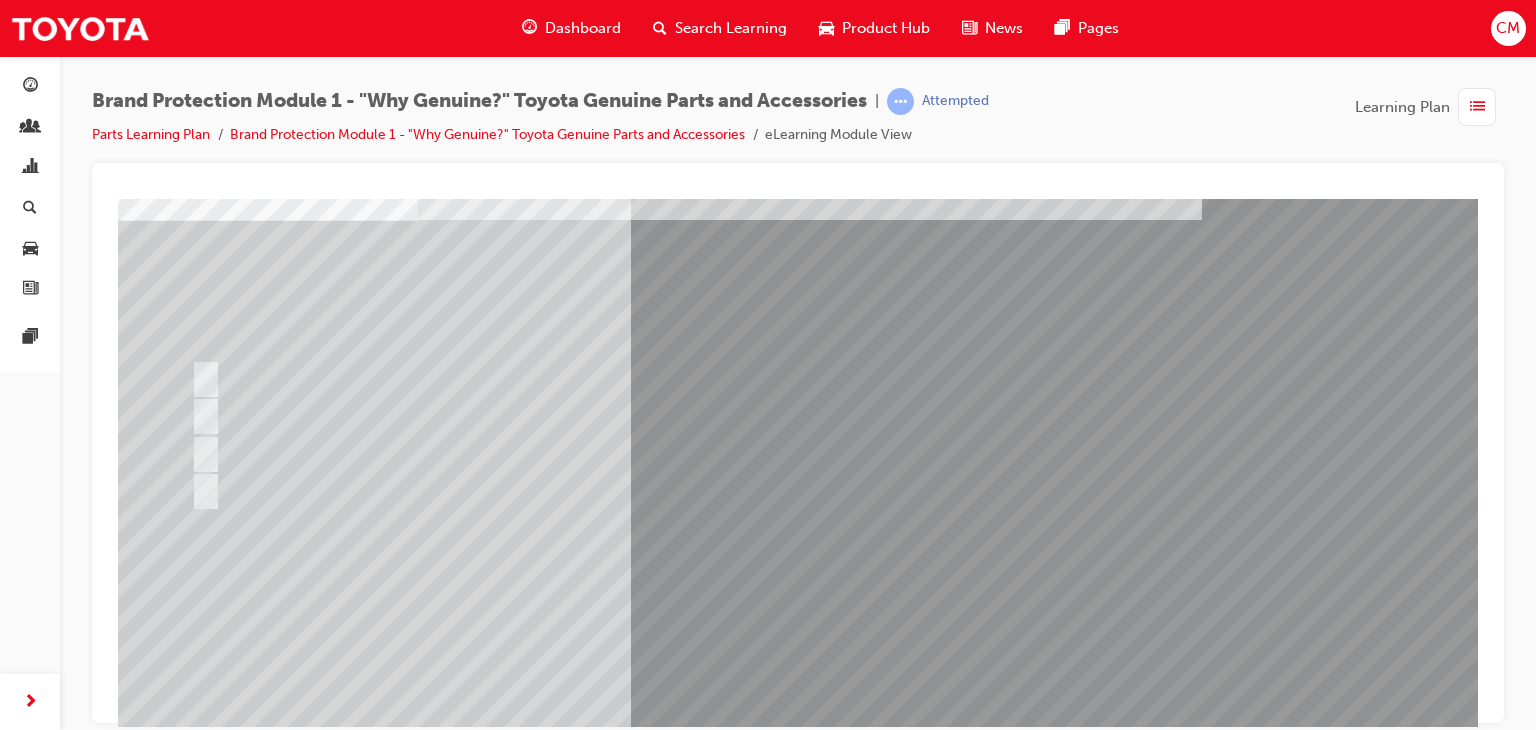 scroll, scrollTop: 237, scrollLeft: 0, axis: vertical 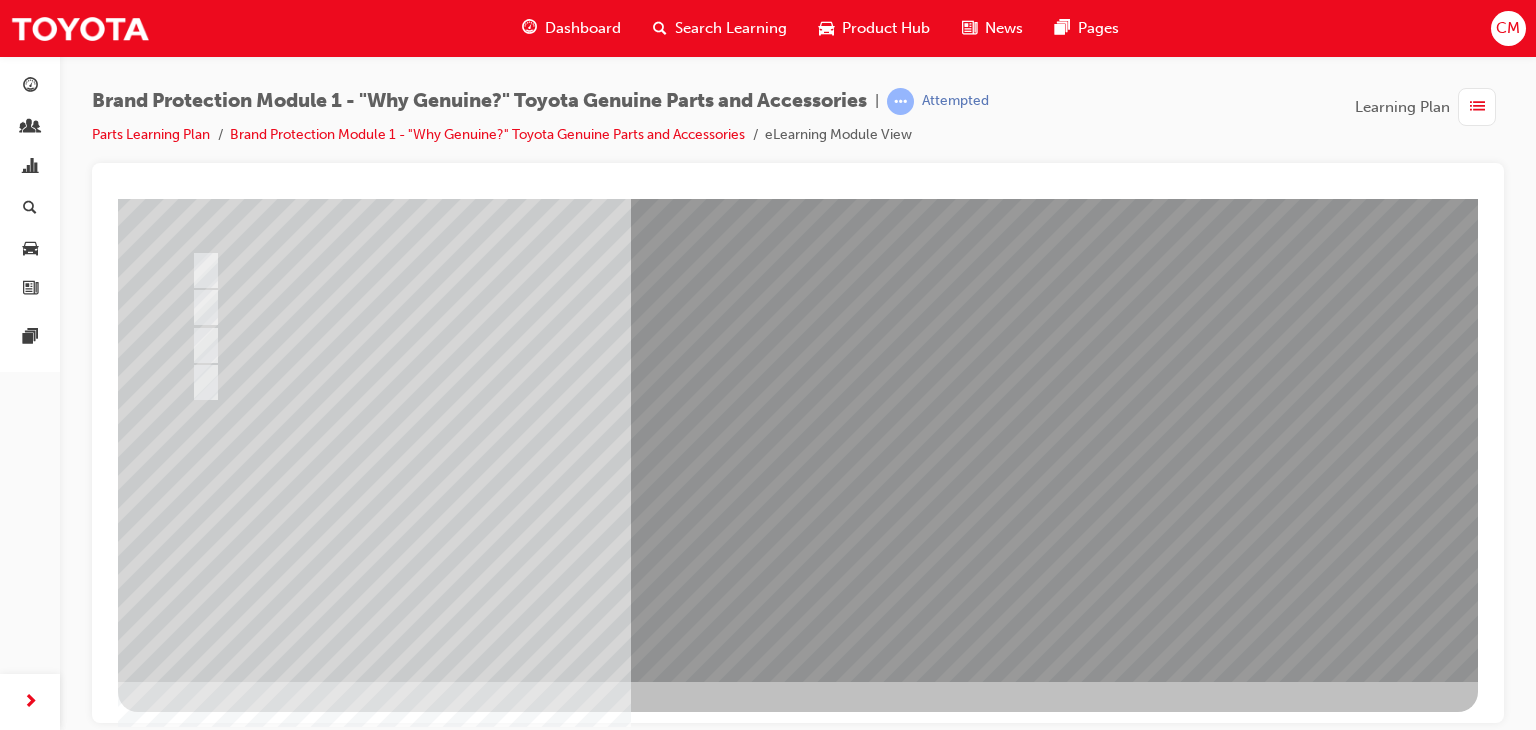 click at bounding box center (190, 2786) 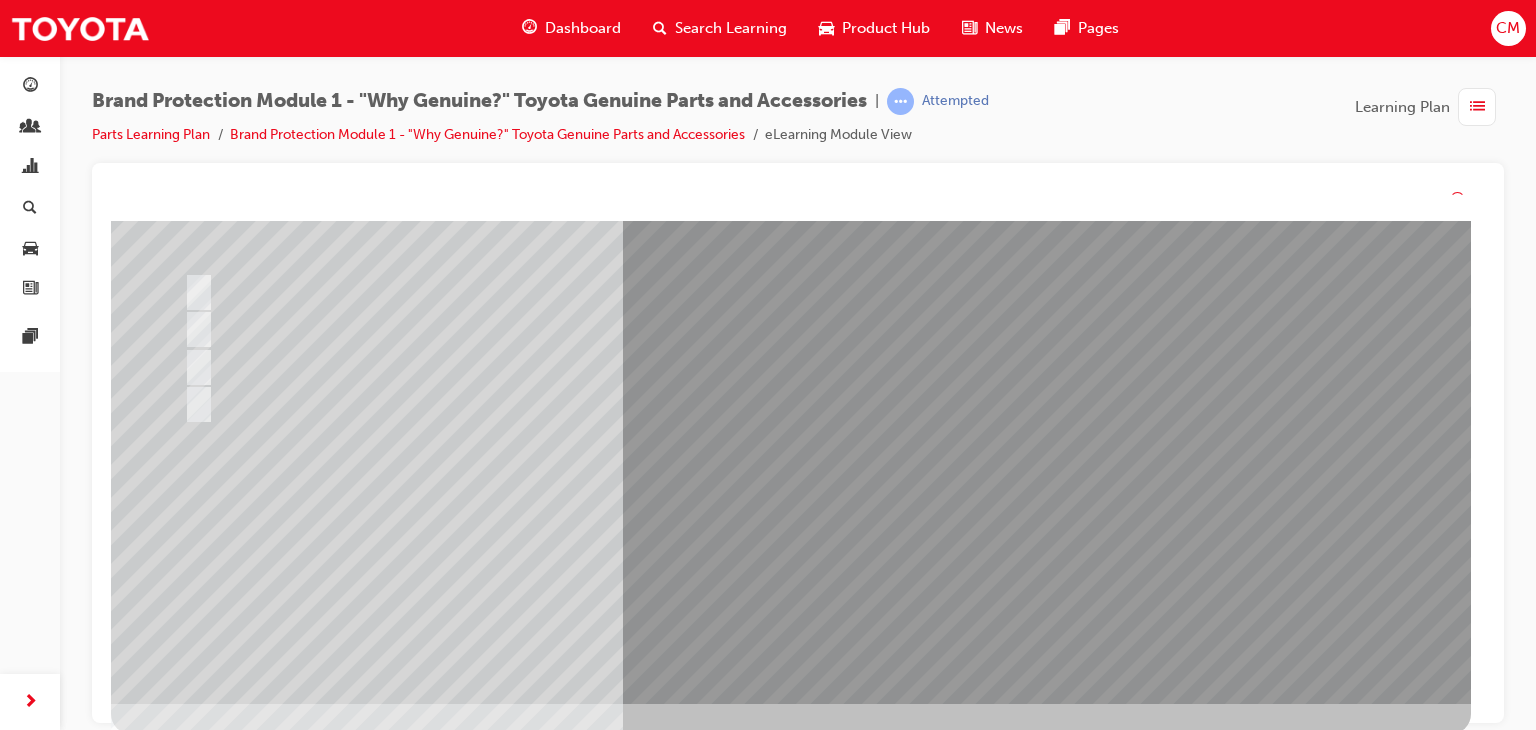 scroll, scrollTop: 0, scrollLeft: 0, axis: both 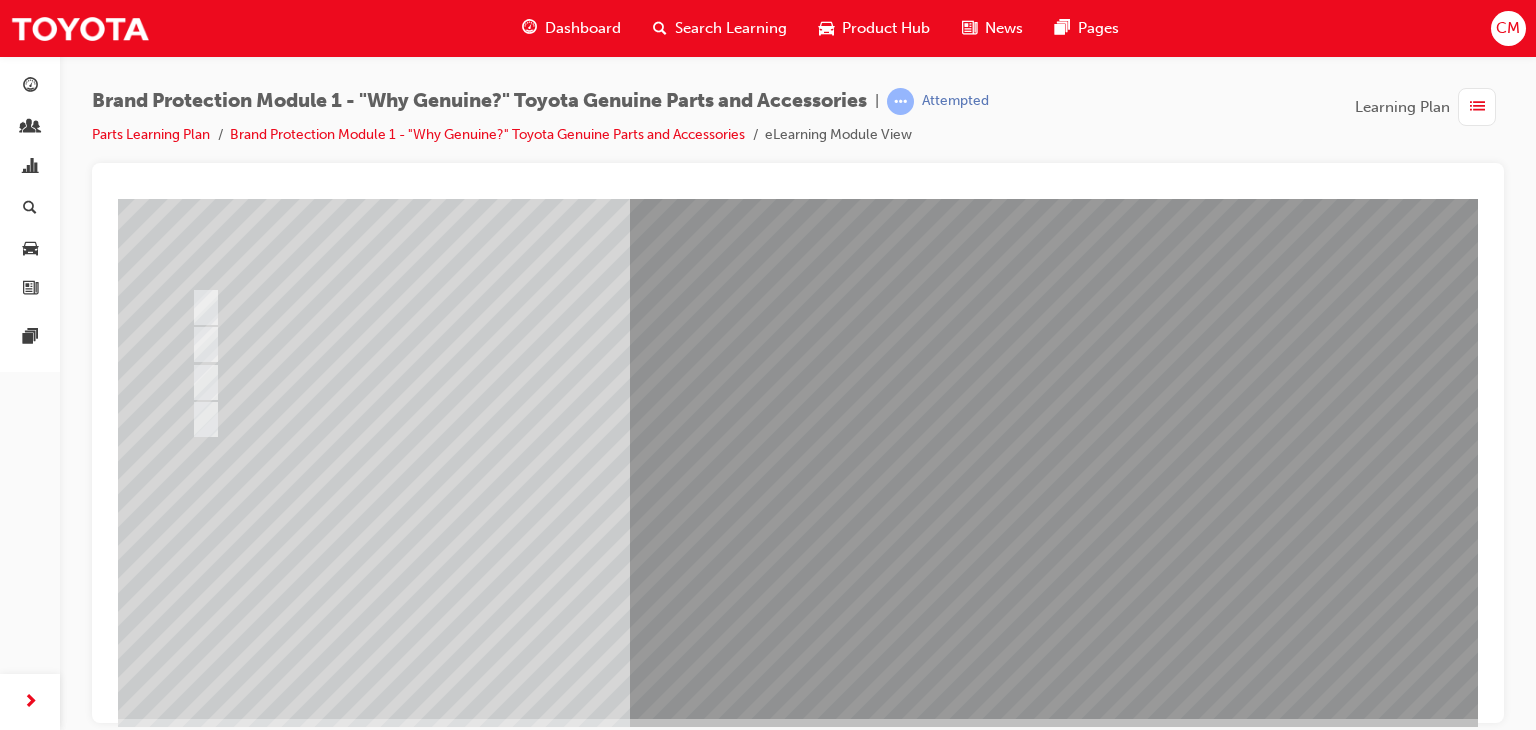 click at bounding box center [190, 2823] 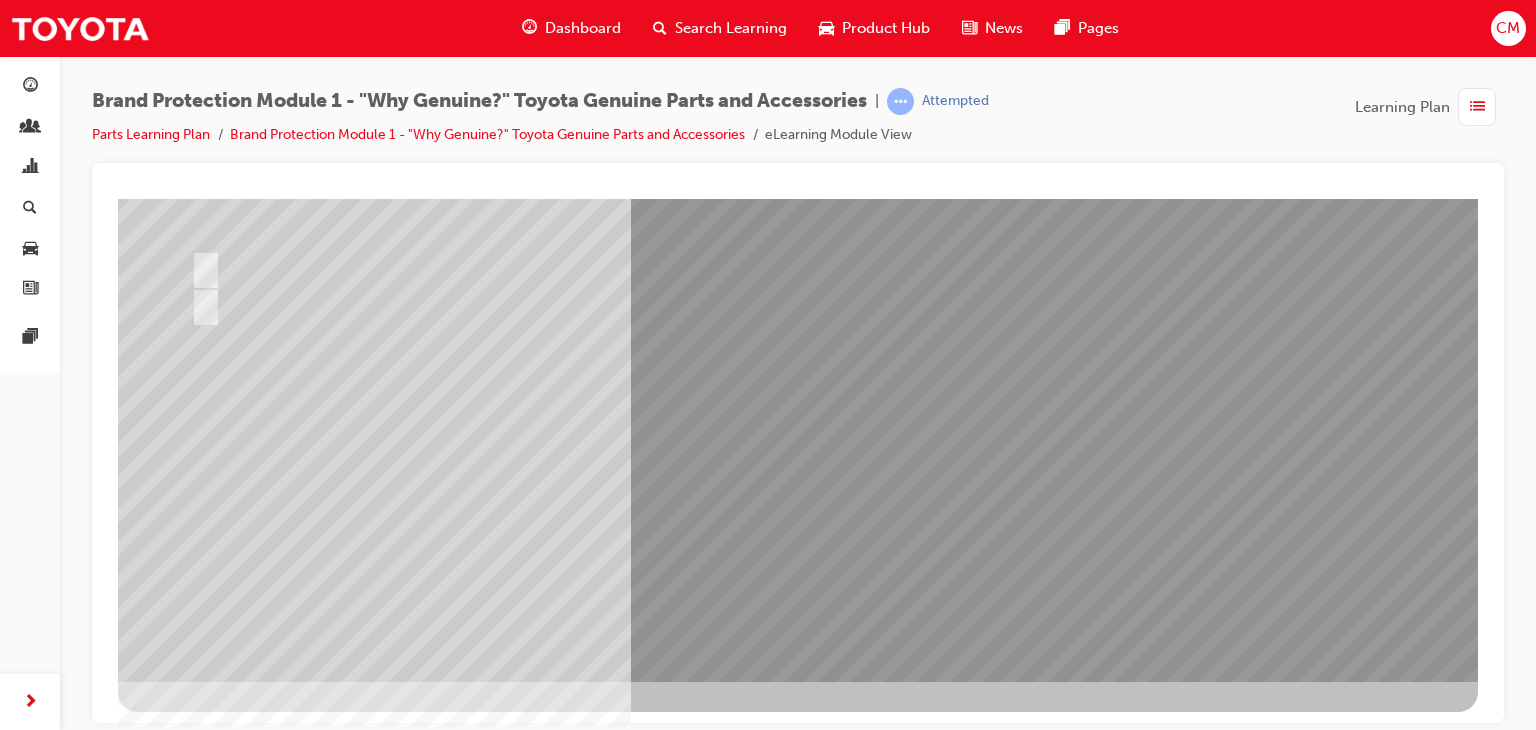 scroll, scrollTop: 0, scrollLeft: 0, axis: both 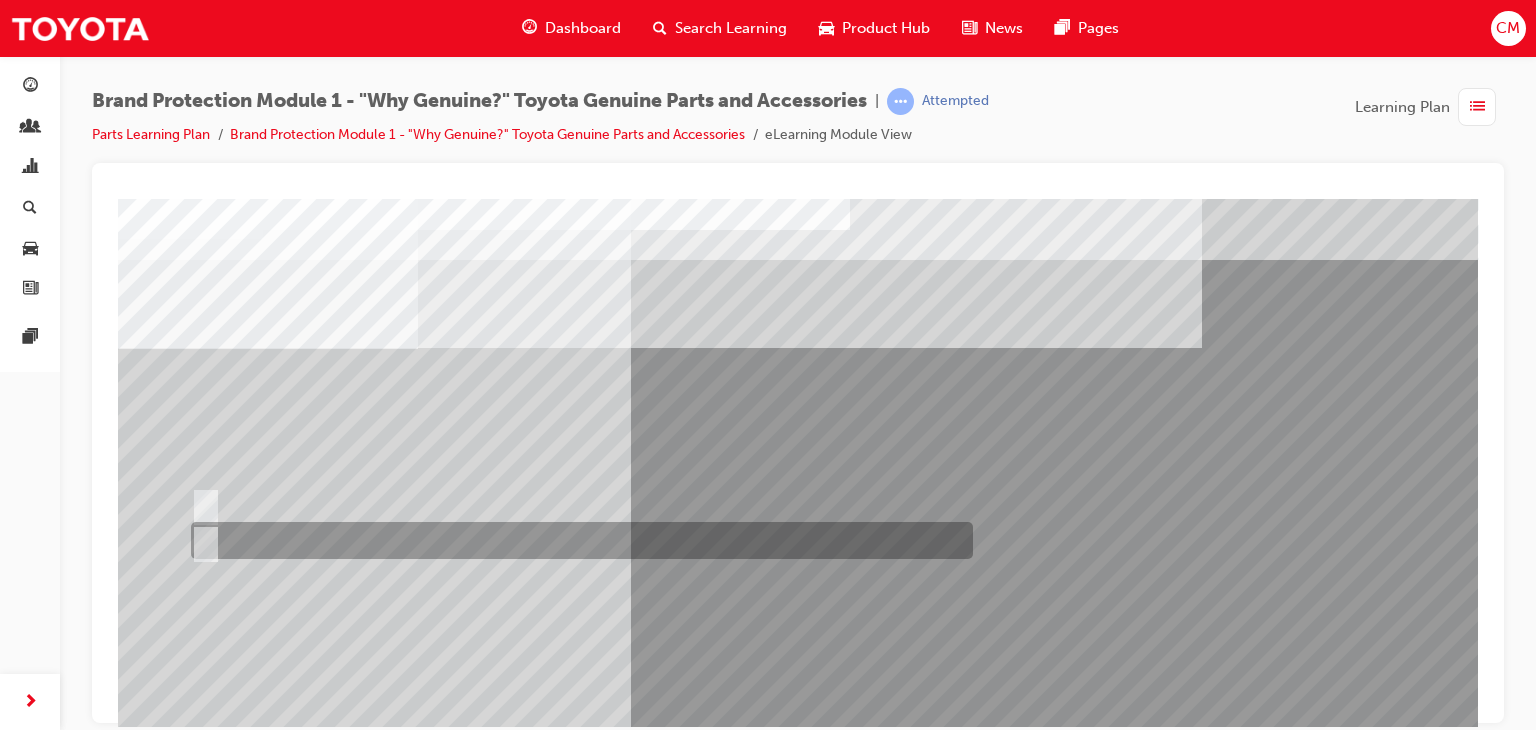 click at bounding box center [202, 541] 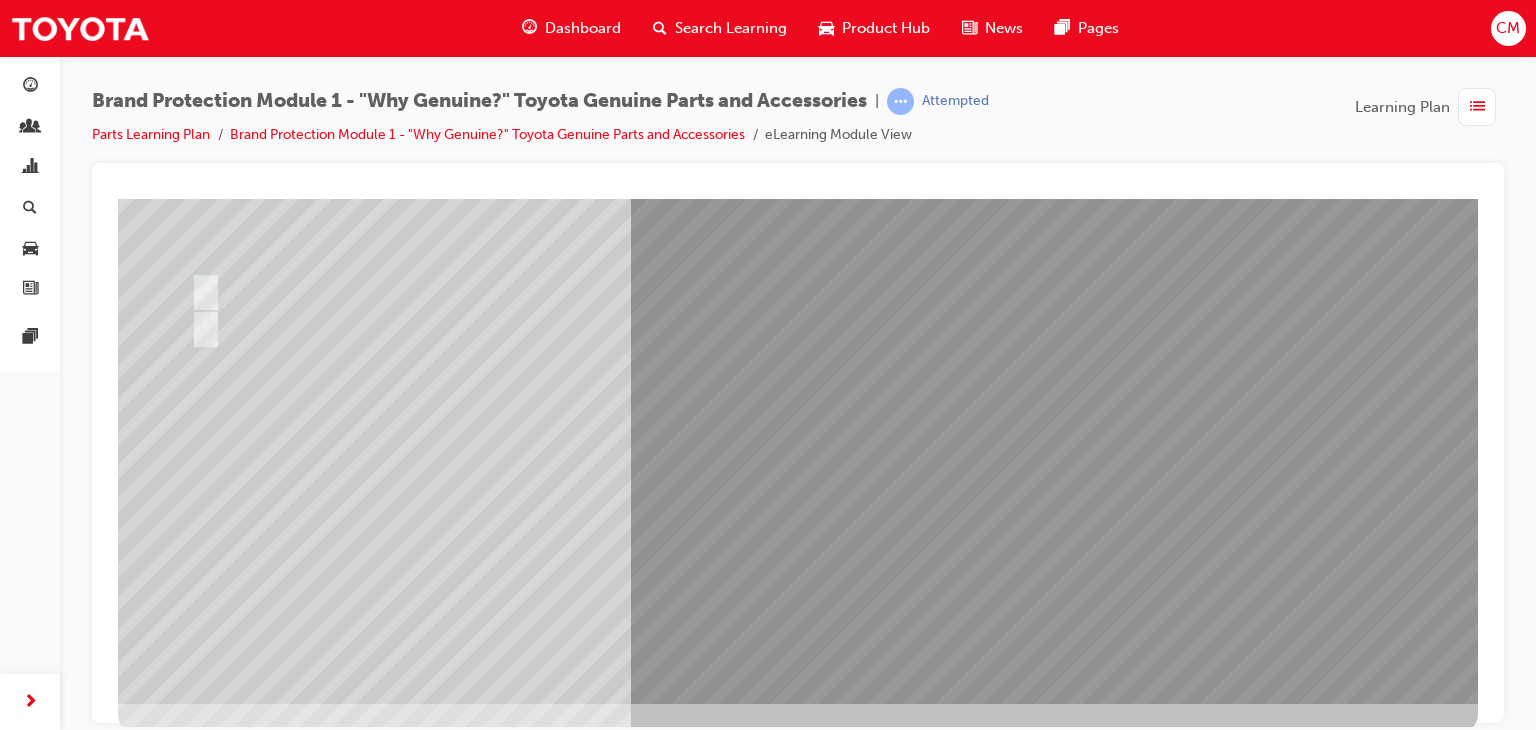 scroll, scrollTop: 237, scrollLeft: 0, axis: vertical 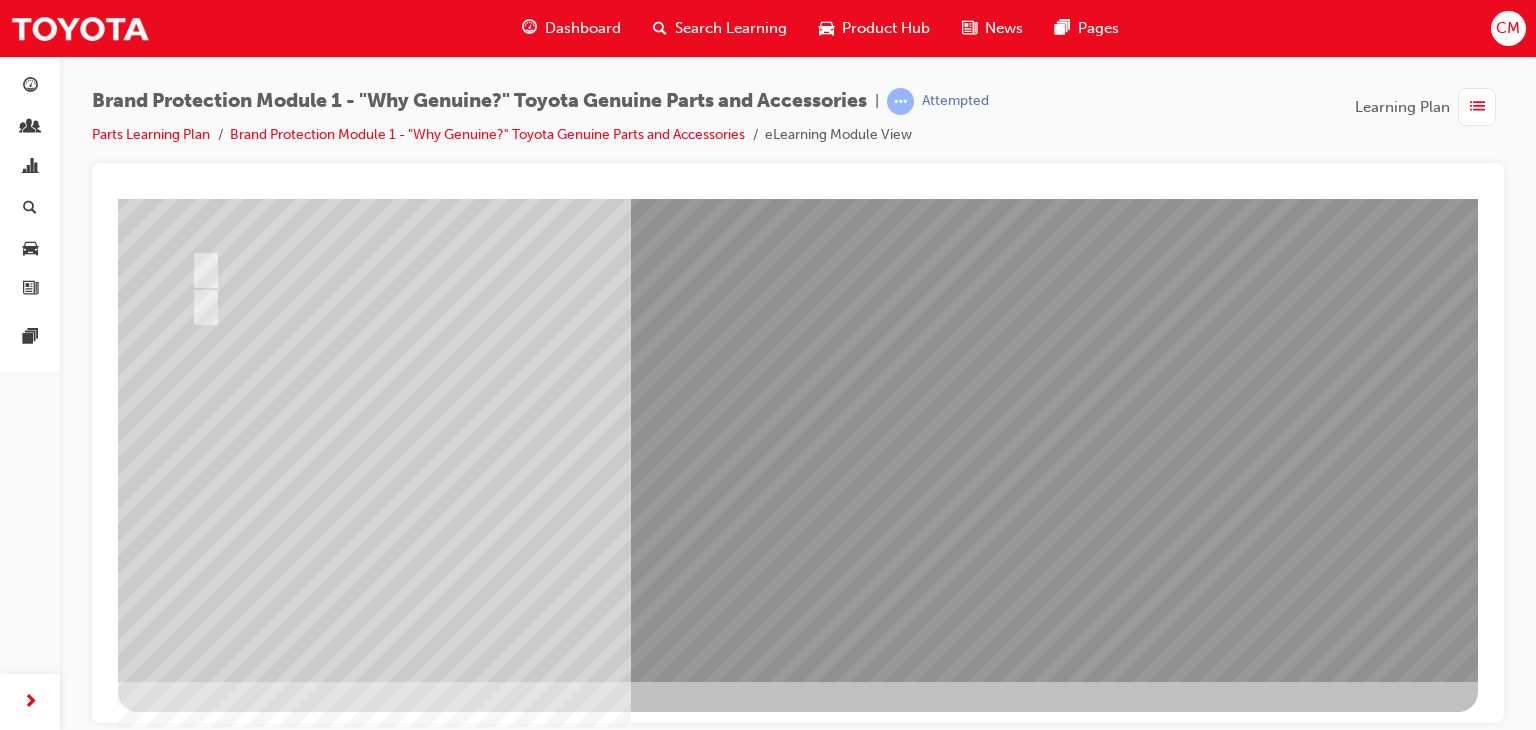click at bounding box center [190, 2724] 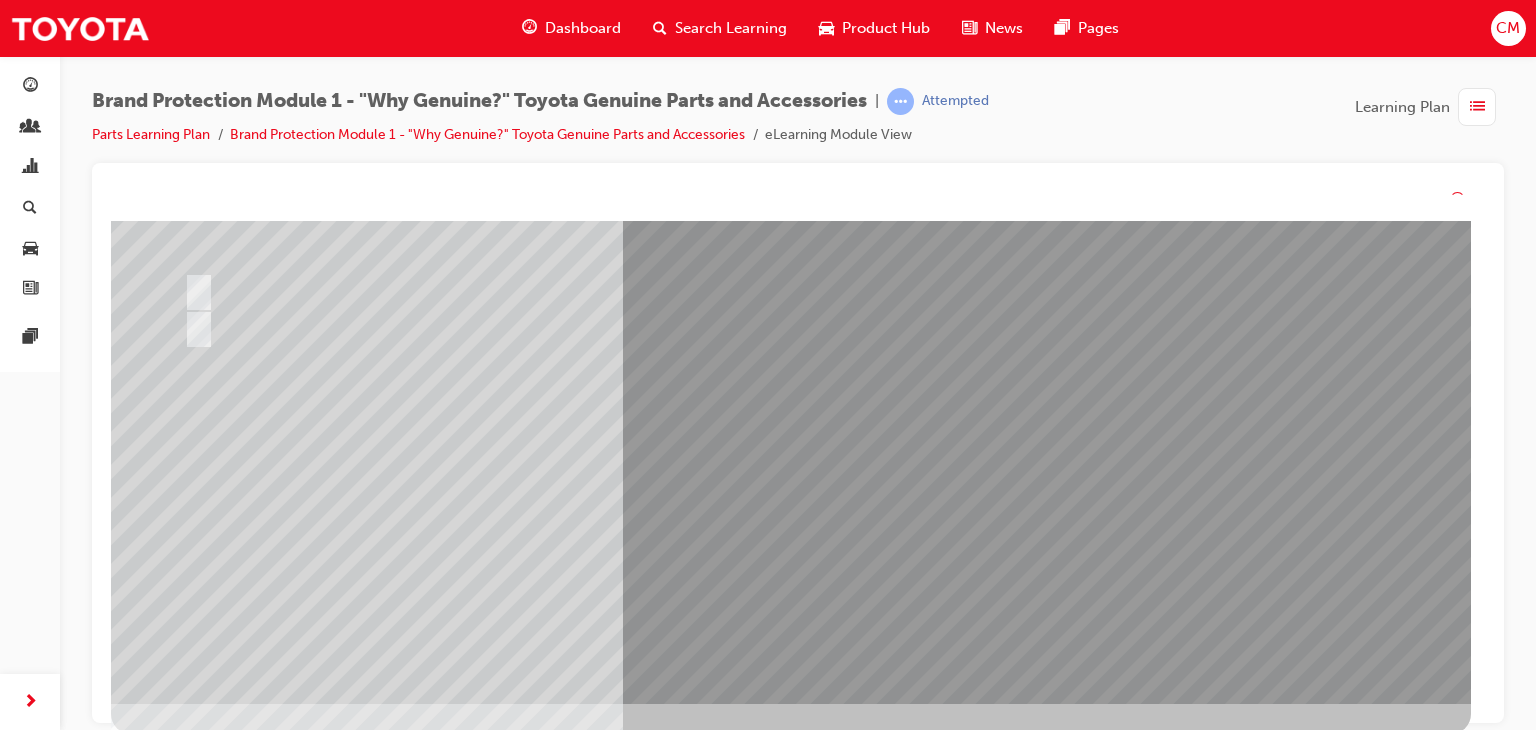 scroll, scrollTop: 0, scrollLeft: 0, axis: both 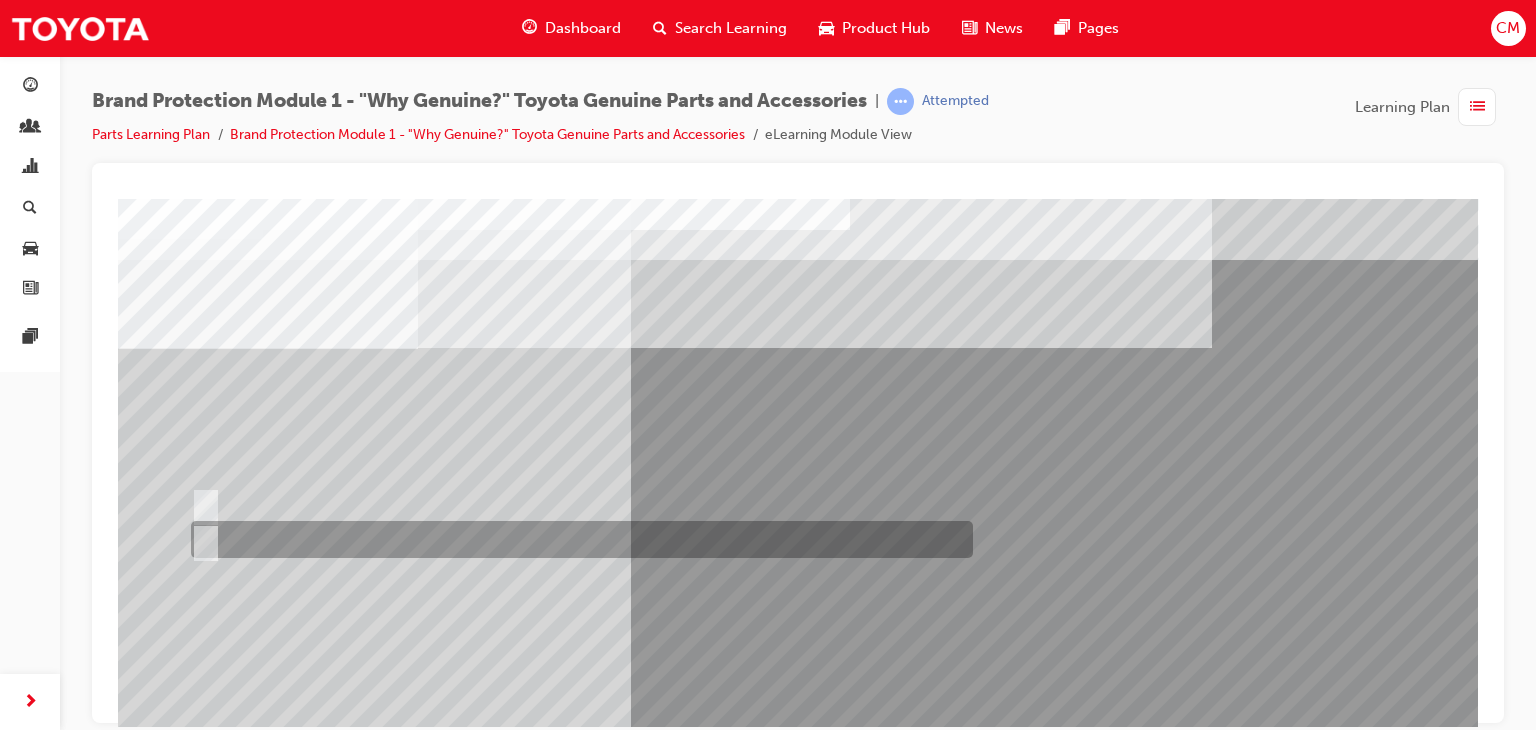 click at bounding box center (202, 540) 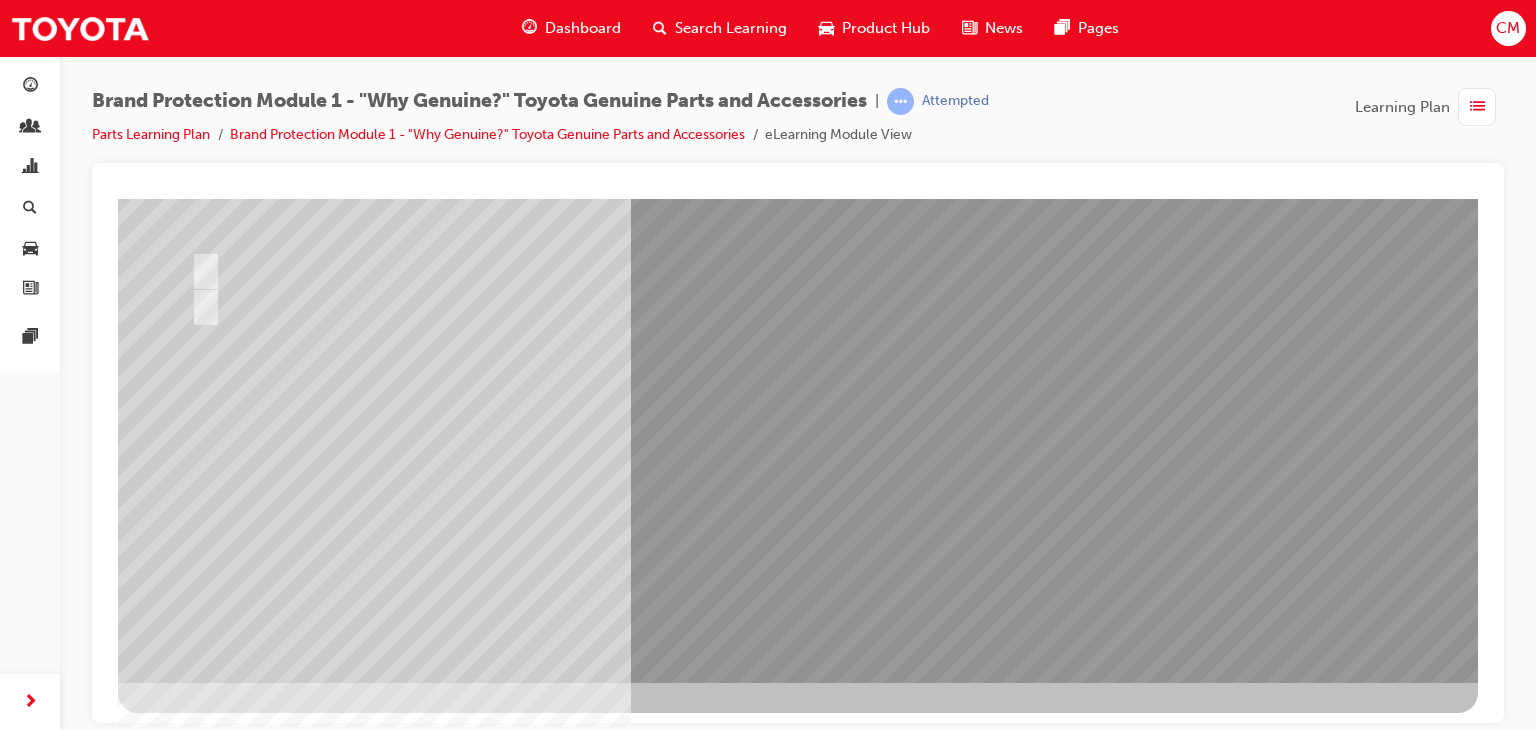 scroll, scrollTop: 237, scrollLeft: 0, axis: vertical 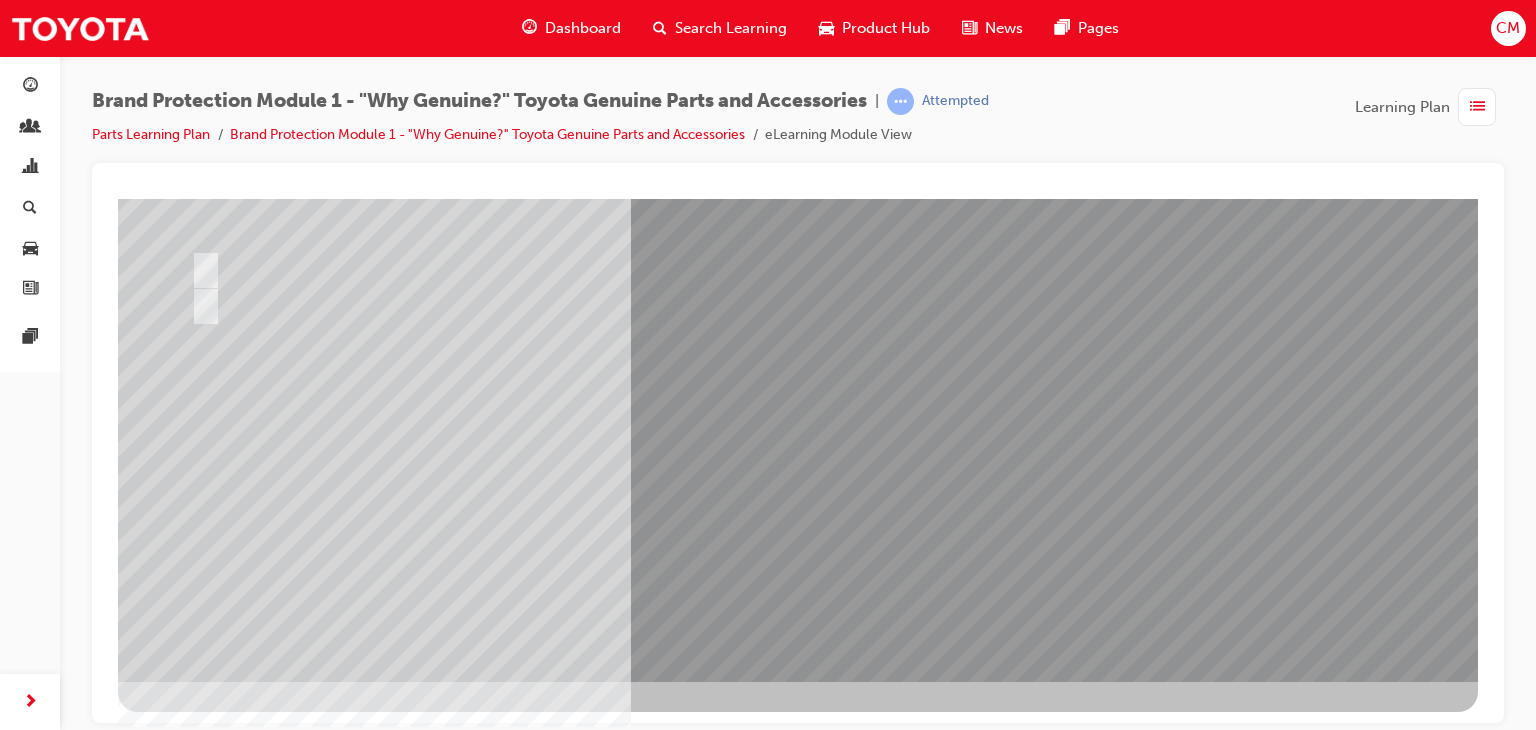 click at bounding box center [190, 2724] 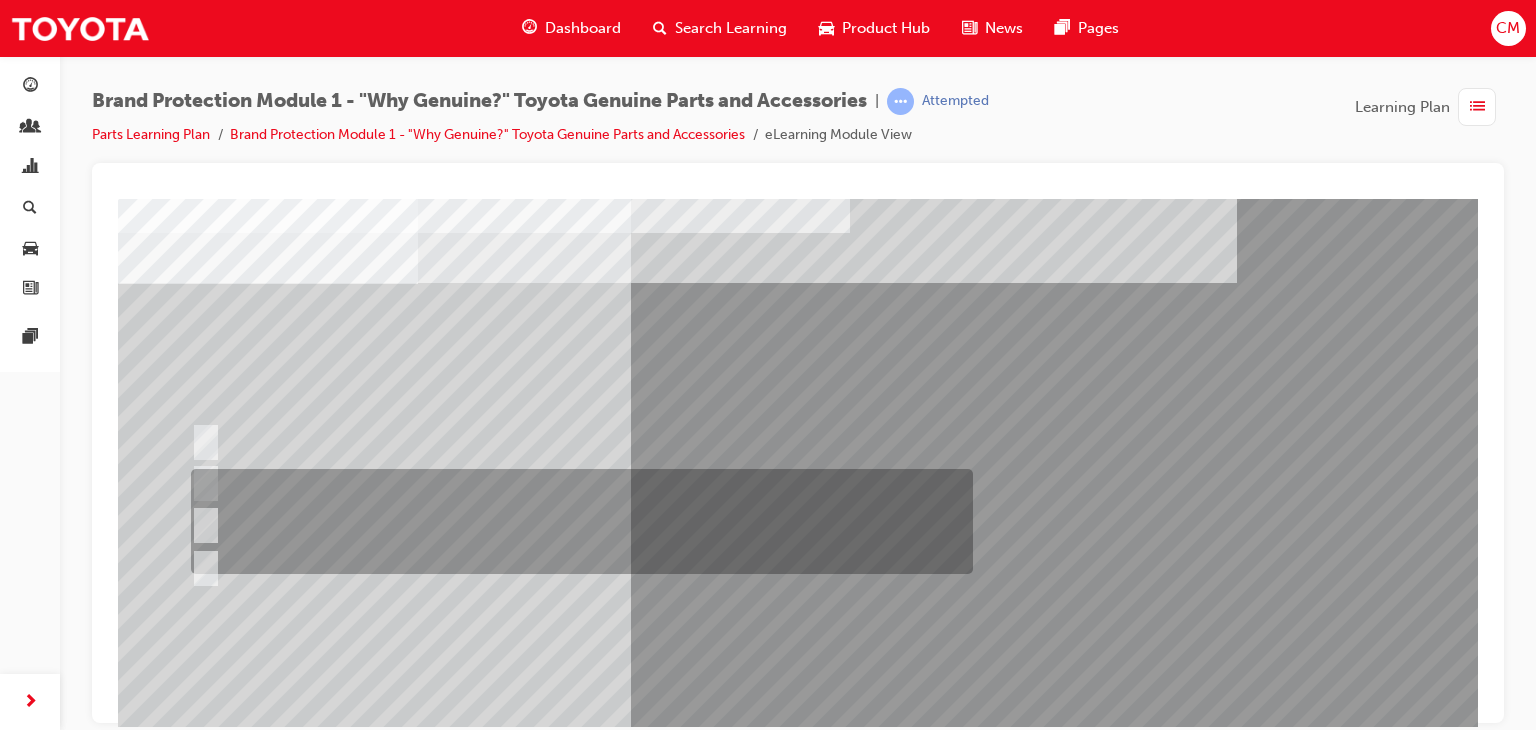 scroll, scrollTop: 100, scrollLeft: 0, axis: vertical 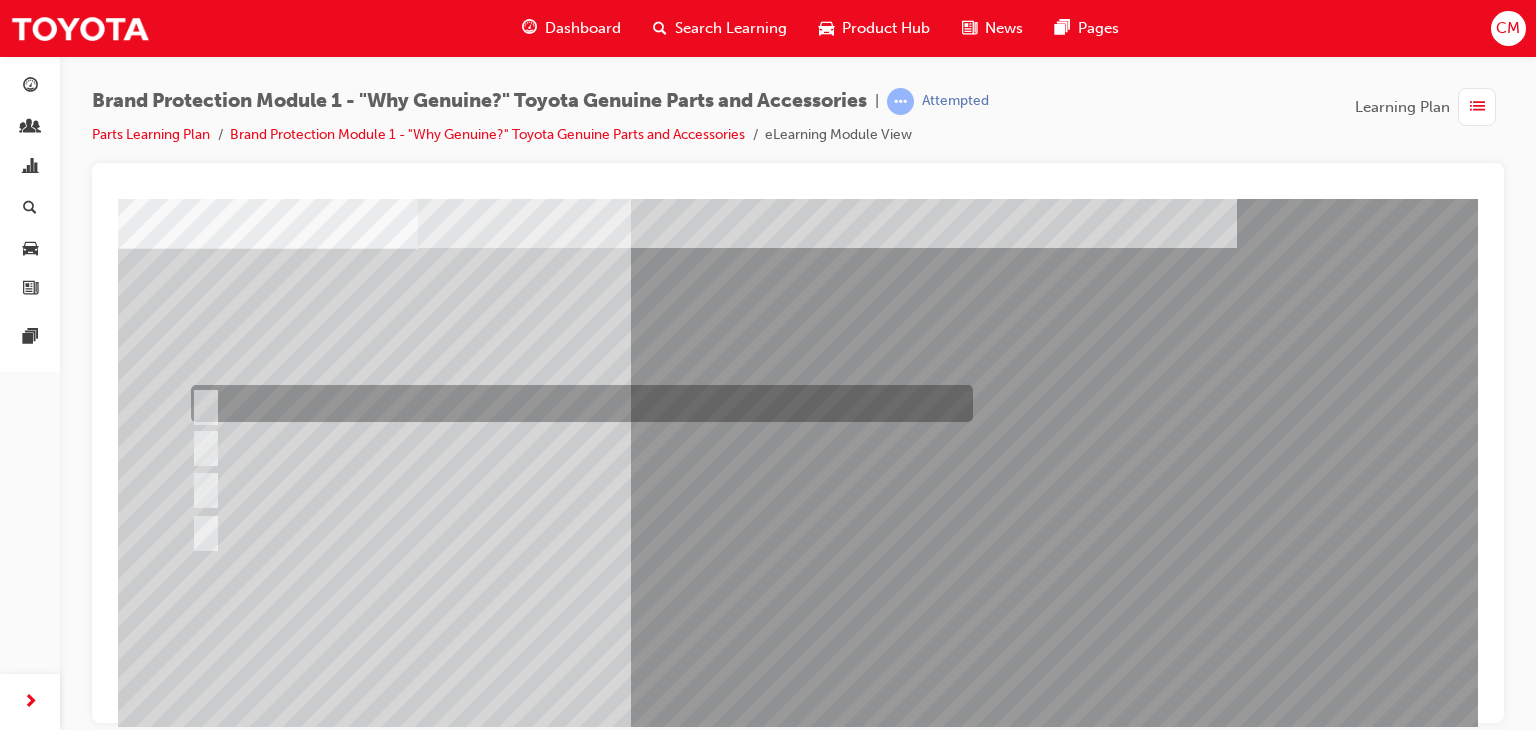 click at bounding box center [202, 404] 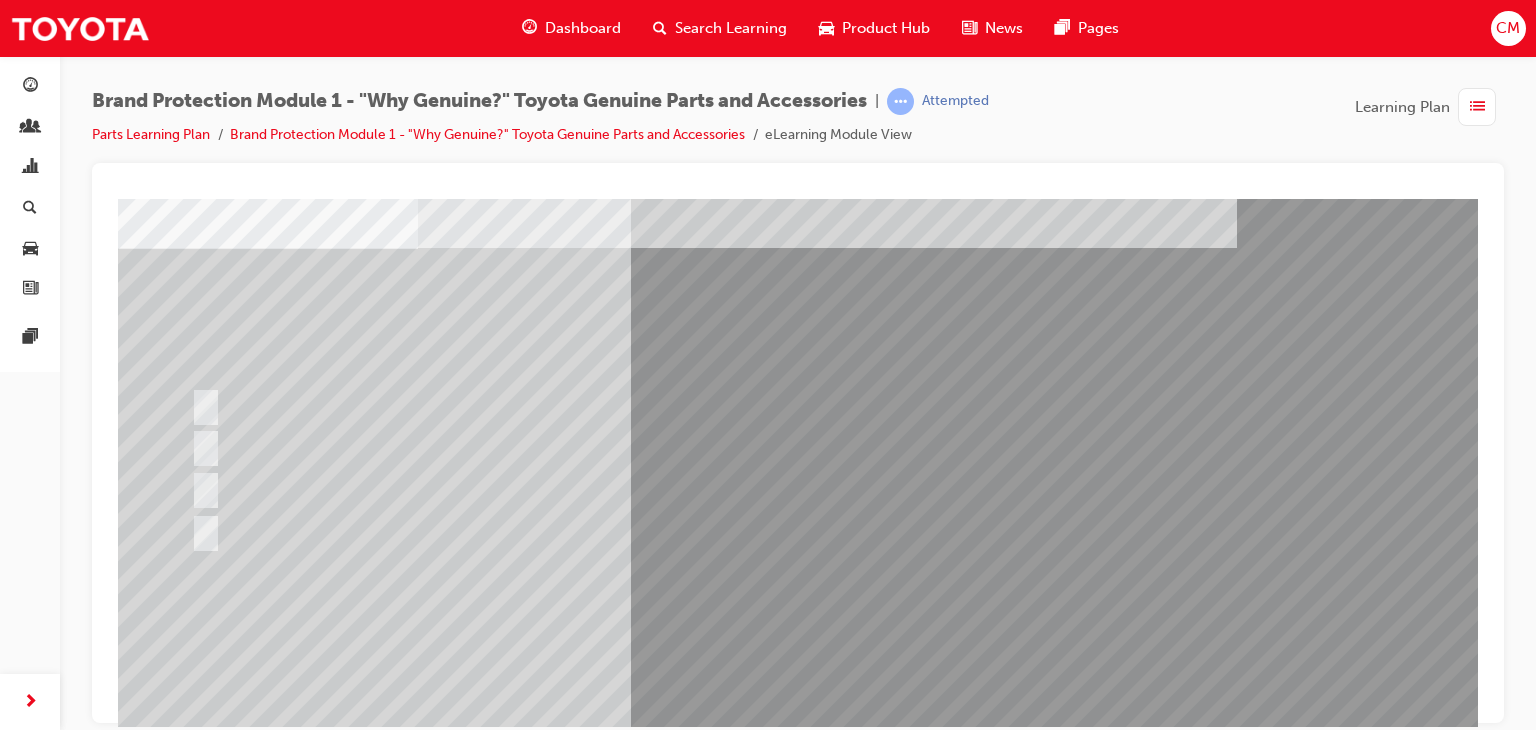 click at bounding box center (190, 2923) 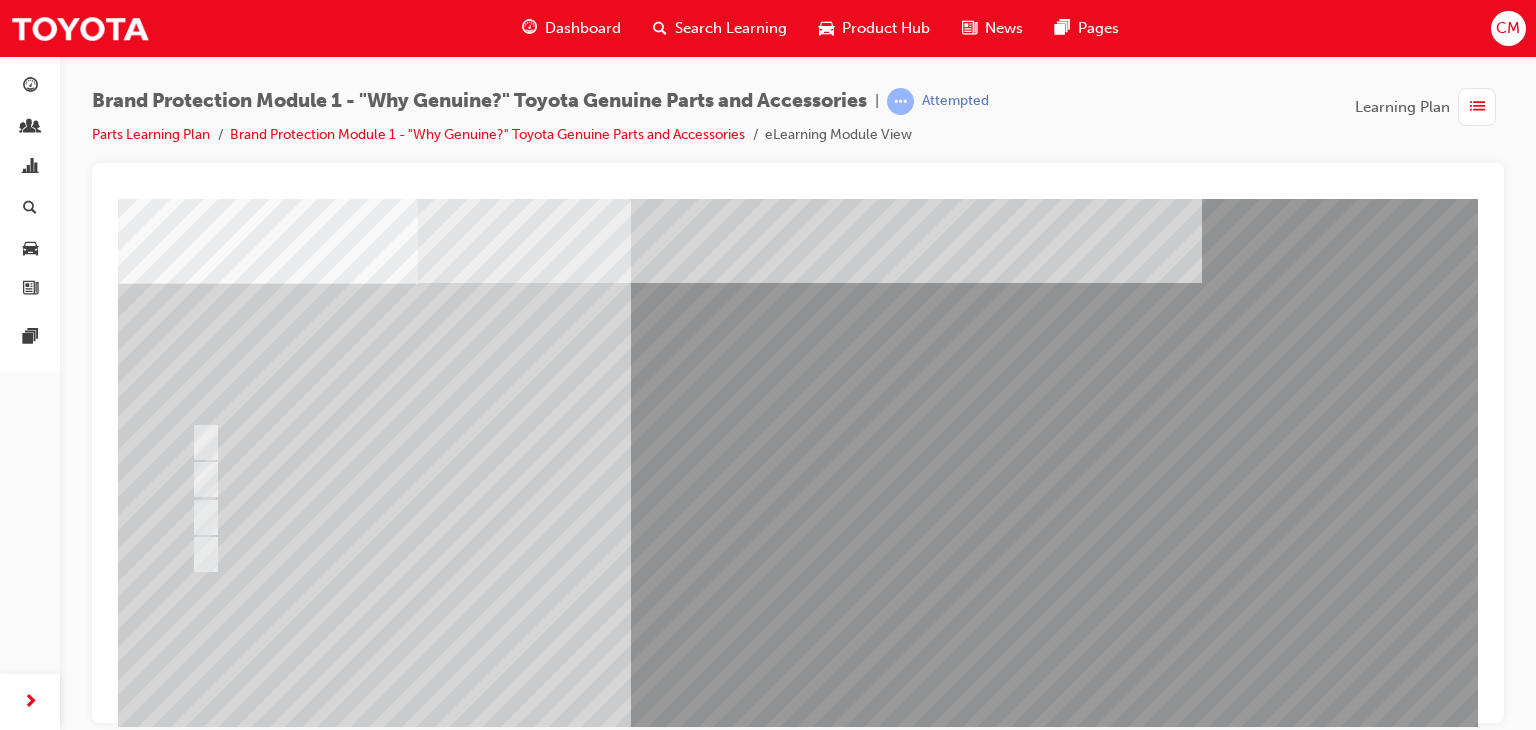 scroll, scrollTop: 100, scrollLeft: 0, axis: vertical 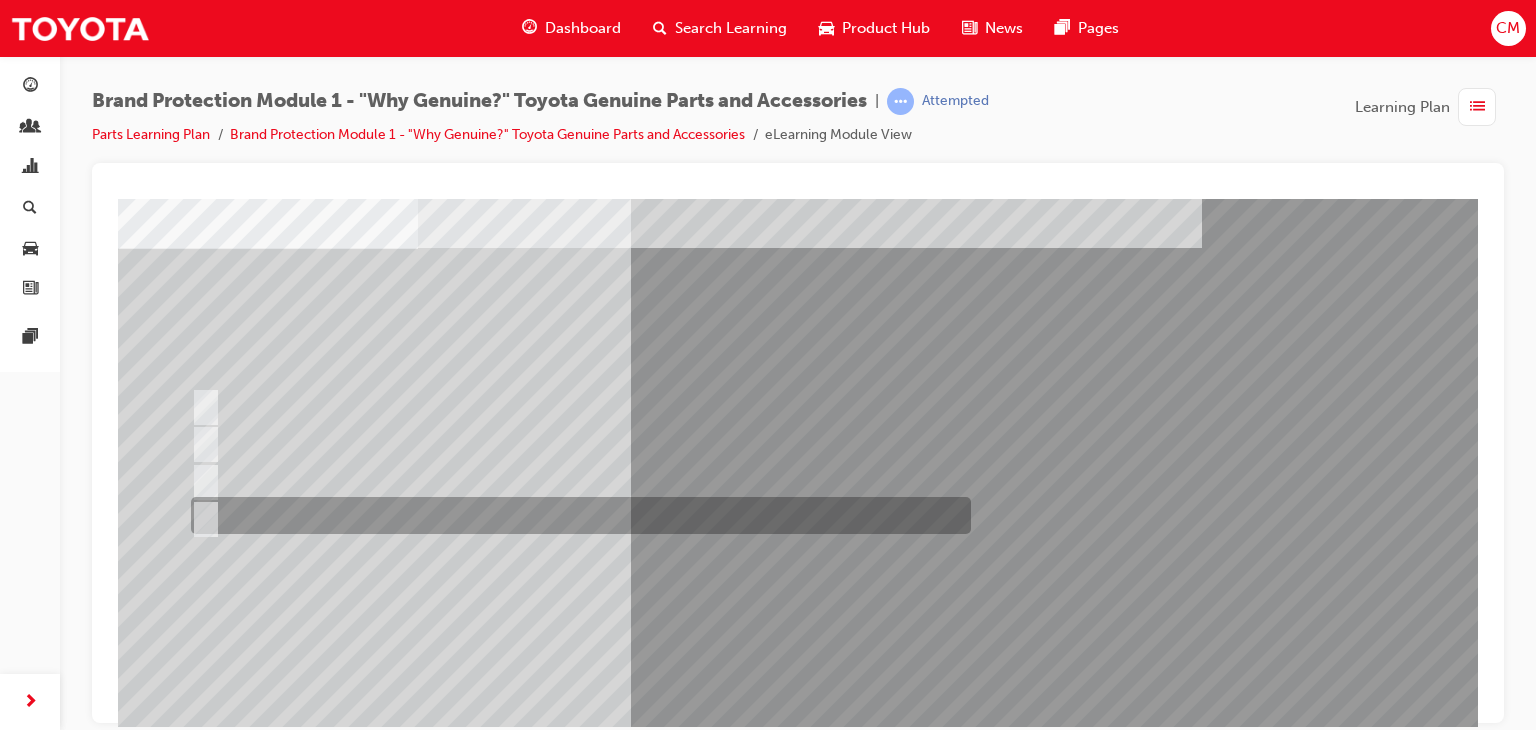 click at bounding box center (202, 516) 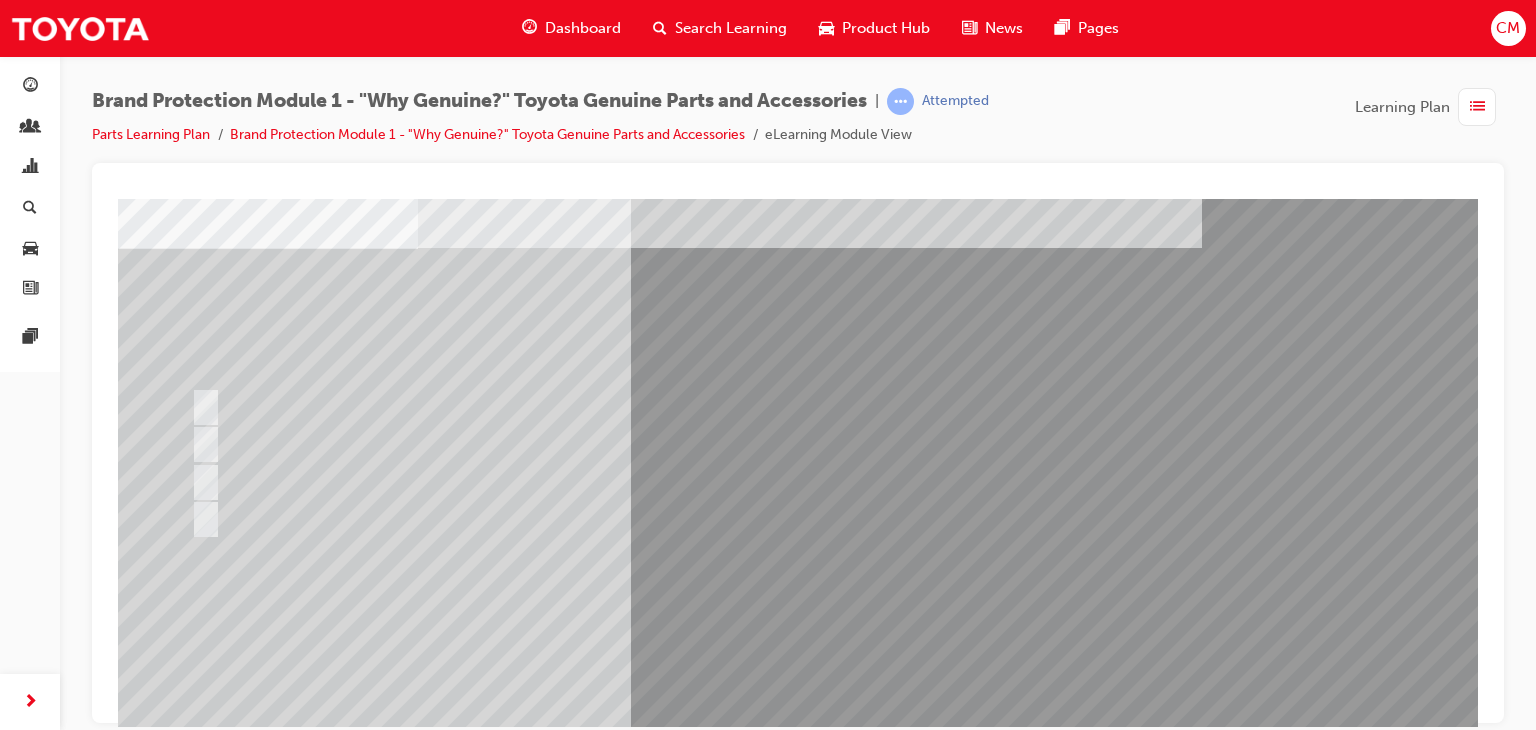 click at bounding box center [190, 2923] 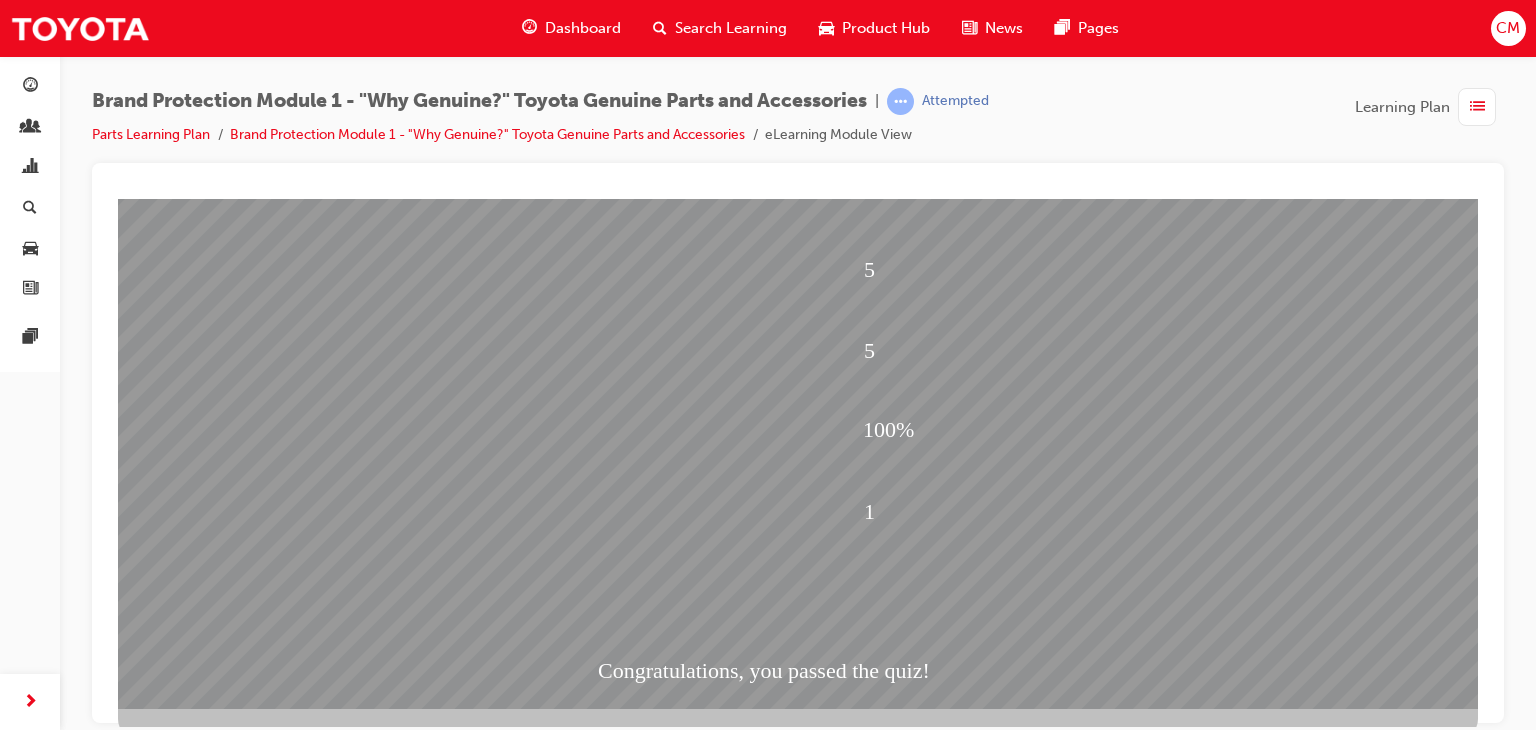 scroll, scrollTop: 237, scrollLeft: 0, axis: vertical 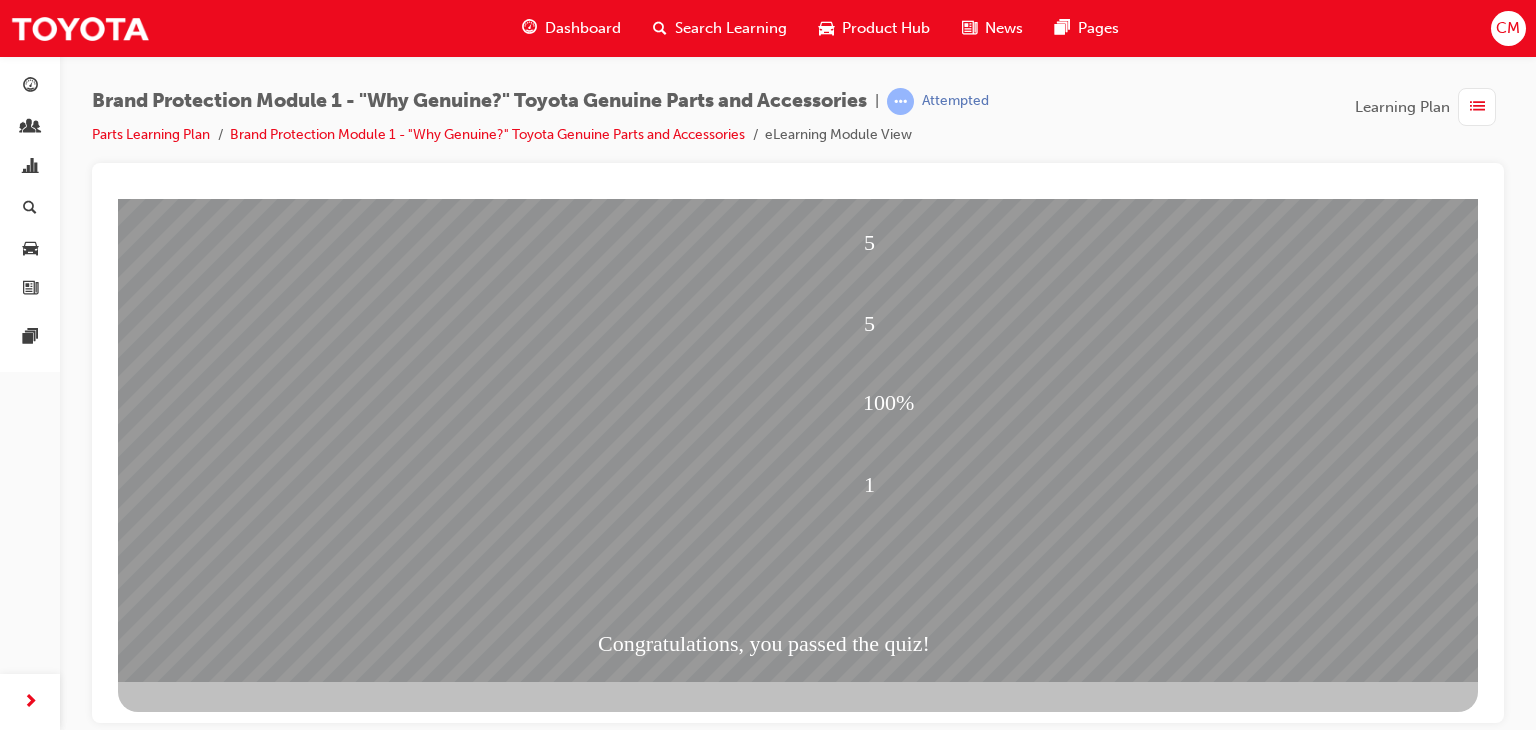 click at bounding box center [226, 1884] 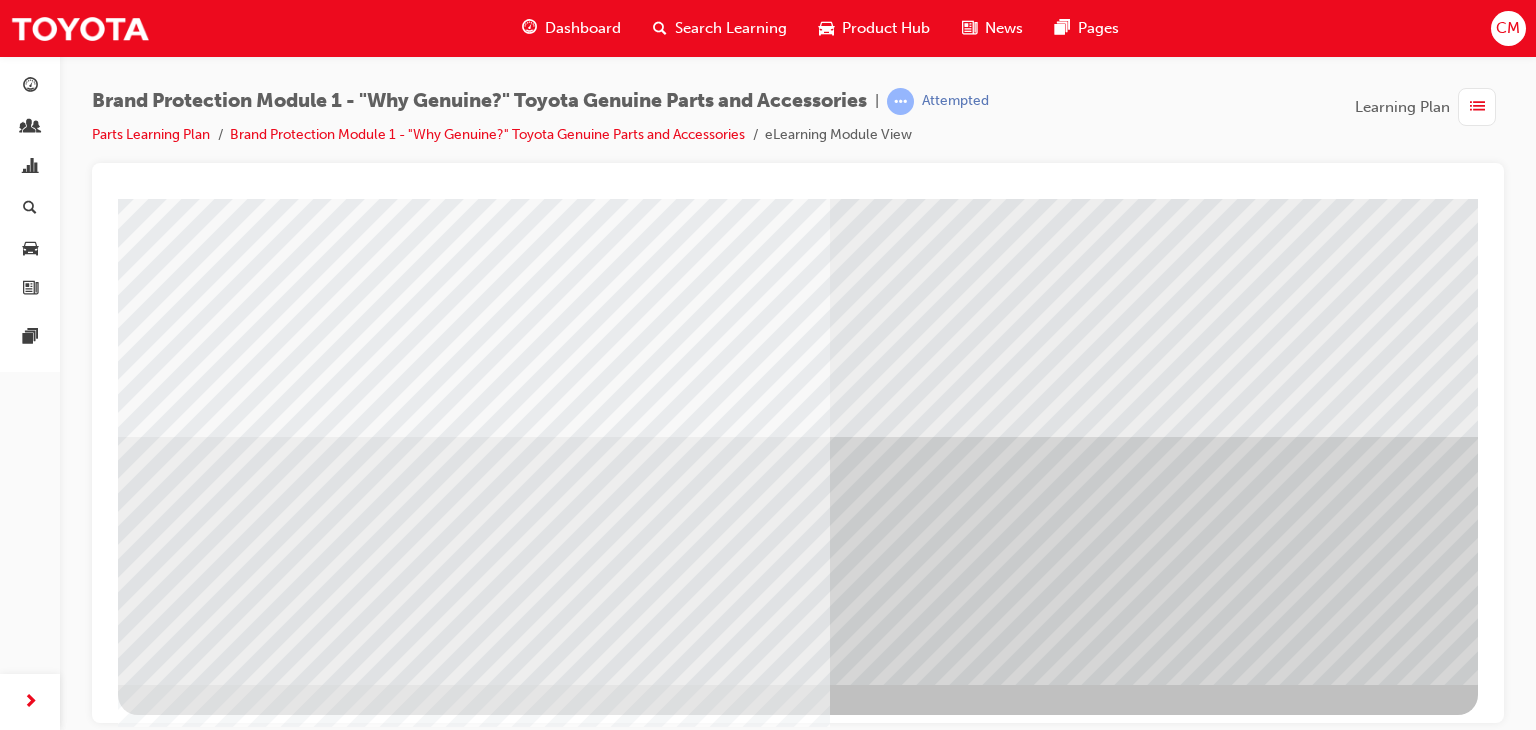 scroll, scrollTop: 237, scrollLeft: 0, axis: vertical 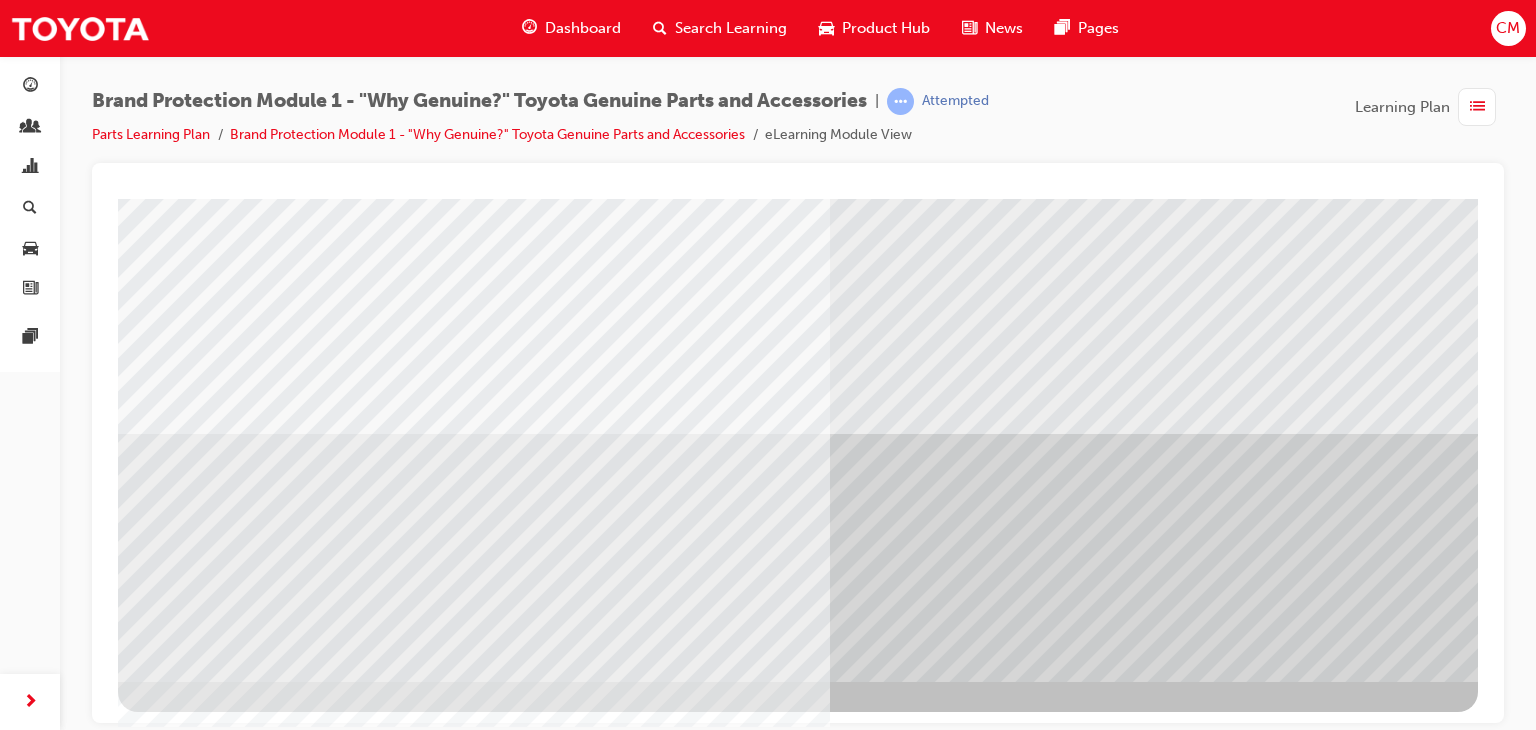 click at bounding box center [181, 4235] 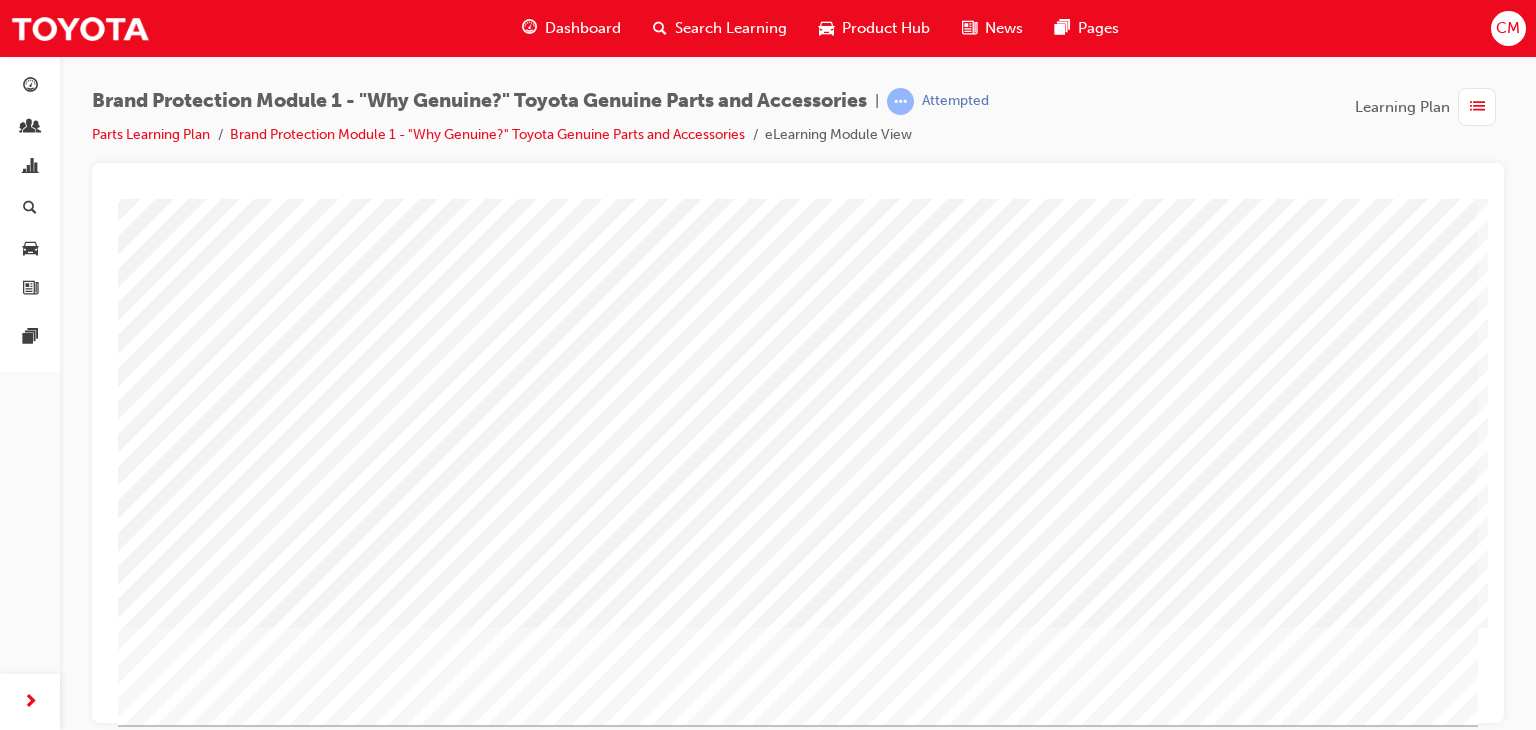 scroll, scrollTop: 237, scrollLeft: 0, axis: vertical 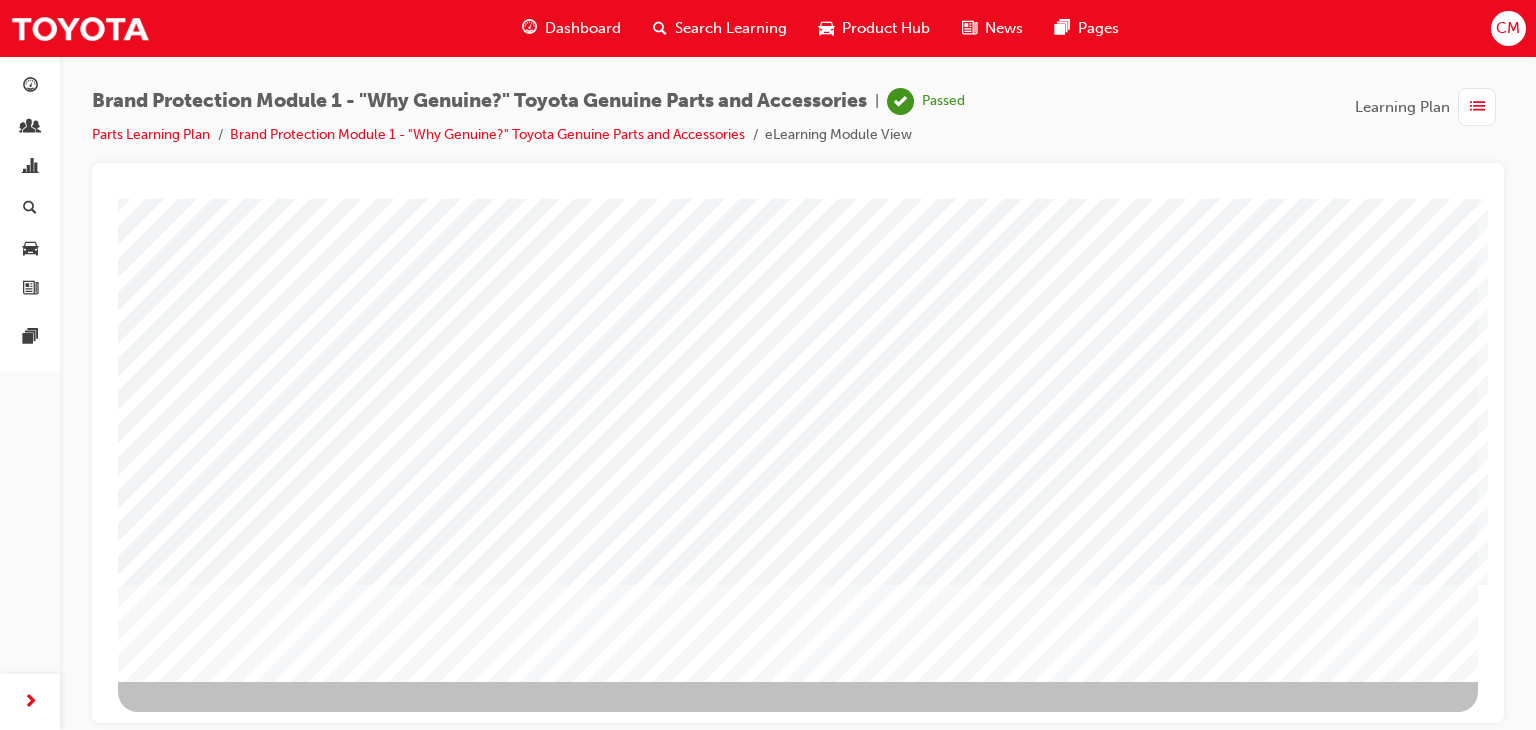 click at bounding box center (181, 3232) 